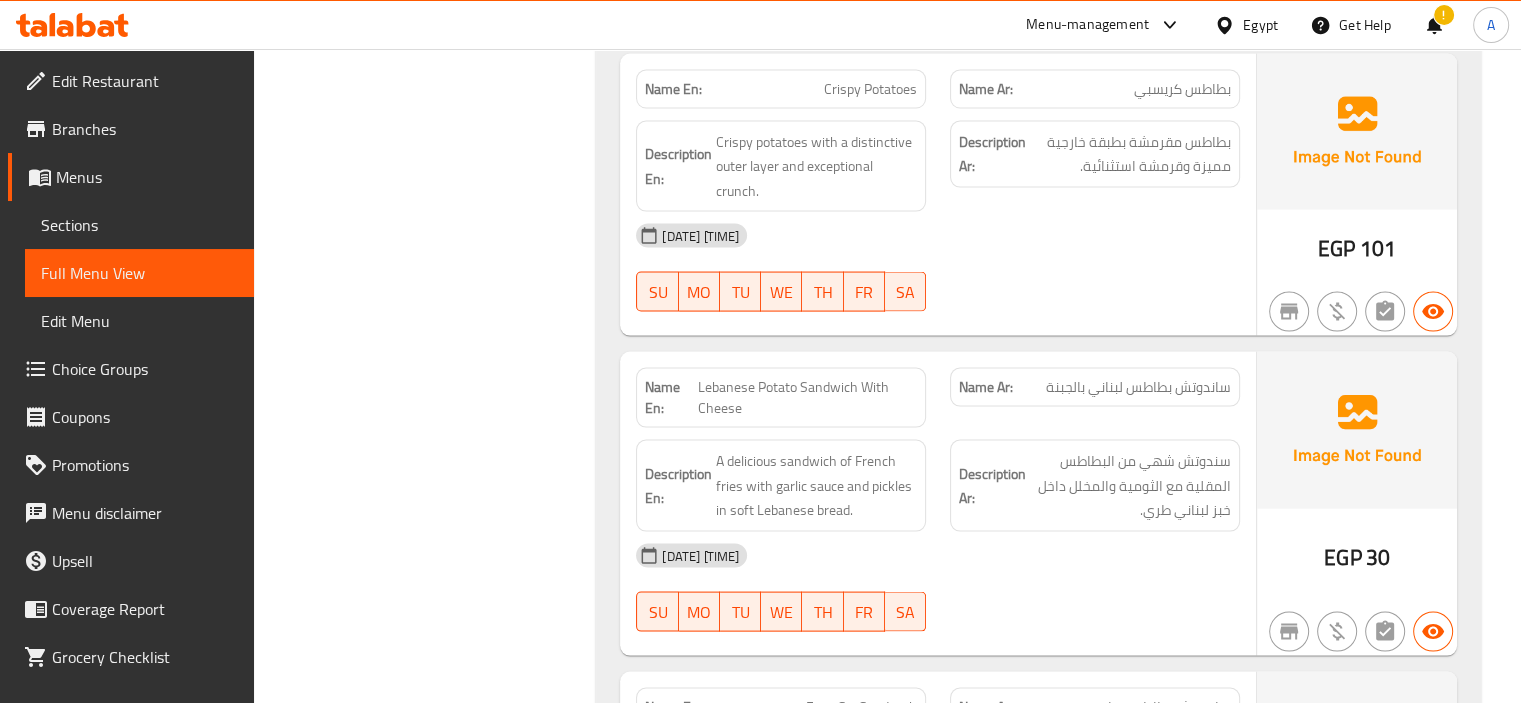 scroll, scrollTop: 11244, scrollLeft: 0, axis: vertical 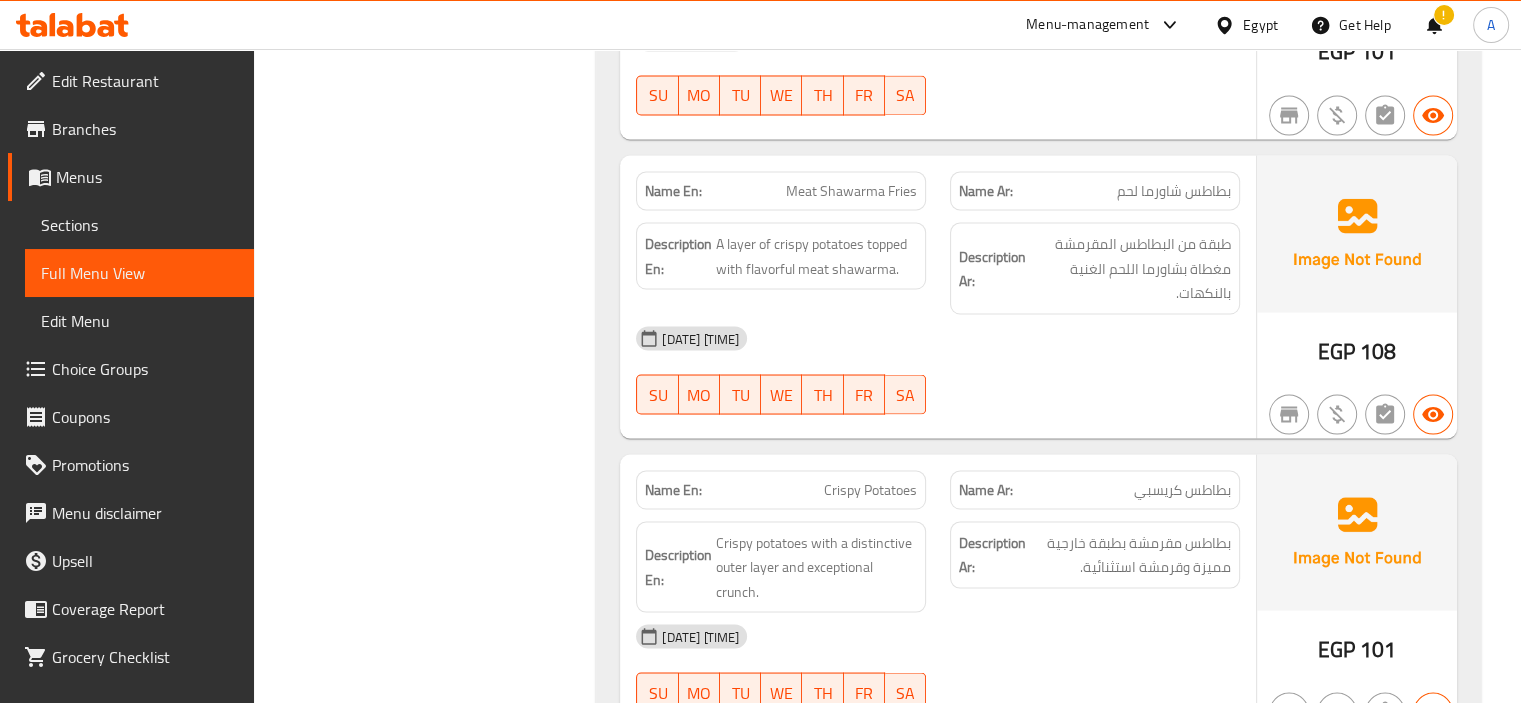 click on "!" at bounding box center (1434, 25) 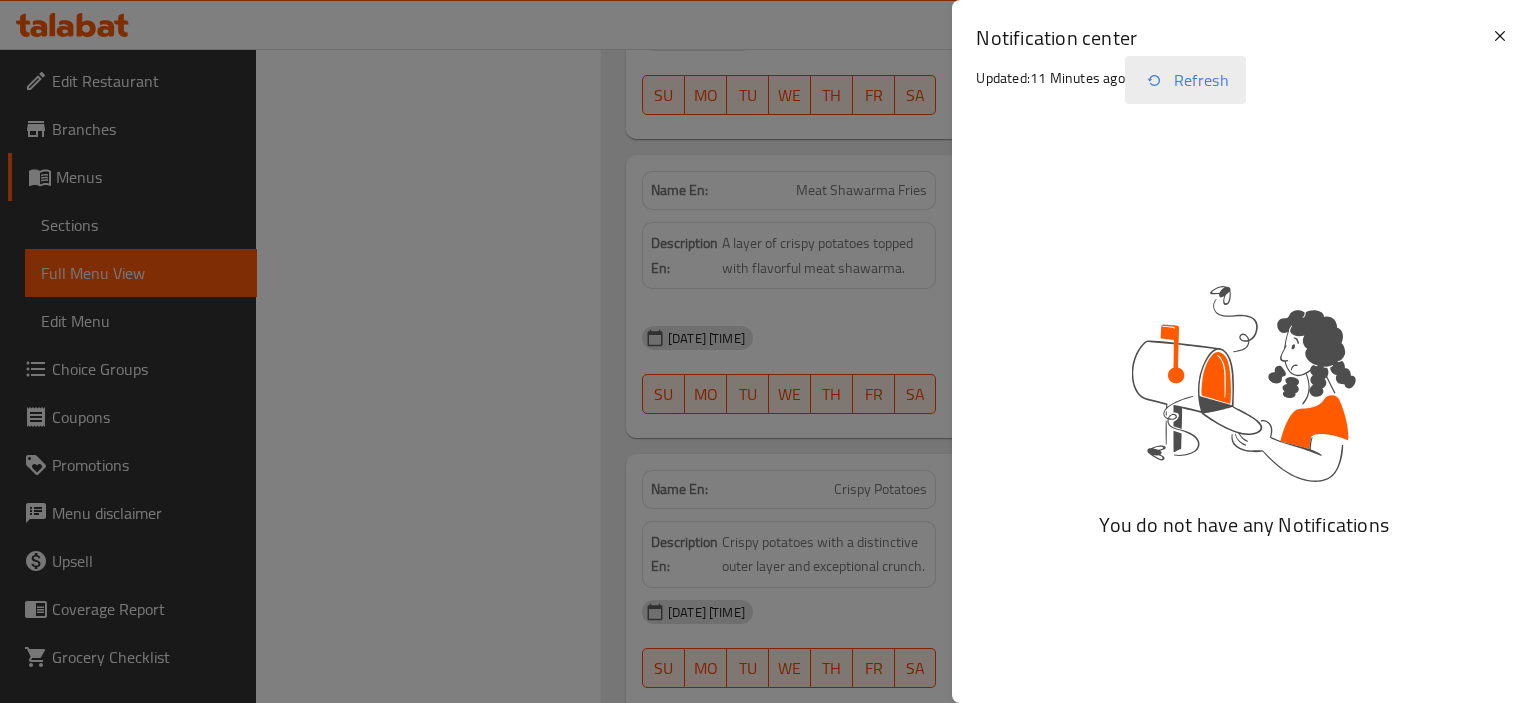click on "Refresh" at bounding box center [1185, 80] 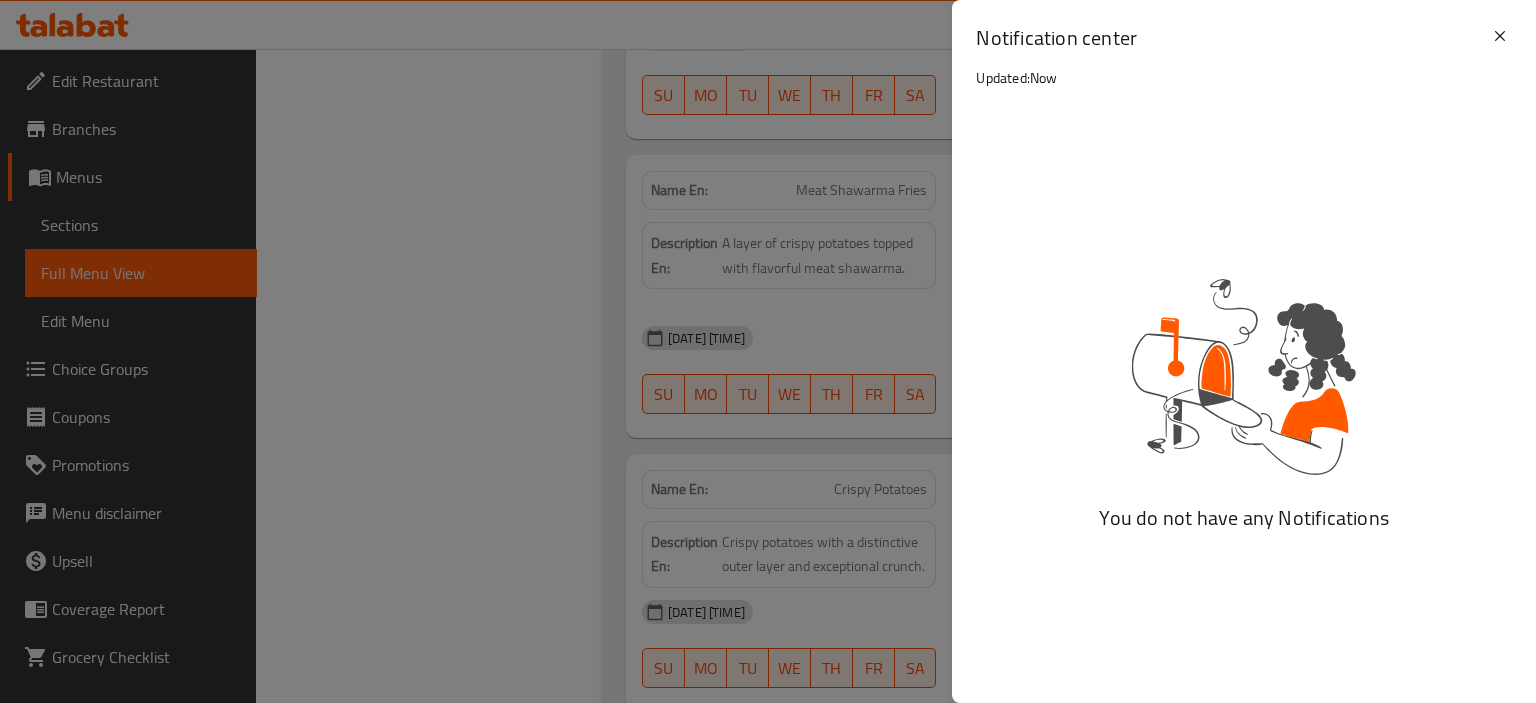 click at bounding box center (768, 351) 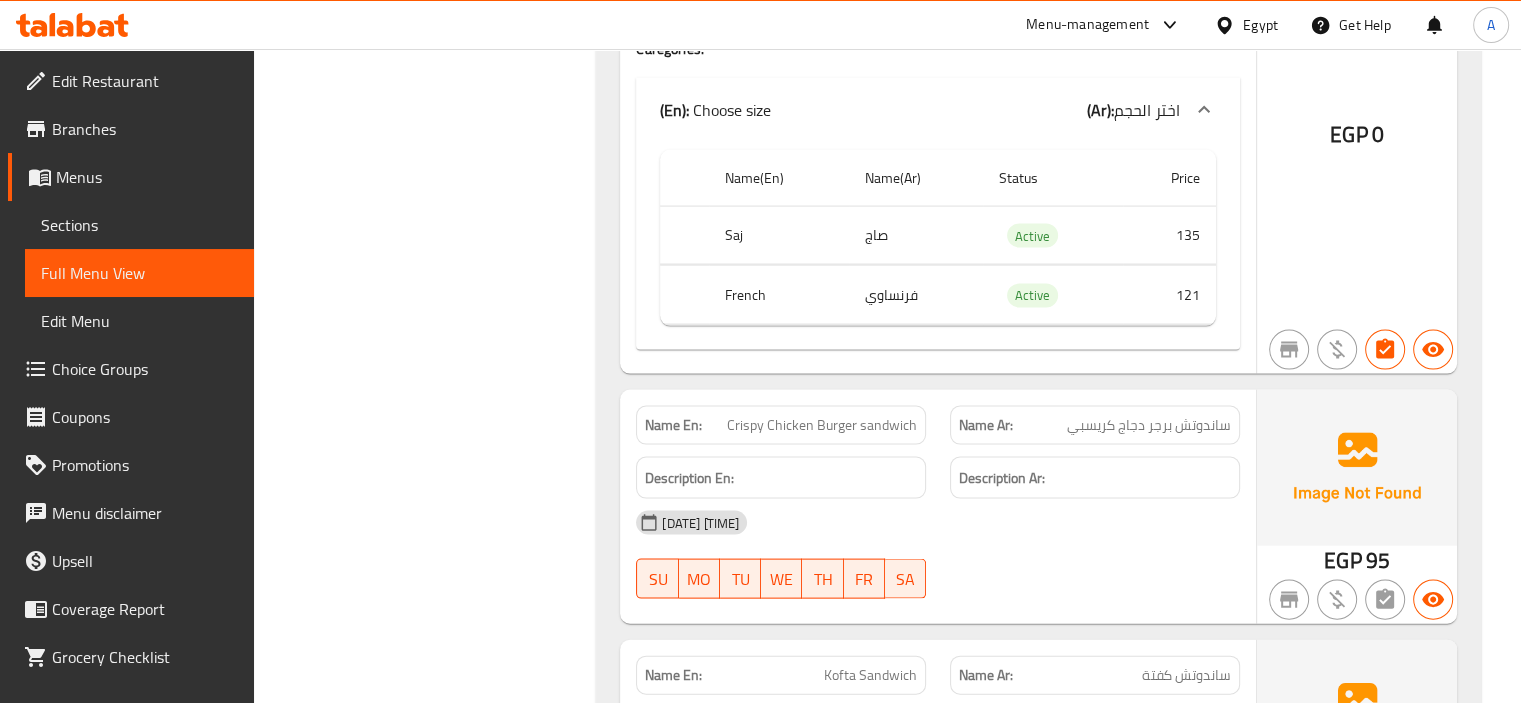 scroll, scrollTop: 4244, scrollLeft: 0, axis: vertical 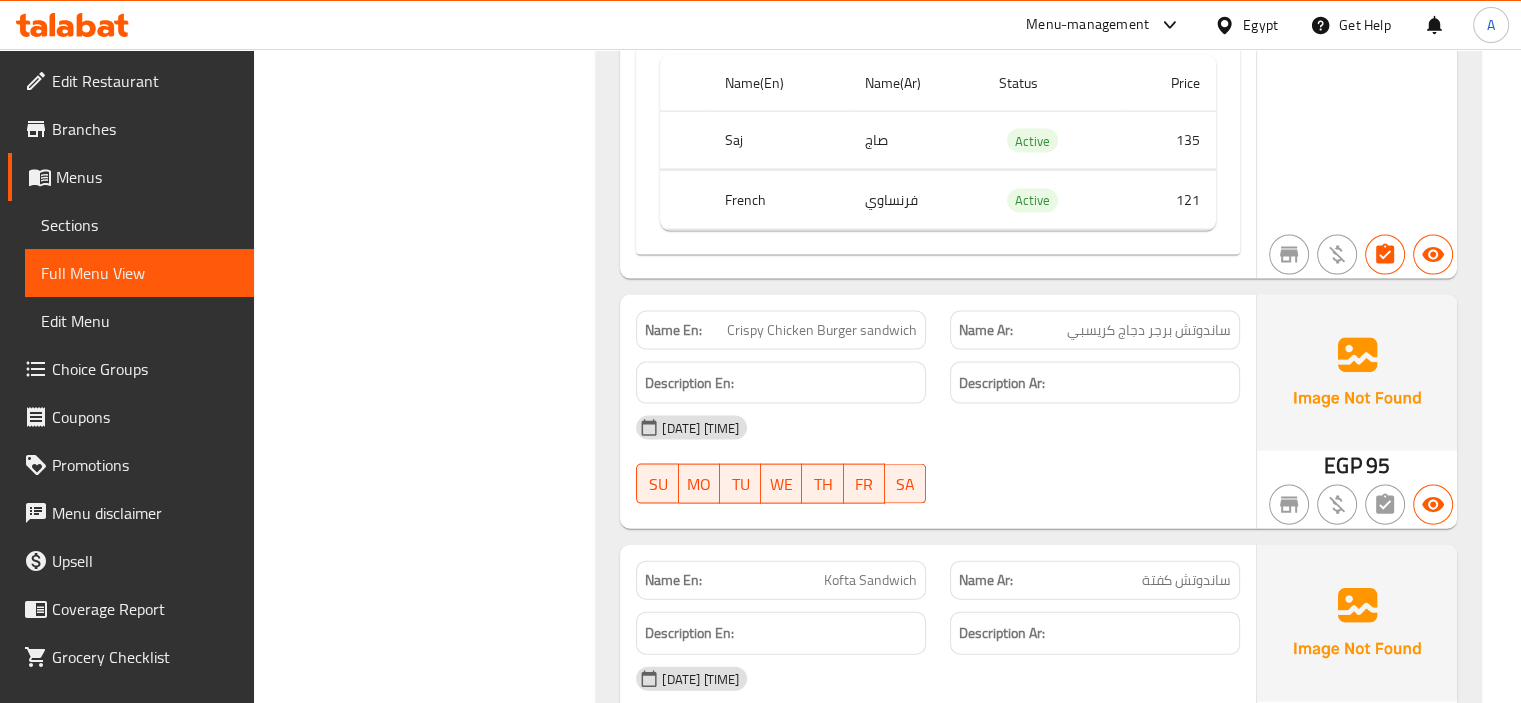 click on "07-08-2025 05:55 AM SU MO TU WE TH FR SA" at bounding box center [938, 460] 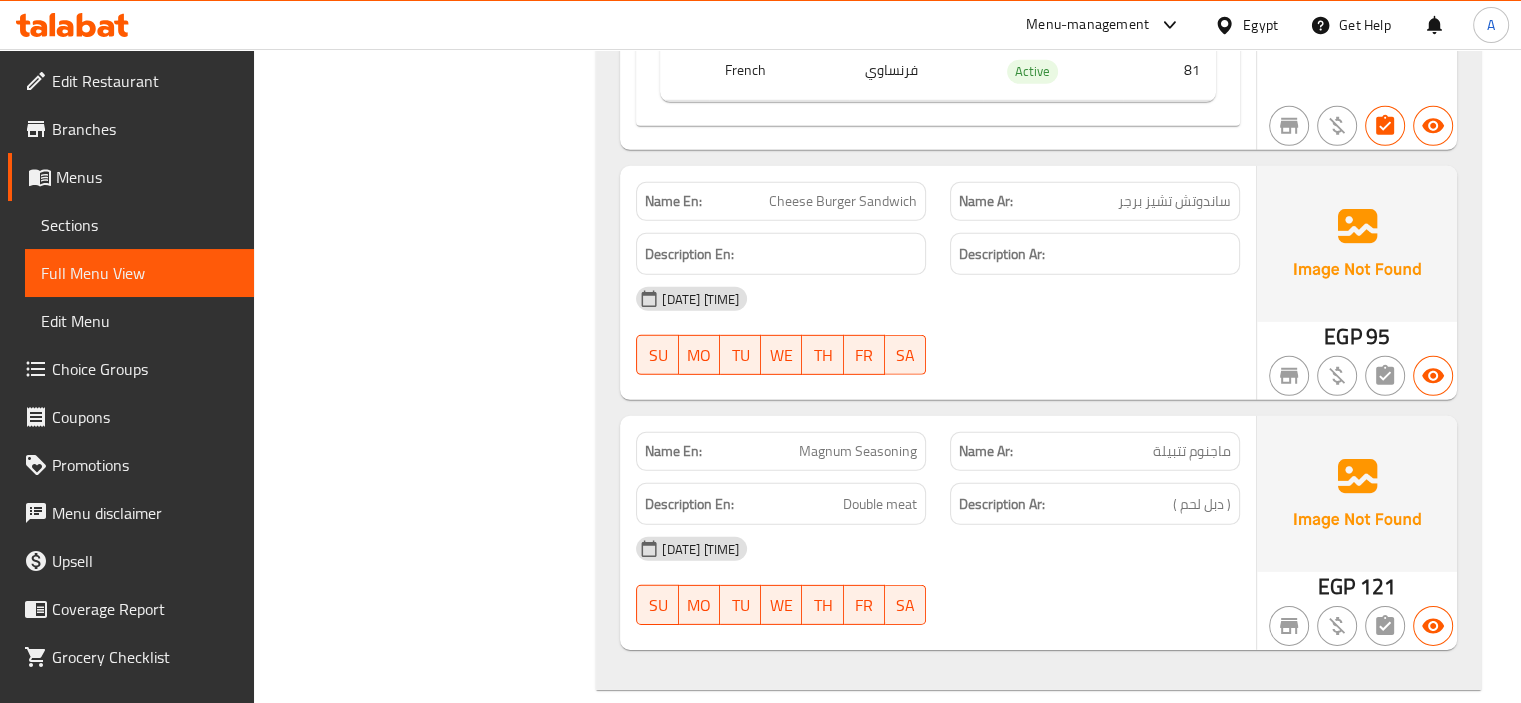 scroll, scrollTop: 6044, scrollLeft: 0, axis: vertical 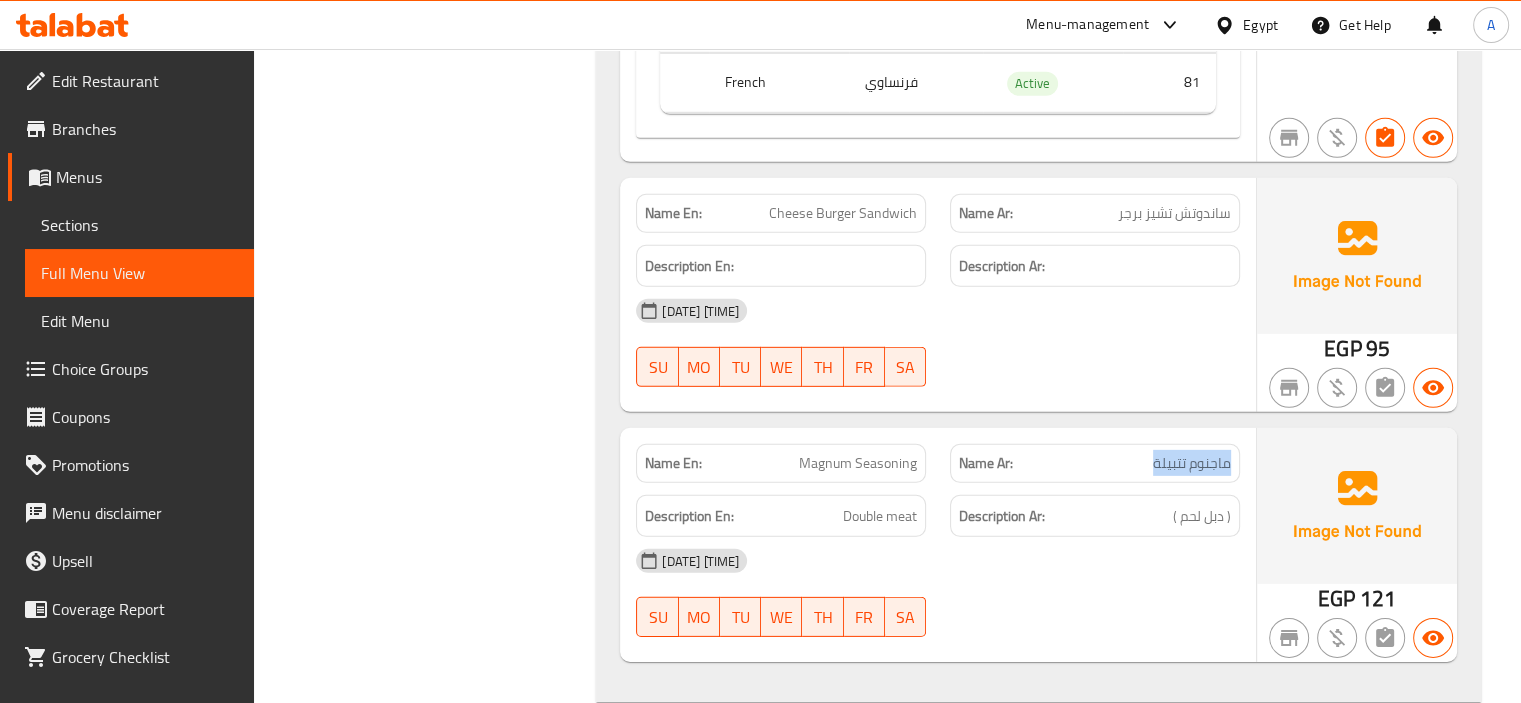 drag, startPoint x: 1135, startPoint y: 466, endPoint x: 1242, endPoint y: 463, distance: 107.042046 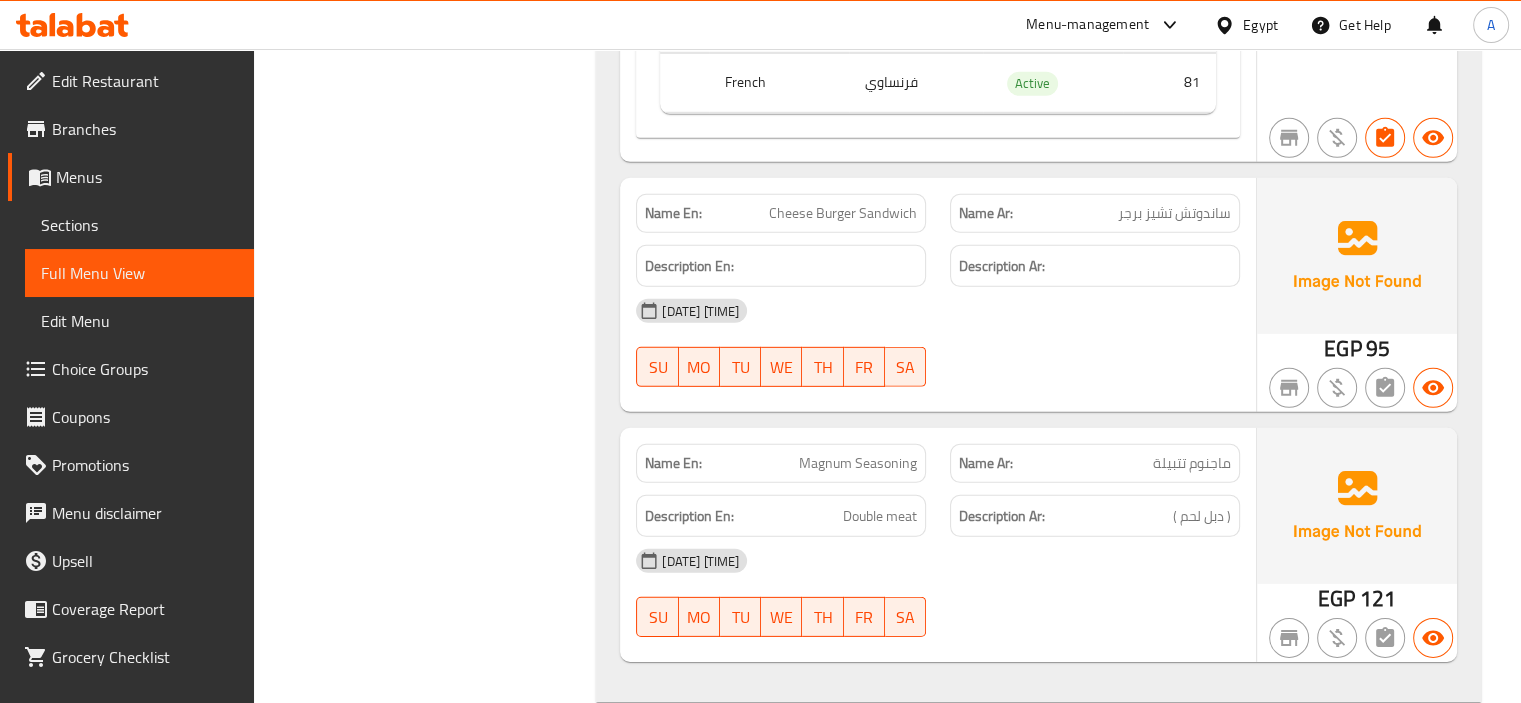 click on "Filter Branches Branches Popular filters Free items Branch specific items Has choices Upsell items Availability filters Available Not available View filters Collapse sections Collapse categories Collapse Choices" at bounding box center [433, 13987] 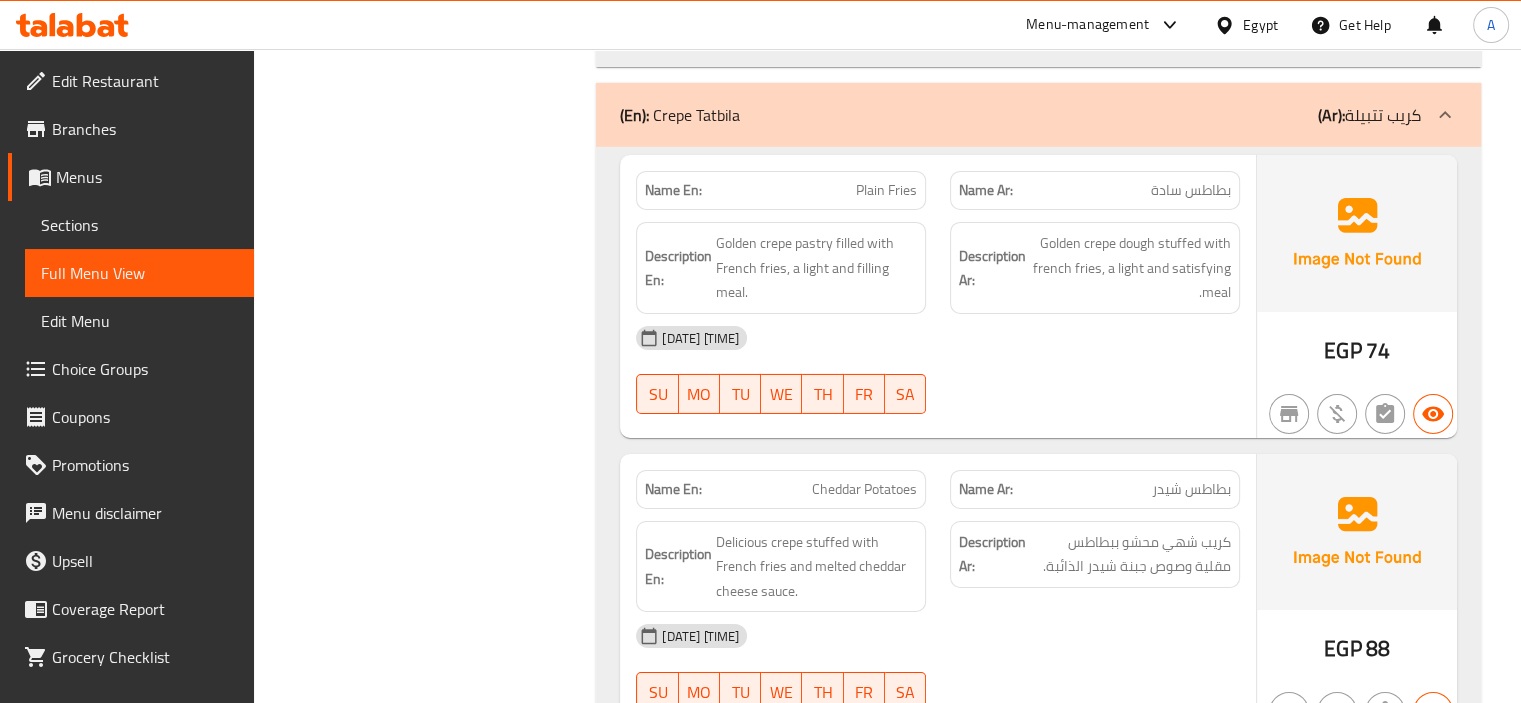 scroll, scrollTop: 6644, scrollLeft: 0, axis: vertical 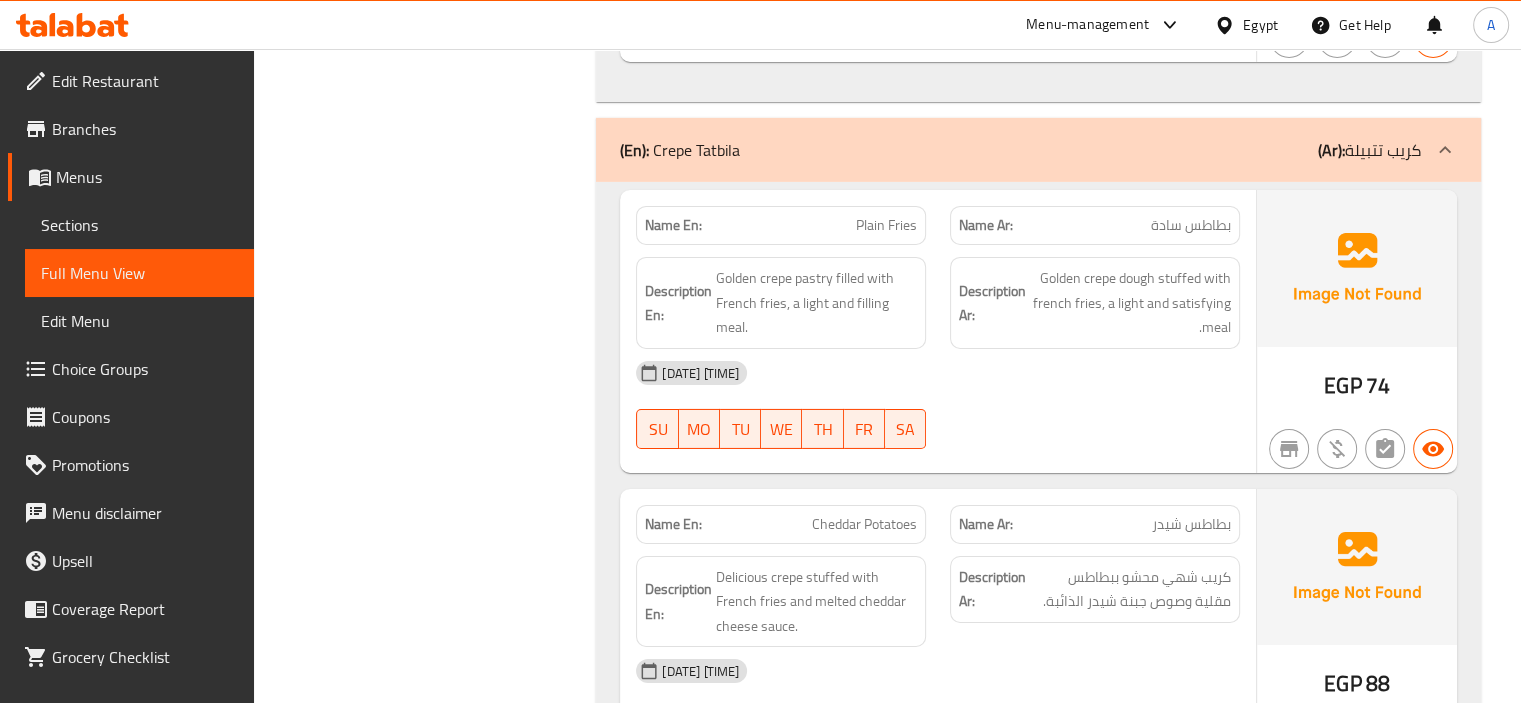 click on "Filter Branches Branches Popular filters Free items Branch specific items Has choices Upsell items Availability filters Available Not available View filters Collapse sections Collapse categories Collapse Choices" at bounding box center [433, 13387] 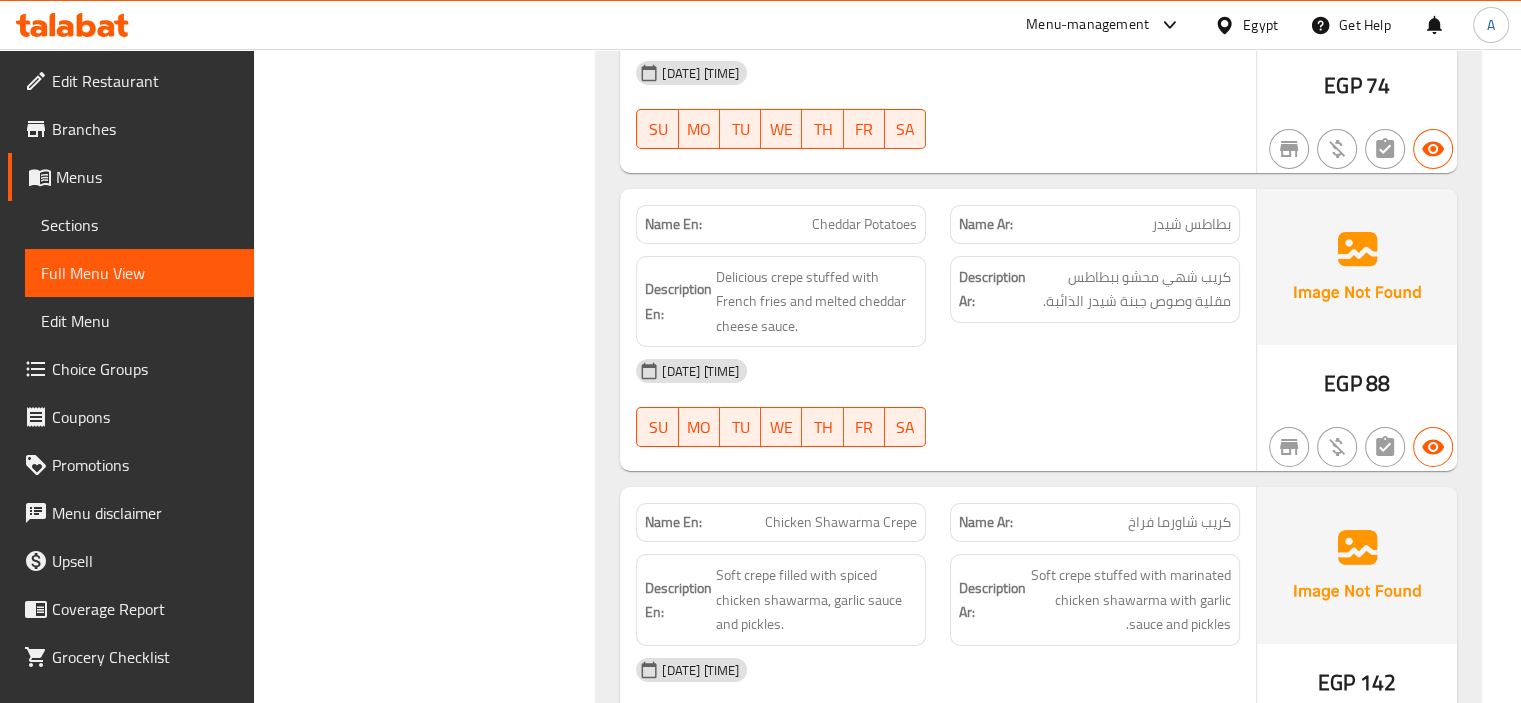 scroll, scrollTop: 7244, scrollLeft: 0, axis: vertical 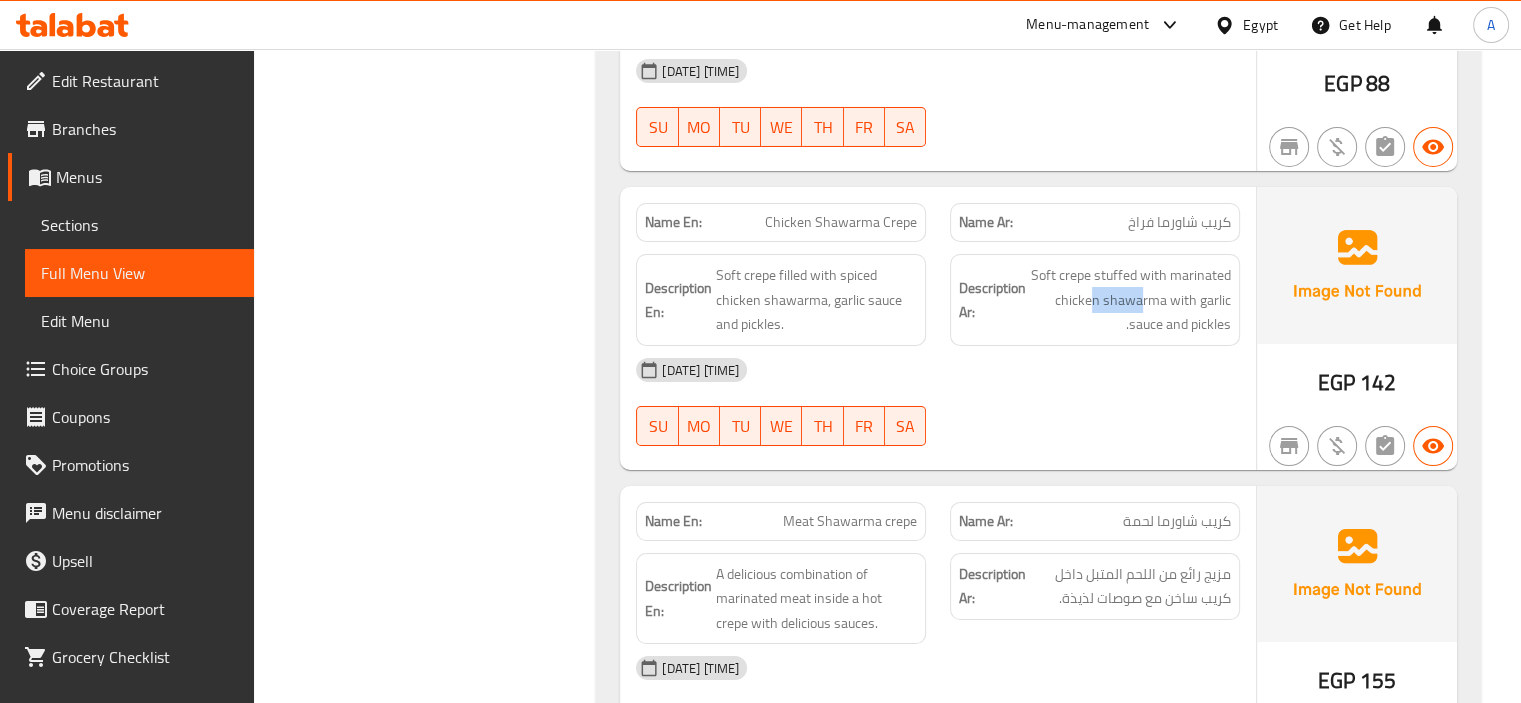 drag, startPoint x: 1124, startPoint y: 290, endPoint x: 1167, endPoint y: 307, distance: 46.238514 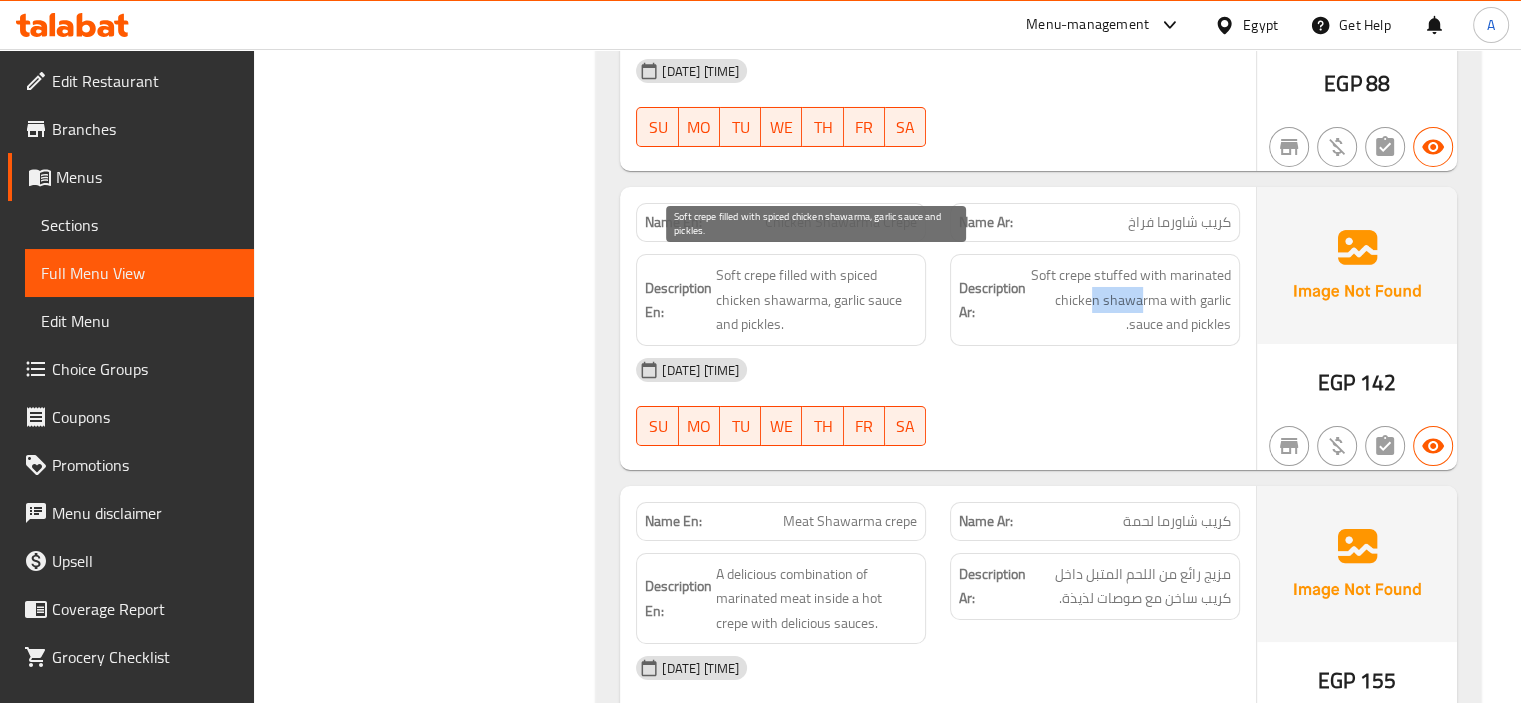 drag, startPoint x: 900, startPoint y: 311, endPoint x: 912, endPoint y: 316, distance: 13 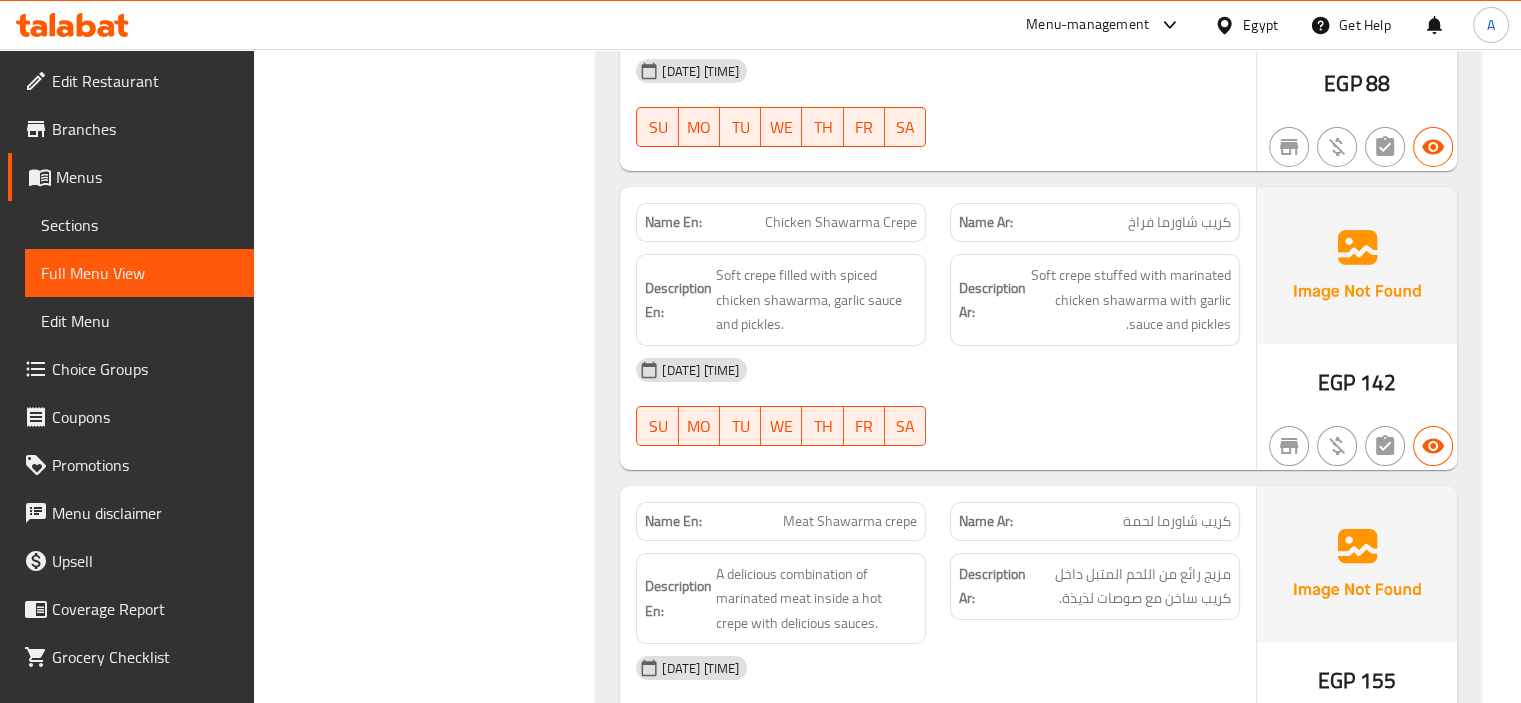 click on "Filter Branches Branches Popular filters Free items Branch specific items Has choices Upsell items Availability filters Available Not available View filters Collapse sections Collapse categories Collapse Choices" at bounding box center (433, 12787) 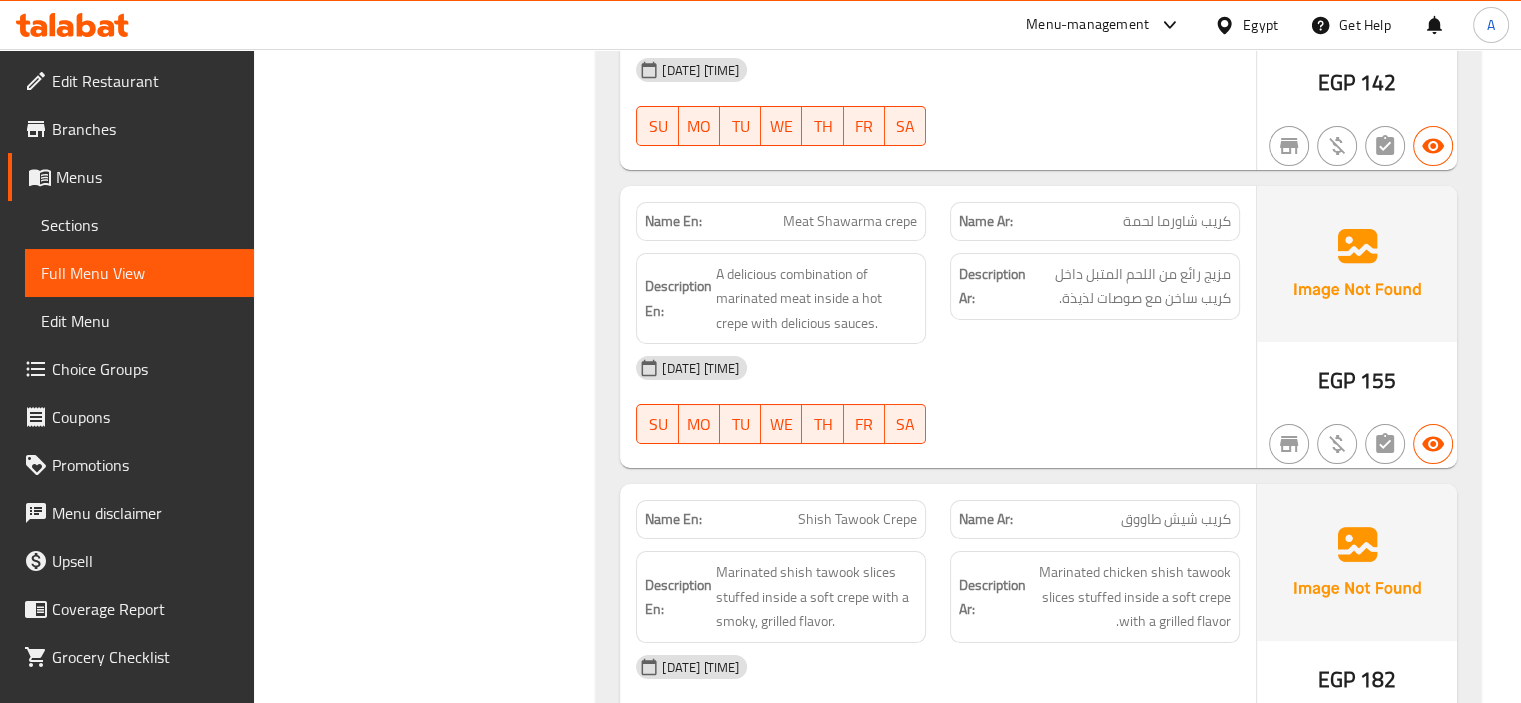 scroll, scrollTop: 7844, scrollLeft: 0, axis: vertical 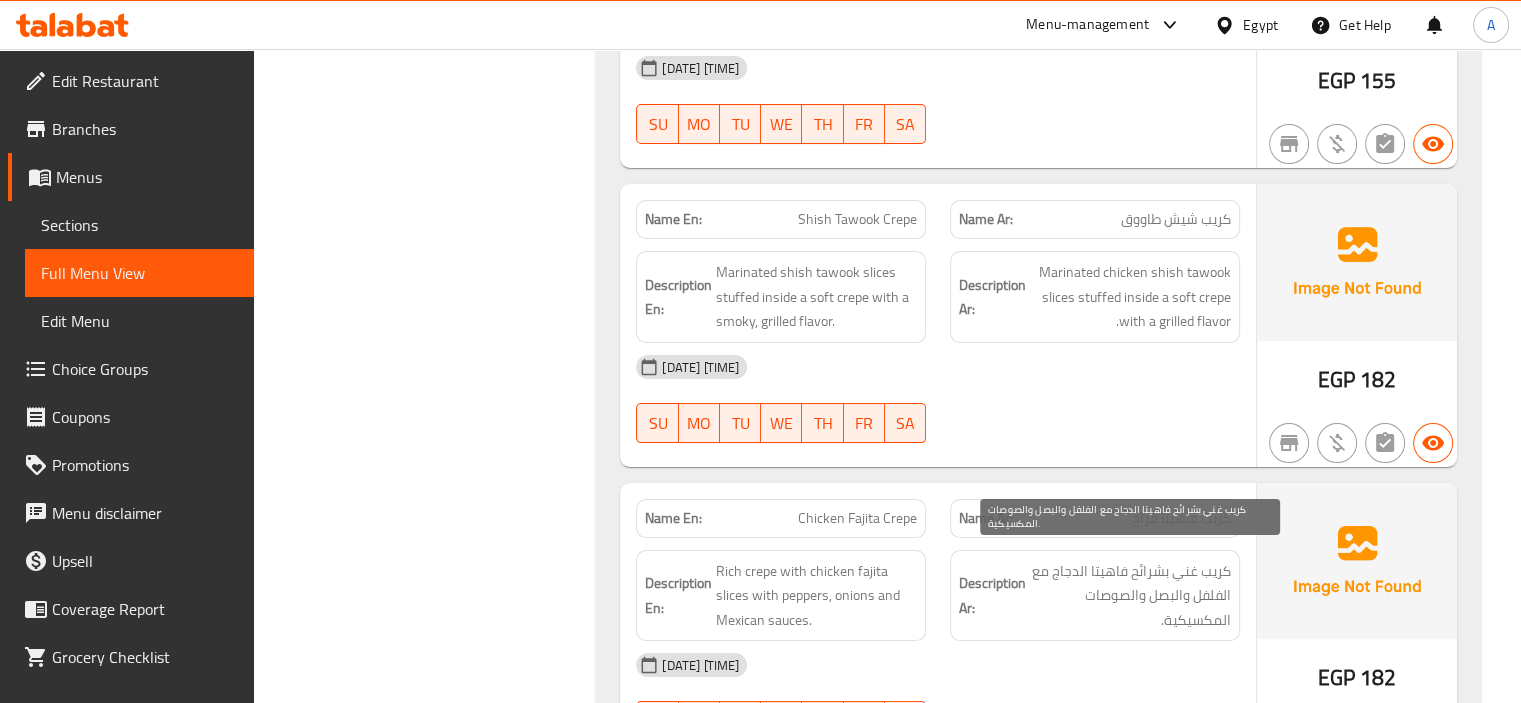click on "كريب غني بشرائح فاهيتا الدجاج مع الفلفل والبصل والصوصات المكسيكية." at bounding box center (1130, 596) 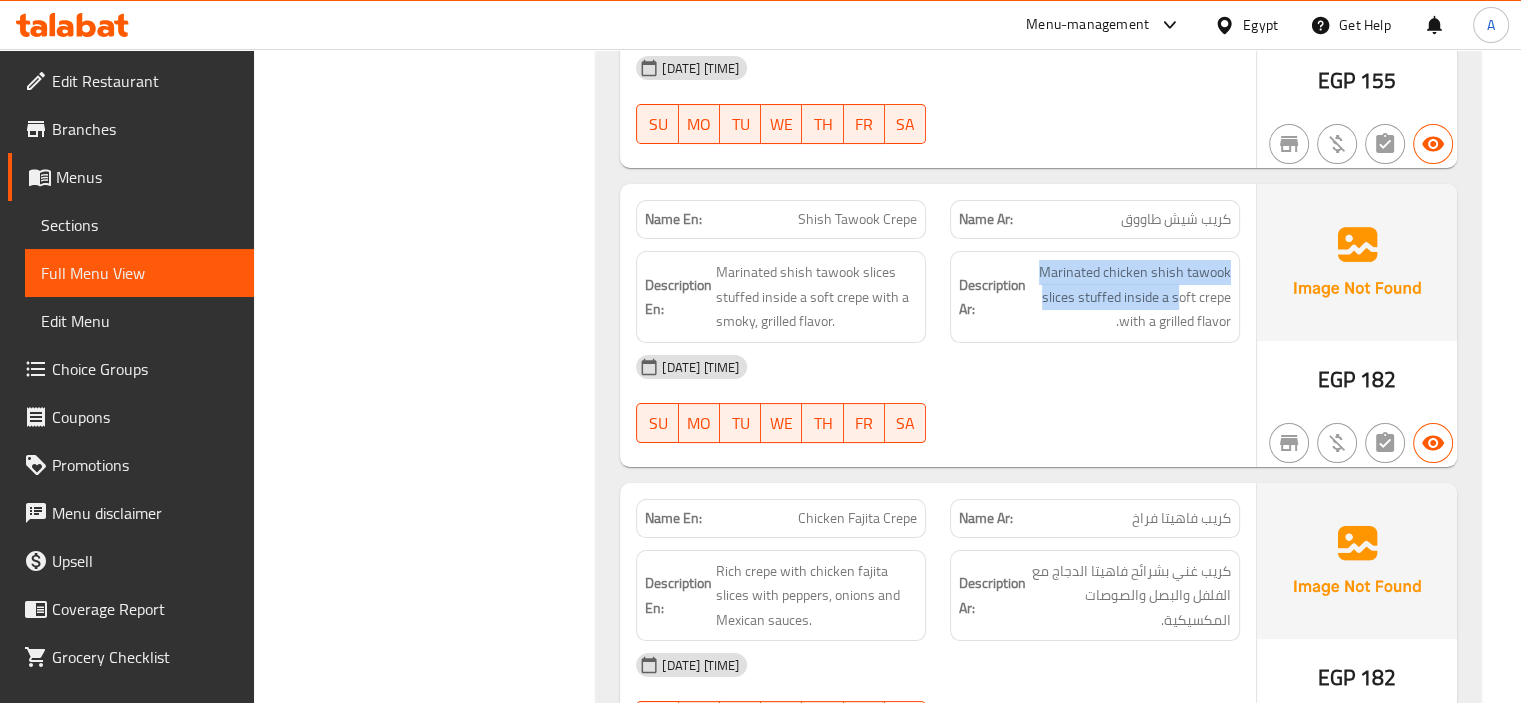 drag, startPoint x: 1172, startPoint y: 308, endPoint x: 1232, endPoint y: 238, distance: 92.19544 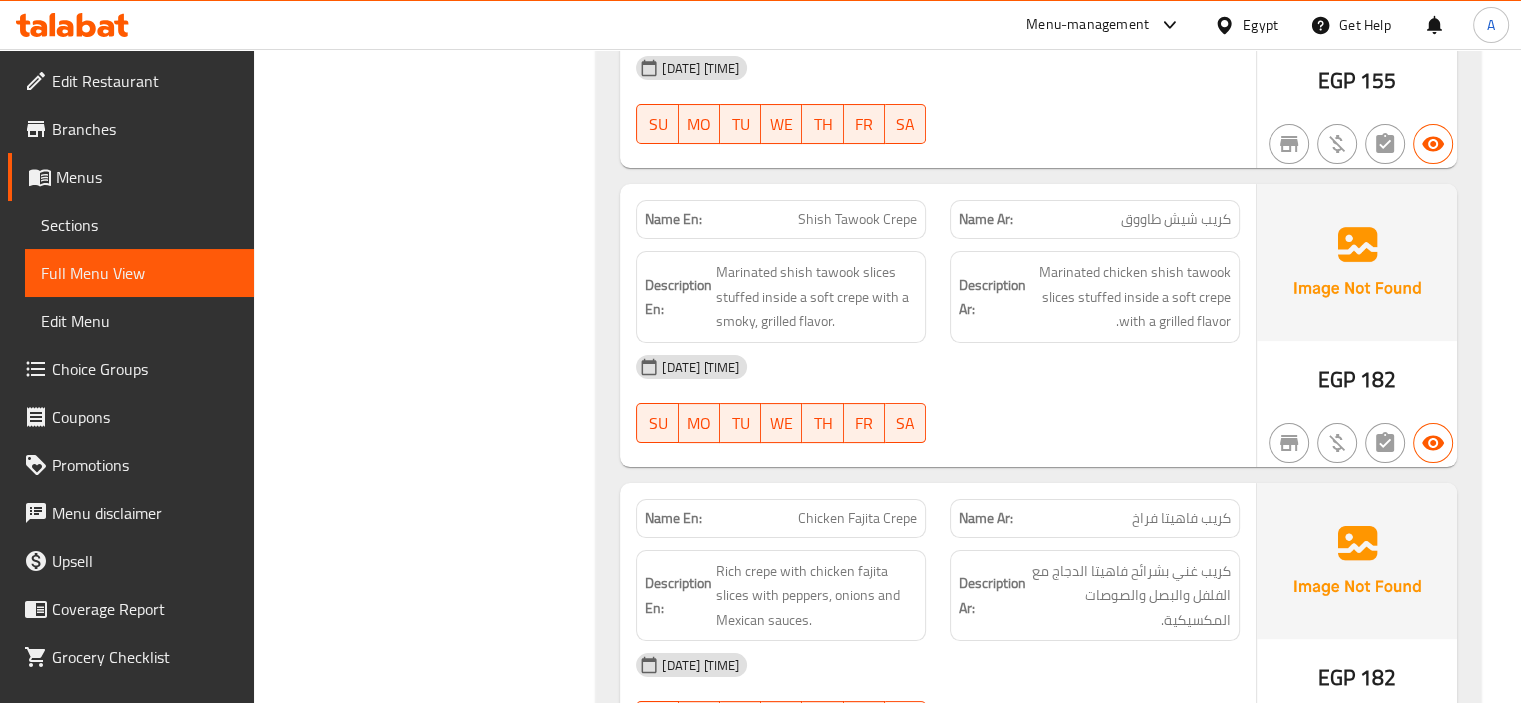 click on "07-08-2025 05:55 AM" at bounding box center [938, -4957] 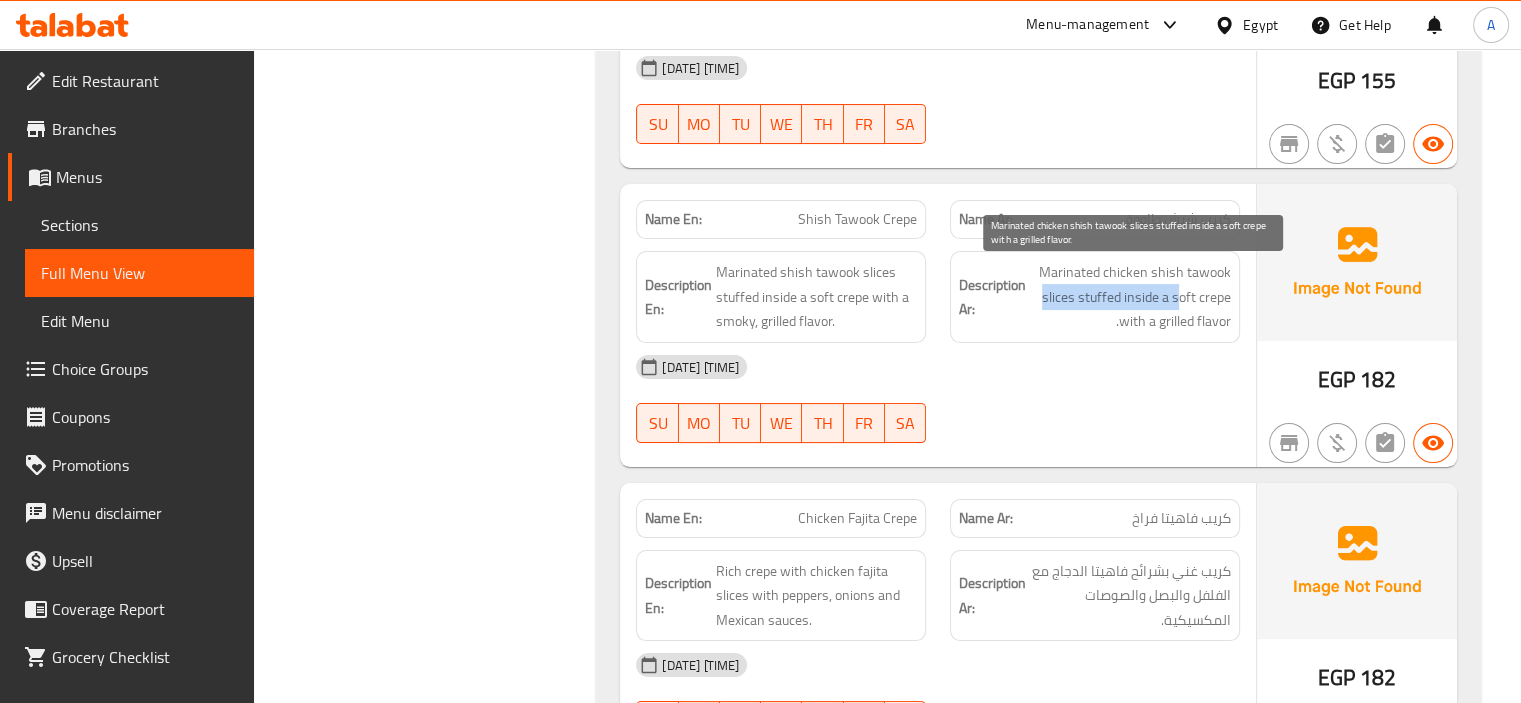 drag, startPoint x: 1183, startPoint y: 286, endPoint x: 1154, endPoint y: 311, distance: 38.28838 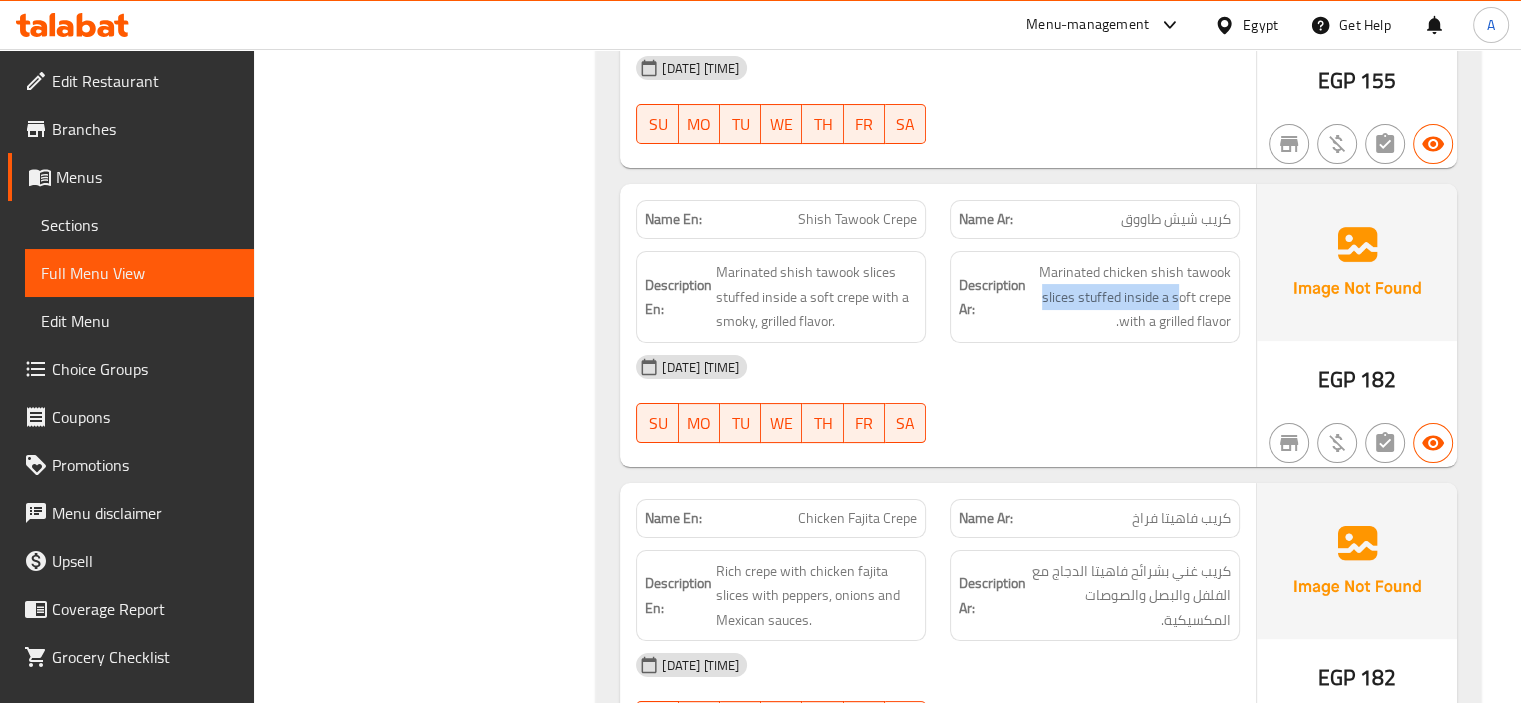 copy on "داخل كريب طري بنكهة مشوية." 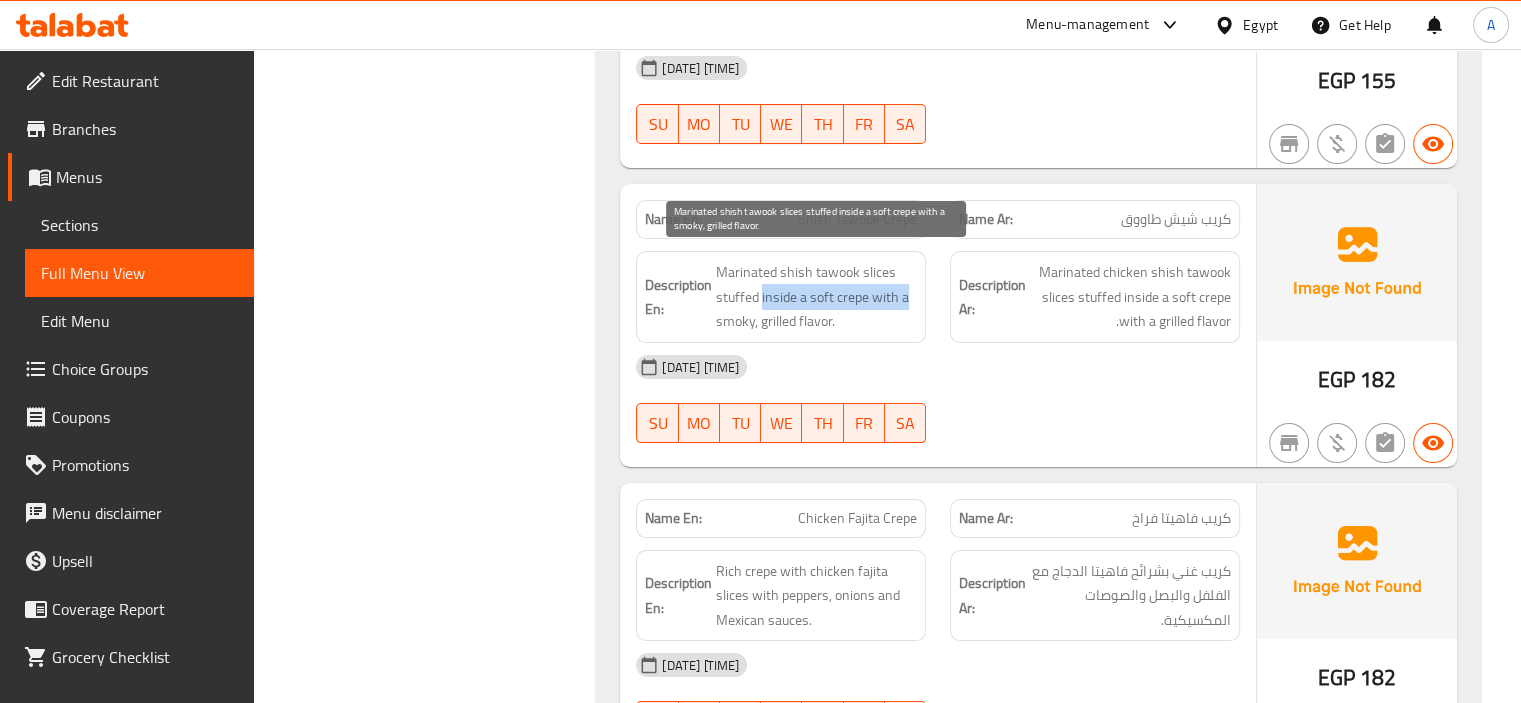 drag, startPoint x: 762, startPoint y: 287, endPoint x: 913, endPoint y: 287, distance: 151 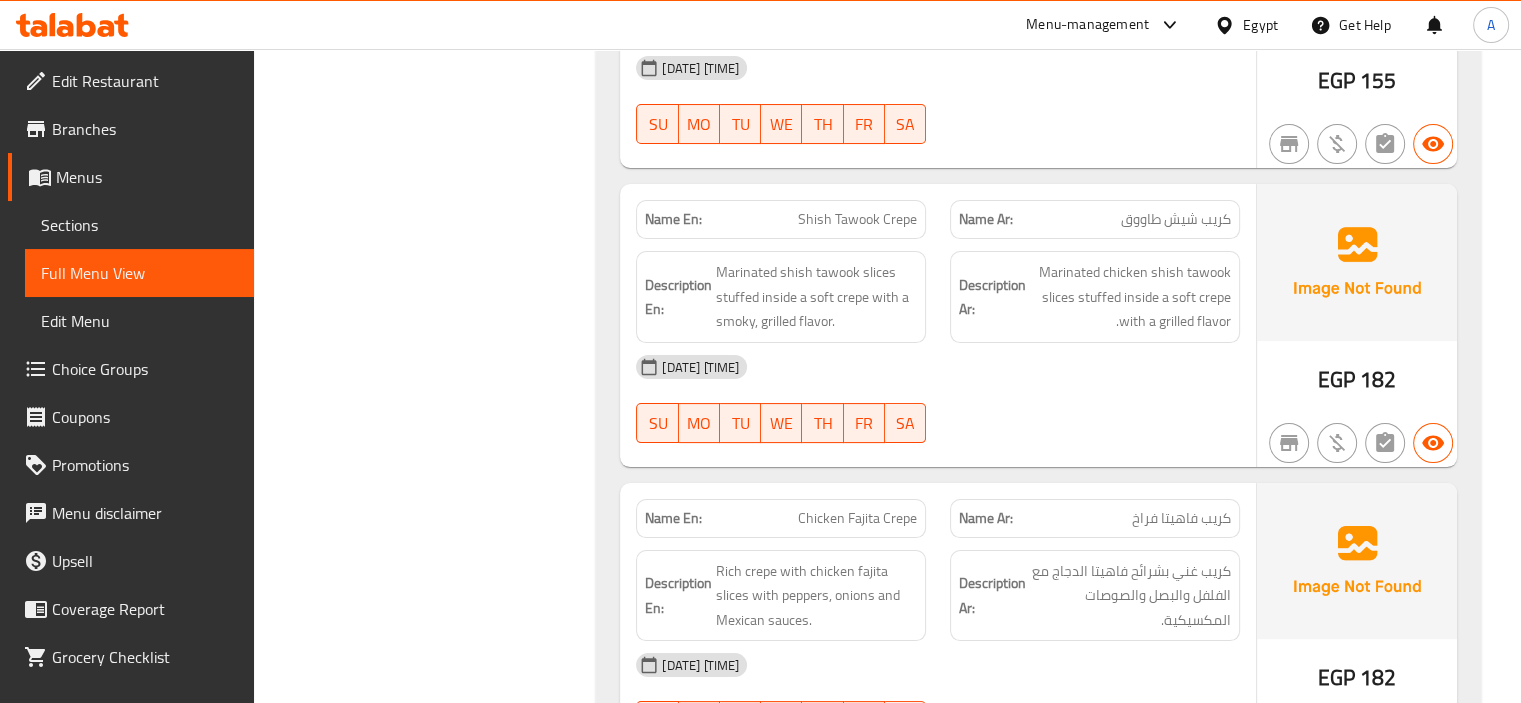 click on "Filter Branches Branches Popular filters Free items Branch specific items Has choices Upsell items Availability filters Available Not available View filters Collapse sections Collapse categories Collapse Choices" at bounding box center (433, 12187) 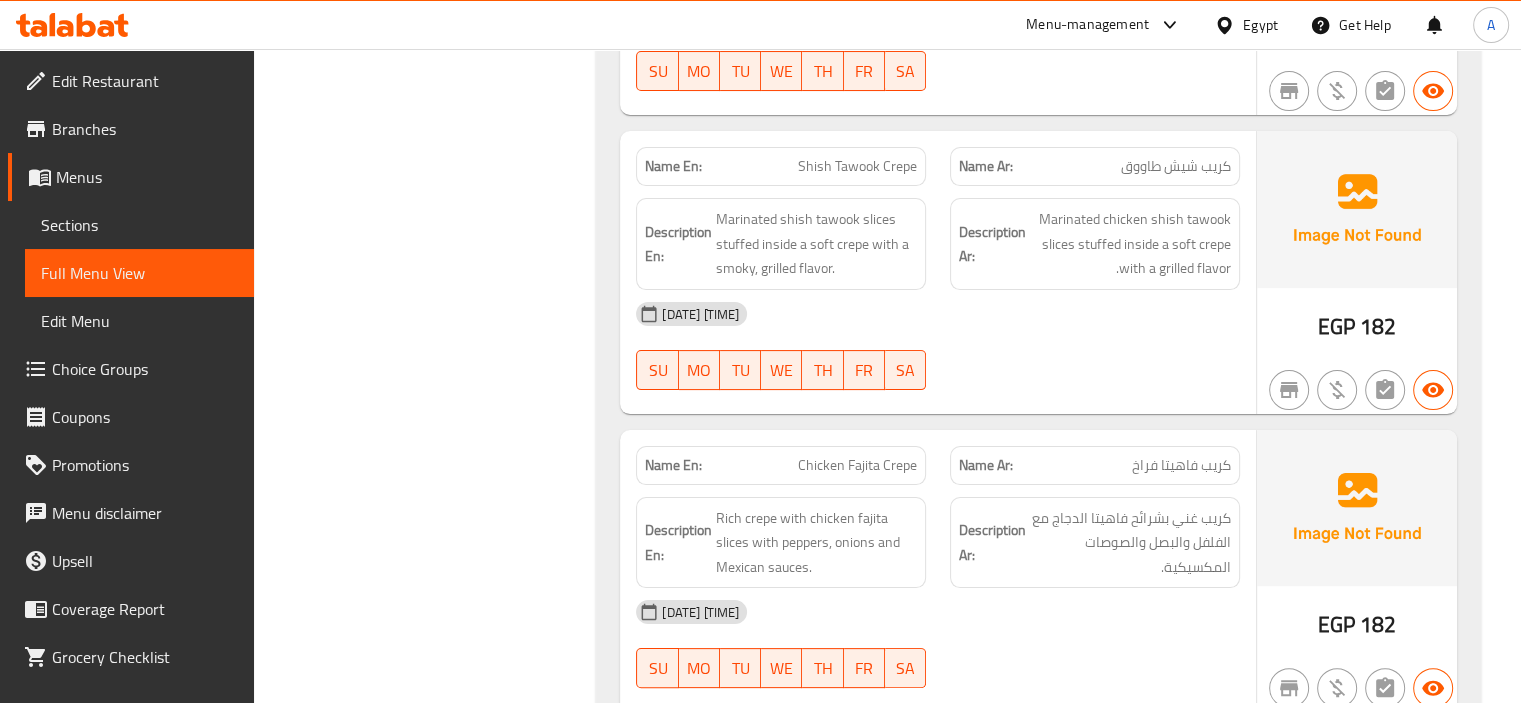 scroll, scrollTop: 7944, scrollLeft: 0, axis: vertical 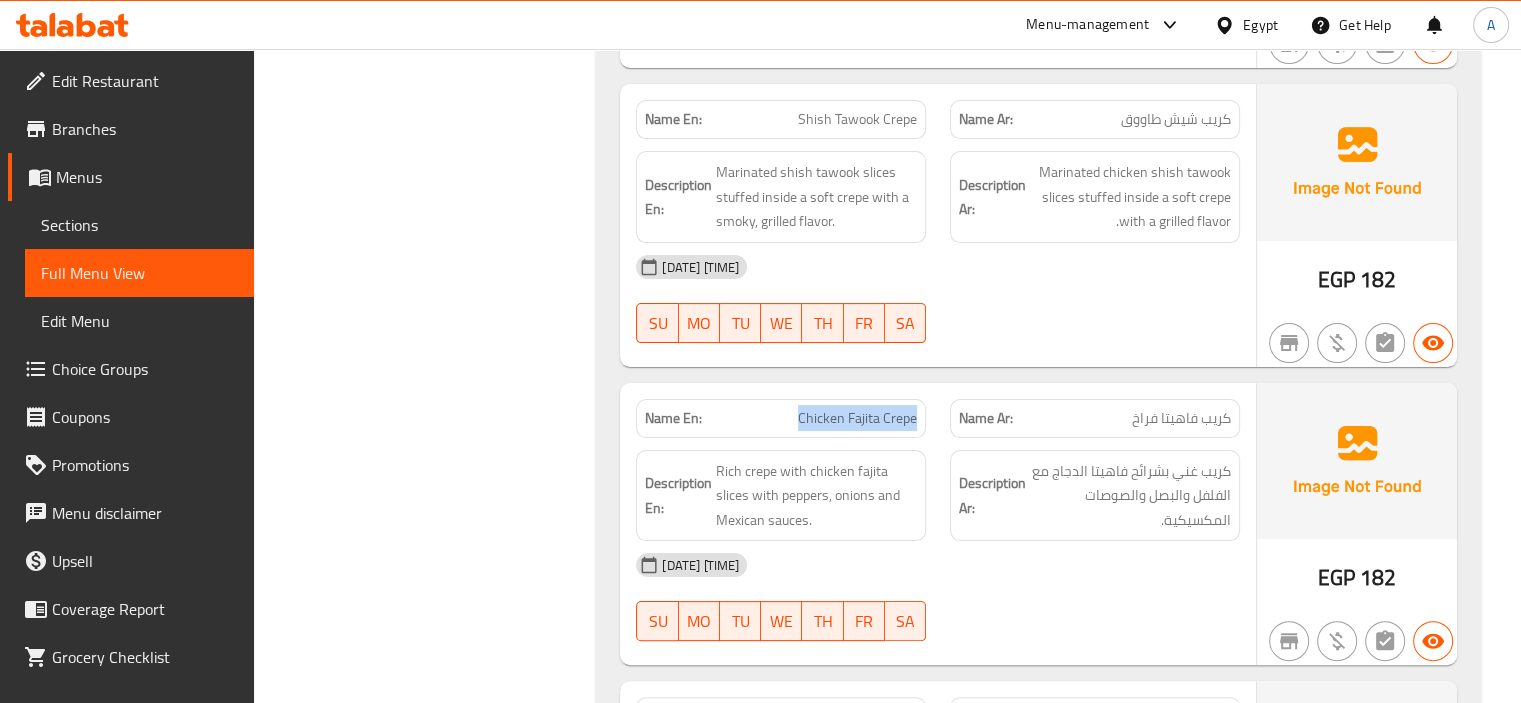 drag, startPoint x: 799, startPoint y: 401, endPoint x: 923, endPoint y: 406, distance: 124.10077 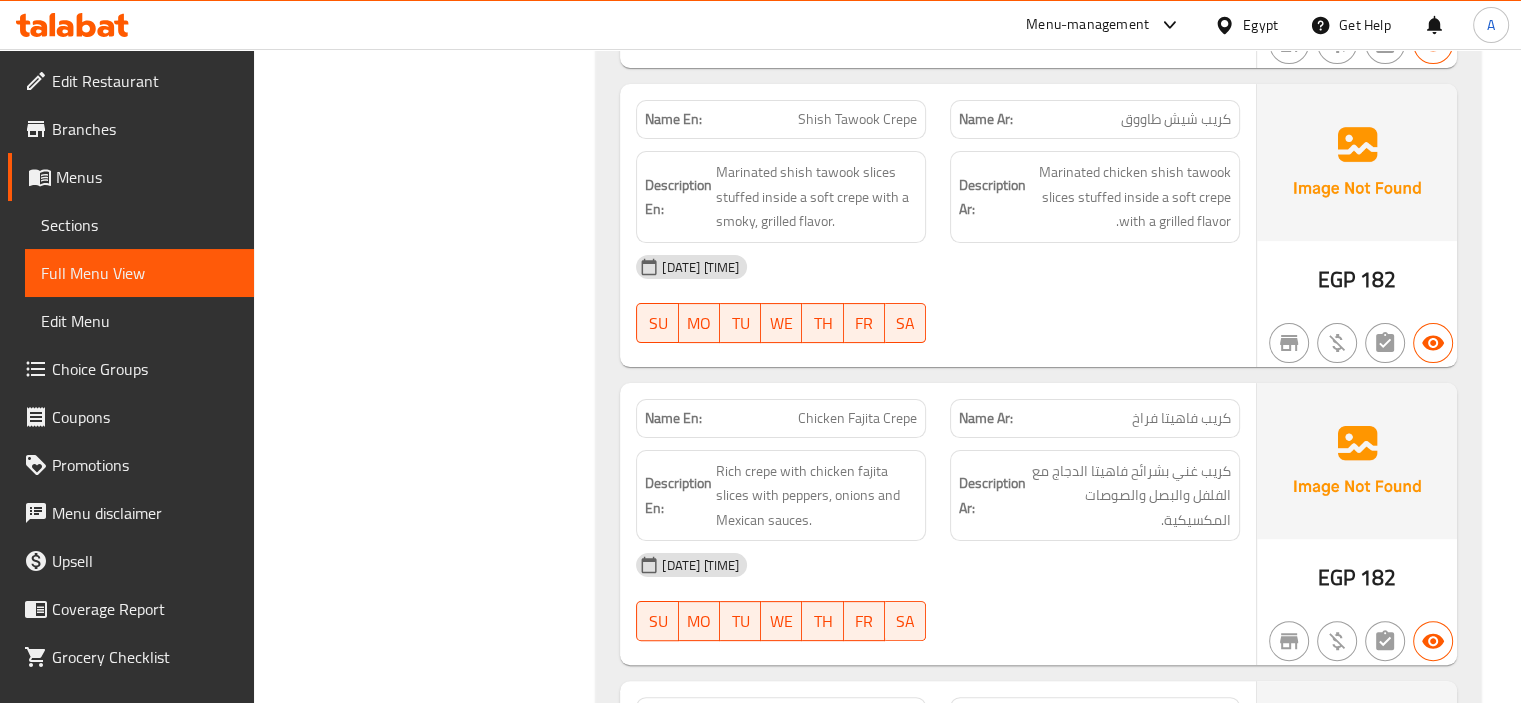 click on "Filter Branches Branches Popular filters Free items Branch specific items Has choices Upsell items Availability filters Available Not available View filters Collapse sections Collapse categories Collapse Choices" at bounding box center [433, 12087] 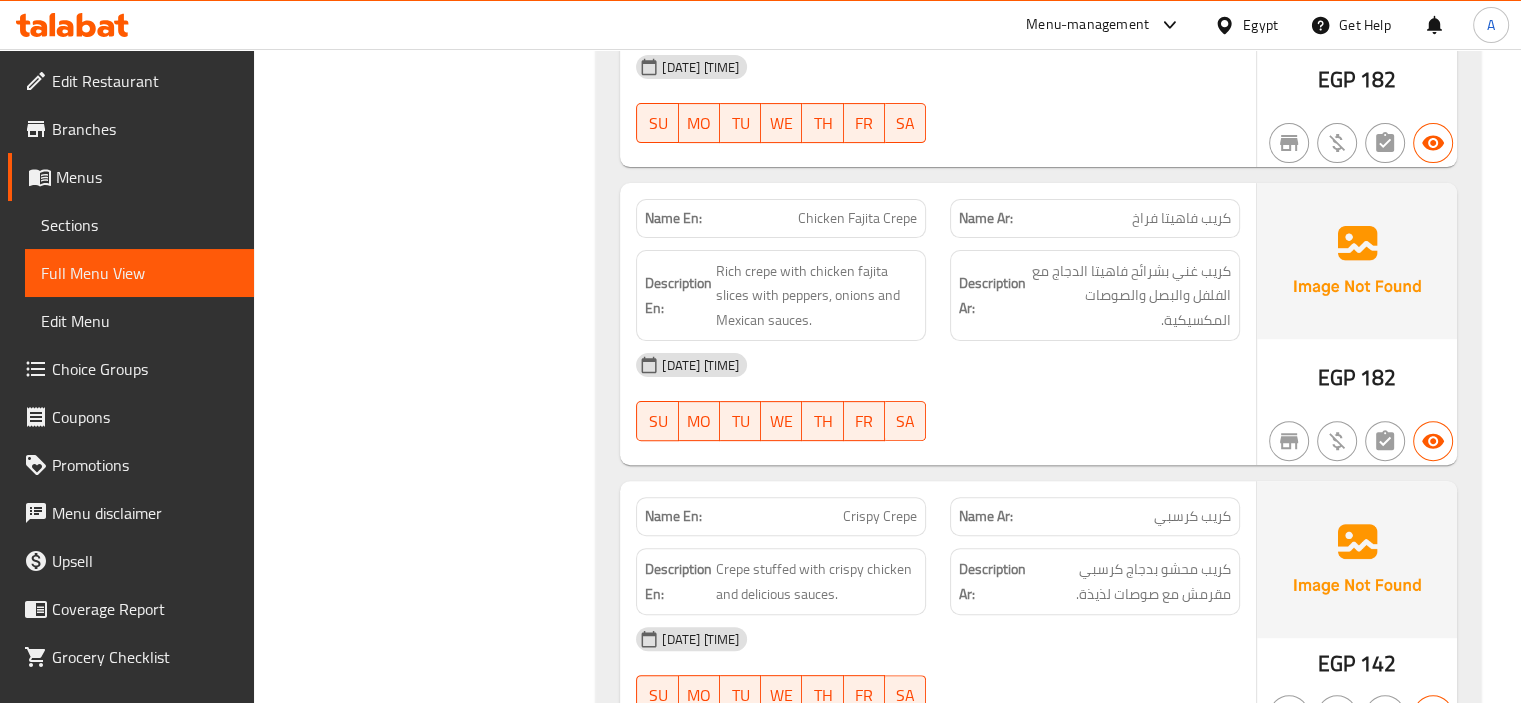 scroll, scrollTop: 8344, scrollLeft: 0, axis: vertical 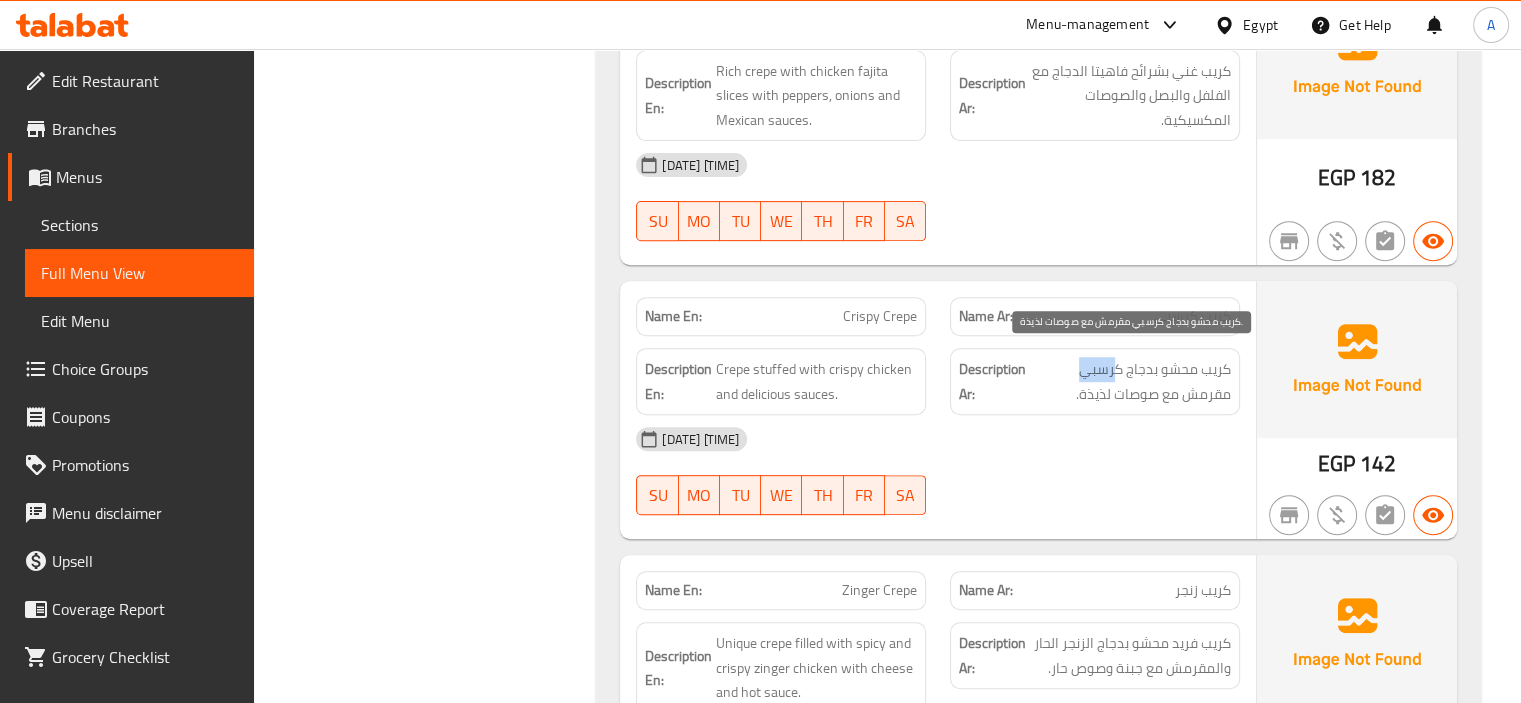 drag, startPoint x: 1080, startPoint y: 360, endPoint x: 1116, endPoint y: 363, distance: 36.124783 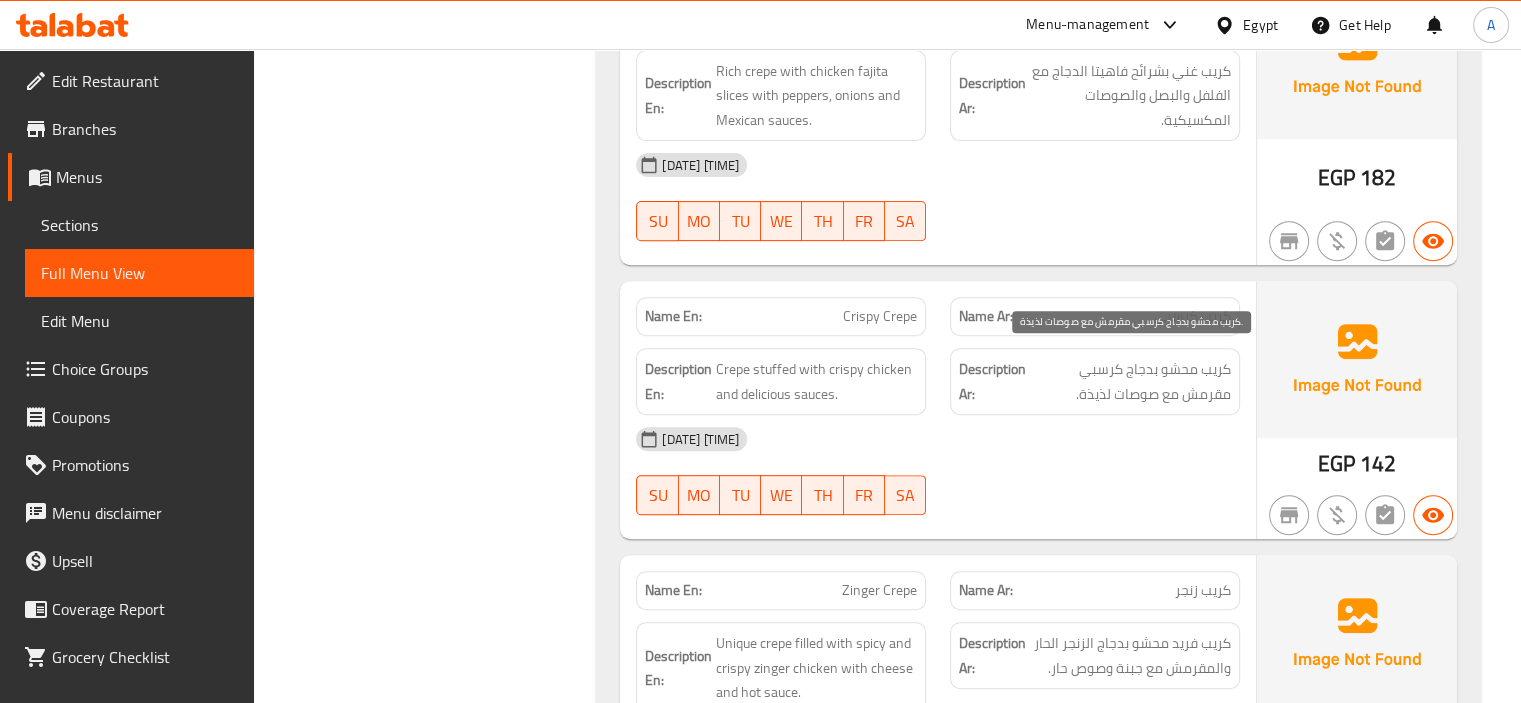 click on "كريب محشو بدجاج كرسبي مقرمش مع صوصات لذيذة." at bounding box center [1130, 381] 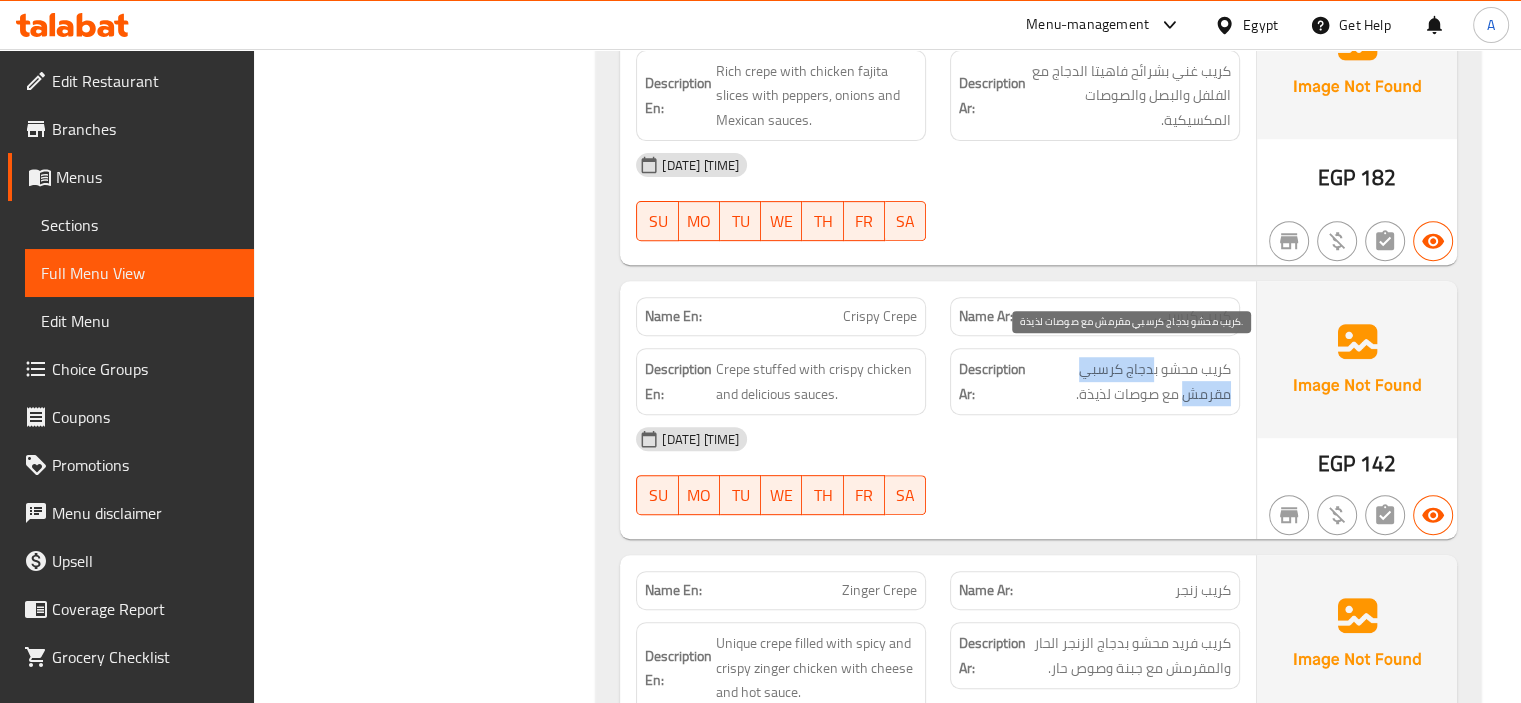 drag, startPoint x: 1151, startPoint y: 357, endPoint x: 1188, endPoint y: 384, distance: 45.80393 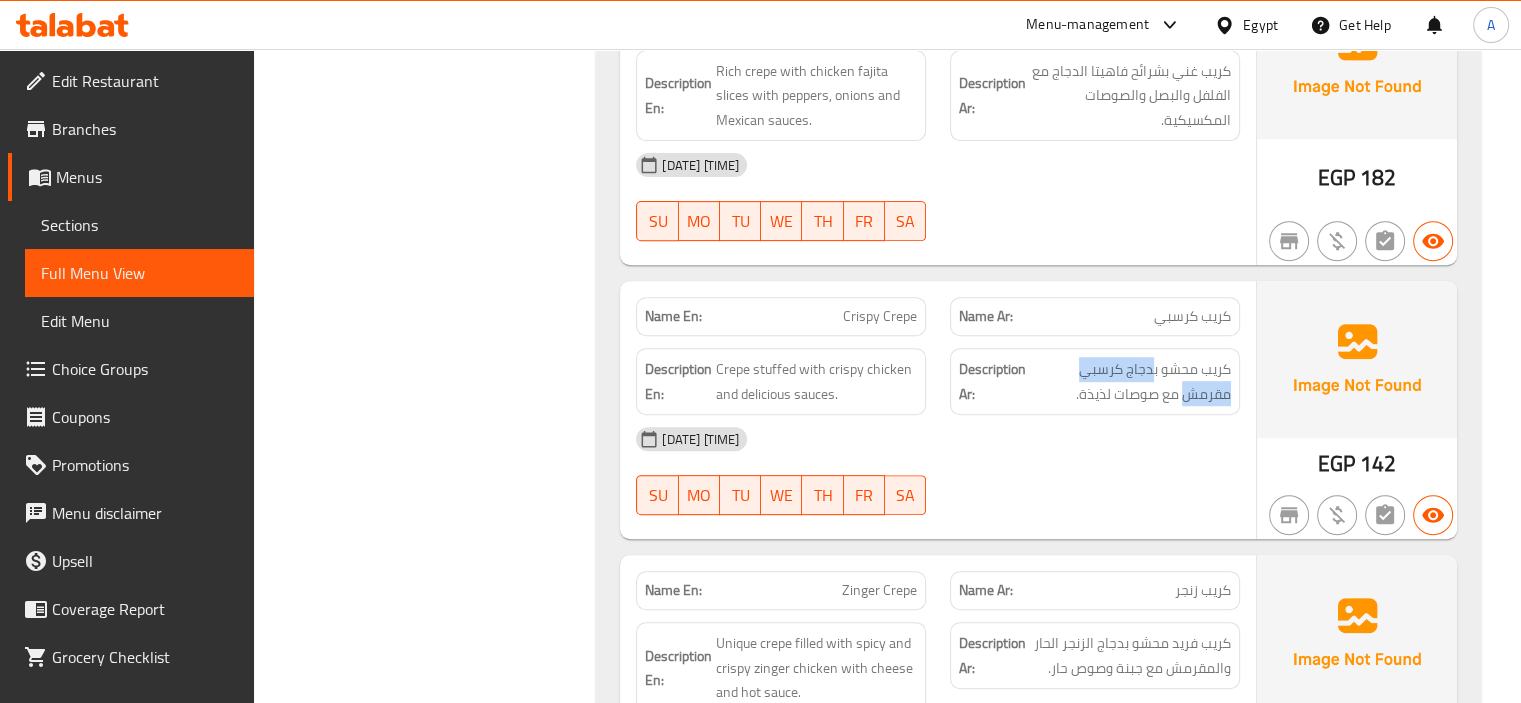 click on "07-08-2025 05:55 AM" at bounding box center [938, -4250] 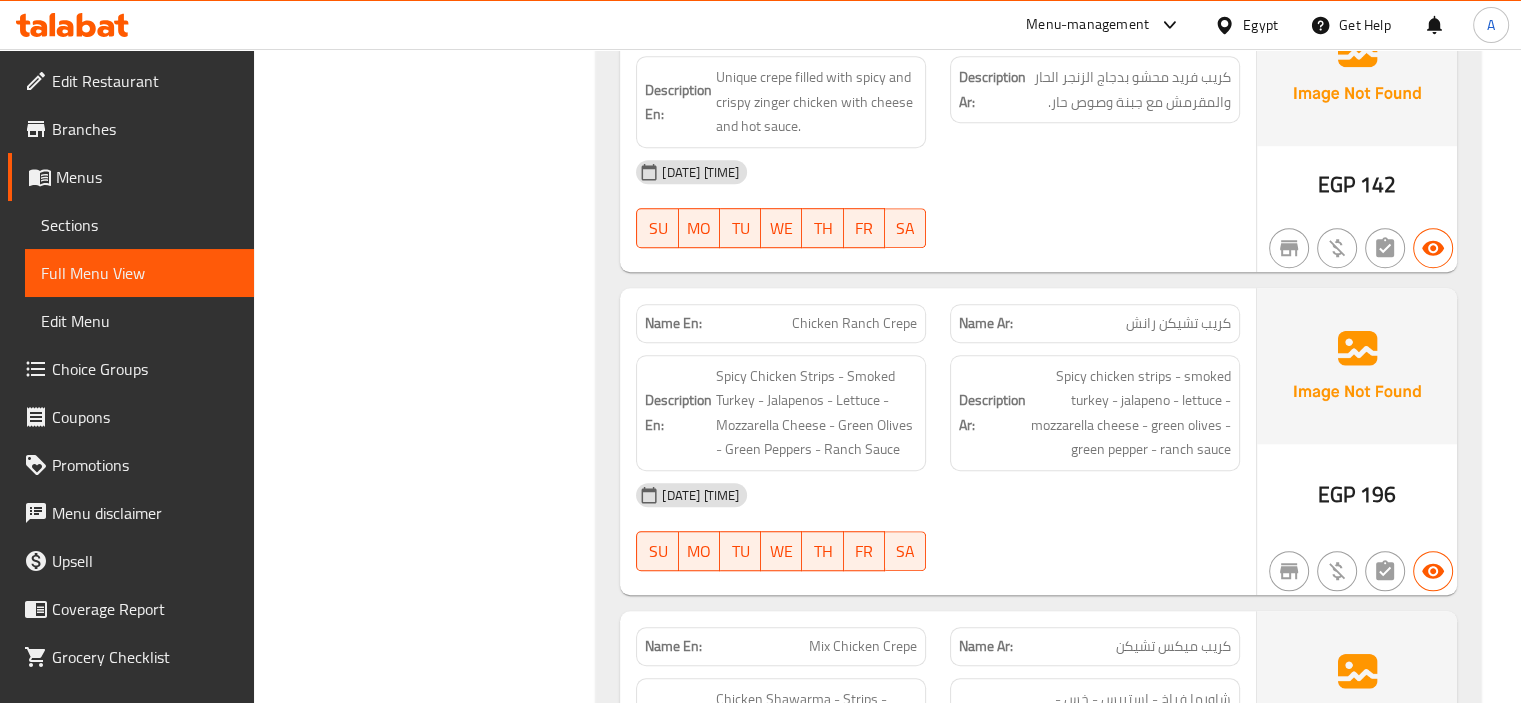 scroll, scrollTop: 8944, scrollLeft: 0, axis: vertical 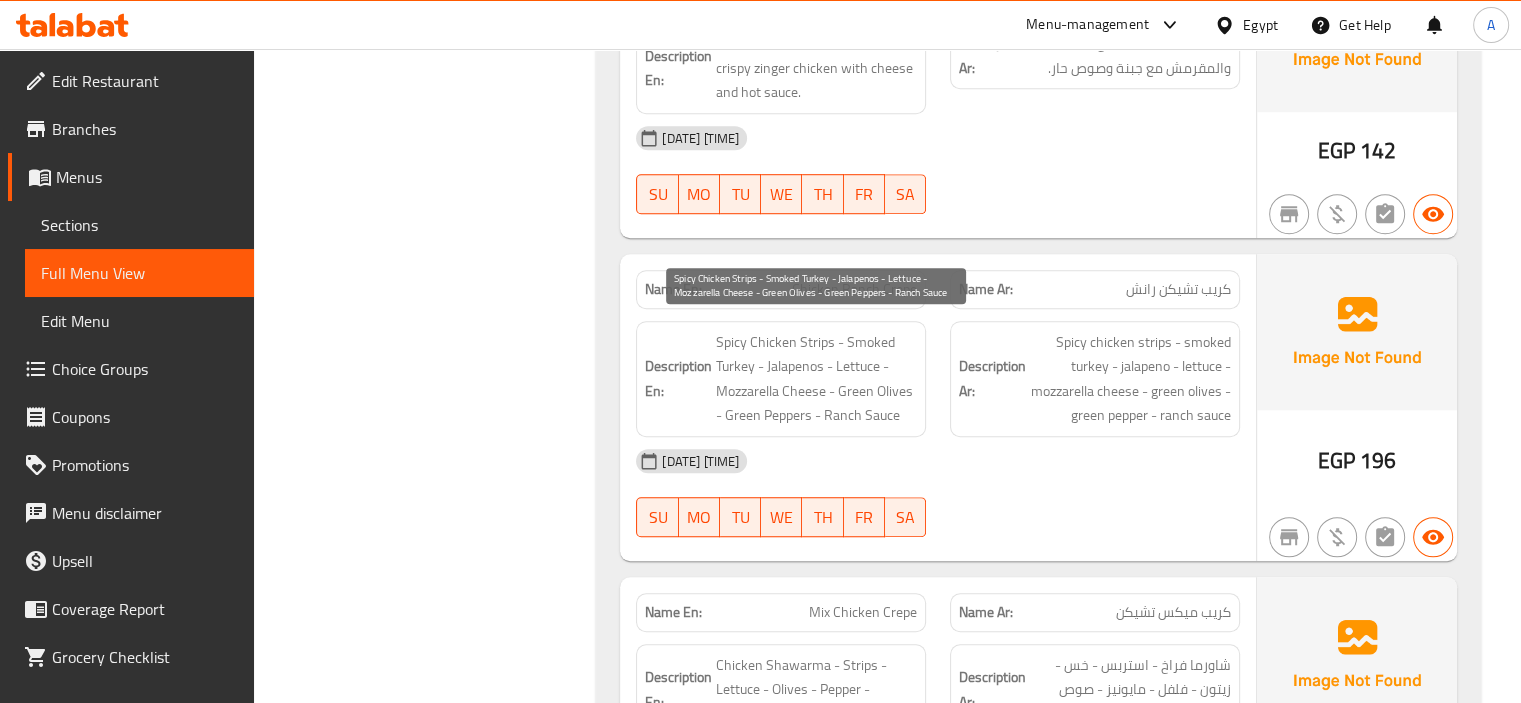 click on "Spicy Chicken Strips - Smoked Turkey - Jalapenos - Lettuce - Mozzarella Cheese - Green Olives - Green Peppers - Ranch Sauce" at bounding box center (816, 379) 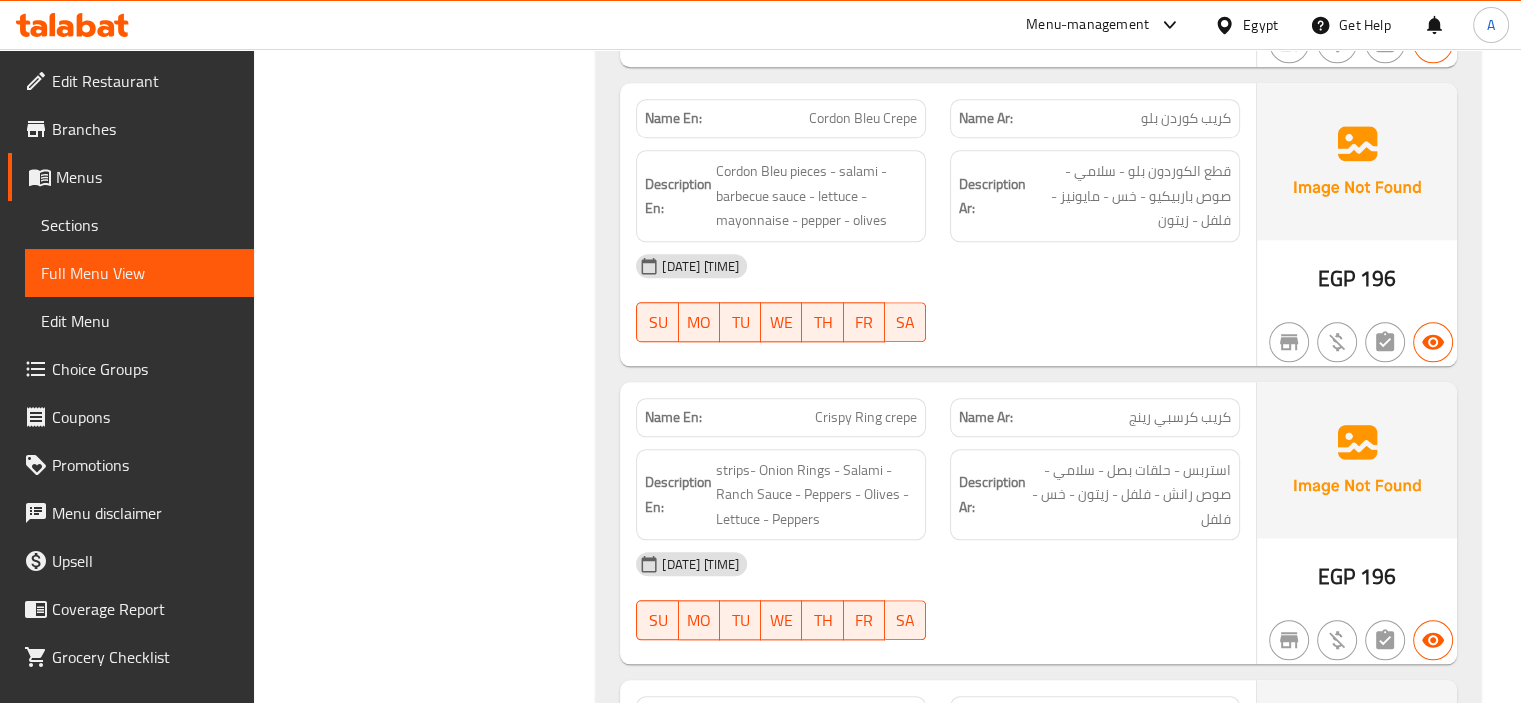 scroll, scrollTop: 9844, scrollLeft: 0, axis: vertical 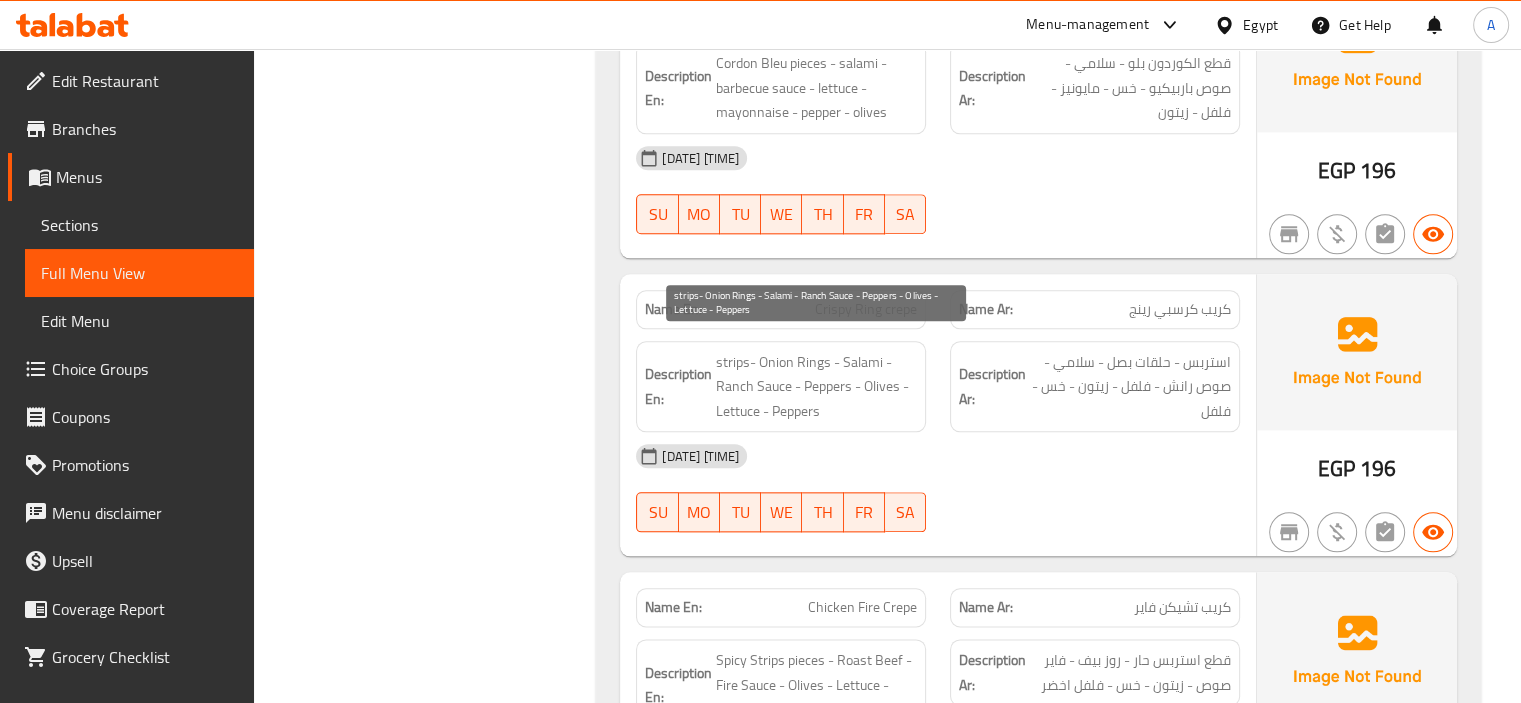 click on "strips- Onion Rings - Salami - Ranch Sauce - Peppers - Olives - Lettuce - Peppers" at bounding box center (816, 387) 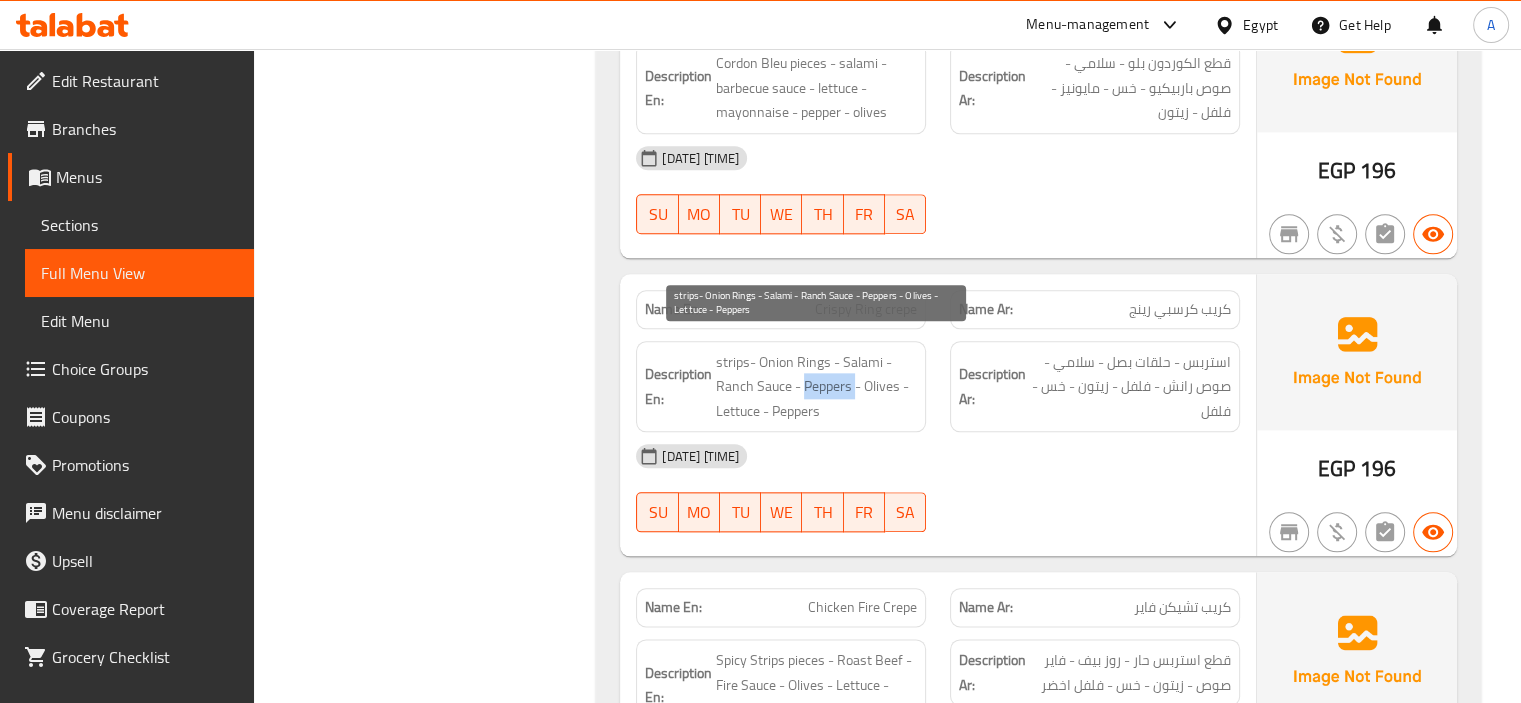 click on "strips- Onion Rings - Salami - Ranch Sauce - Peppers - Olives - Lettuce - Peppers" at bounding box center [816, 387] 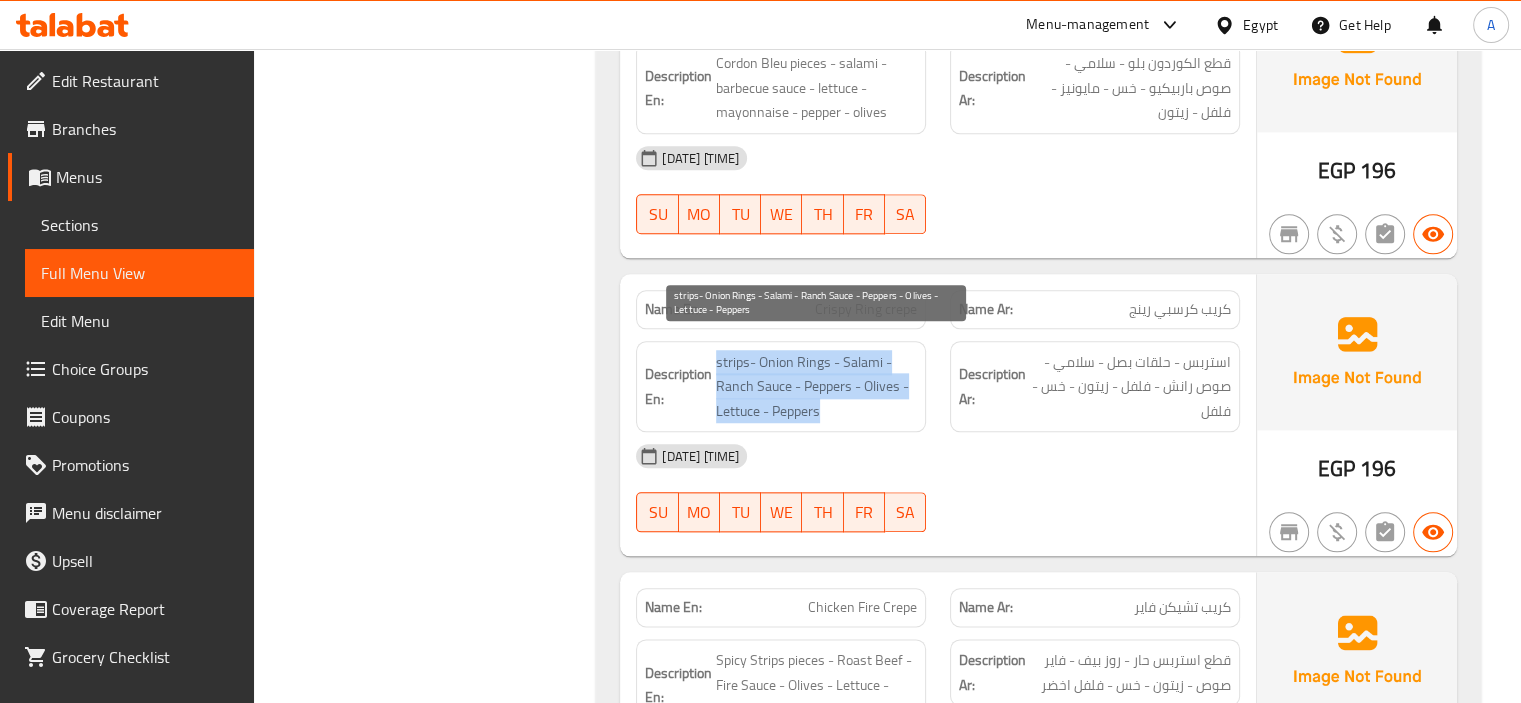 click on "strips- Onion Rings - Salami - Ranch Sauce - Peppers - Olives - Lettuce - Peppers" at bounding box center [816, 387] 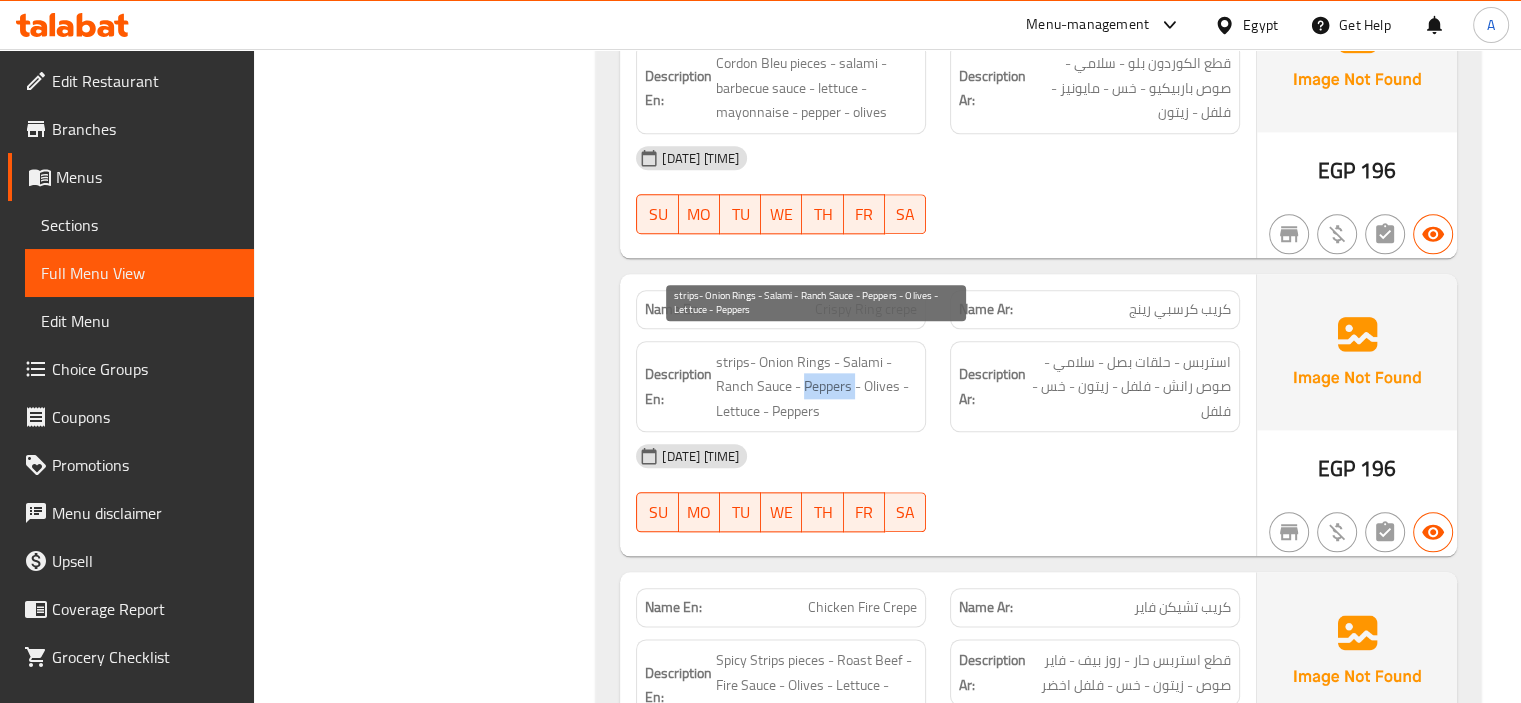 click on "strips- Onion Rings - Salami - Ranch Sauce - Peppers - Olives - Lettuce - Peppers" at bounding box center (816, 387) 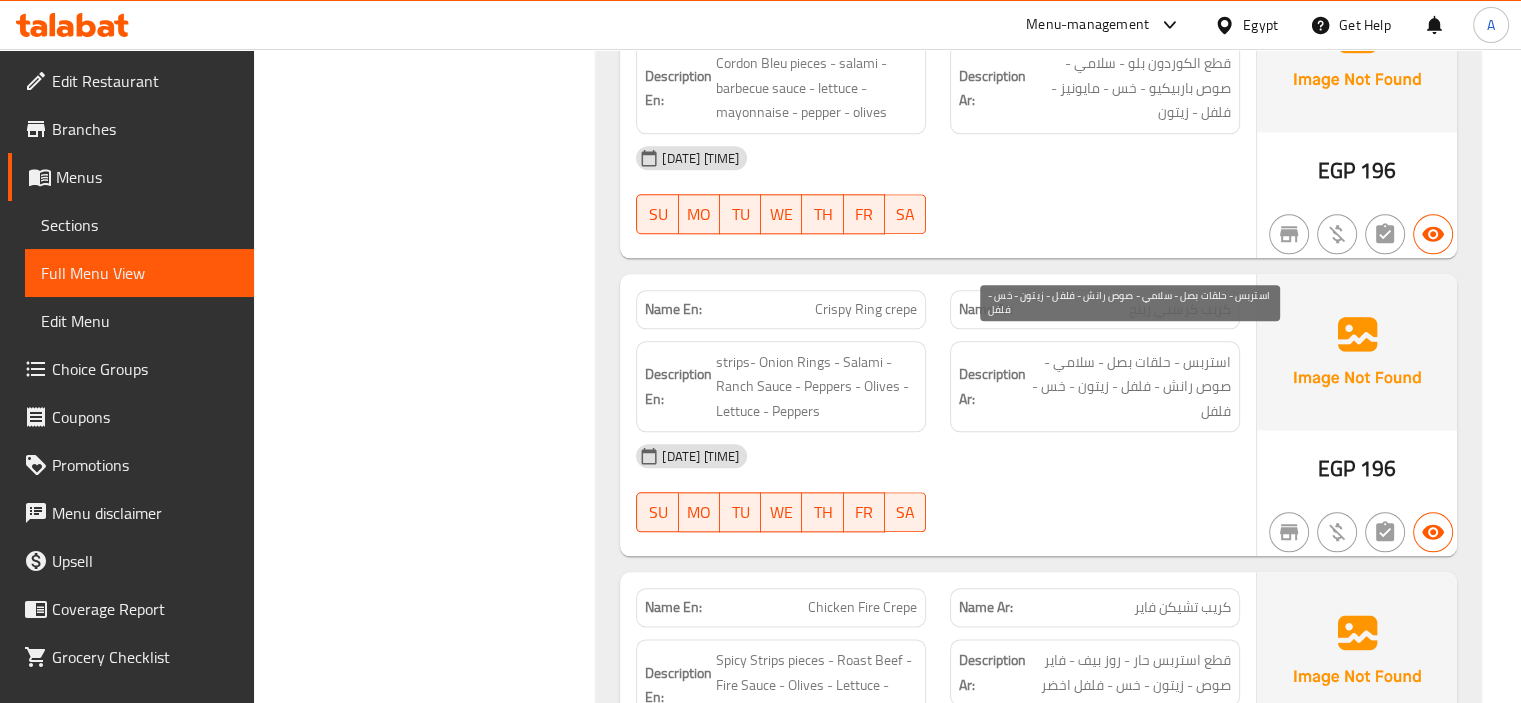 click on "استربس - حلقات بصل - سلامي - صوص رانش - فلفل - زيتون - خس - فلفل" at bounding box center (1130, 387) 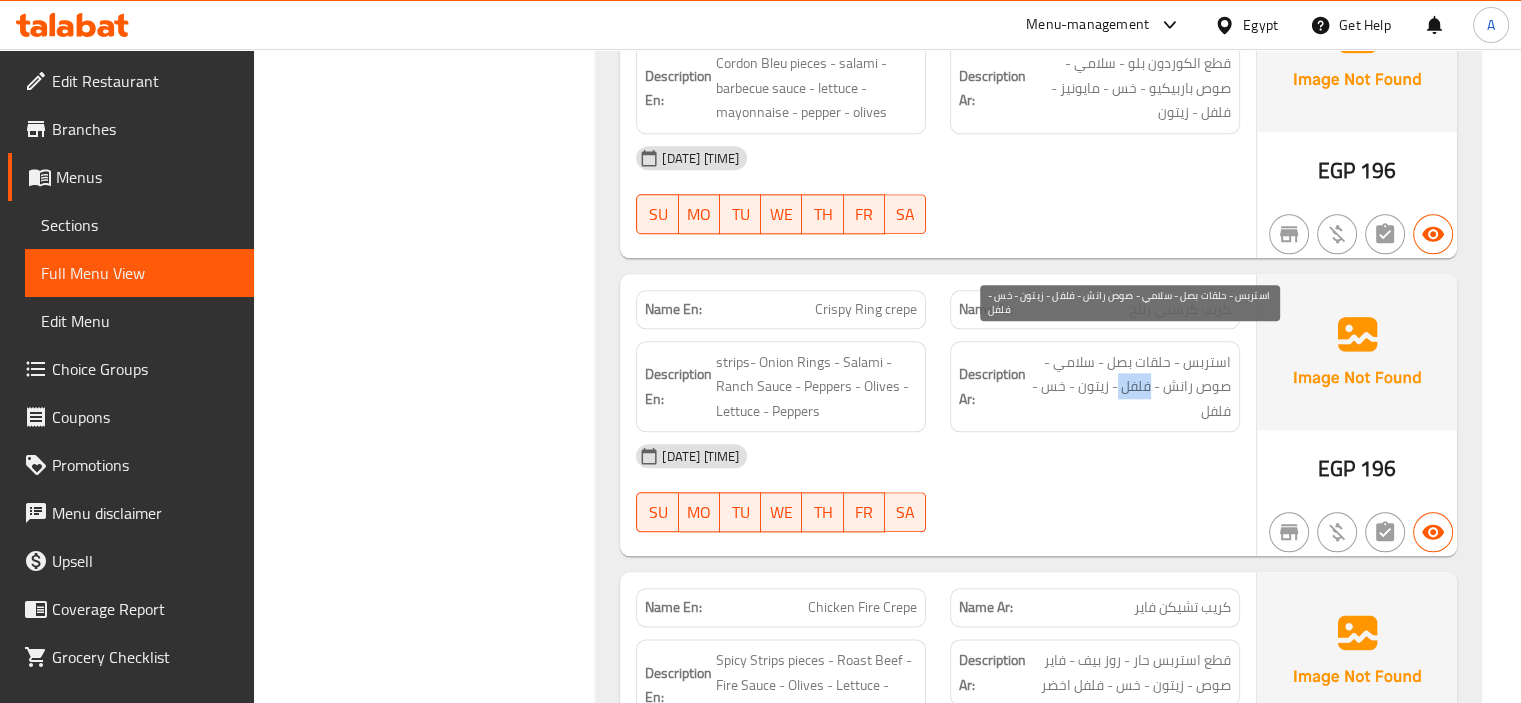click on "استربس - حلقات بصل - سلامي - صوص رانش - فلفل - زيتون - خس - فلفل" at bounding box center [1130, 387] 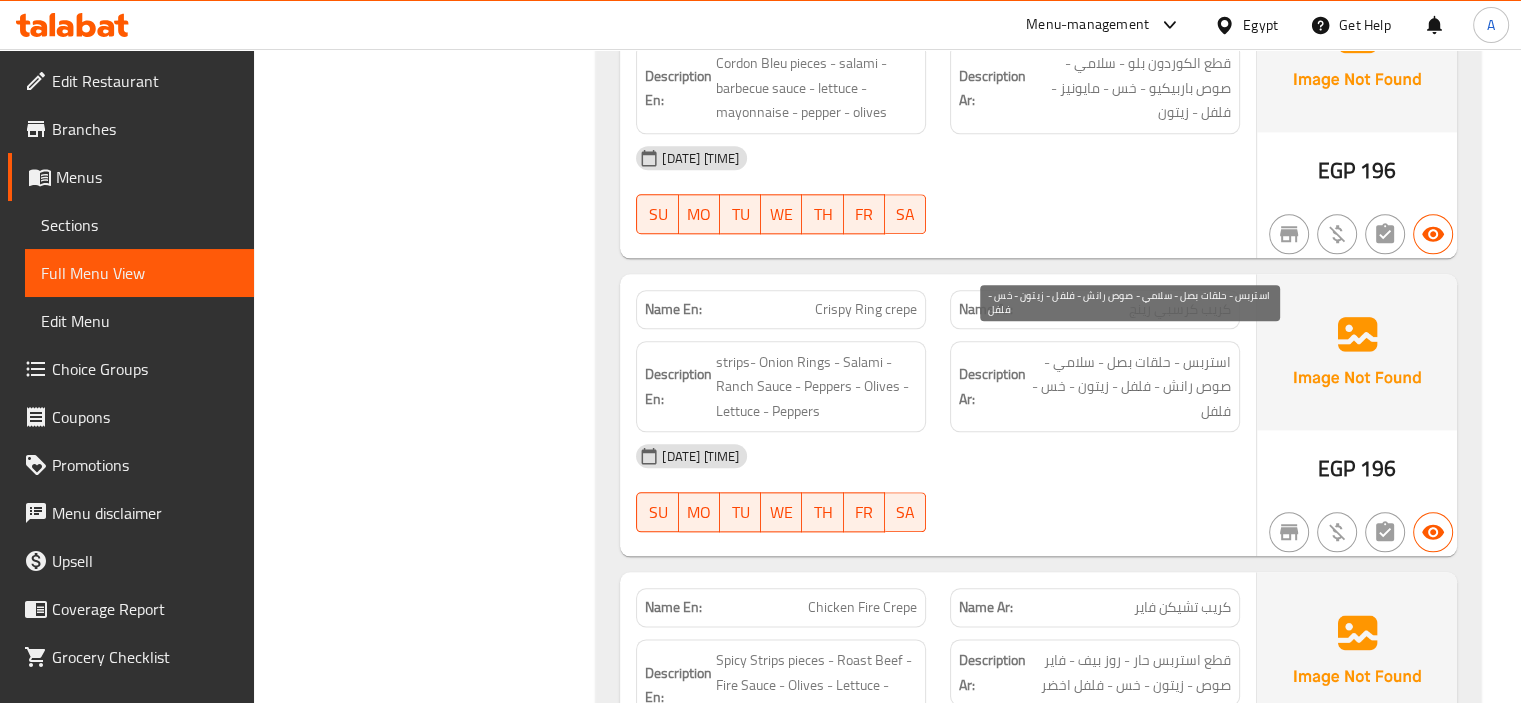click on "استربس - حلقات بصل - سلامي - صوص رانش - فلفل - زيتون - خس - فلفل" at bounding box center (1130, 387) 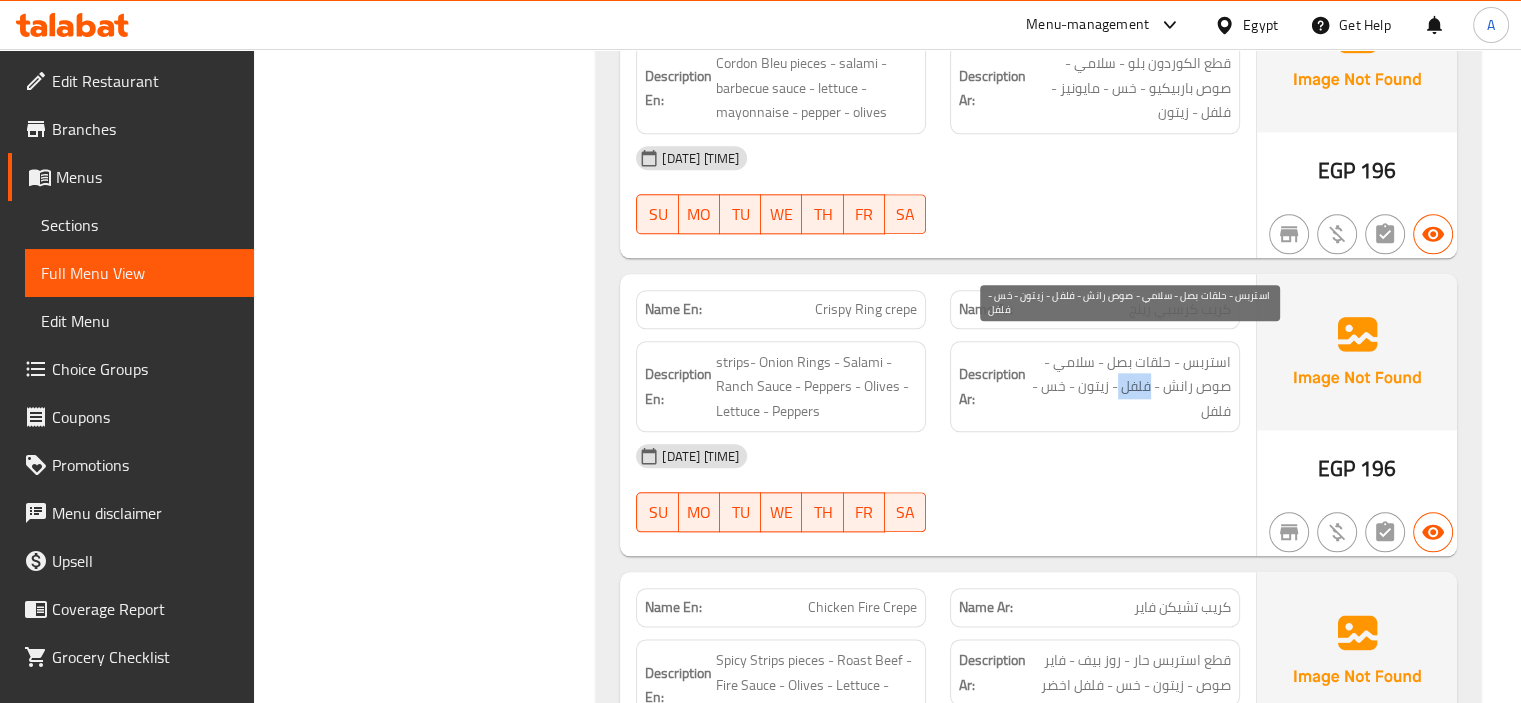 click on "استربس - حلقات بصل - سلامي - صوص رانش - فلفل - زيتون - خس - فلفل" at bounding box center (1130, 387) 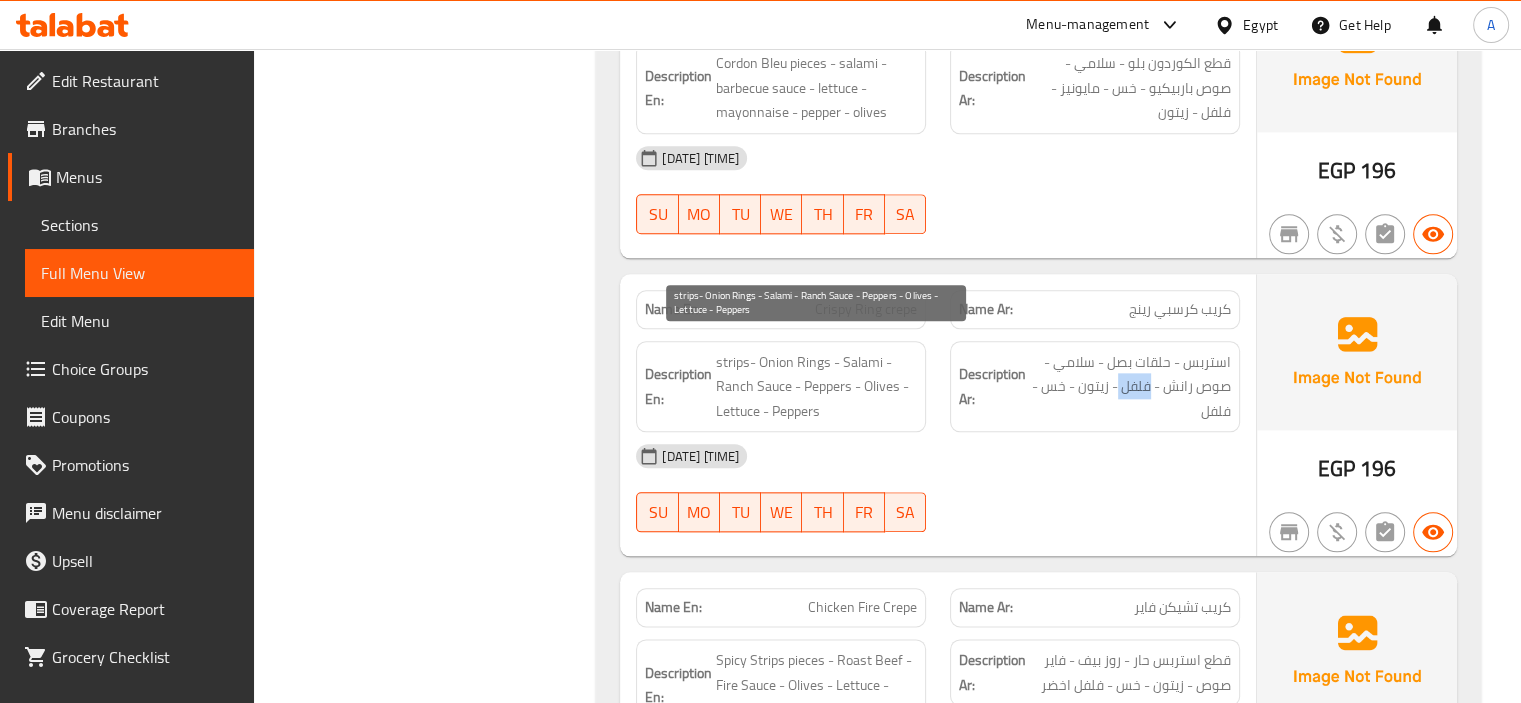 click on "strips- Onion Rings - Salami - Ranch Sauce - Peppers - Olives - Lettuce - Peppers" at bounding box center [816, 387] 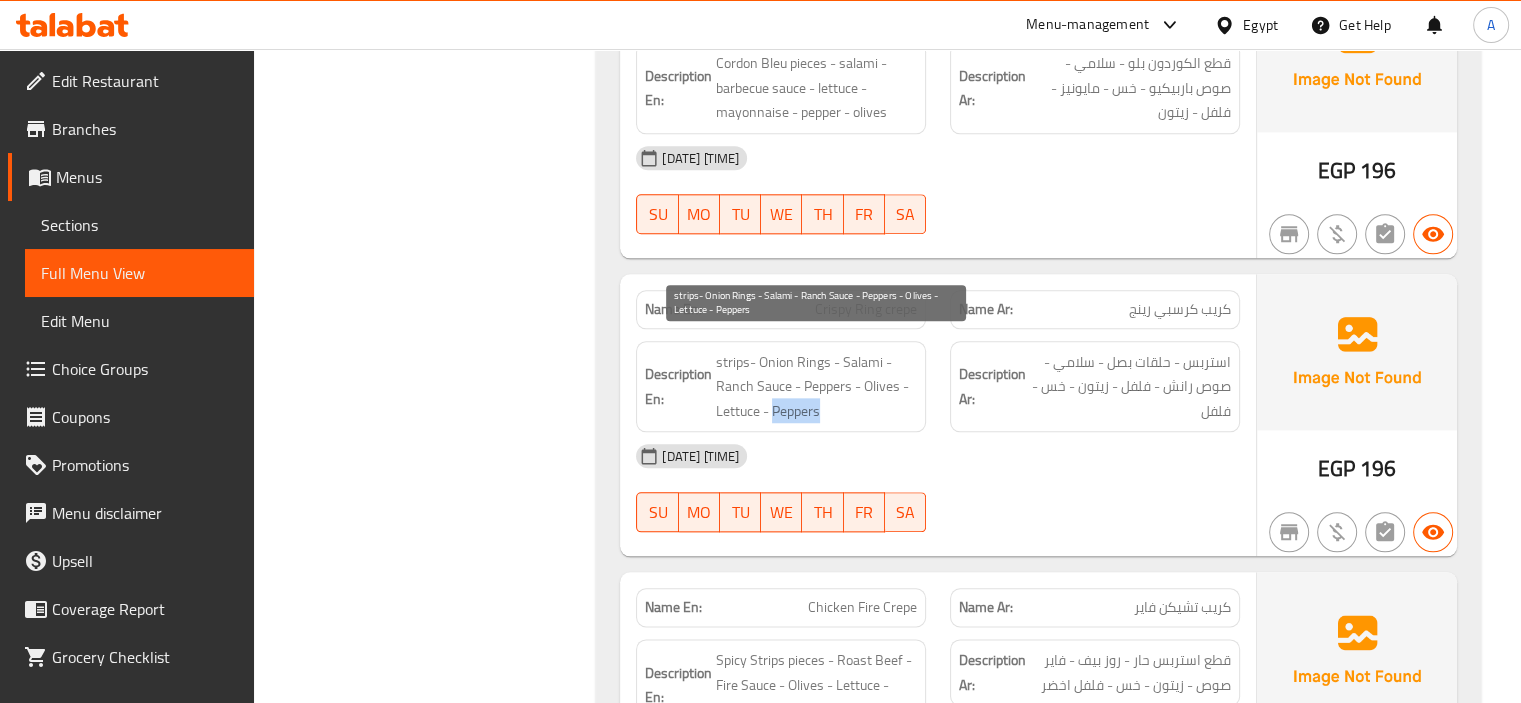 click on "strips- Onion Rings - Salami - Ranch Sauce - Peppers - Olives - Lettuce - Peppers" at bounding box center (816, 387) 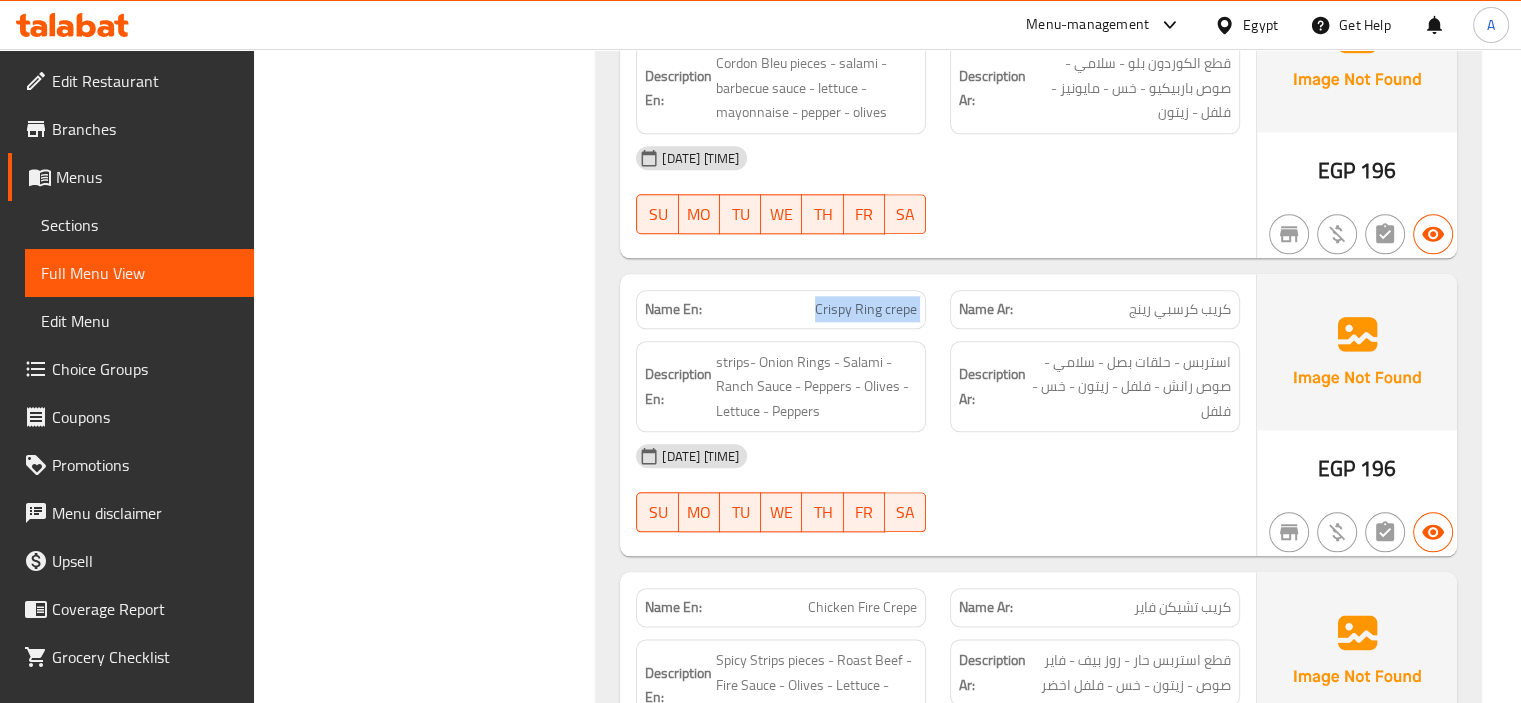drag, startPoint x: 781, startPoint y: 285, endPoint x: 929, endPoint y: 307, distance: 149.6262 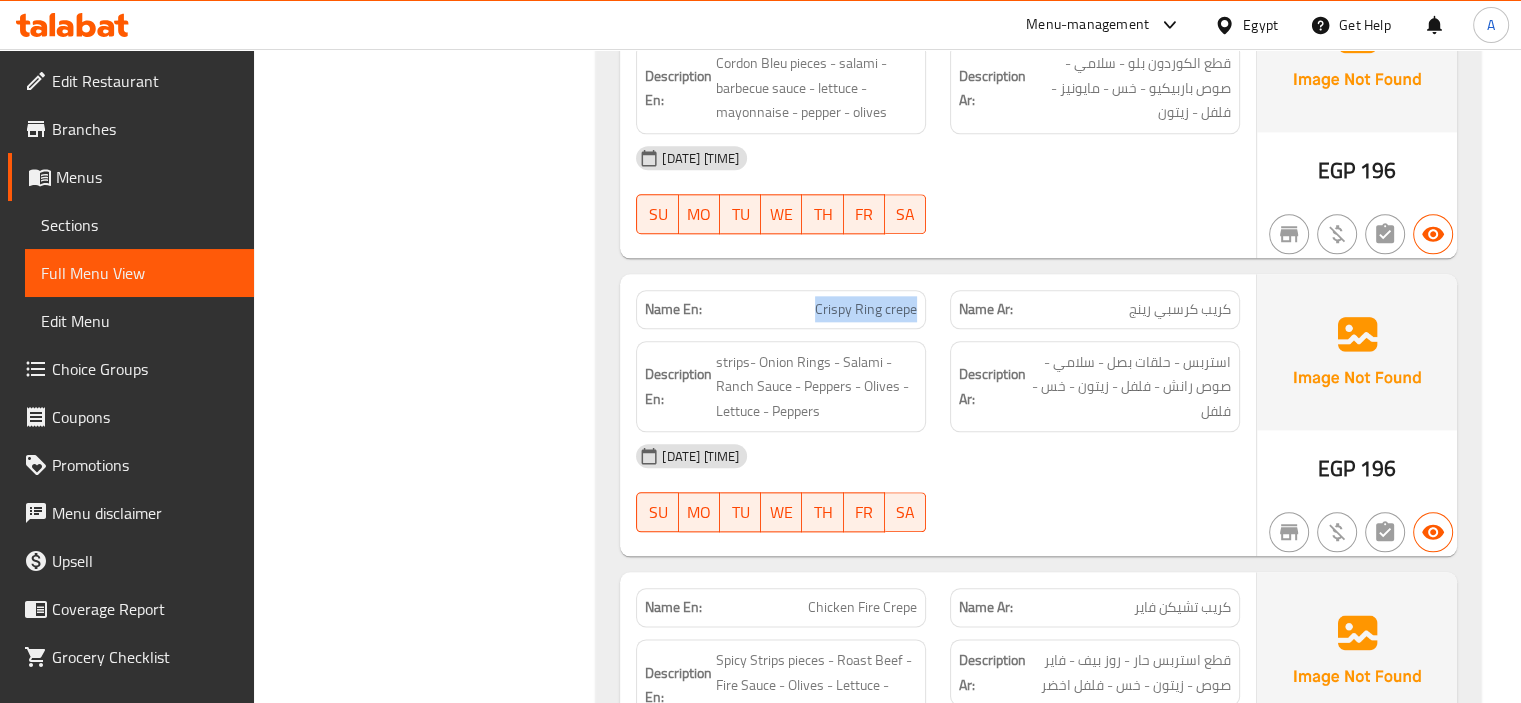 copy on "Crispy Ring crepe" 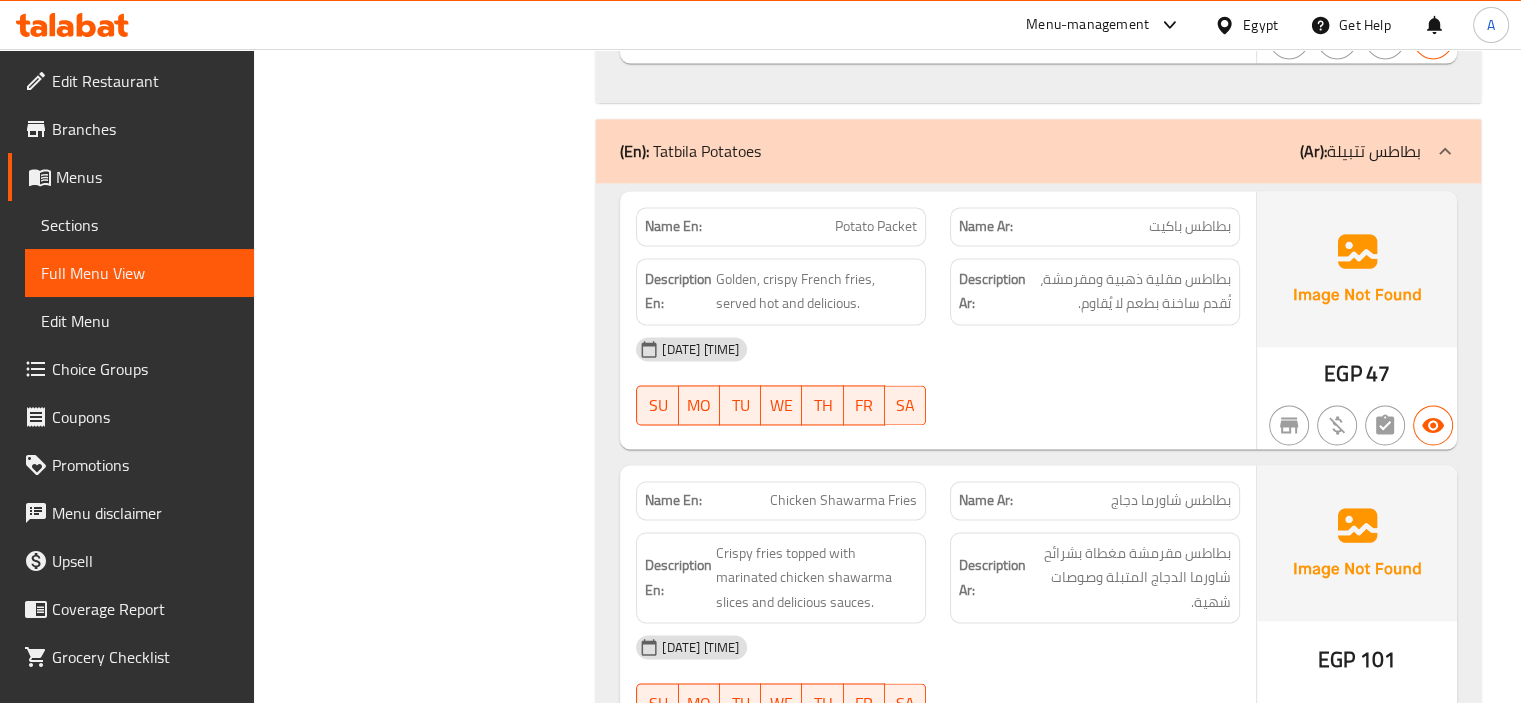 scroll, scrollTop: 10644, scrollLeft: 0, axis: vertical 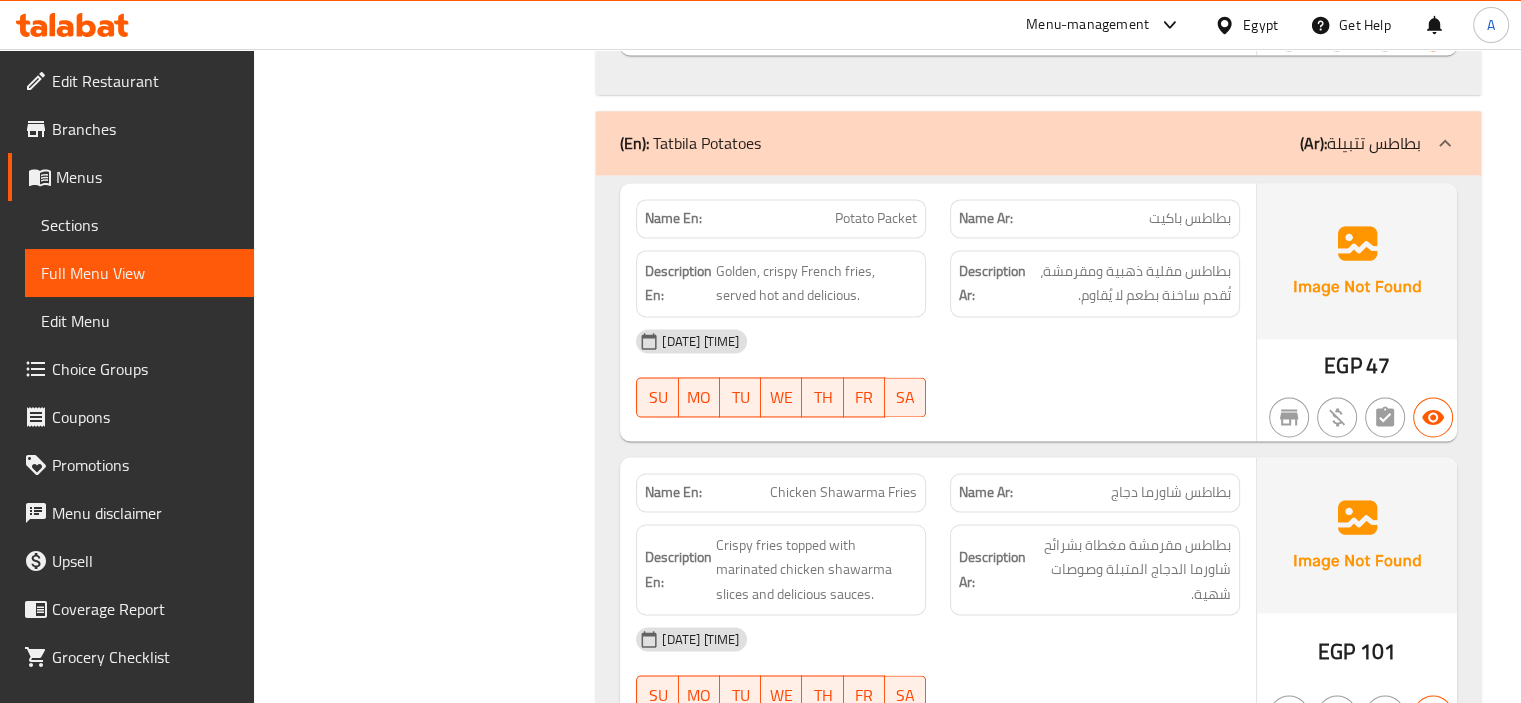 click on "07-08-2025 05:55 AM" at bounding box center [700, -10170] 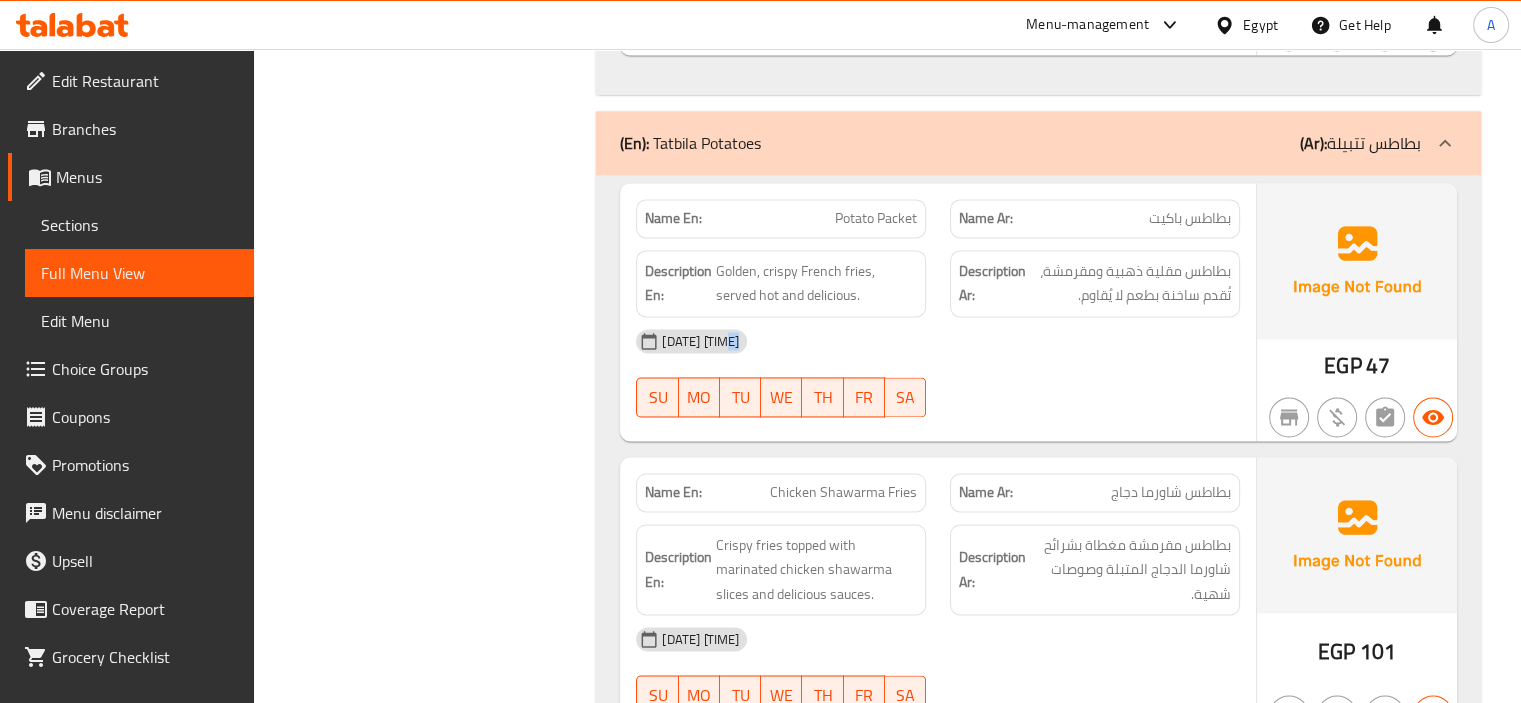 click on "07-08-2025 05:55 AM" at bounding box center (700, -10170) 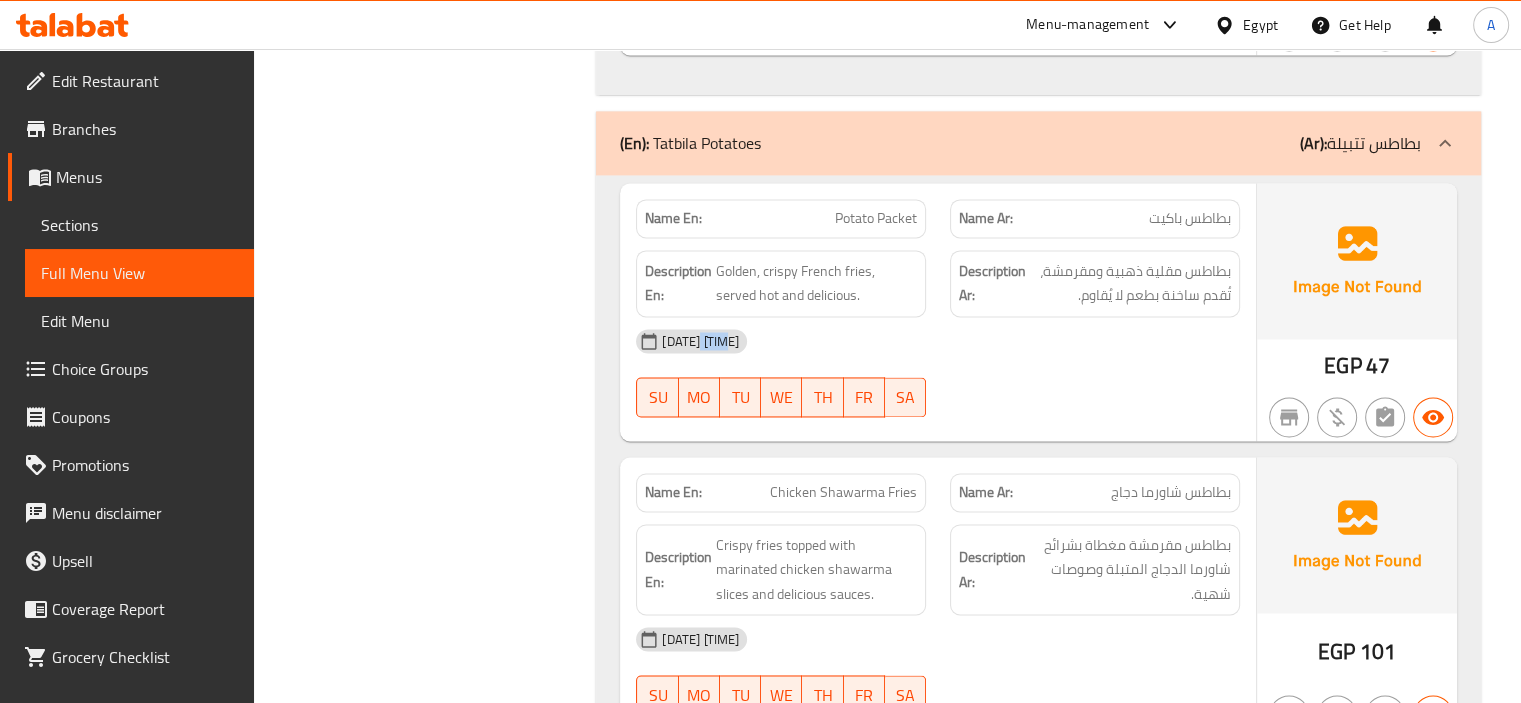 click on "07-08-2025 05:55 AM" at bounding box center (700, -10170) 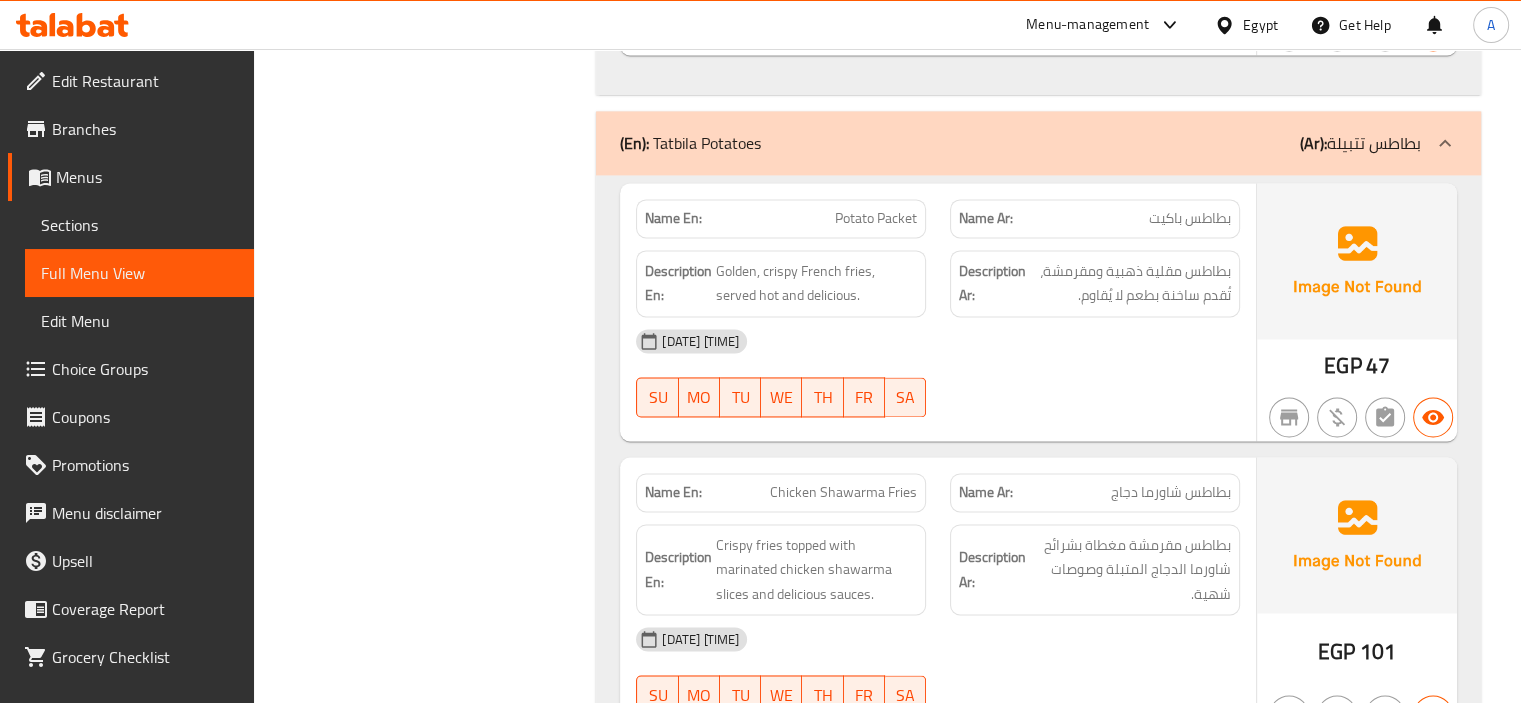 click on "07-08-2025 05:55 AM" at bounding box center [700, -10170] 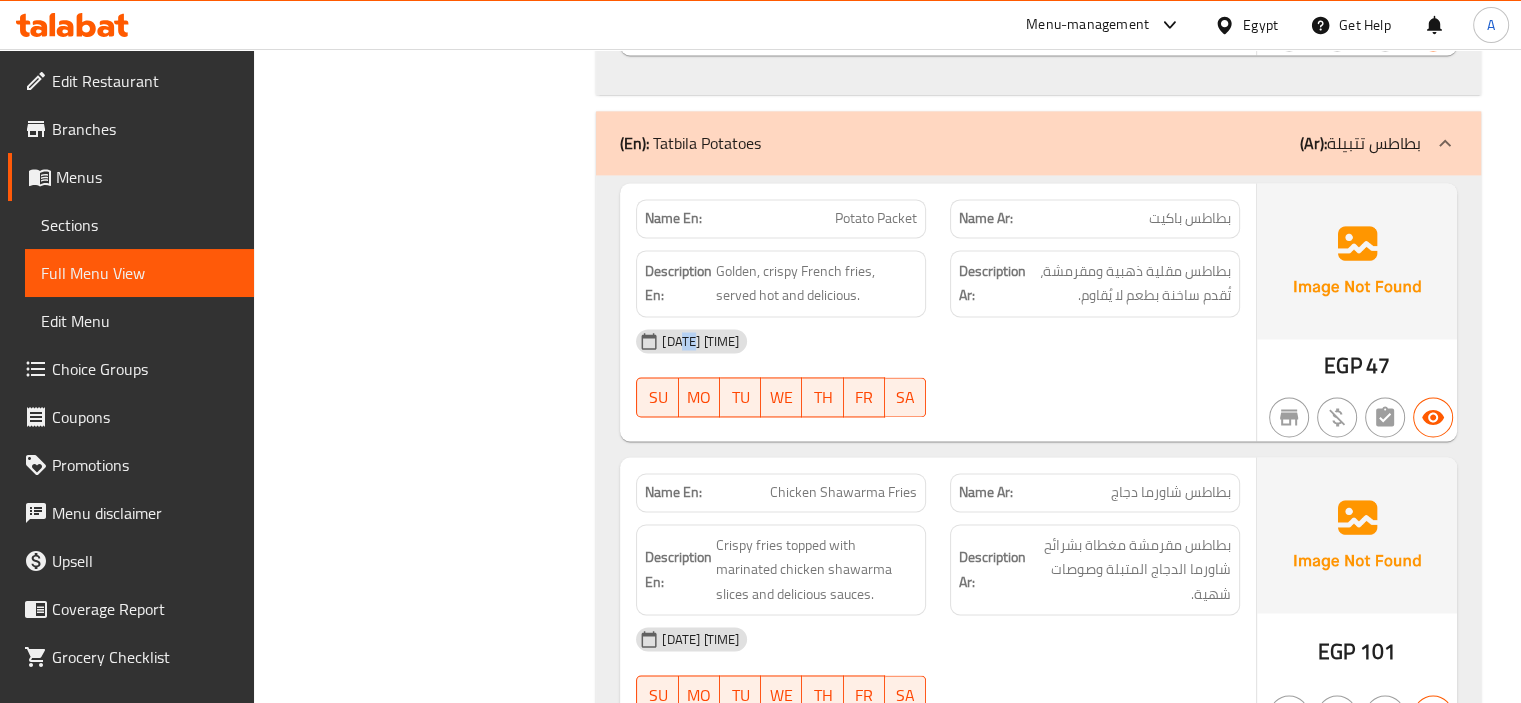 click on "07-08-2025 05:55 AM" at bounding box center [700, -10170] 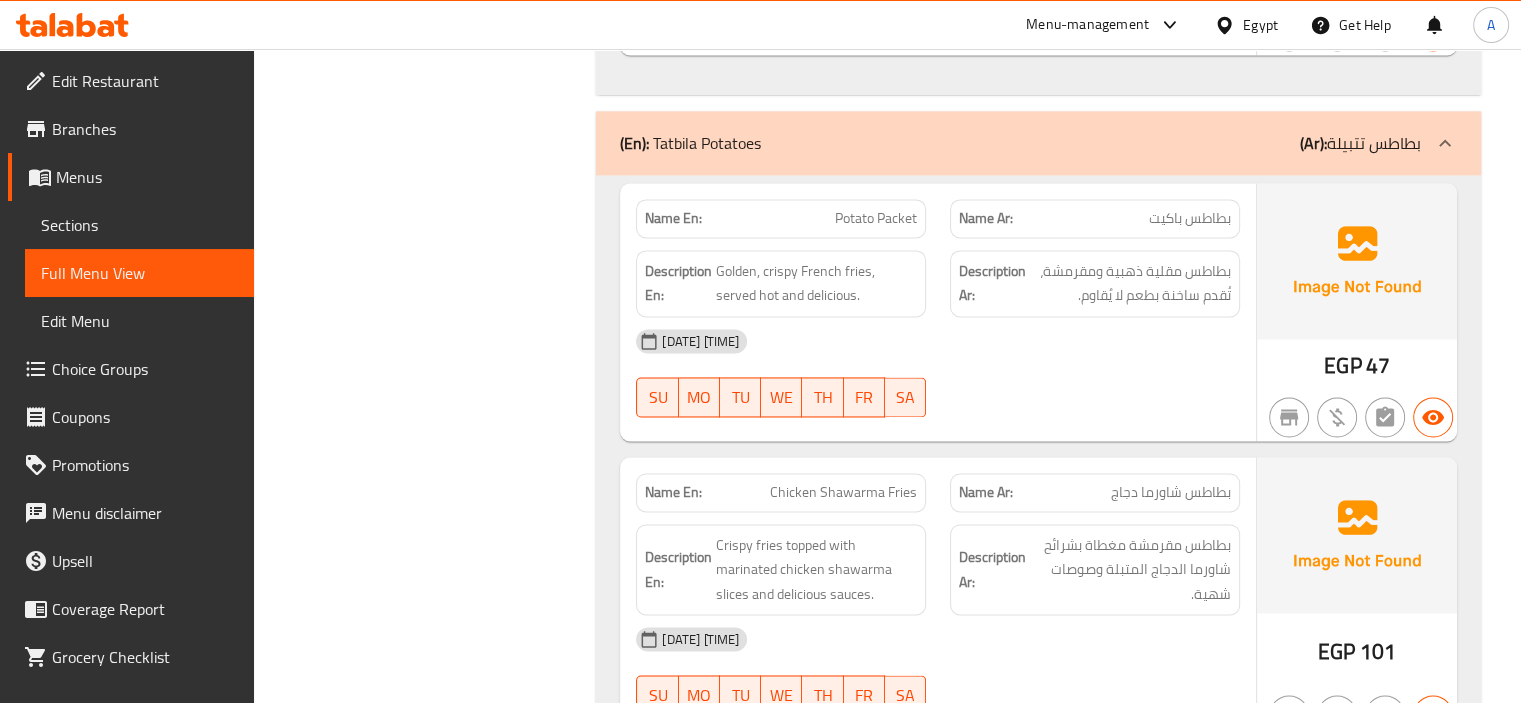 click on "07-08-2025 05:55 AM" at bounding box center (700, -10170) 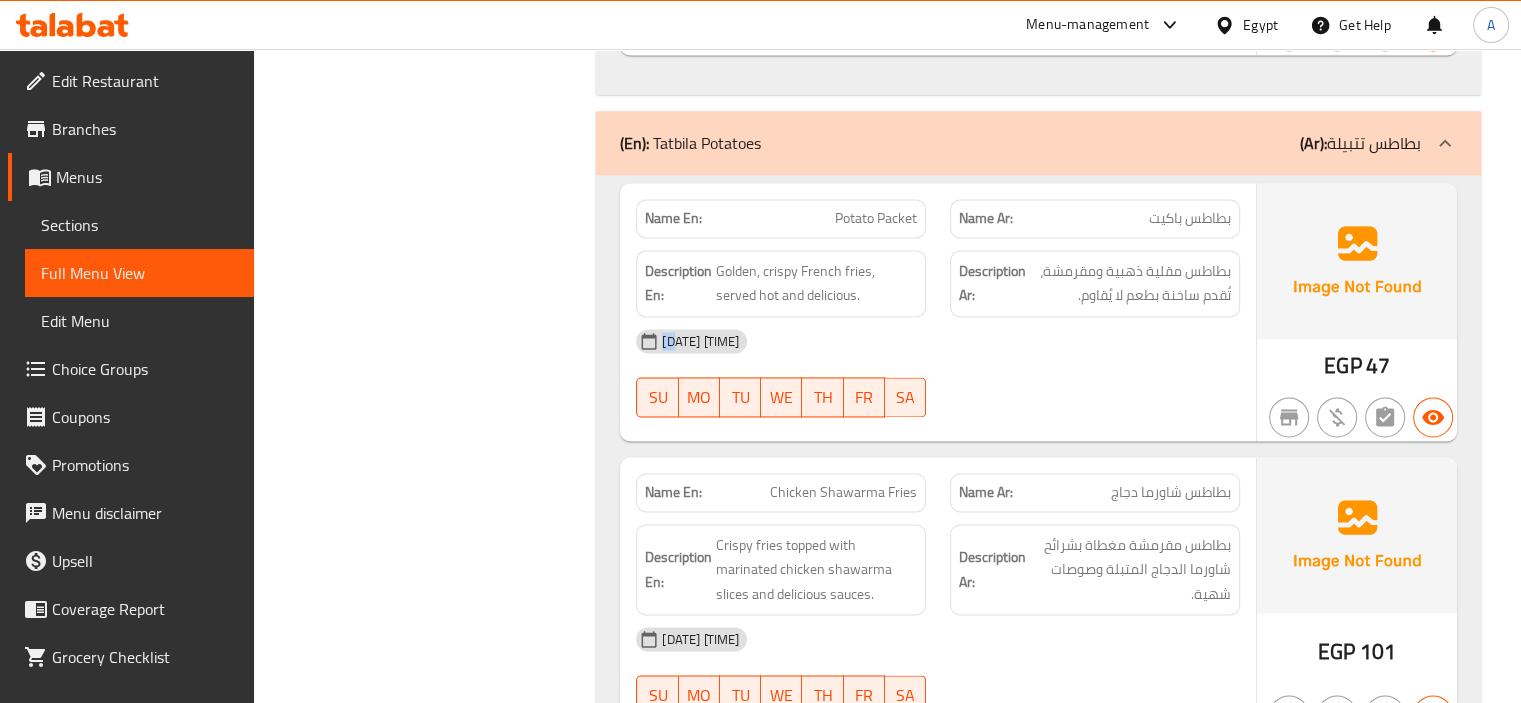 click on "07-08-2025 05:55 AM" at bounding box center (700, -10170) 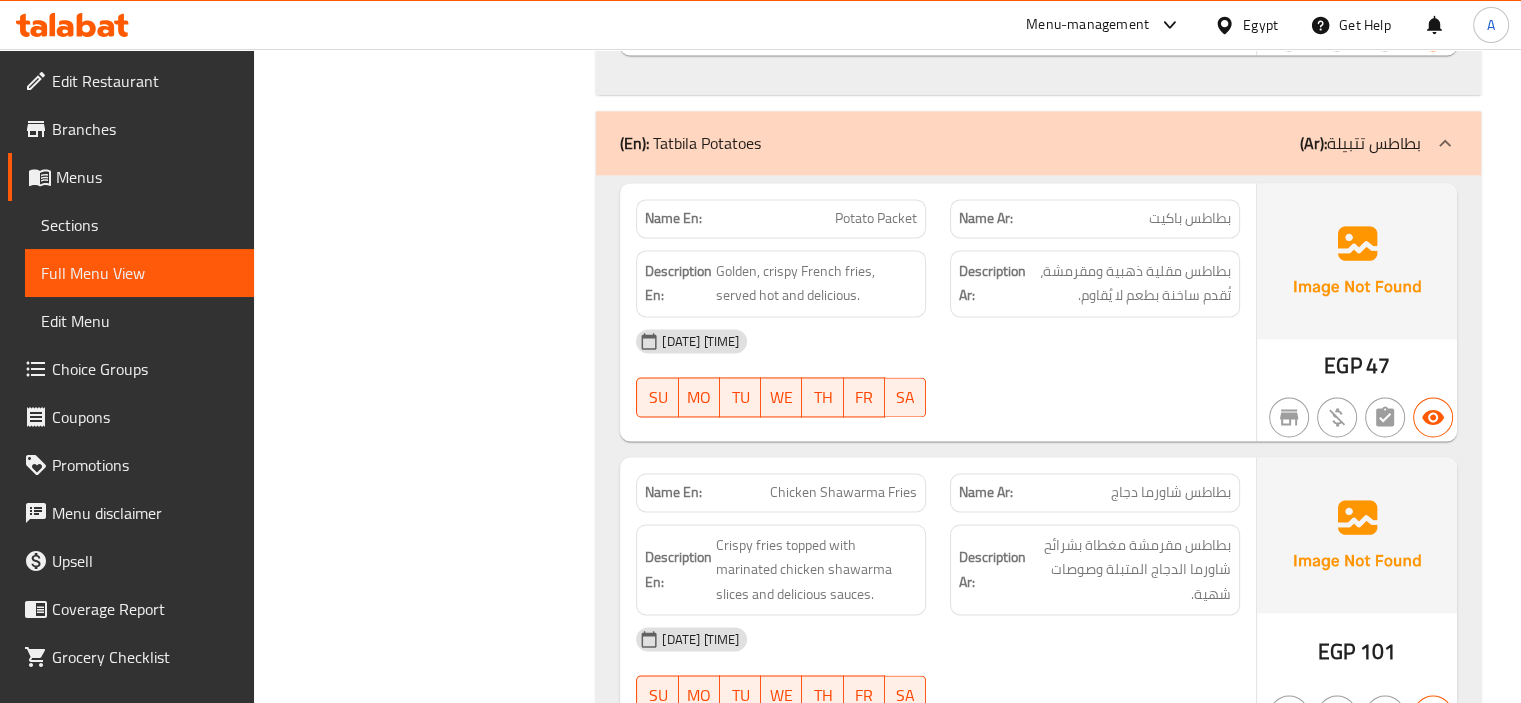 click on "07-08-2025 05:55 AM" at bounding box center [700, -10170] 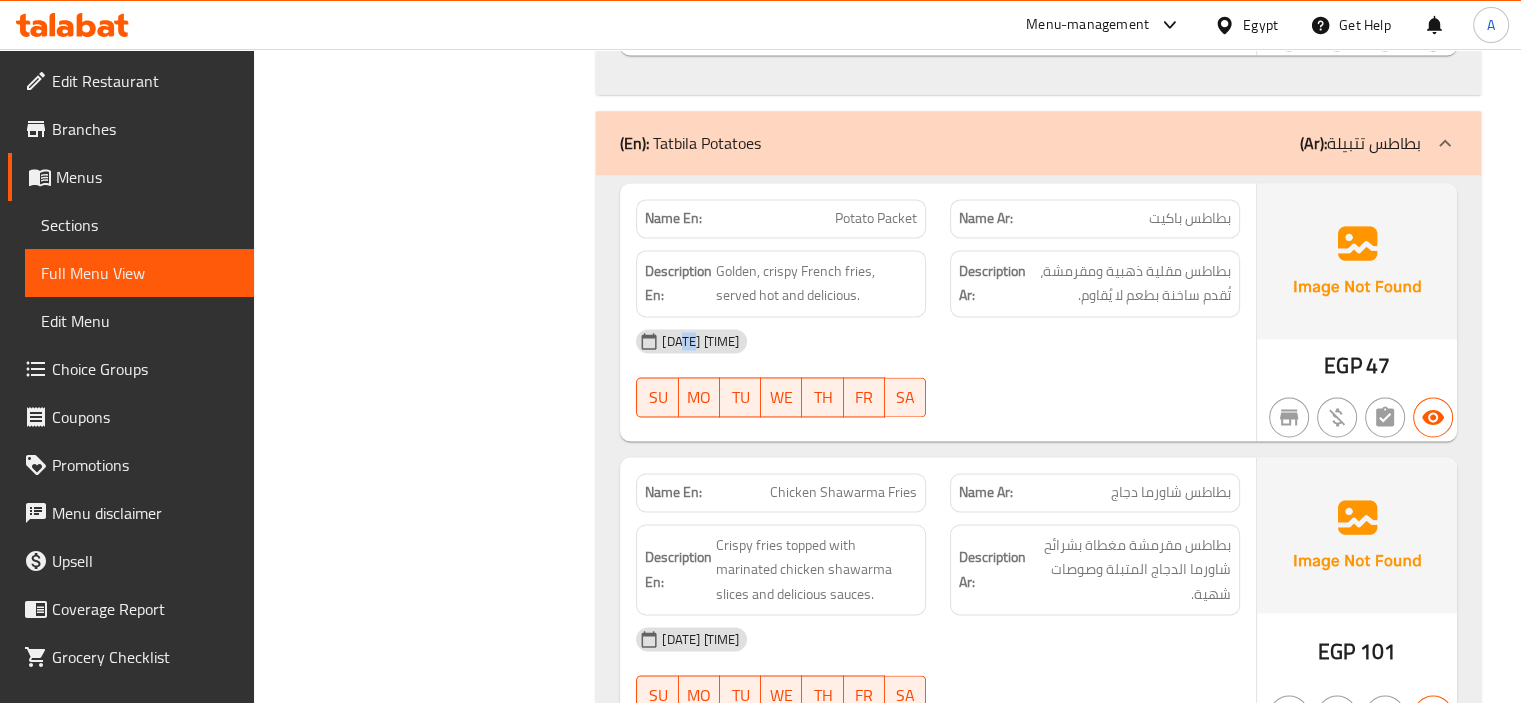 click on "07-08-2025 05:55 AM" at bounding box center (700, -10170) 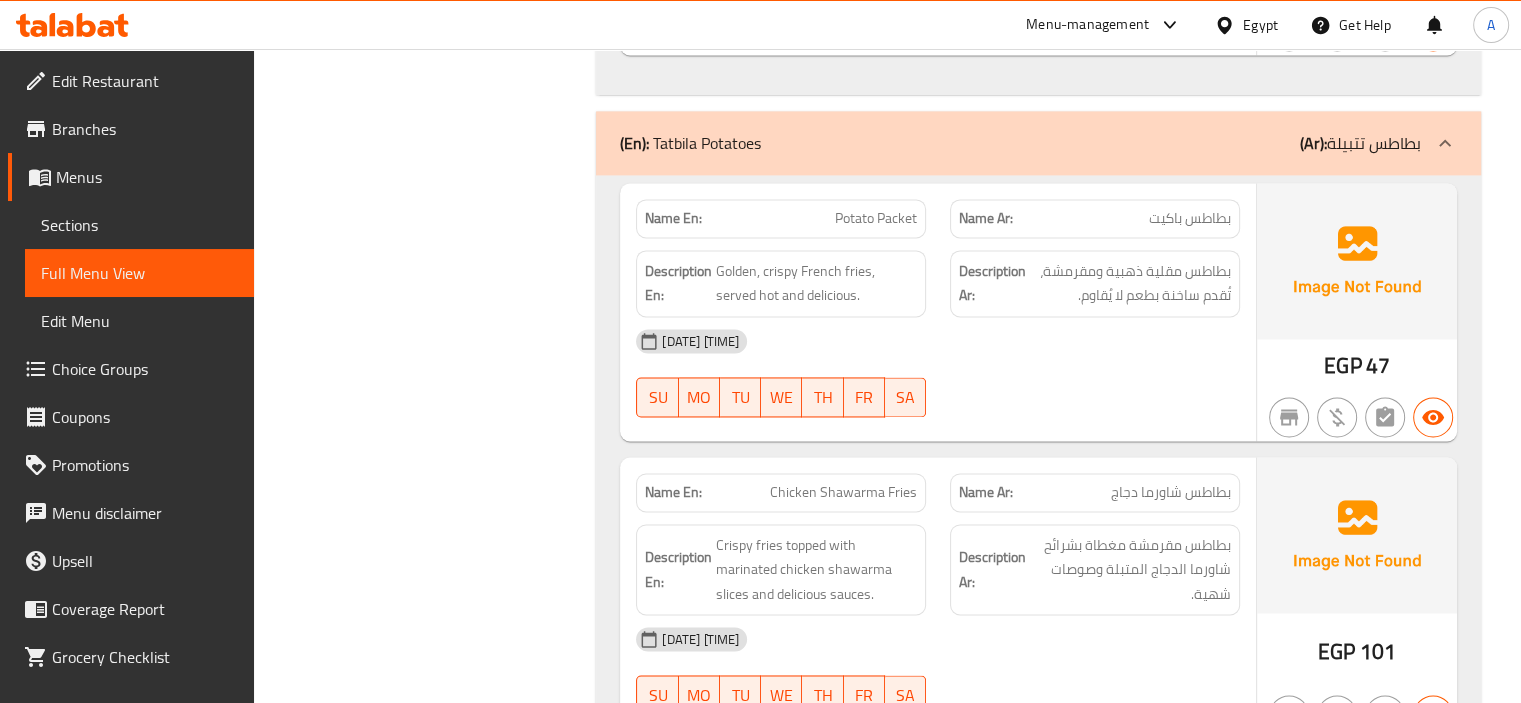 click on "07-08-2025 05:55 AM" at bounding box center (700, -10170) 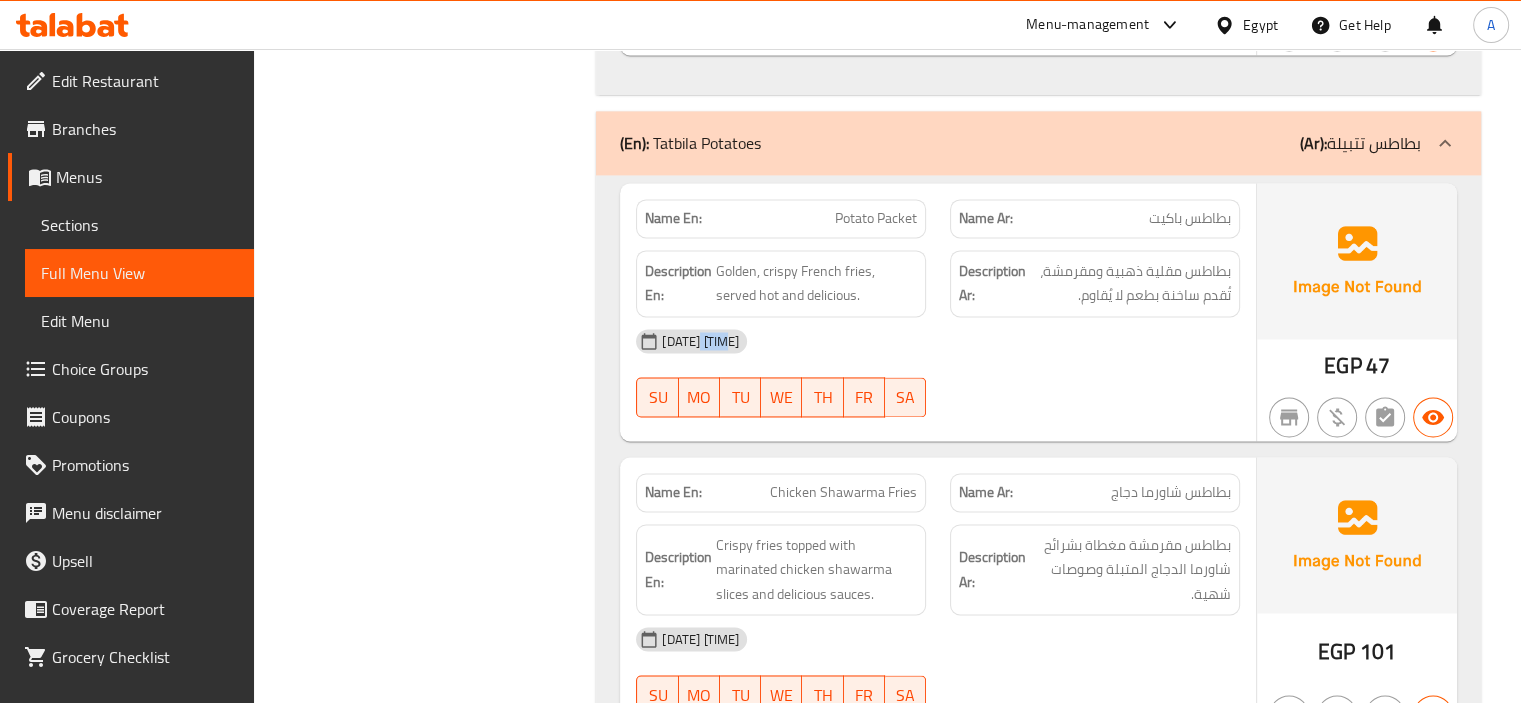 click on "07-08-2025 05:55 AM" at bounding box center [700, -10170] 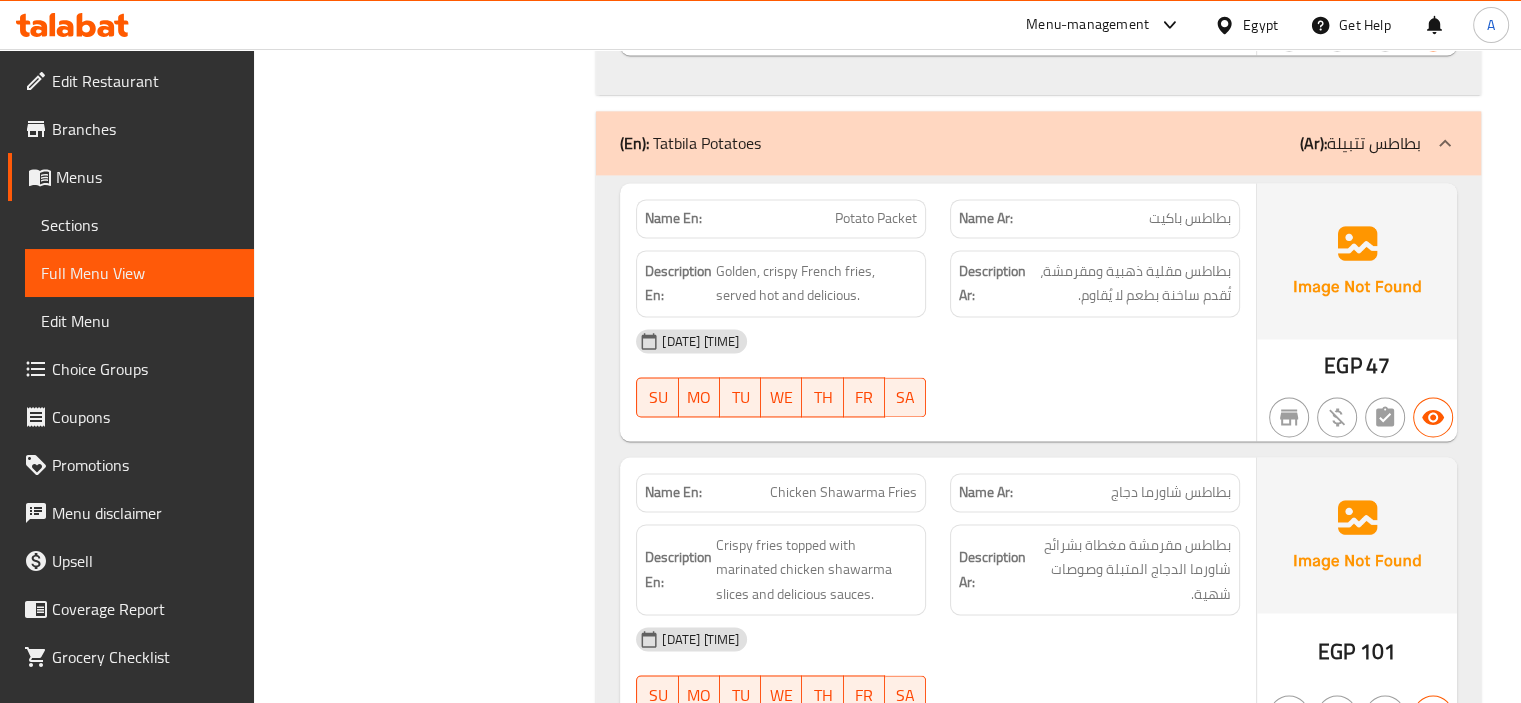 click on "07-08-2025 05:55 AM" at bounding box center (700, -10170) 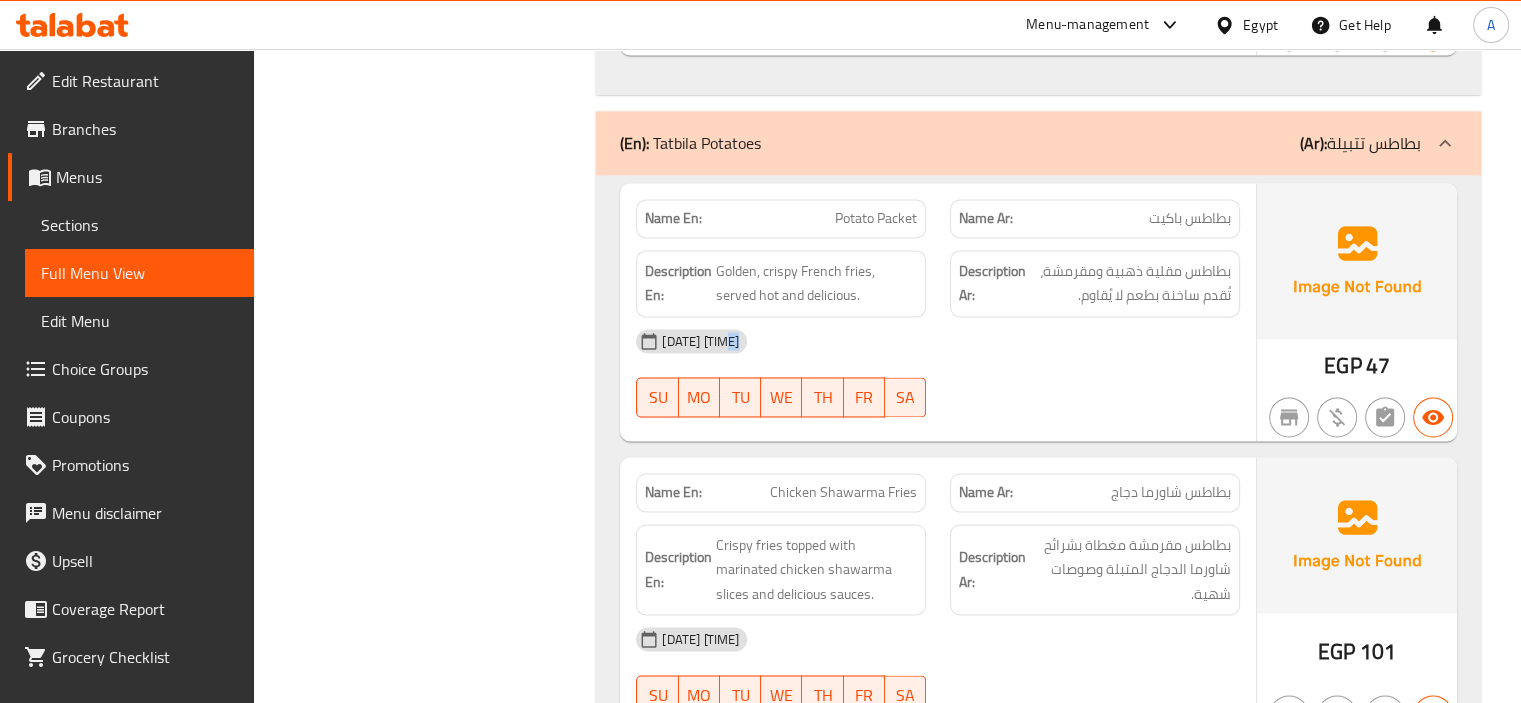 click on "07-08-2025 05:55 AM" at bounding box center [700, -10170] 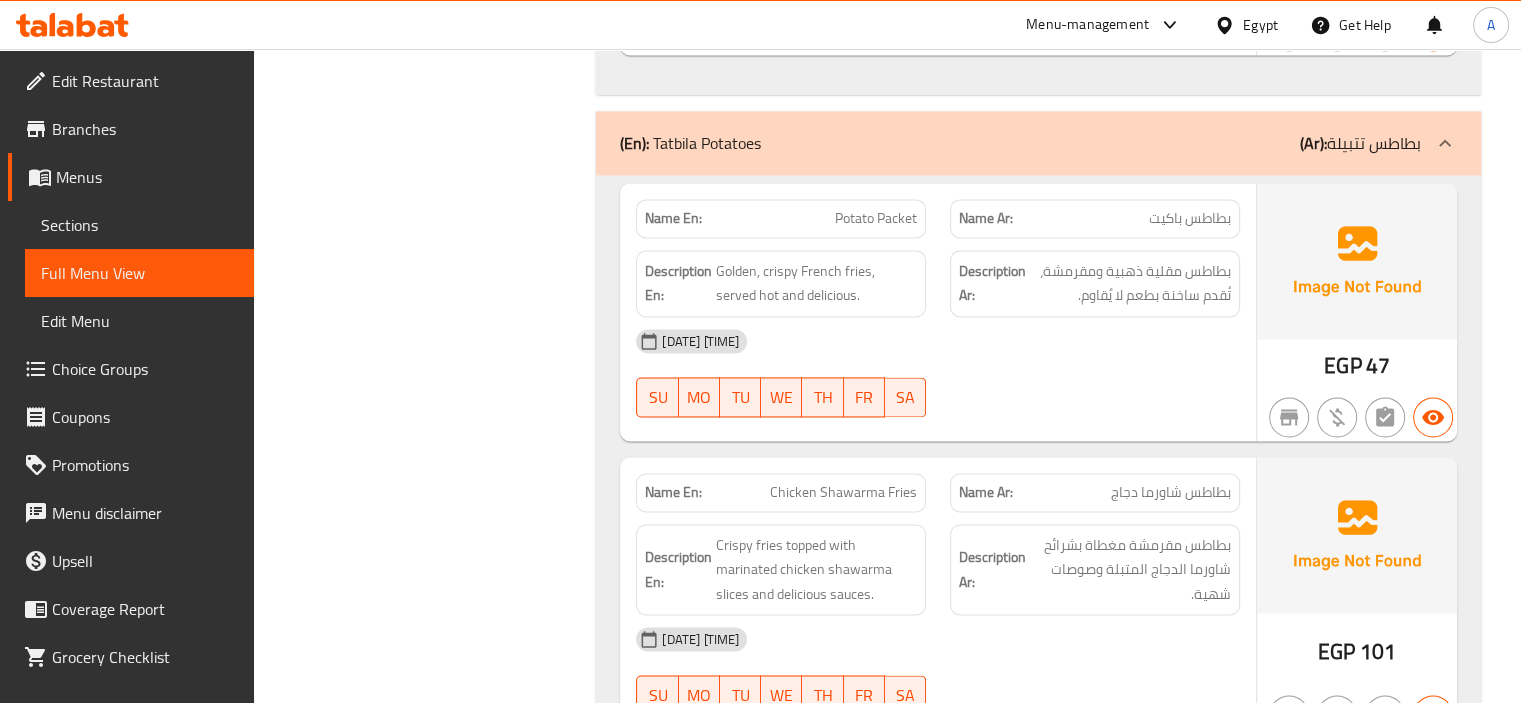 click on "07-08-2025 05:55 AM" at bounding box center (700, -10170) 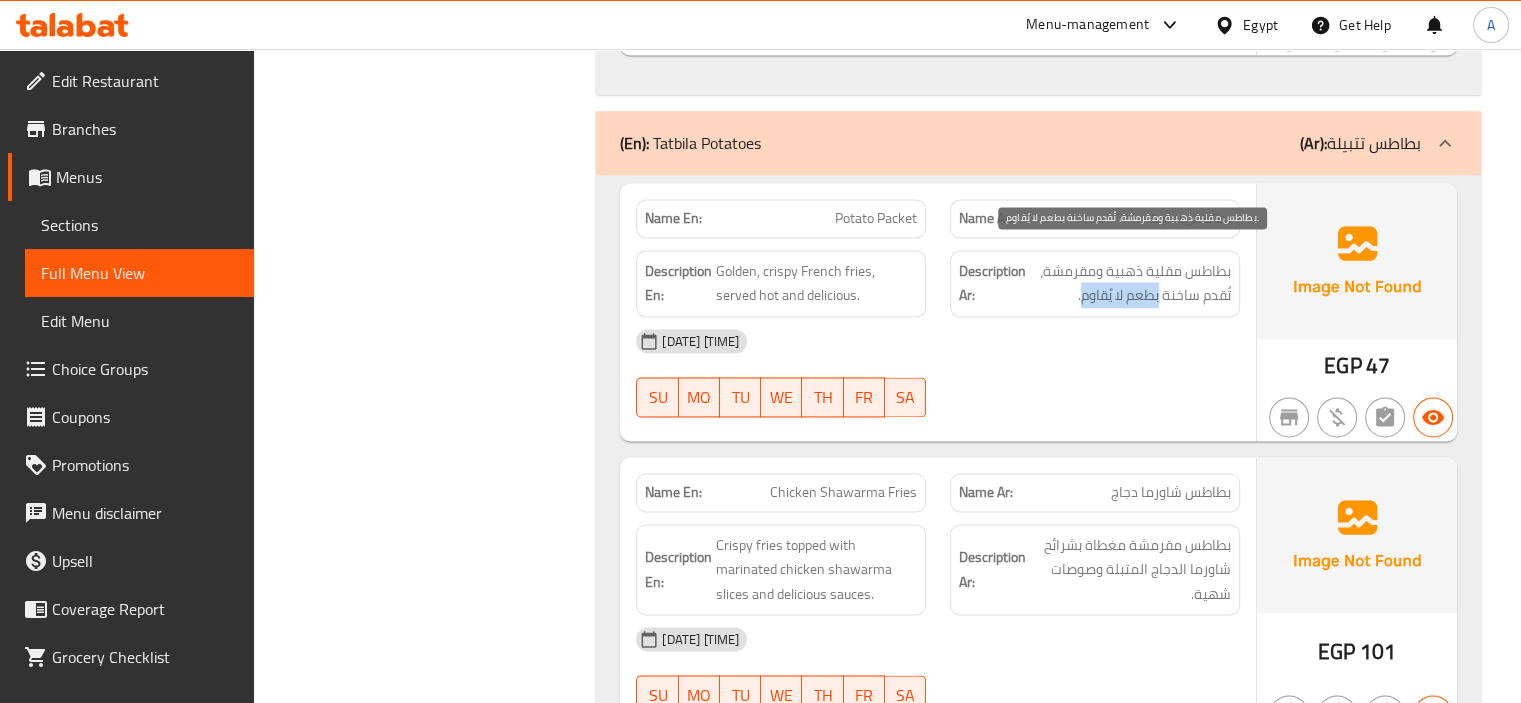 drag, startPoint x: 1082, startPoint y: 279, endPoint x: 1160, endPoint y: 284, distance: 78.160095 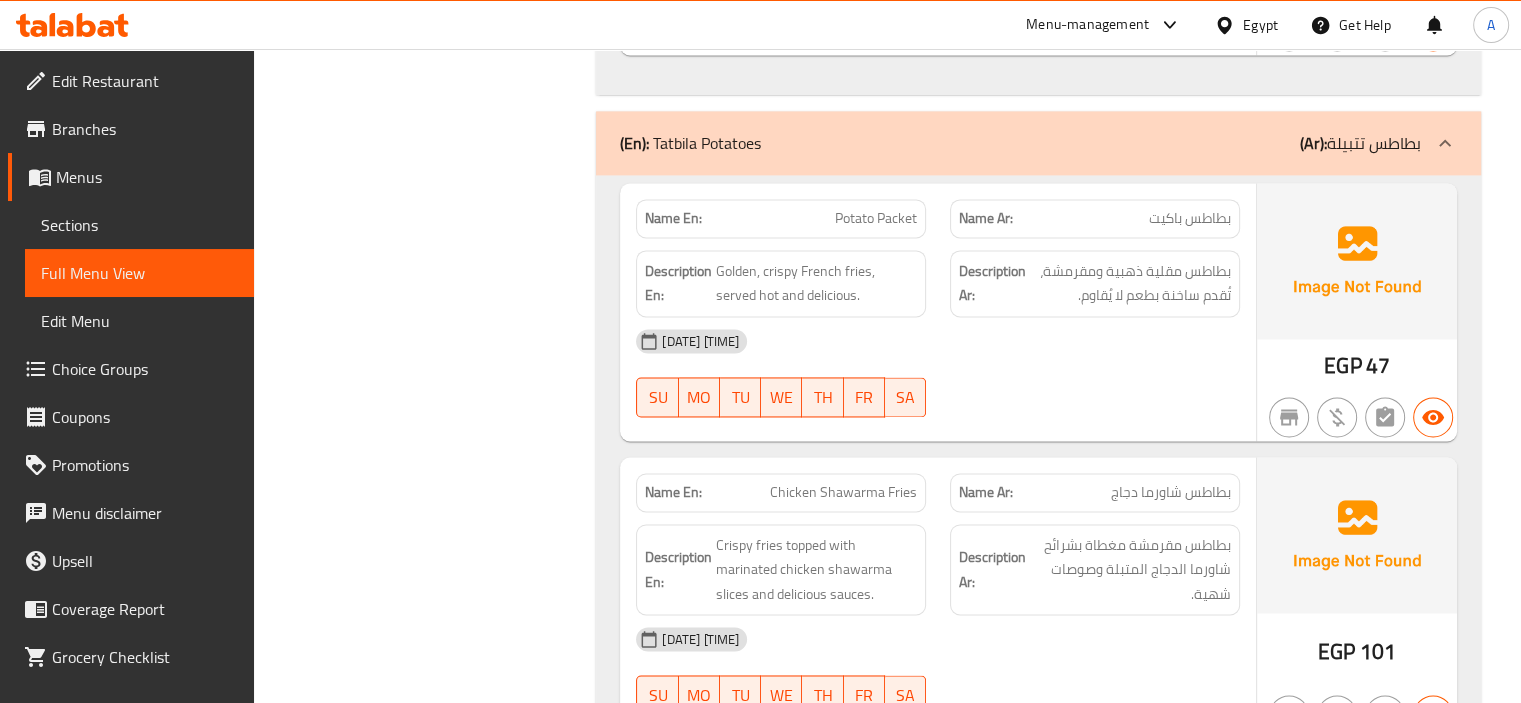 click on "07-08-2025 05:55 AM" at bounding box center [938, -10170] 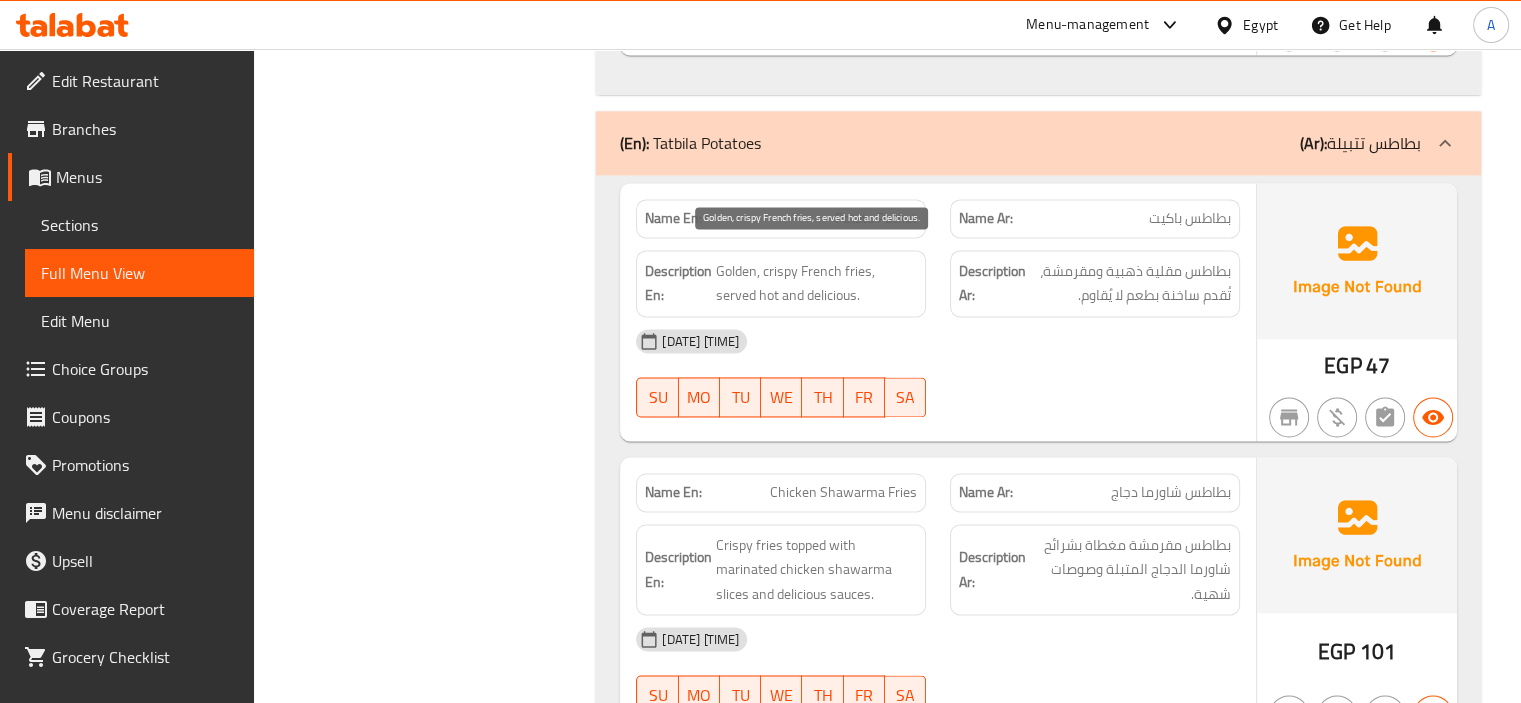 click on "Golden, crispy French fries, served hot and delicious." at bounding box center (816, 283) 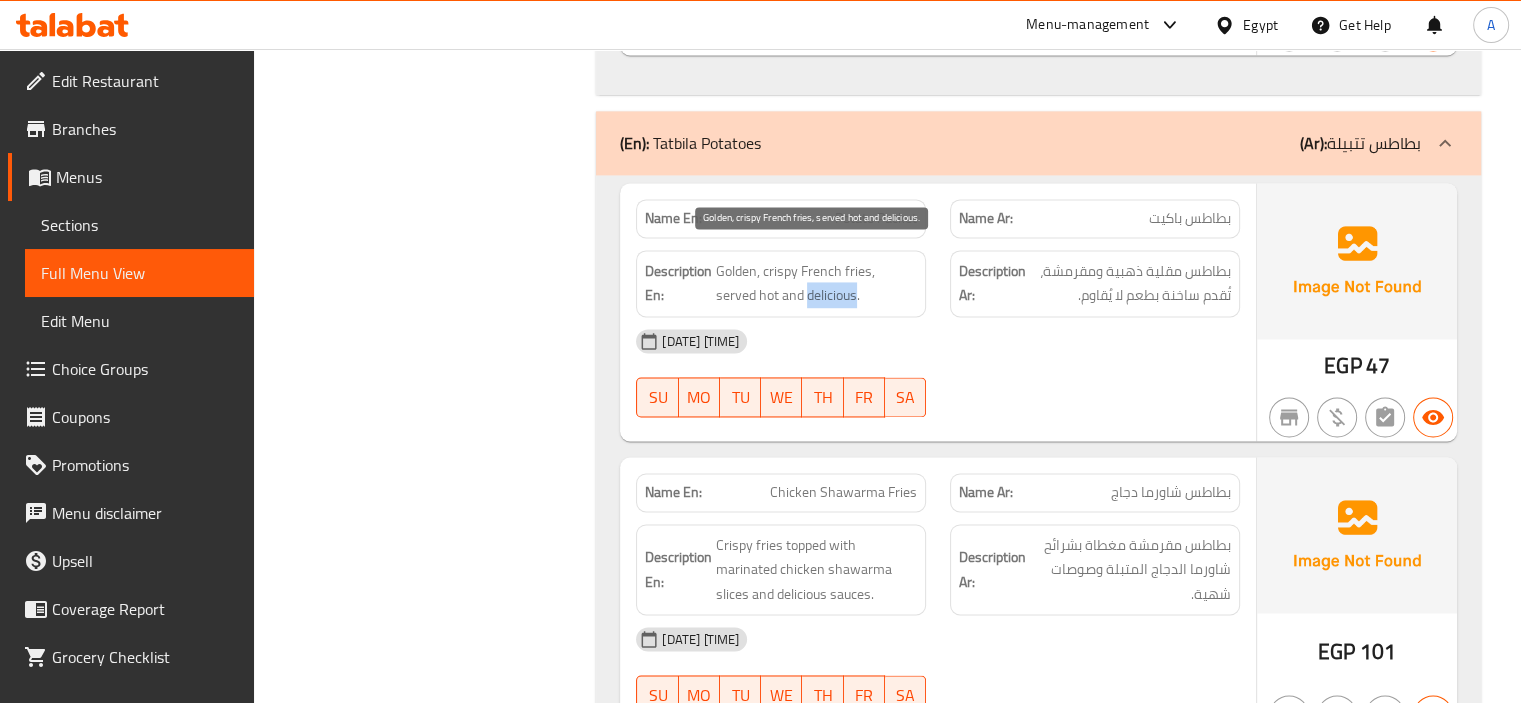 click on "Golden, crispy French fries, served hot and delicious." at bounding box center (816, 283) 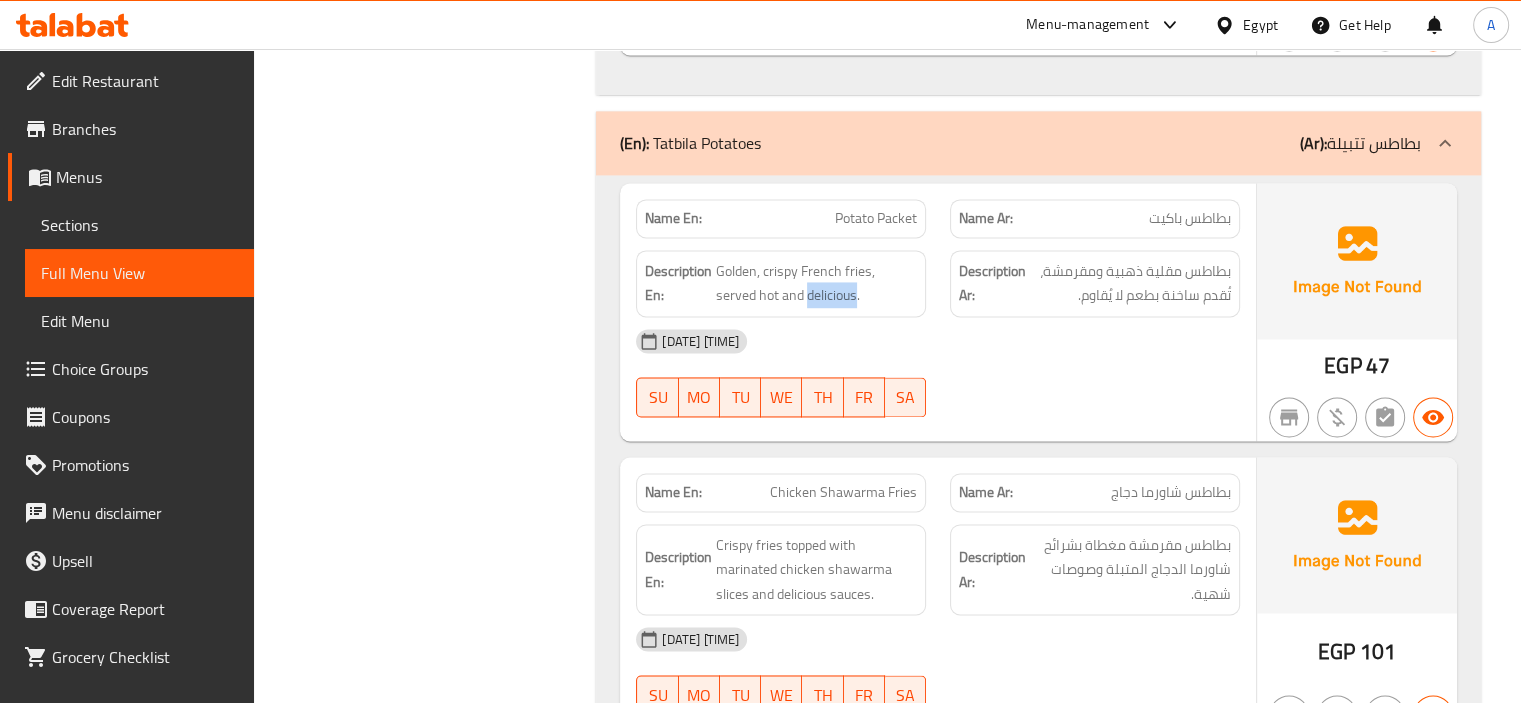 click on "Filter Branches Branches Popular filters Free items Branch specific items Has choices Upsell items Availability filters Available Not available View filters Collapse sections Collapse categories Collapse Choices" at bounding box center [433, 9387] 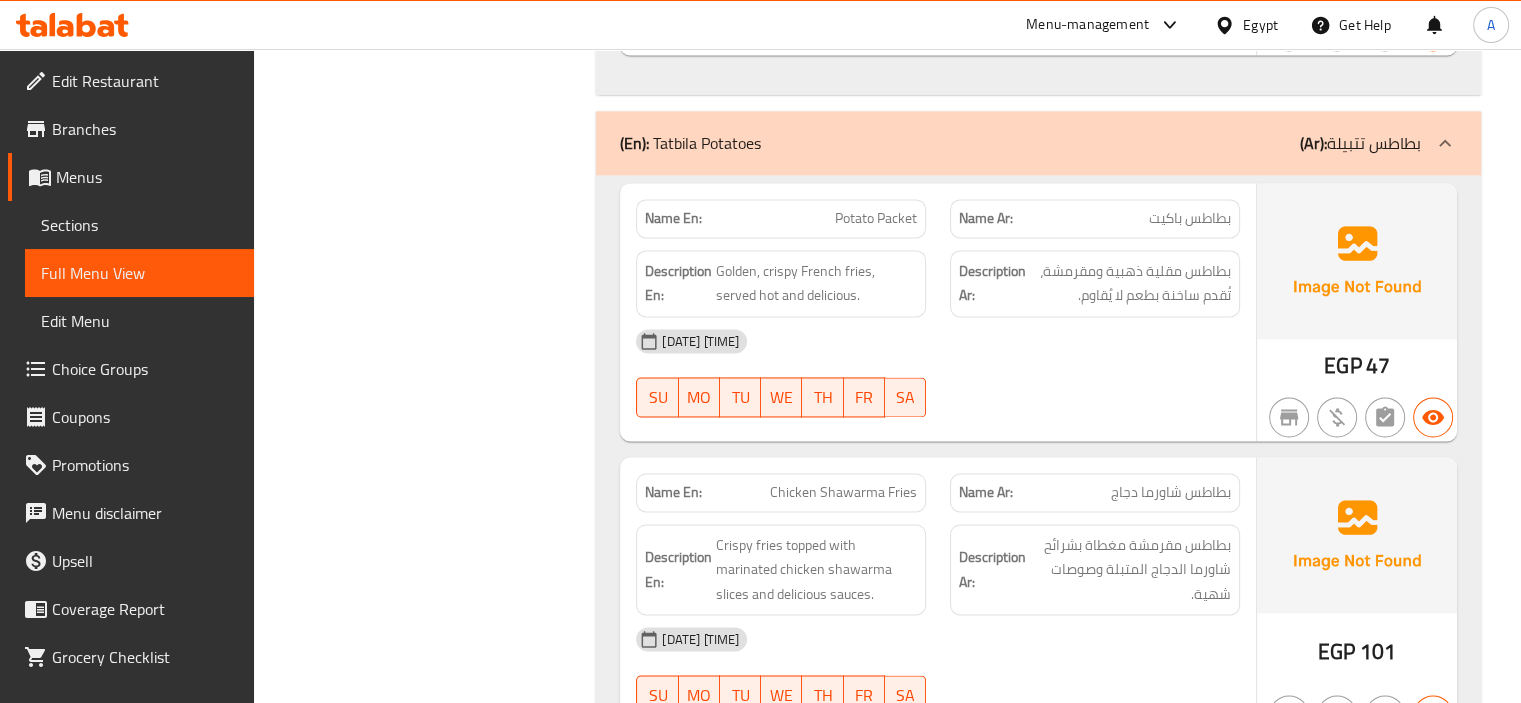 click on "Chicken Shawarma Fries" at bounding box center (867, -9689) 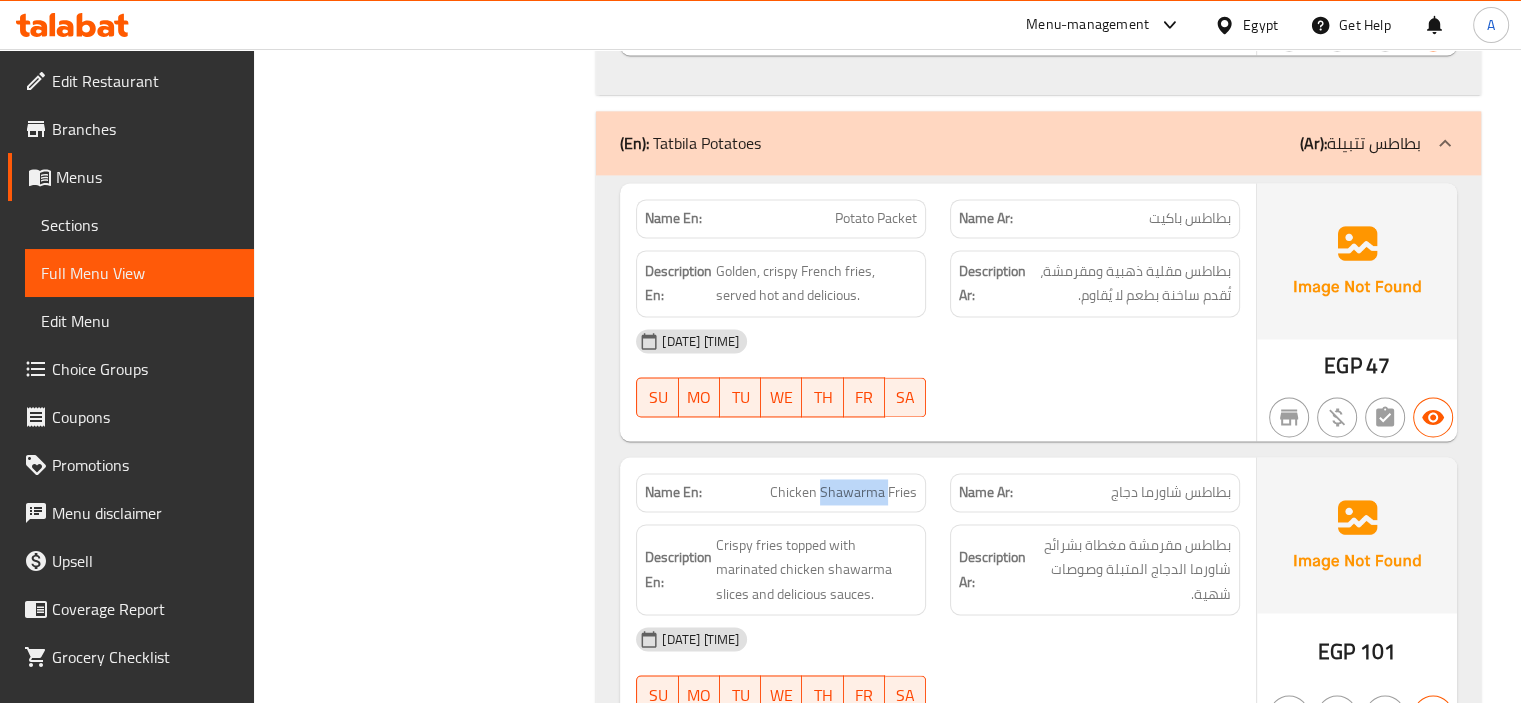 click on "Chicken Shawarma Fries" at bounding box center [867, -9689] 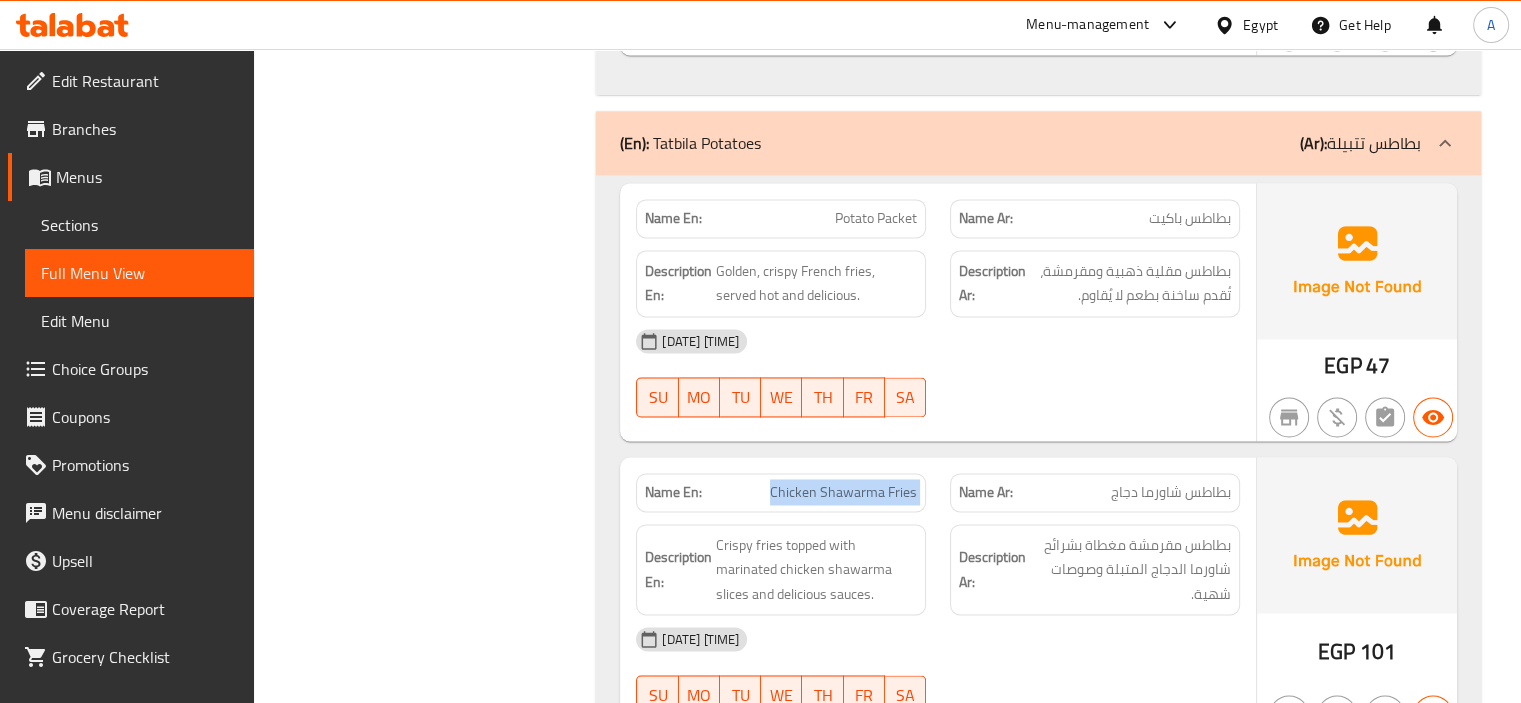 click on "Chicken Shawarma Fries" at bounding box center (867, -9689) 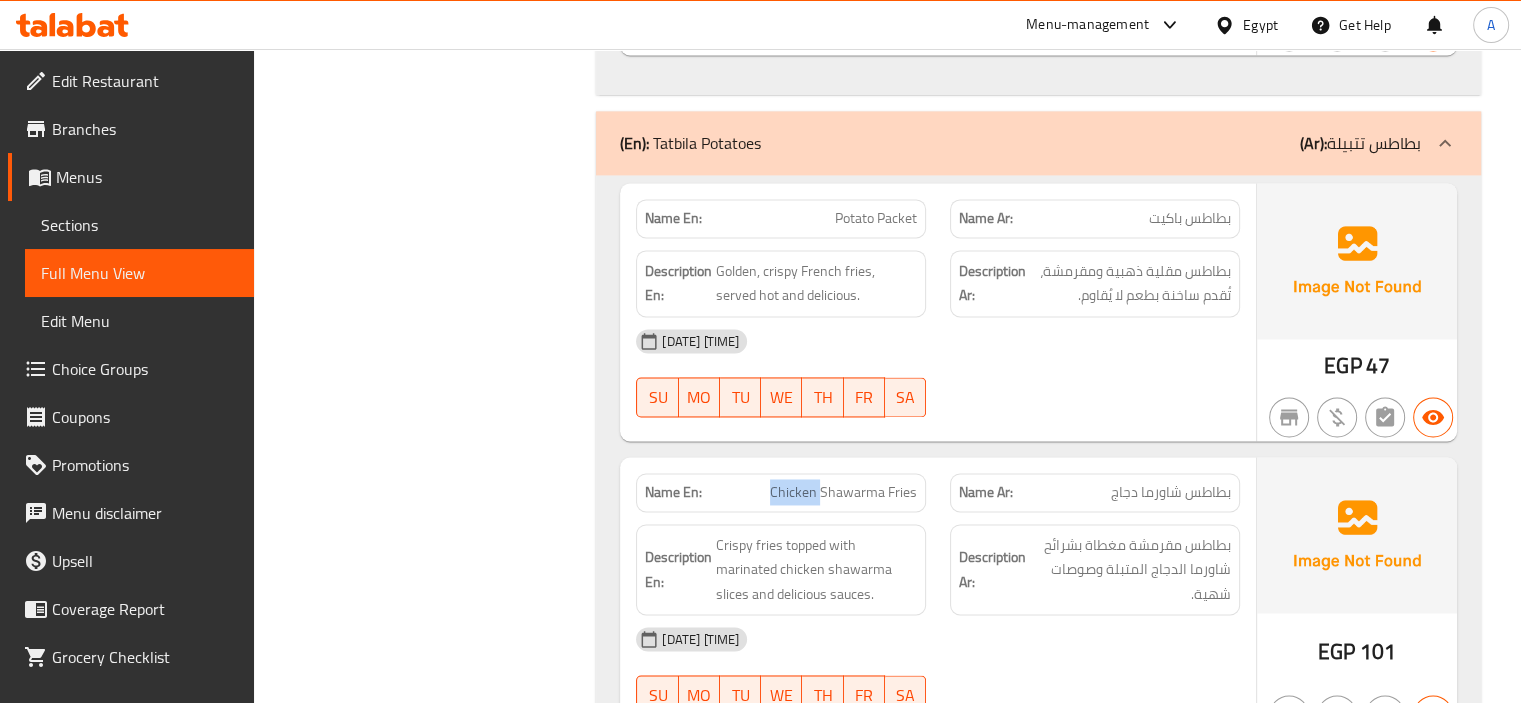 click on "Chicken Shawarma Fries" at bounding box center [867, -9689] 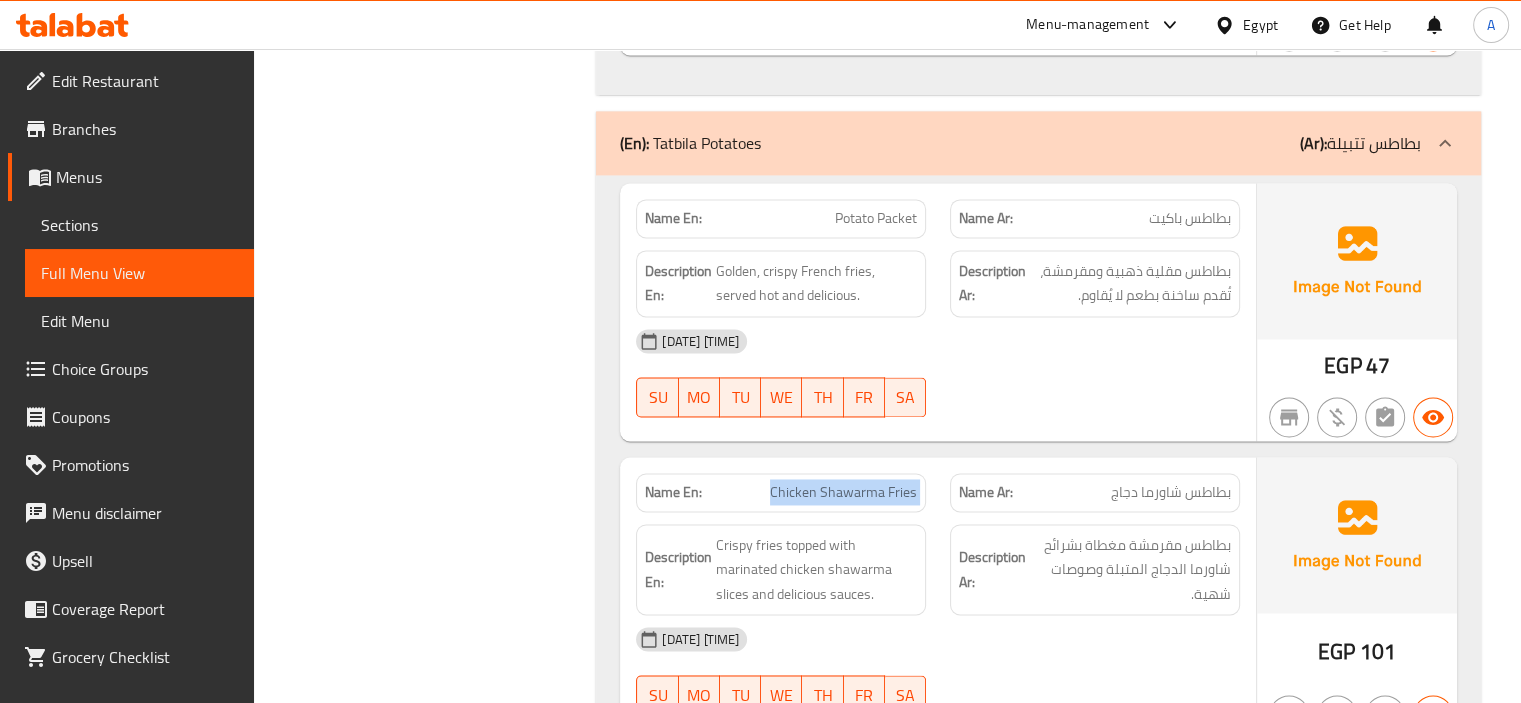 click on "Chicken Shawarma Fries" at bounding box center (867, -9689) 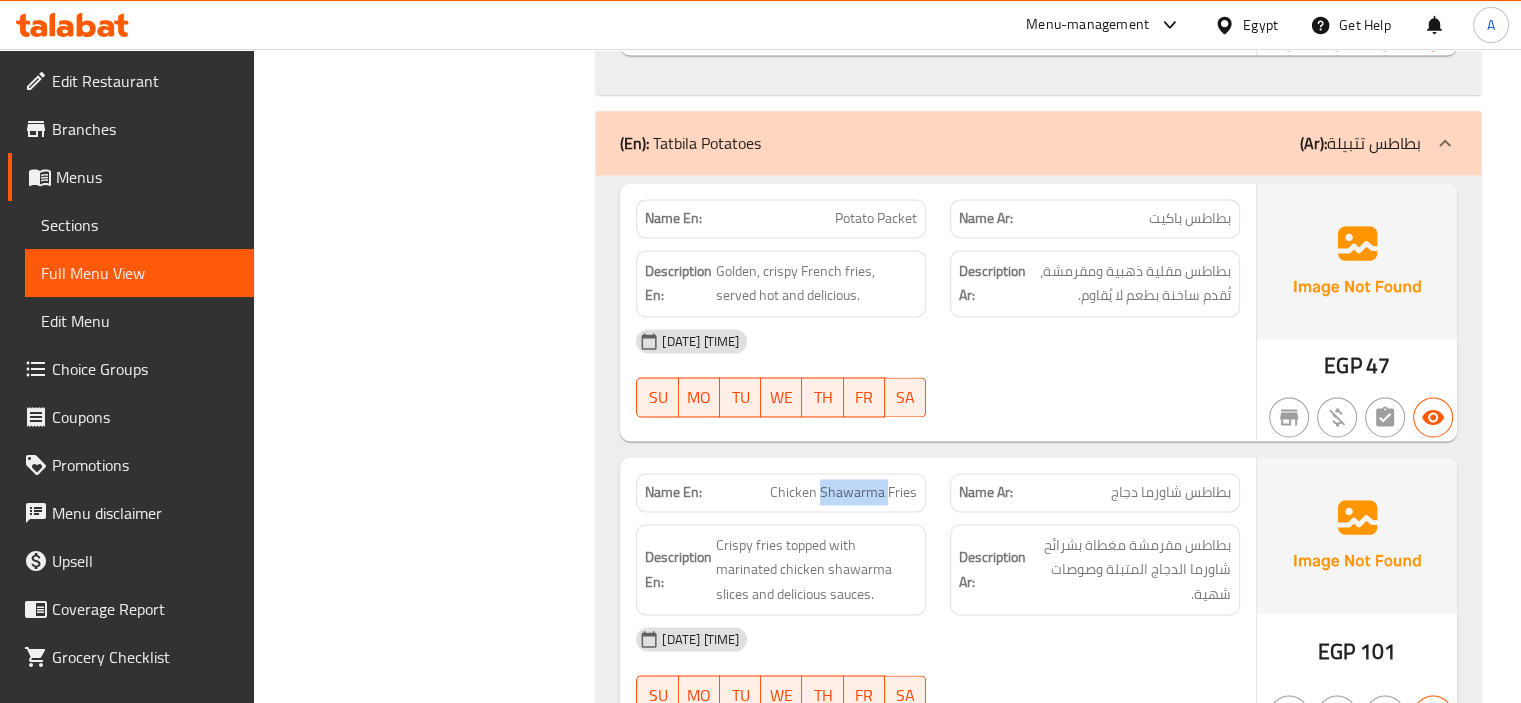 click on "Chicken Shawarma Fries" at bounding box center [867, -9689] 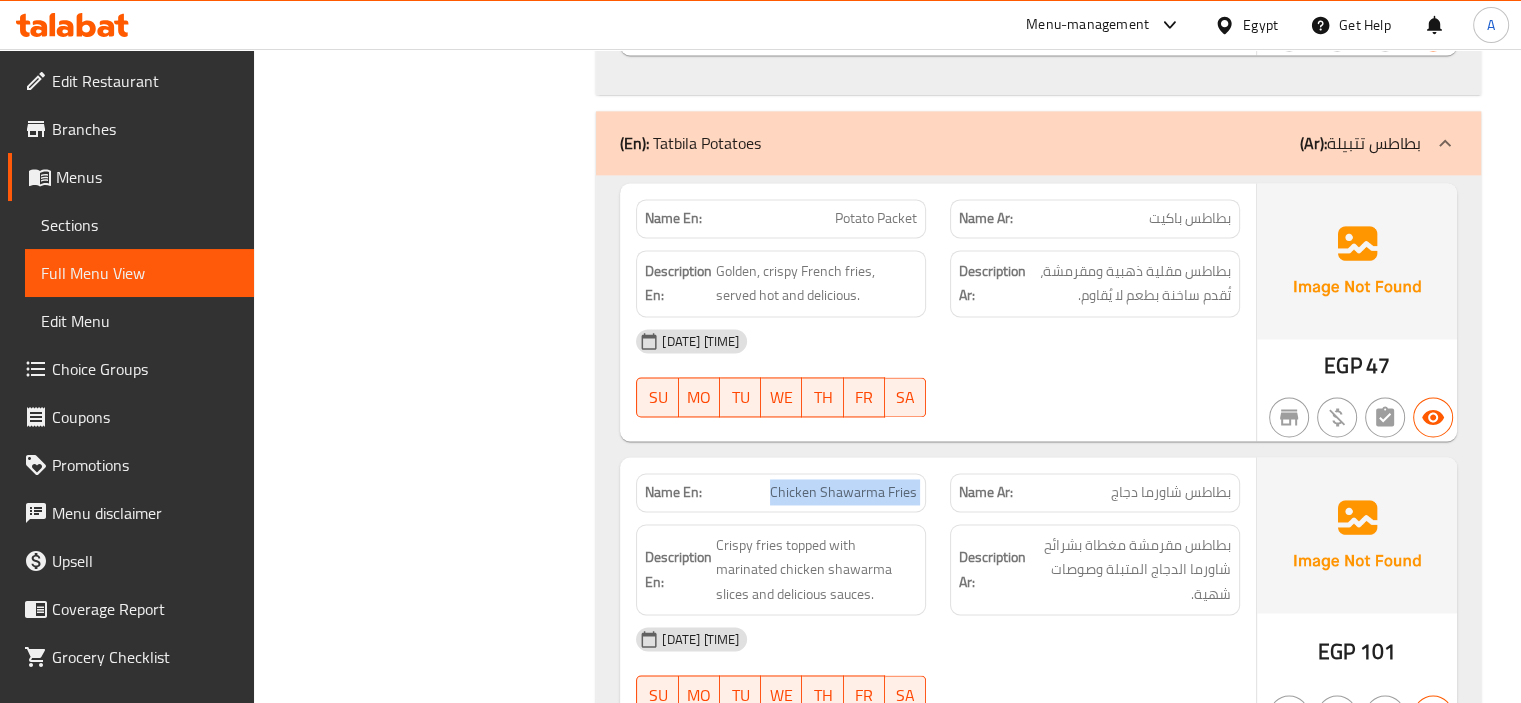 click on "Chicken Shawarma Fries" at bounding box center (867, -9689) 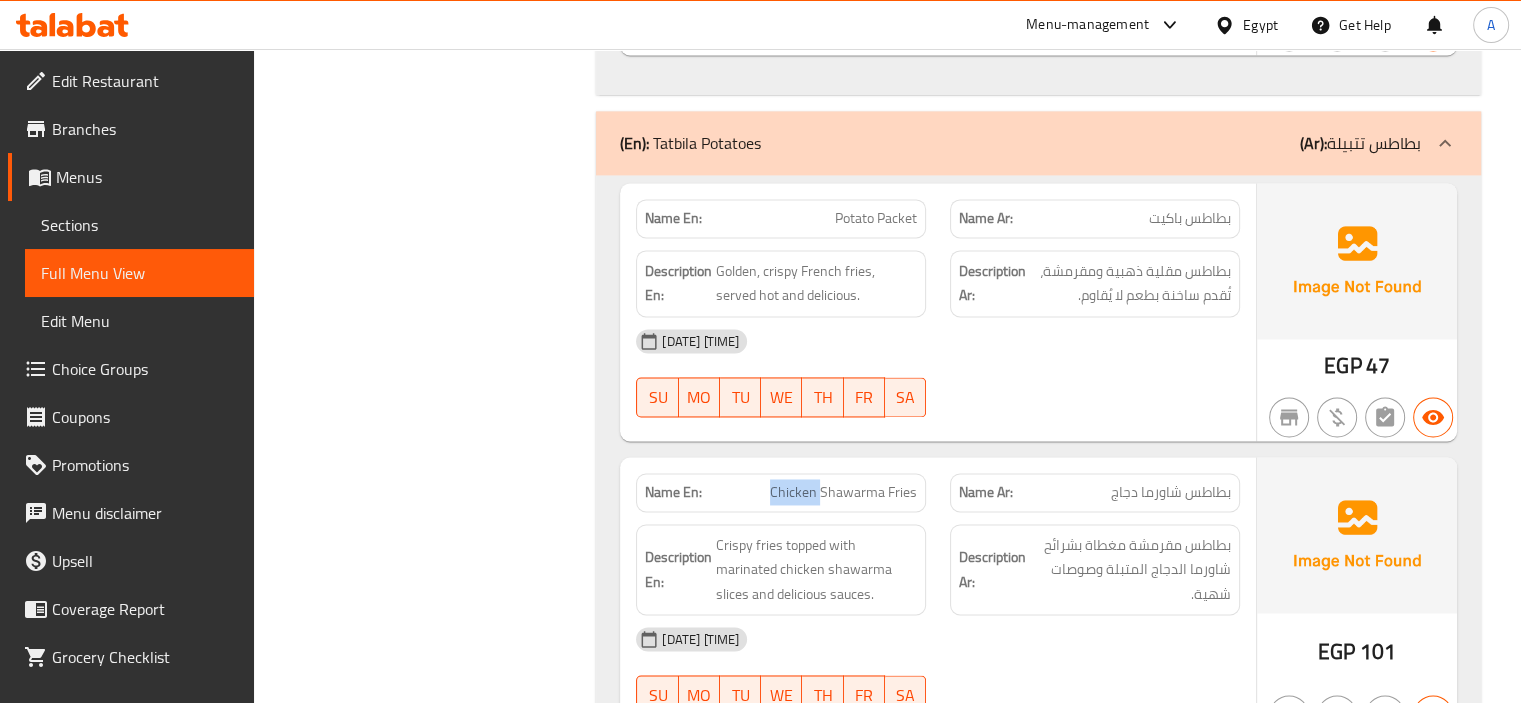 click on "Chicken Shawarma Fries" at bounding box center (867, -9689) 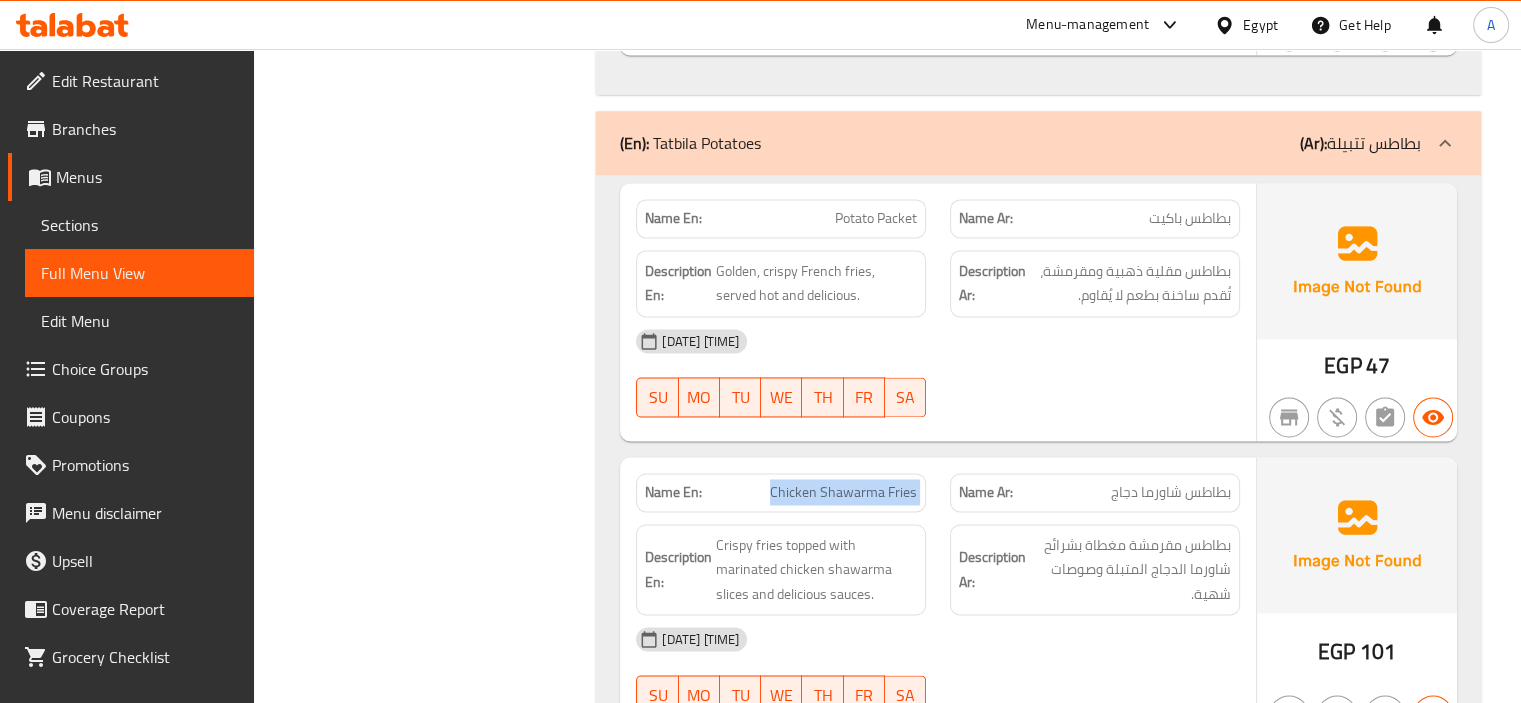 click on "Chicken Shawarma Fries" at bounding box center (867, -9689) 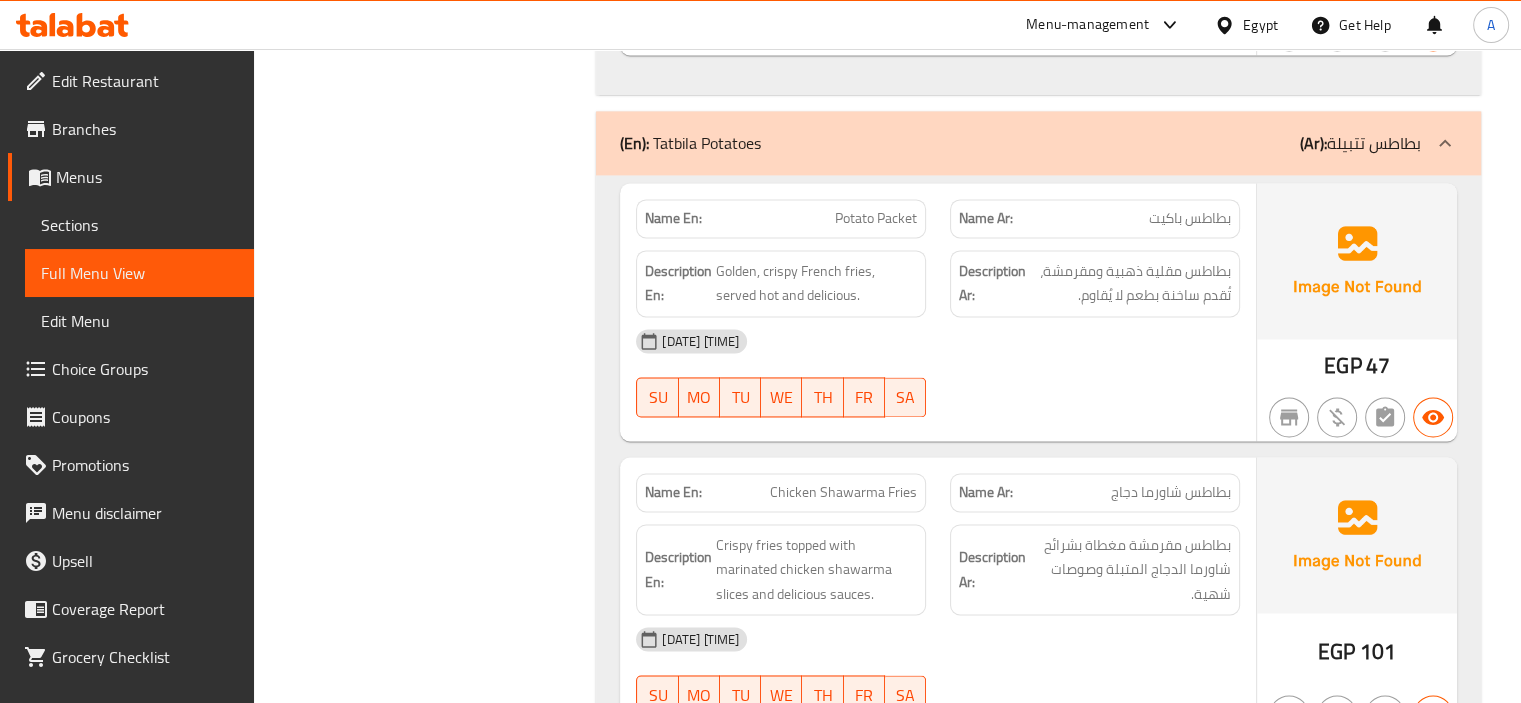 click on "Chicken Shawarma Fries" at bounding box center (867, -9689) 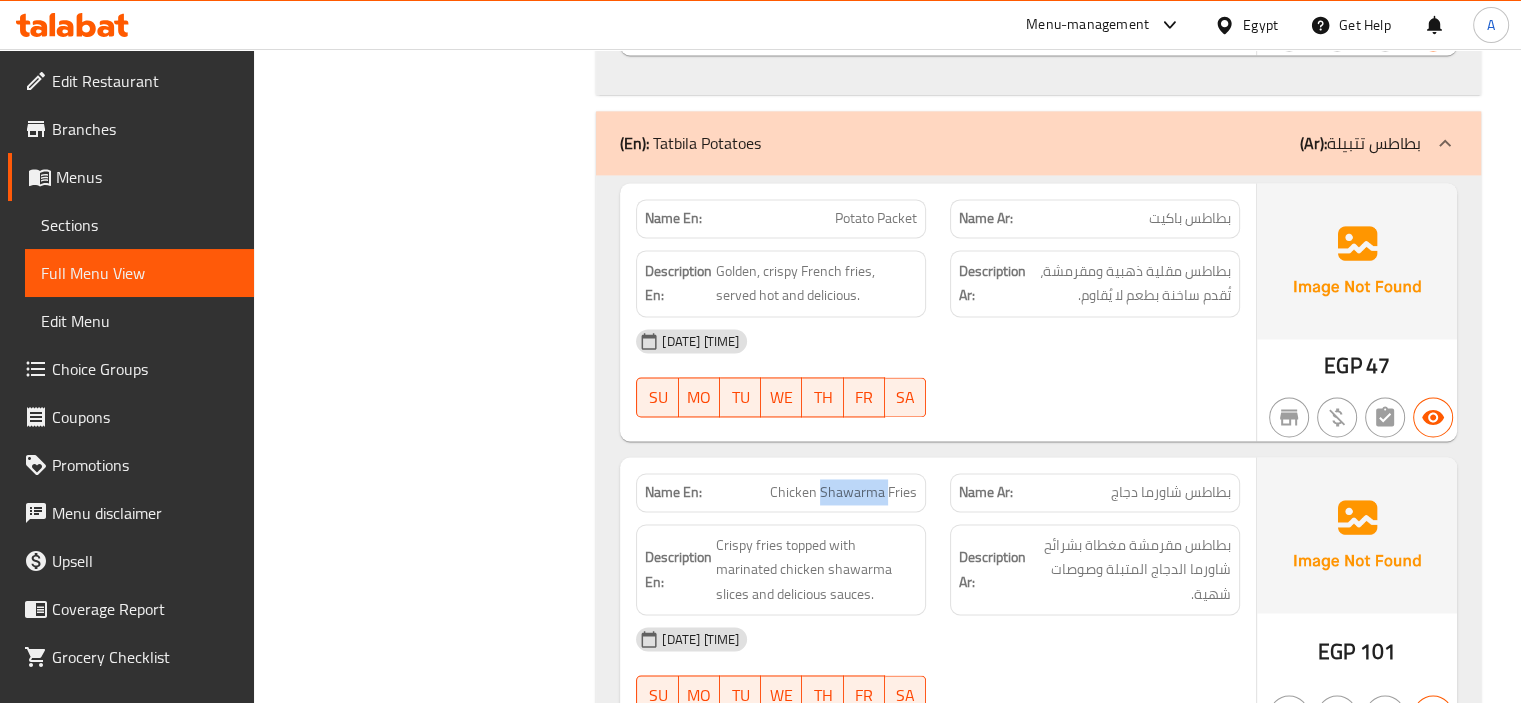 click on "Chicken Shawarma Fries" at bounding box center [867, -9689] 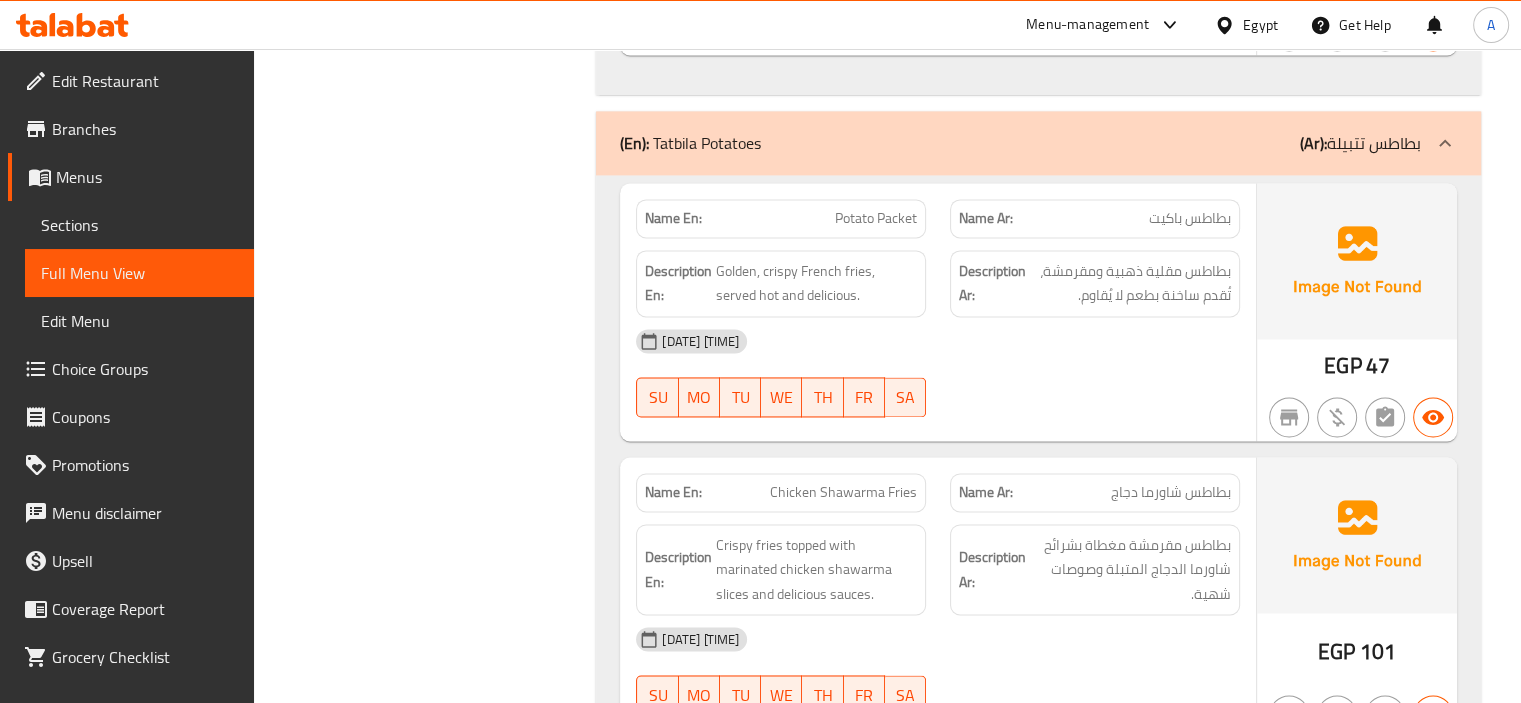 click on "Name En: Chicken Shawarma Fries" at bounding box center [781, -9689] 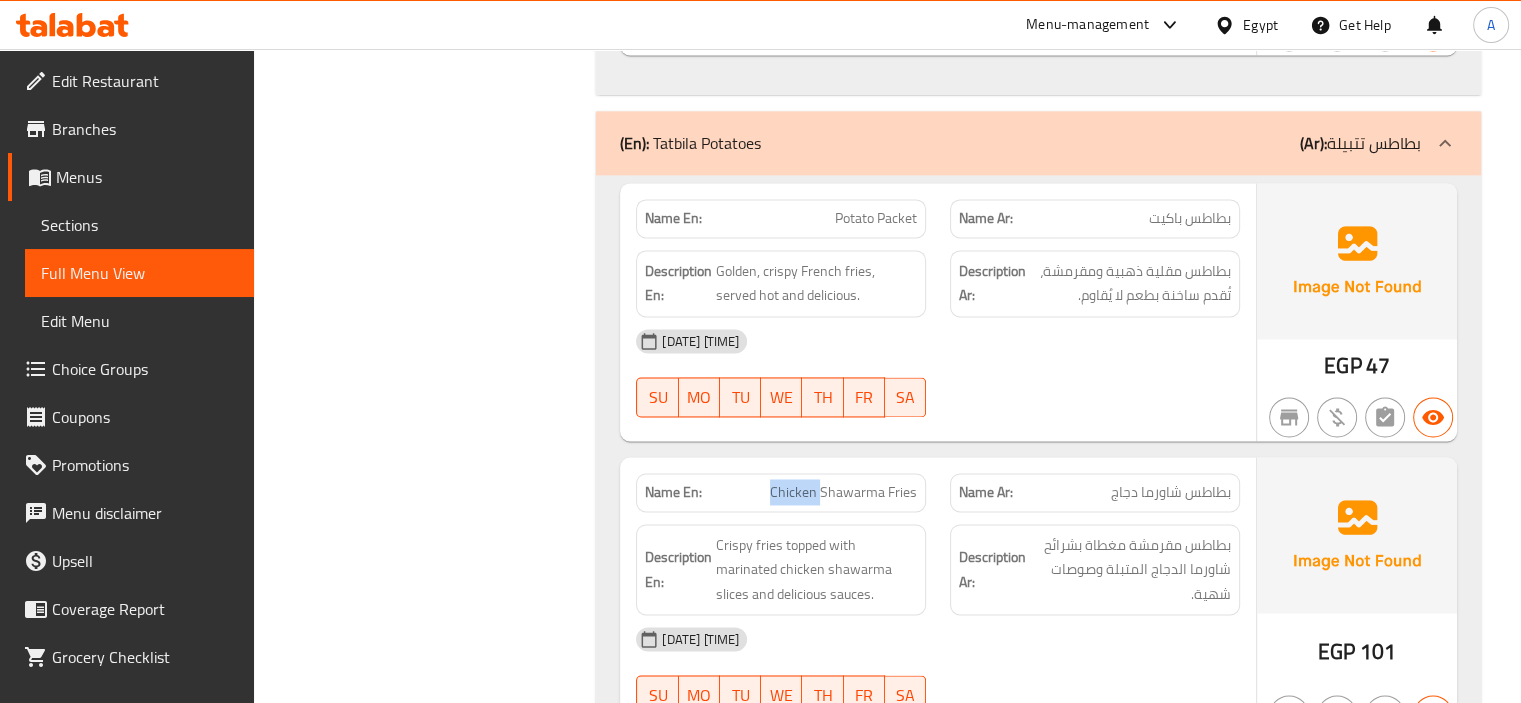 click on "Name En: Chicken Shawarma Fries" at bounding box center (781, -9689) 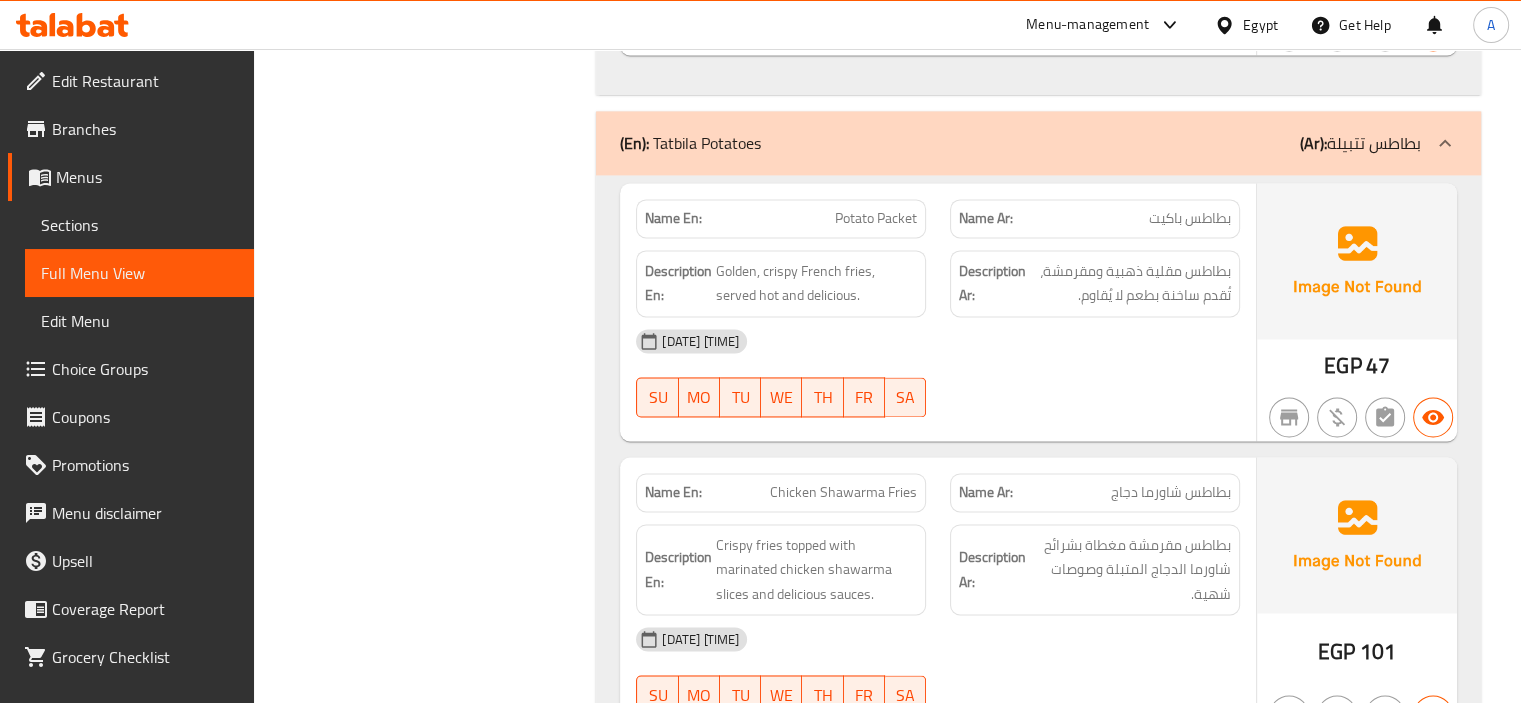 click on "Chicken Shawarma Fries" at bounding box center [867, -9689] 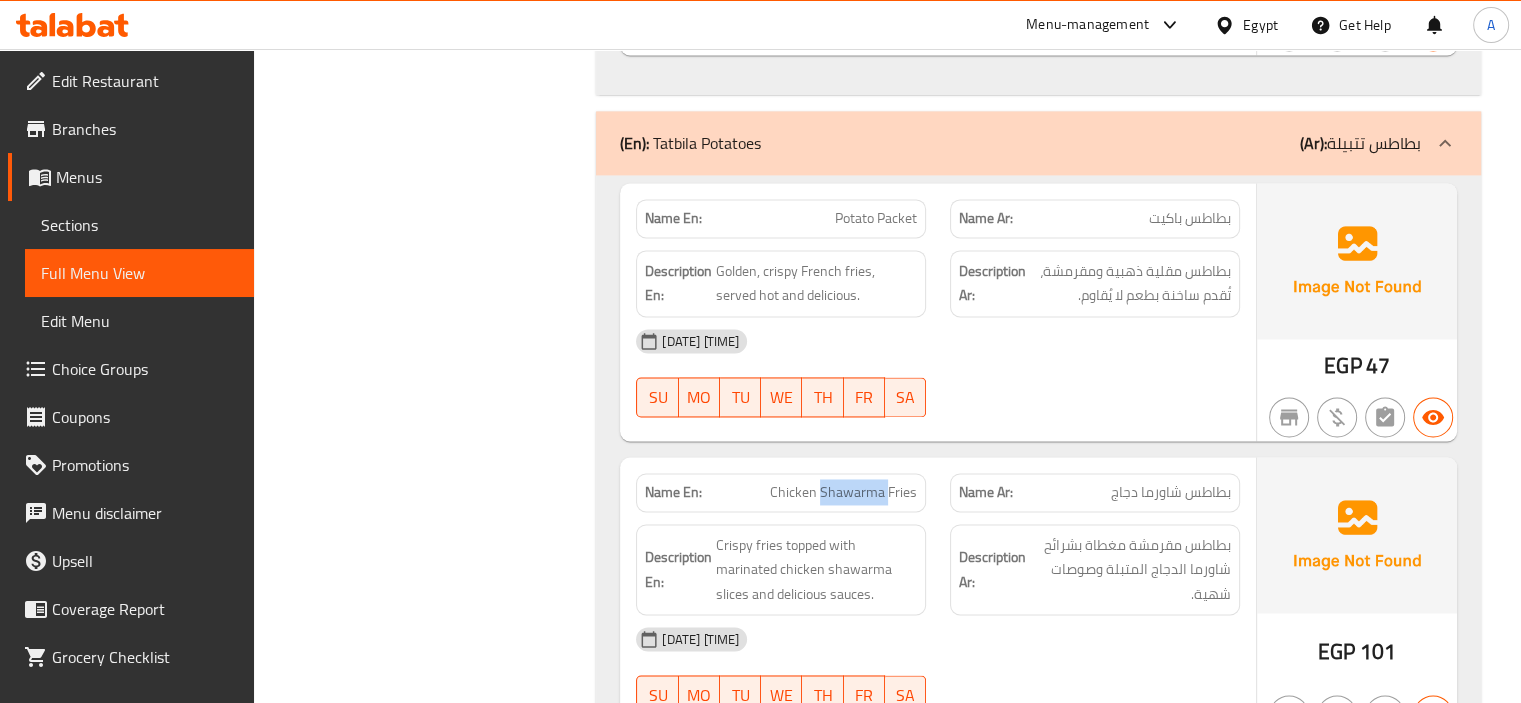 click on "Chicken Shawarma Fries" at bounding box center [867, -9689] 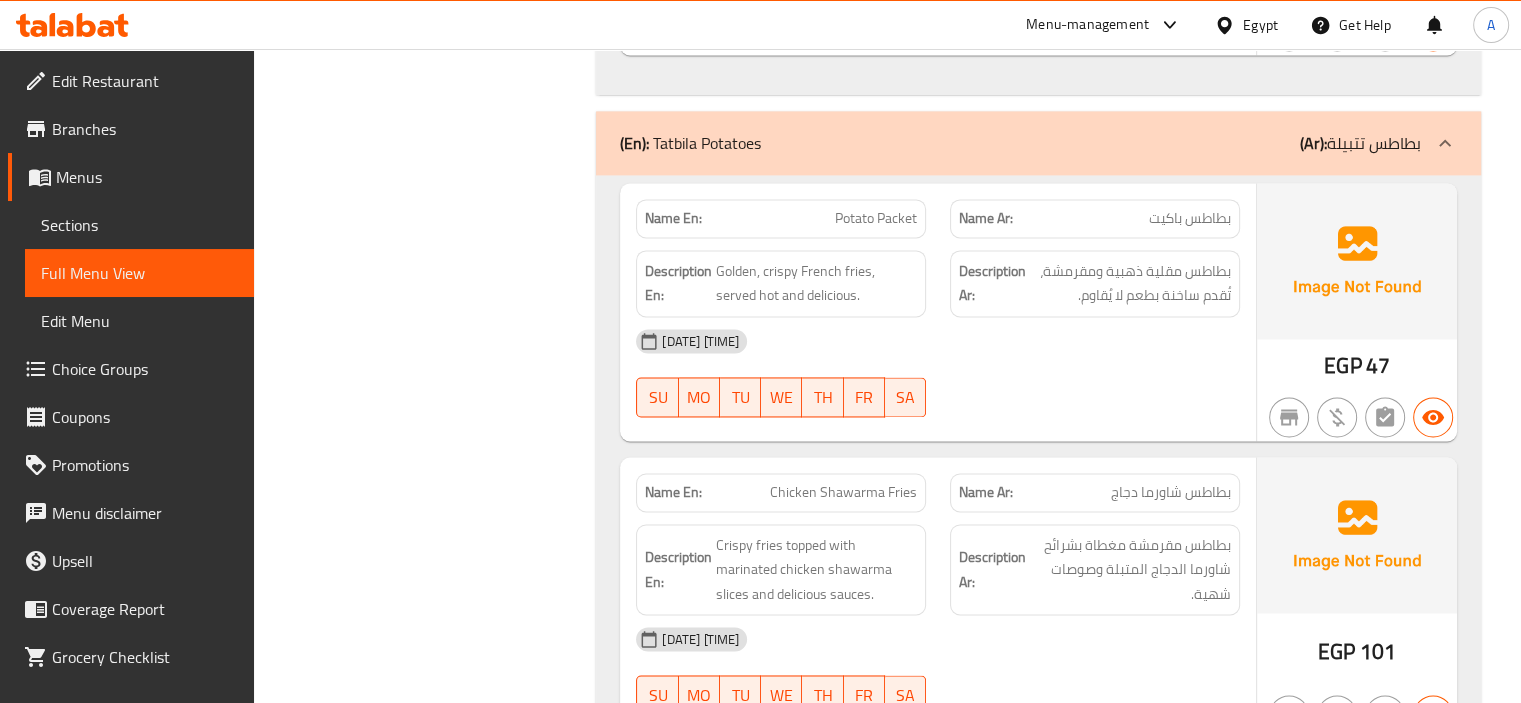 click on "Name En: Chicken Shawarma Fries" at bounding box center [781, -9689] 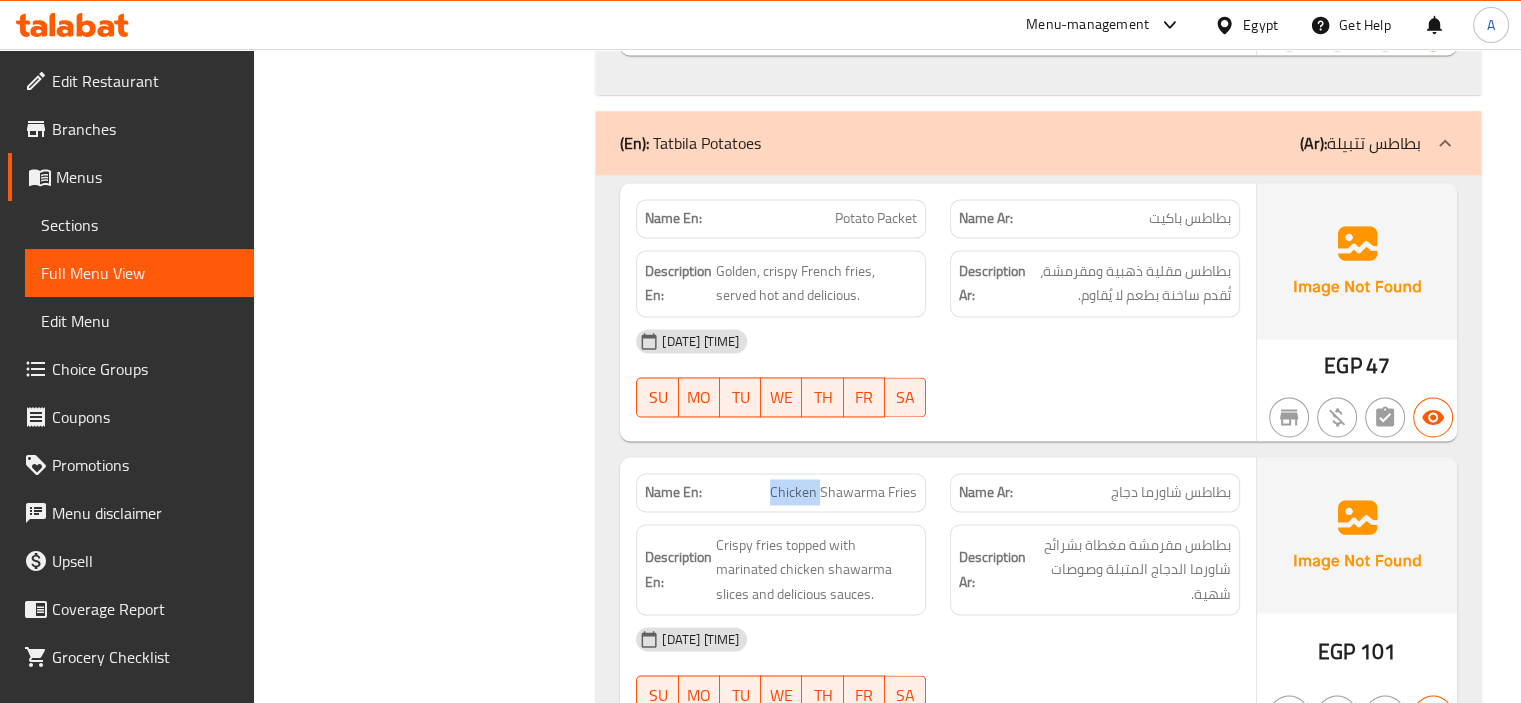 click on "Chicken Shawarma Fries" at bounding box center (867, -9689) 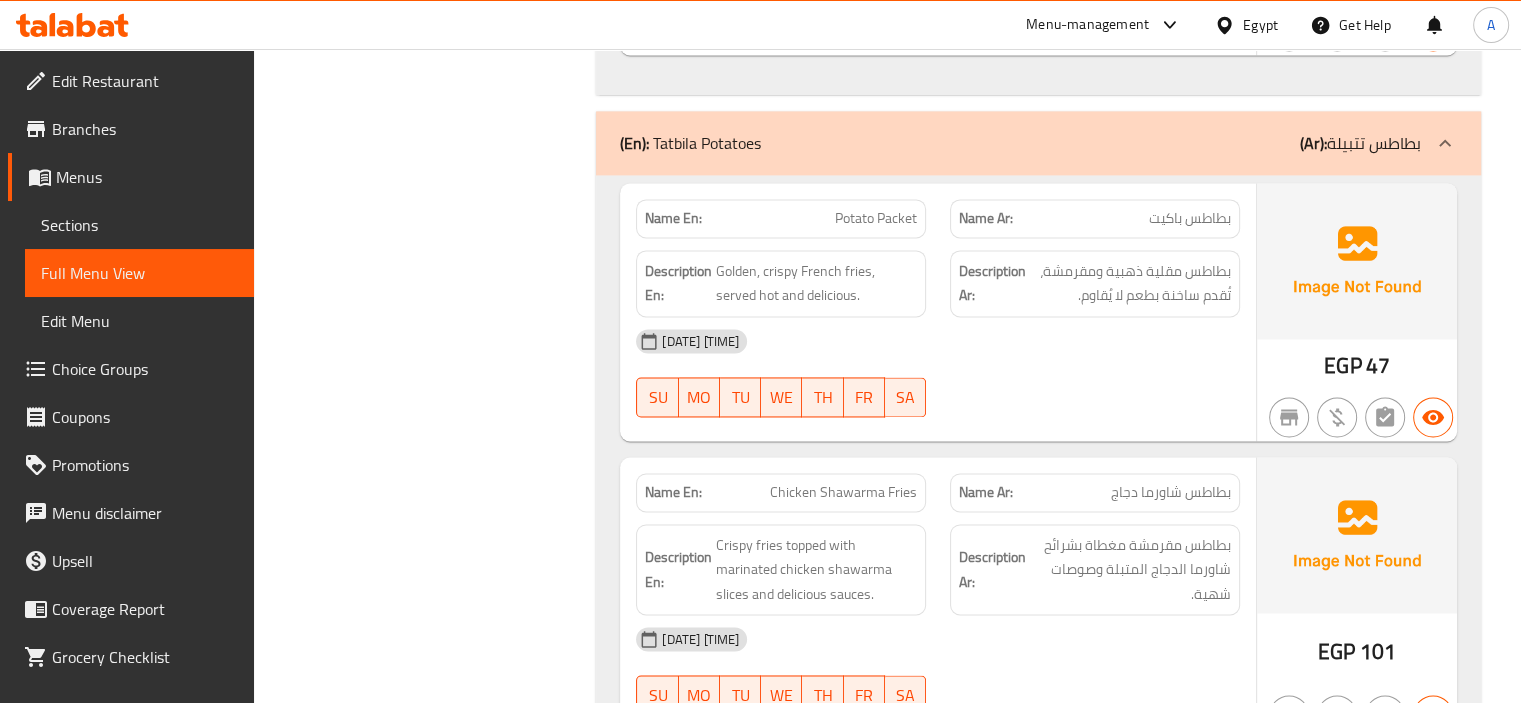 click on "Description En: Crispy fries topped with marinated chicken shawarma slices and delicious sauces." at bounding box center [781, -9636] 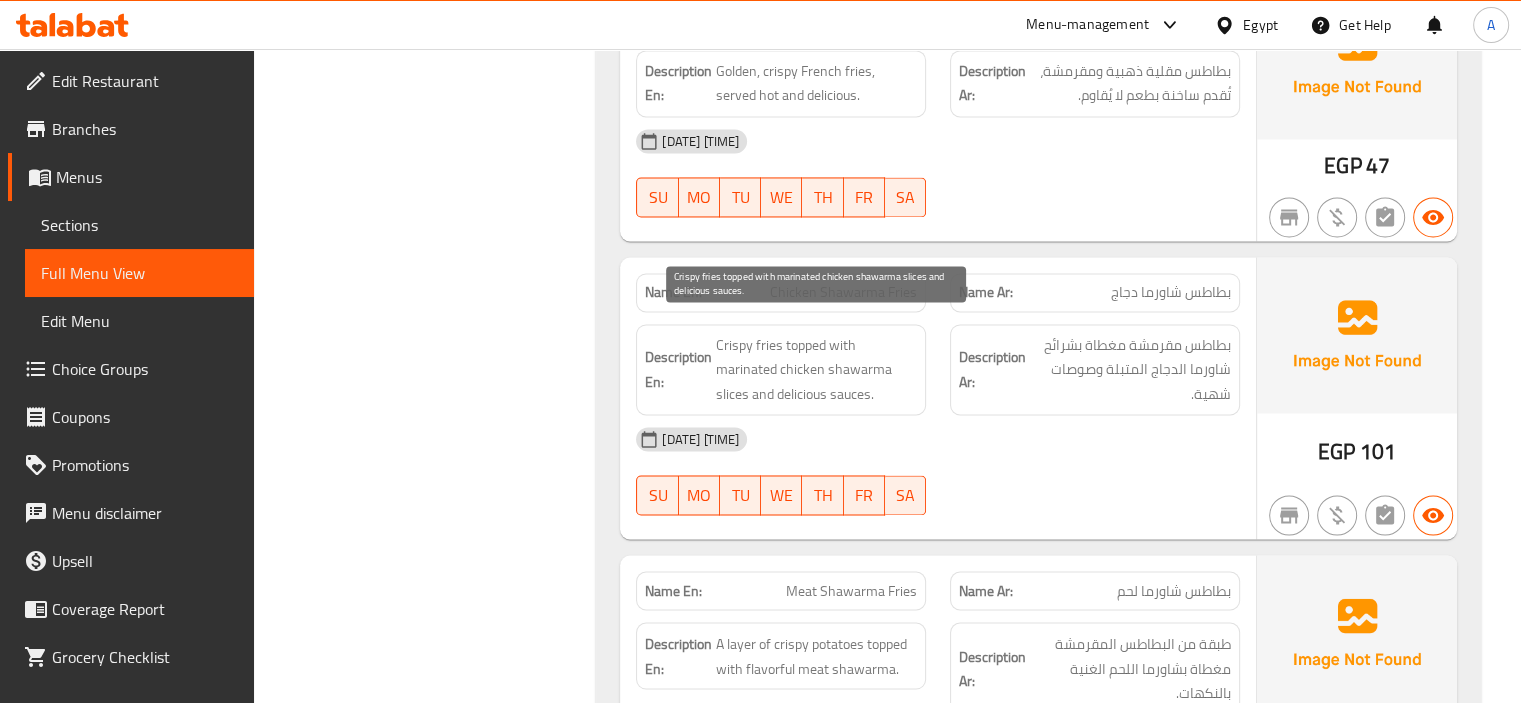 click on "Crispy fries topped with marinated chicken shawarma slices and delicious sauces." at bounding box center [816, 370] 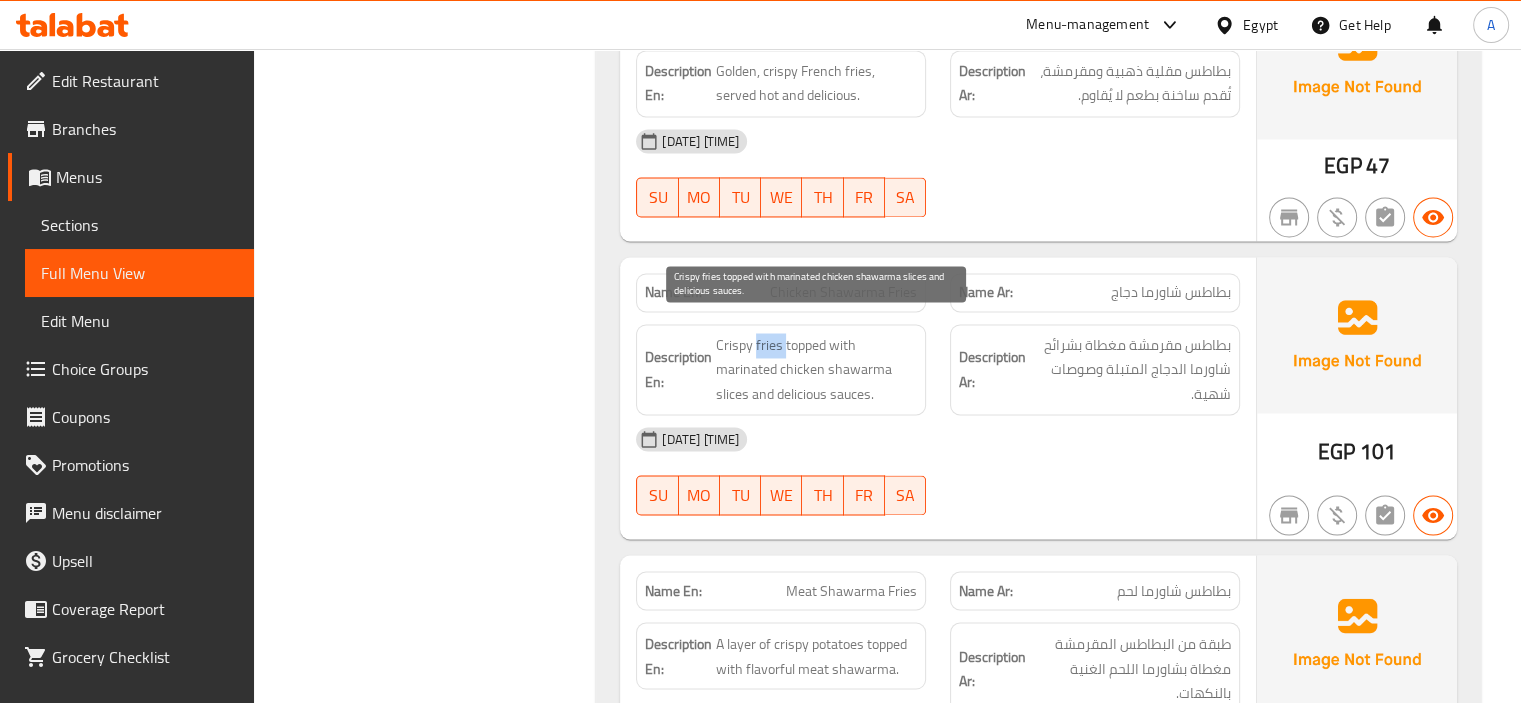 click on "Crispy fries topped with marinated chicken shawarma slices and delicious sauces." at bounding box center (816, 370) 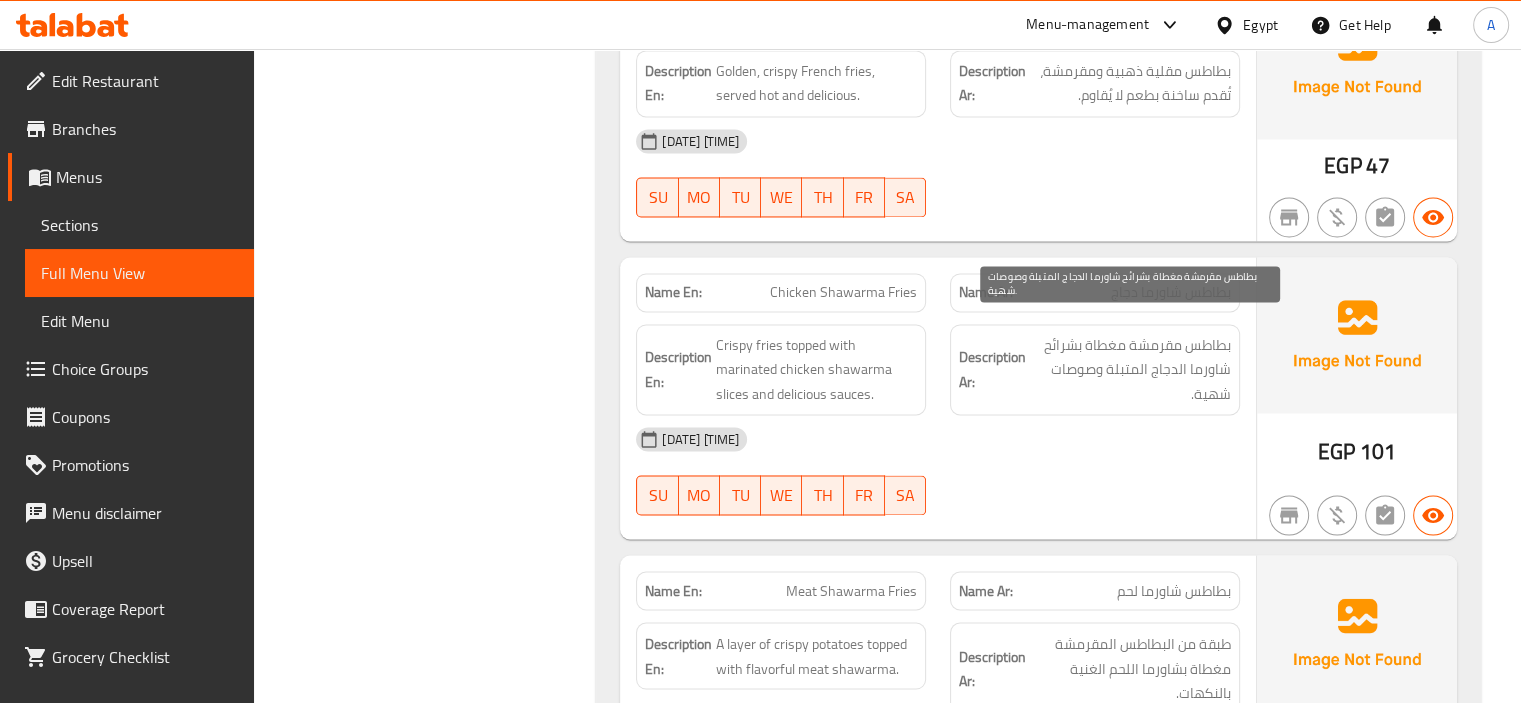 click on "بطاطس مقرمشة مغطاة بشرائح شاورما الدجاج المتبلة وصوصات شهية." at bounding box center (1130, 370) 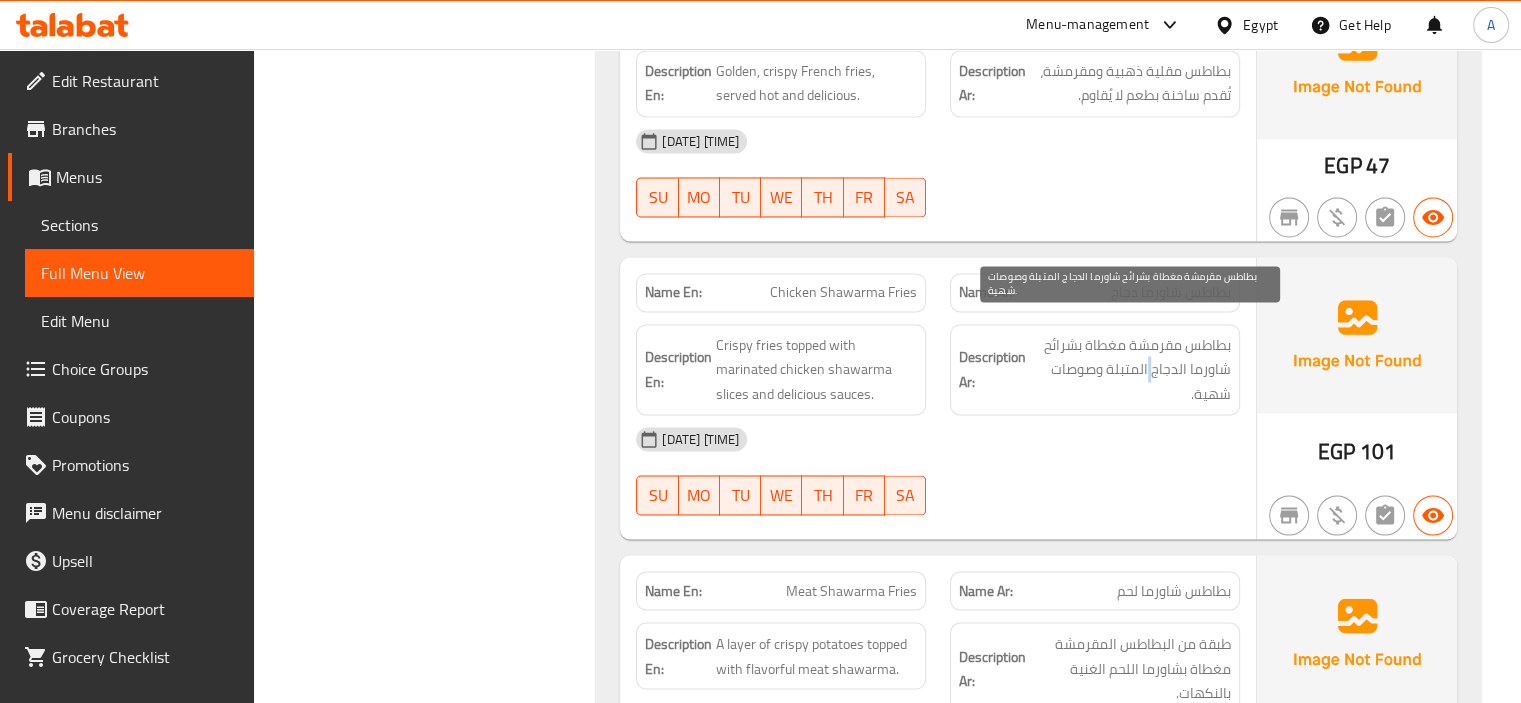 click on "بطاطس مقرمشة مغطاة بشرائح شاورما الدجاج المتبلة وصوصات شهية." at bounding box center (1130, 370) 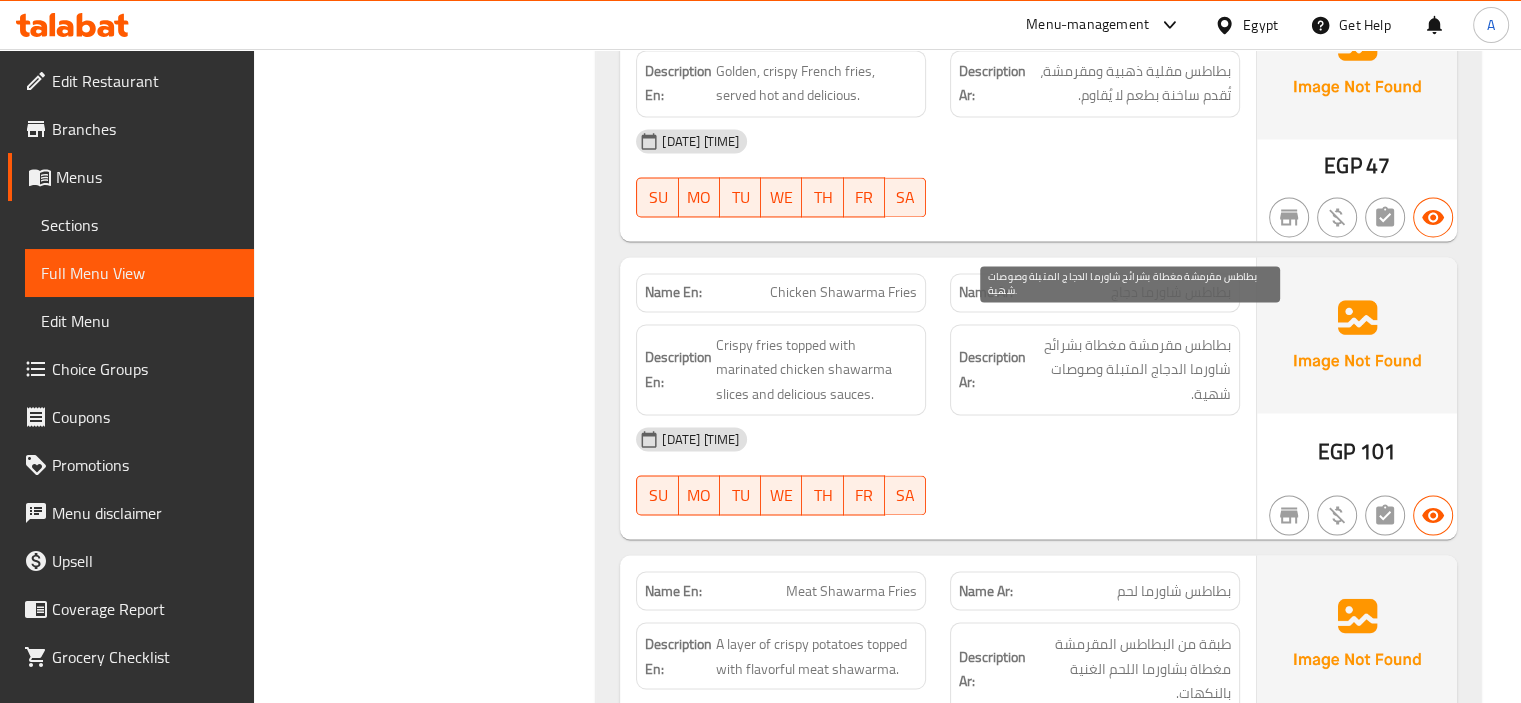 click on "بطاطس مقرمشة مغطاة بشرائح شاورما الدجاج المتبلة وصوصات شهية." at bounding box center [1130, 370] 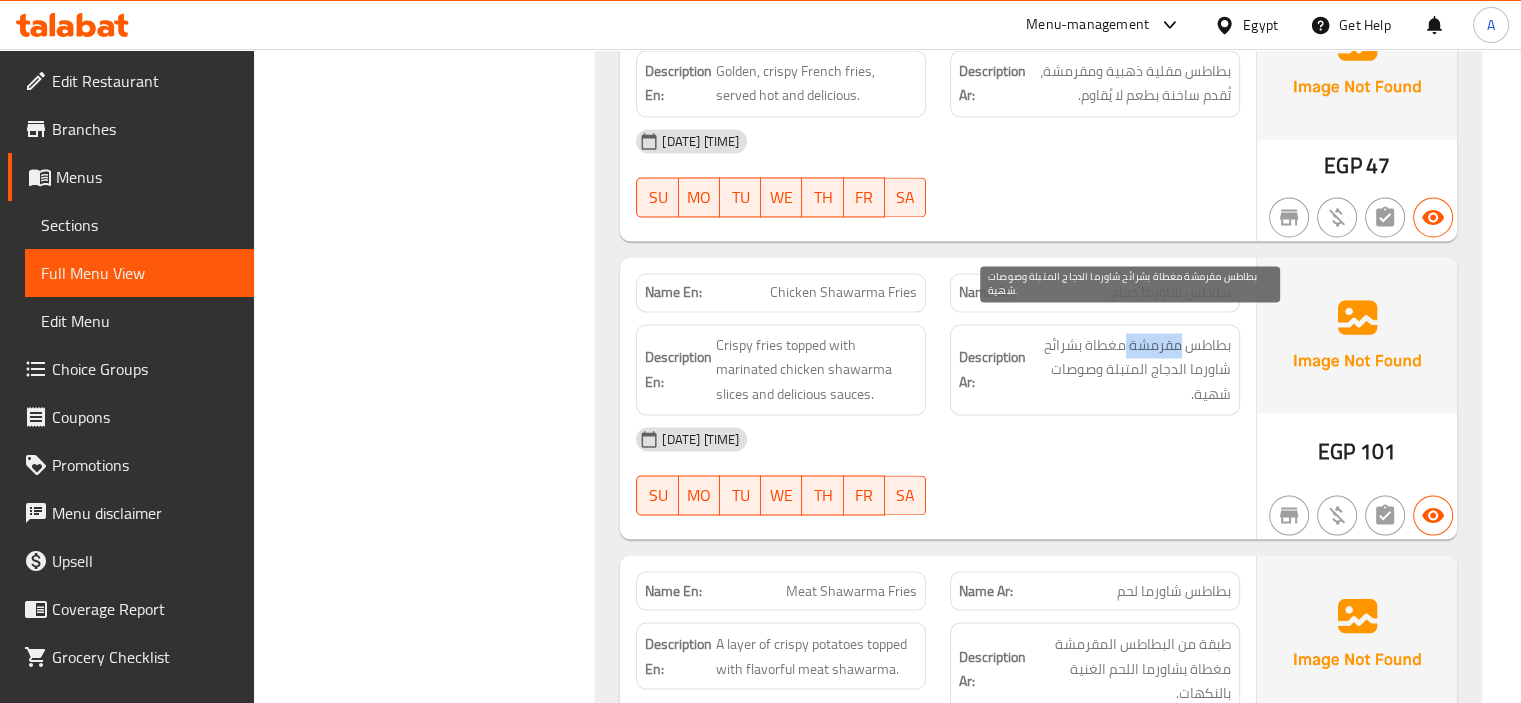 click on "بطاطس مقرمشة مغطاة بشرائح شاورما الدجاج المتبلة وصوصات شهية." at bounding box center (1130, 370) 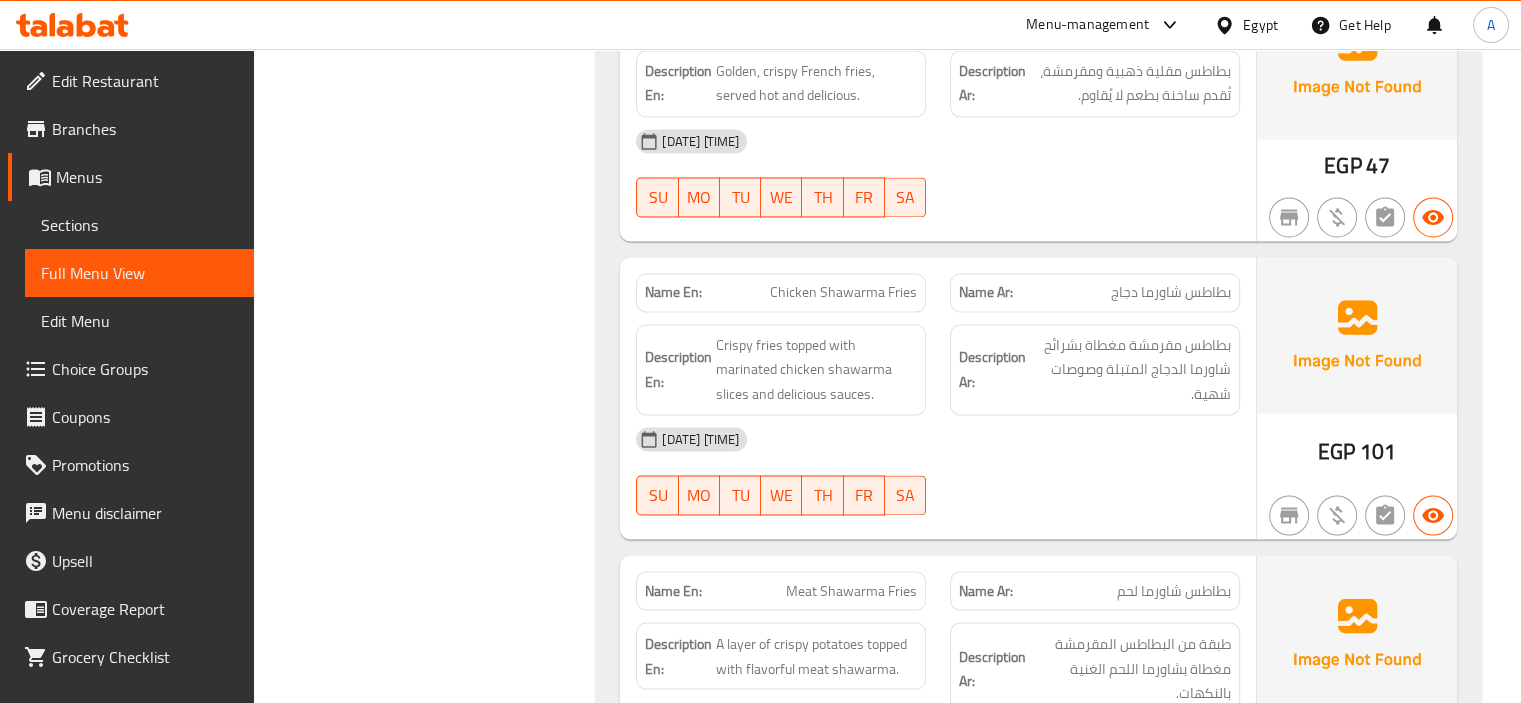 click on "Filter Branches Branches Popular filters Free items Branch specific items Has choices Upsell items Availability filters Available Not available View filters Collapse sections Collapse categories Collapse Choices" at bounding box center [433, 9187] 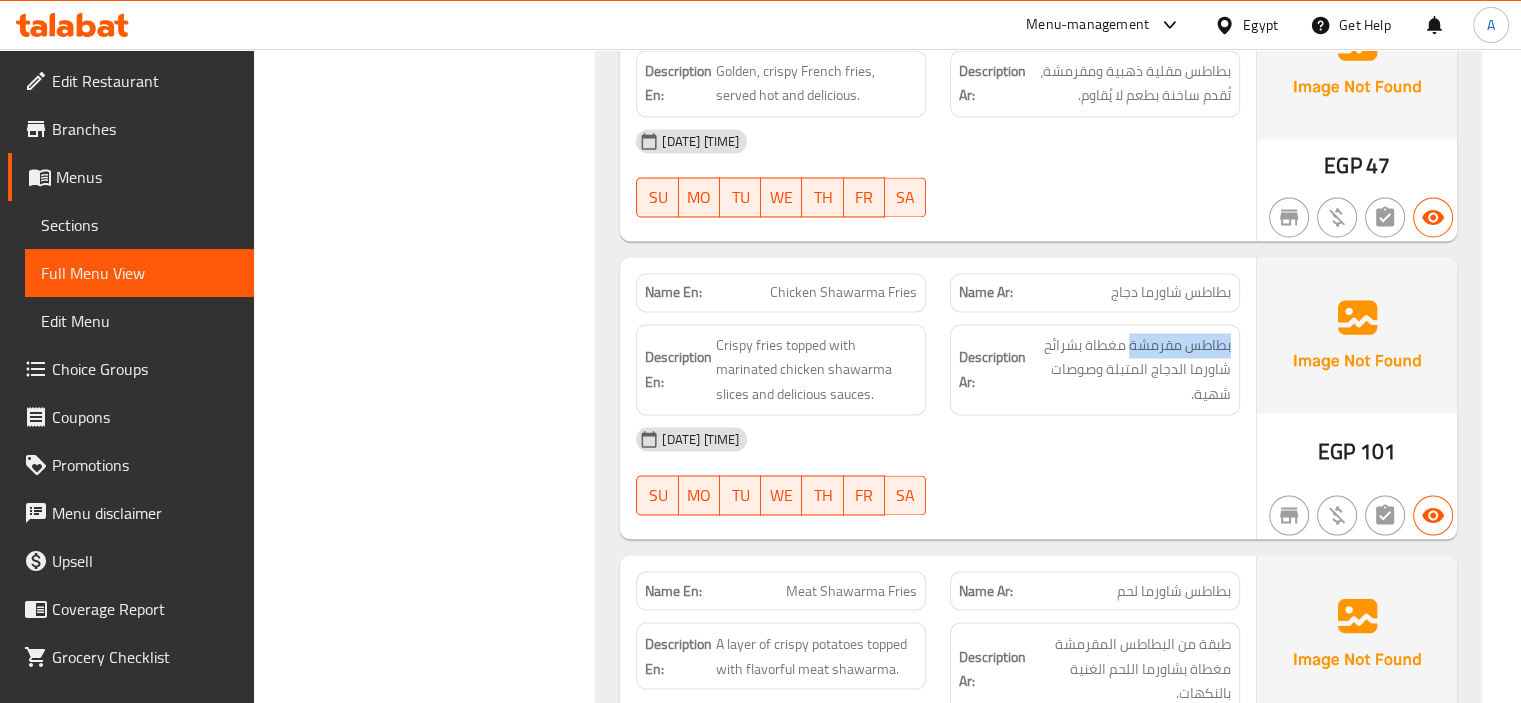 drag, startPoint x: 1132, startPoint y: 326, endPoint x: 1238, endPoint y: 313, distance: 106.7942 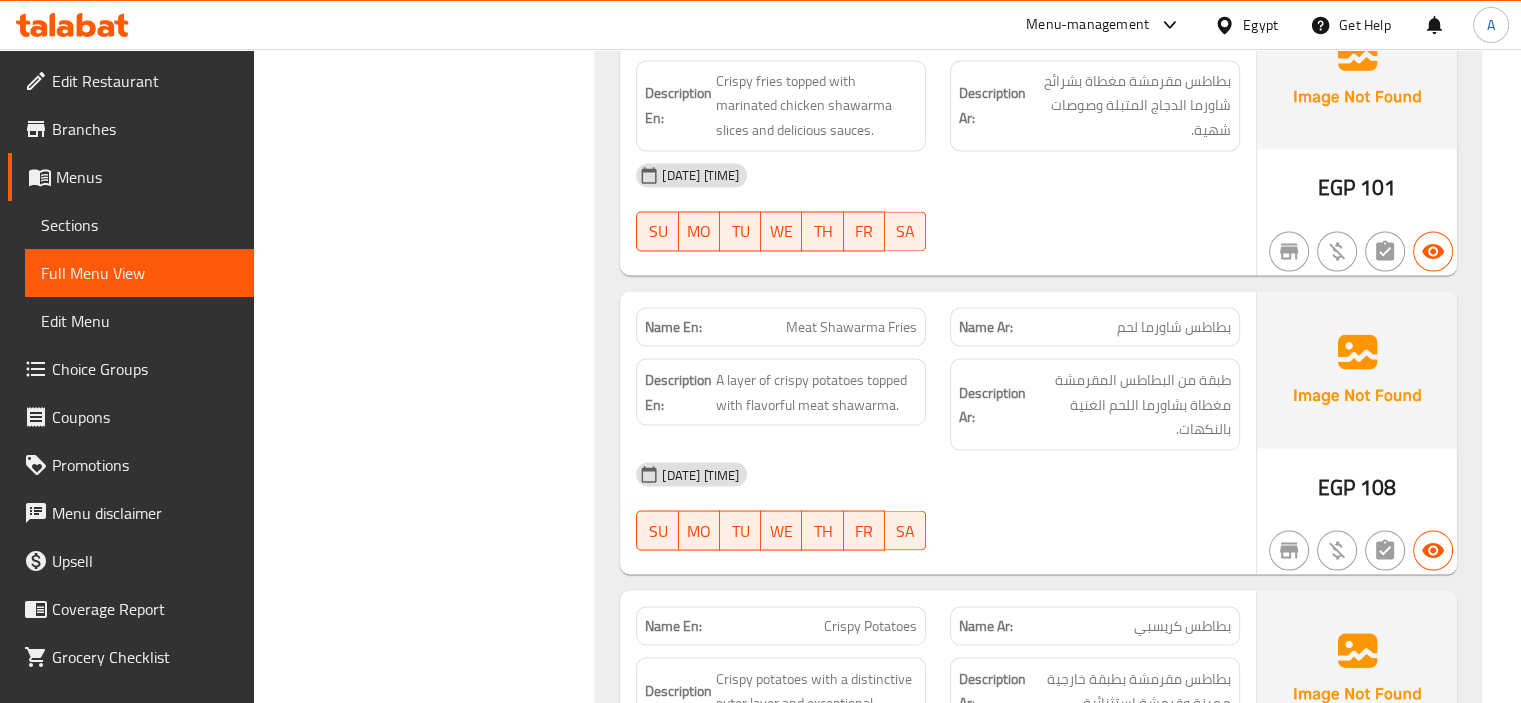scroll, scrollTop: 11144, scrollLeft: 0, axis: vertical 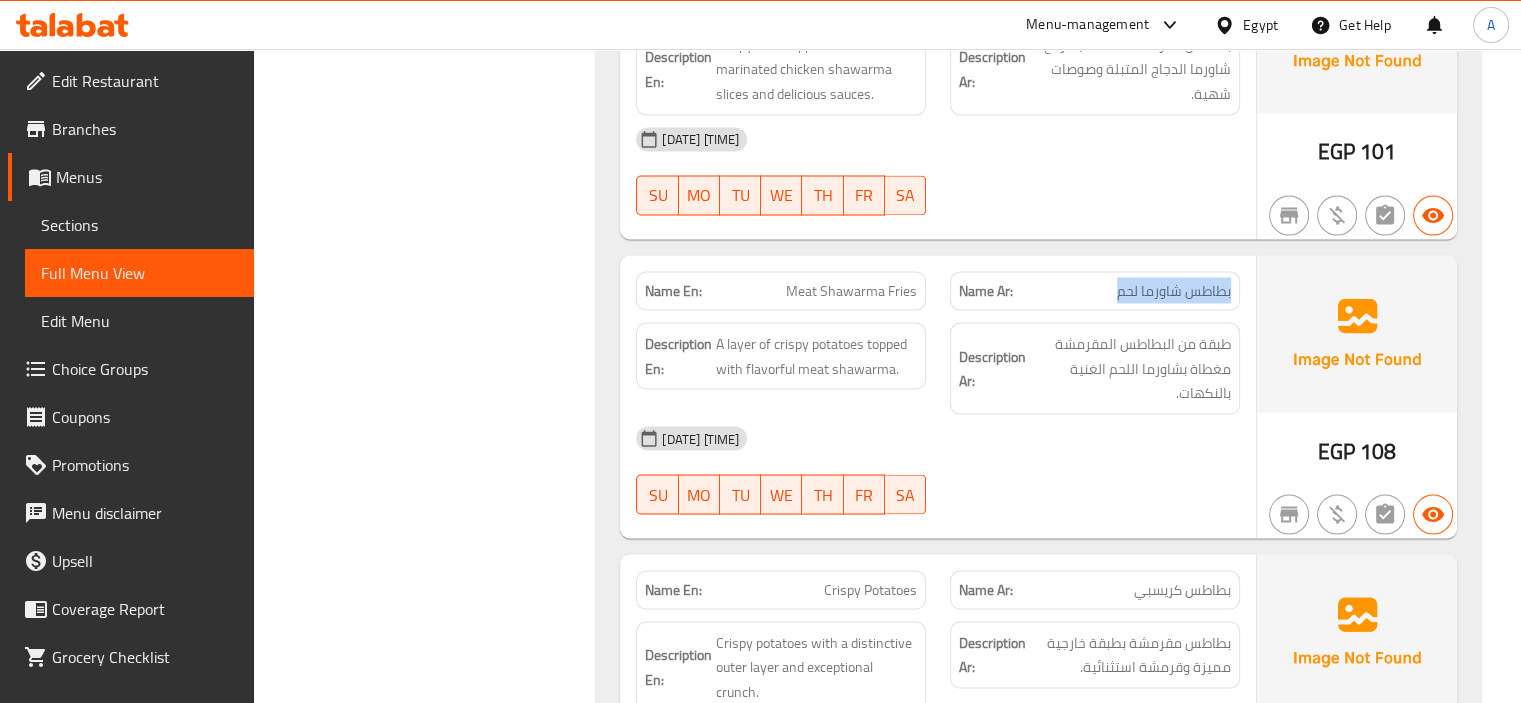 drag, startPoint x: 1108, startPoint y: 269, endPoint x: 1252, endPoint y: 275, distance: 144.12494 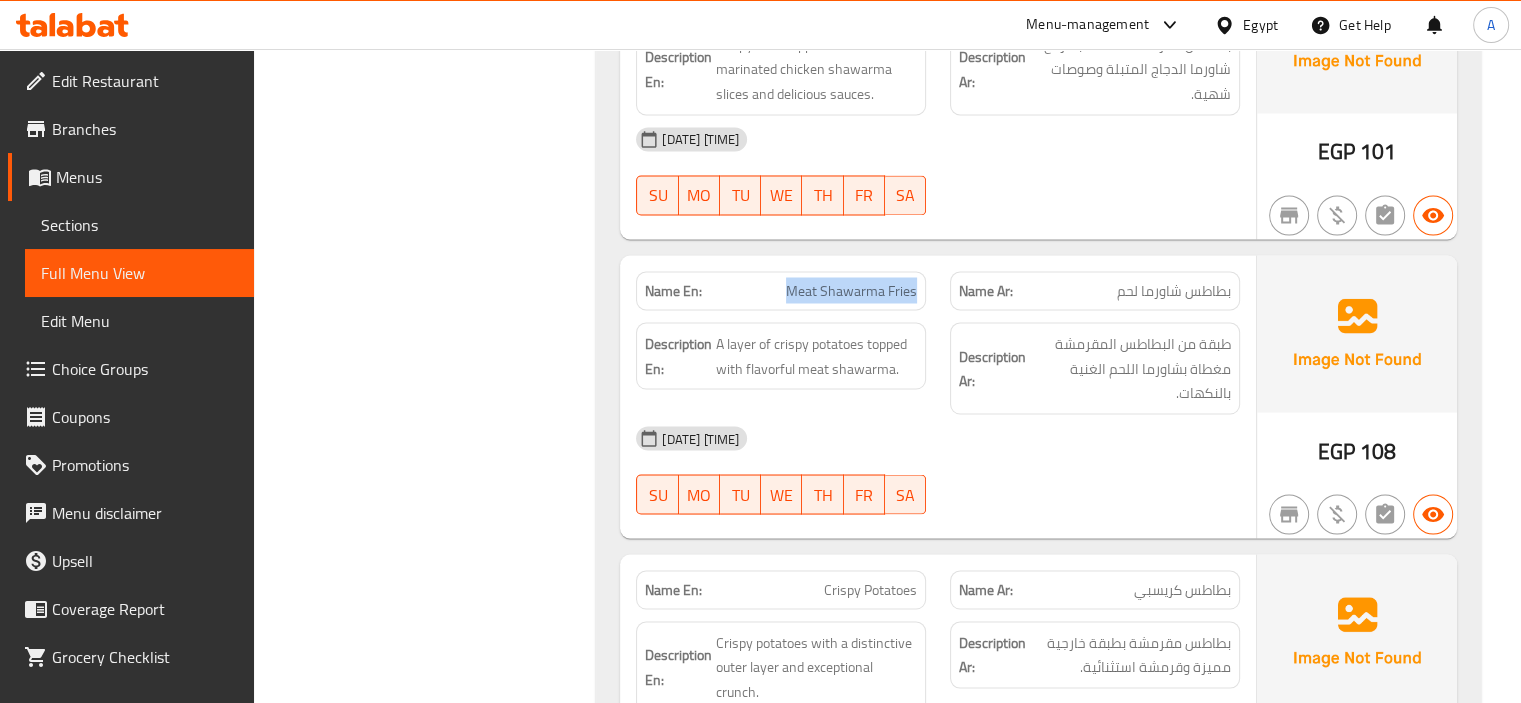 drag, startPoint x: 785, startPoint y: 264, endPoint x: 916, endPoint y: 266, distance: 131.01526 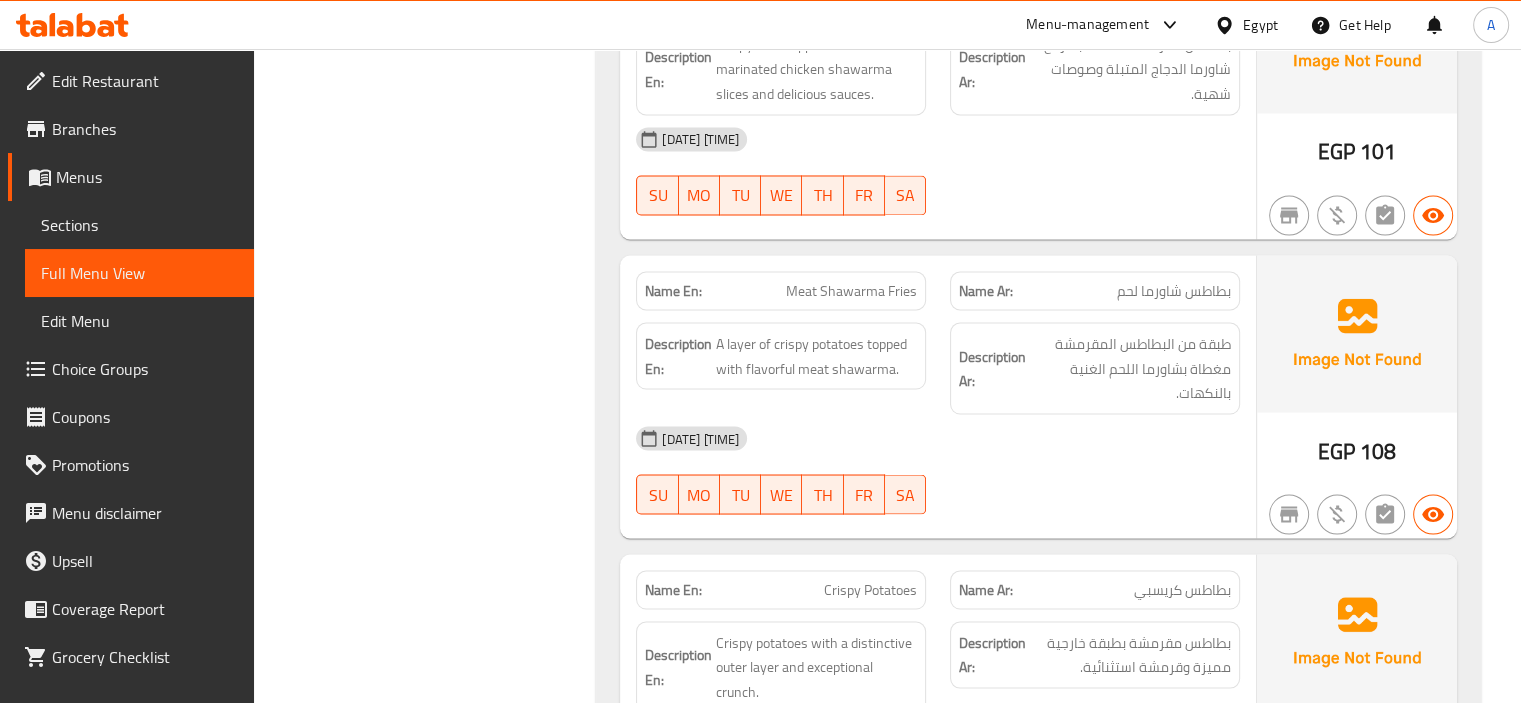 click on "07-08-2025 05:55 AM" at bounding box center [938, -9488] 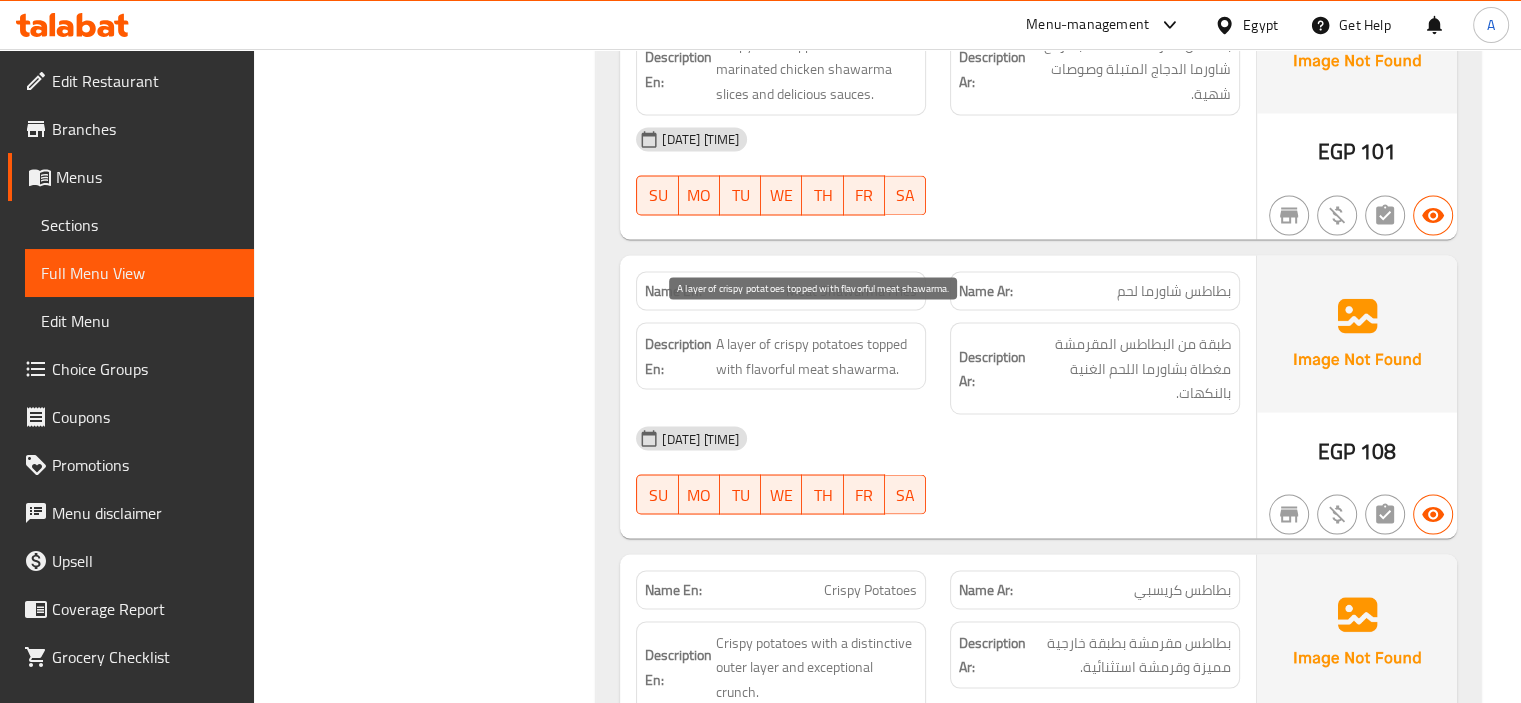 click on "A layer of crispy potatoes topped with flavorful meat shawarma." at bounding box center [816, 355] 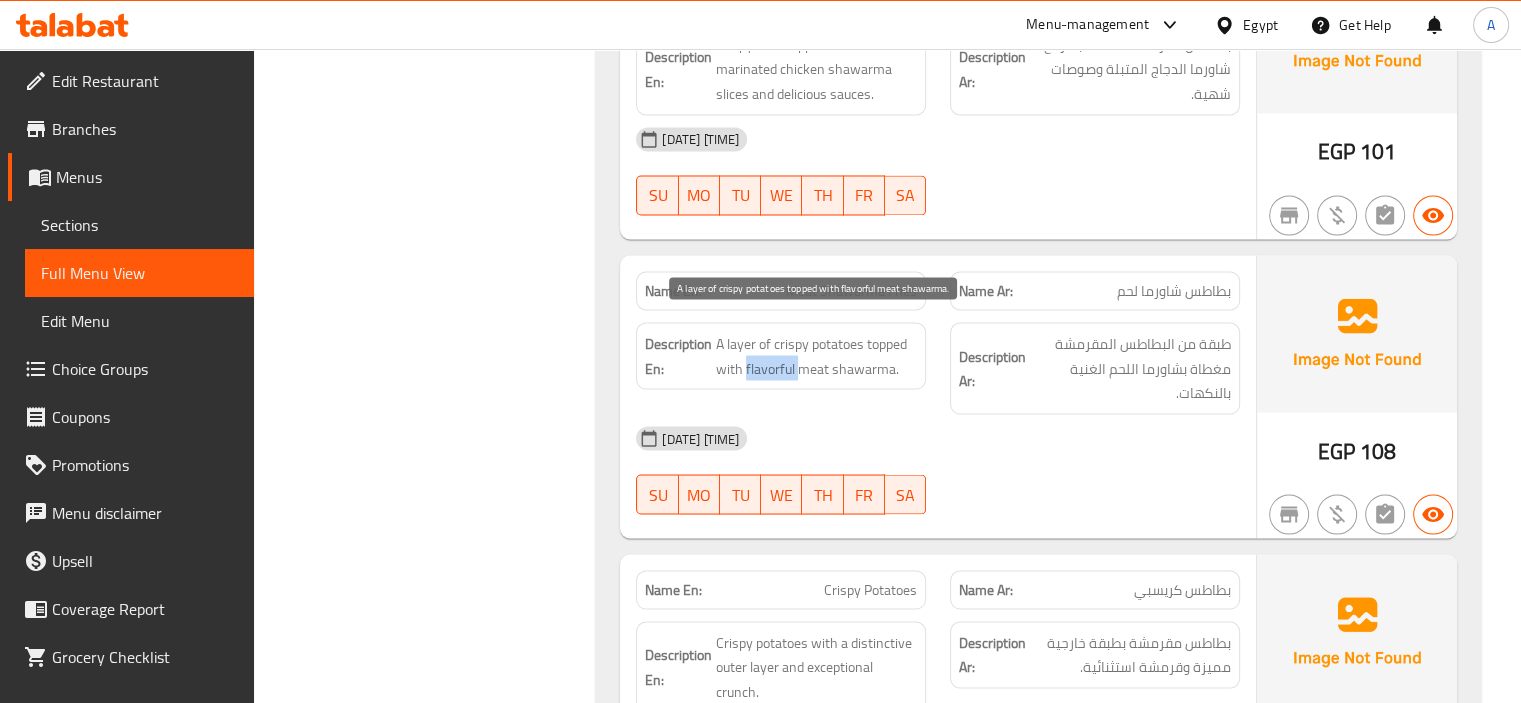 click on "A layer of crispy potatoes topped with flavorful meat shawarma." at bounding box center (816, 355) 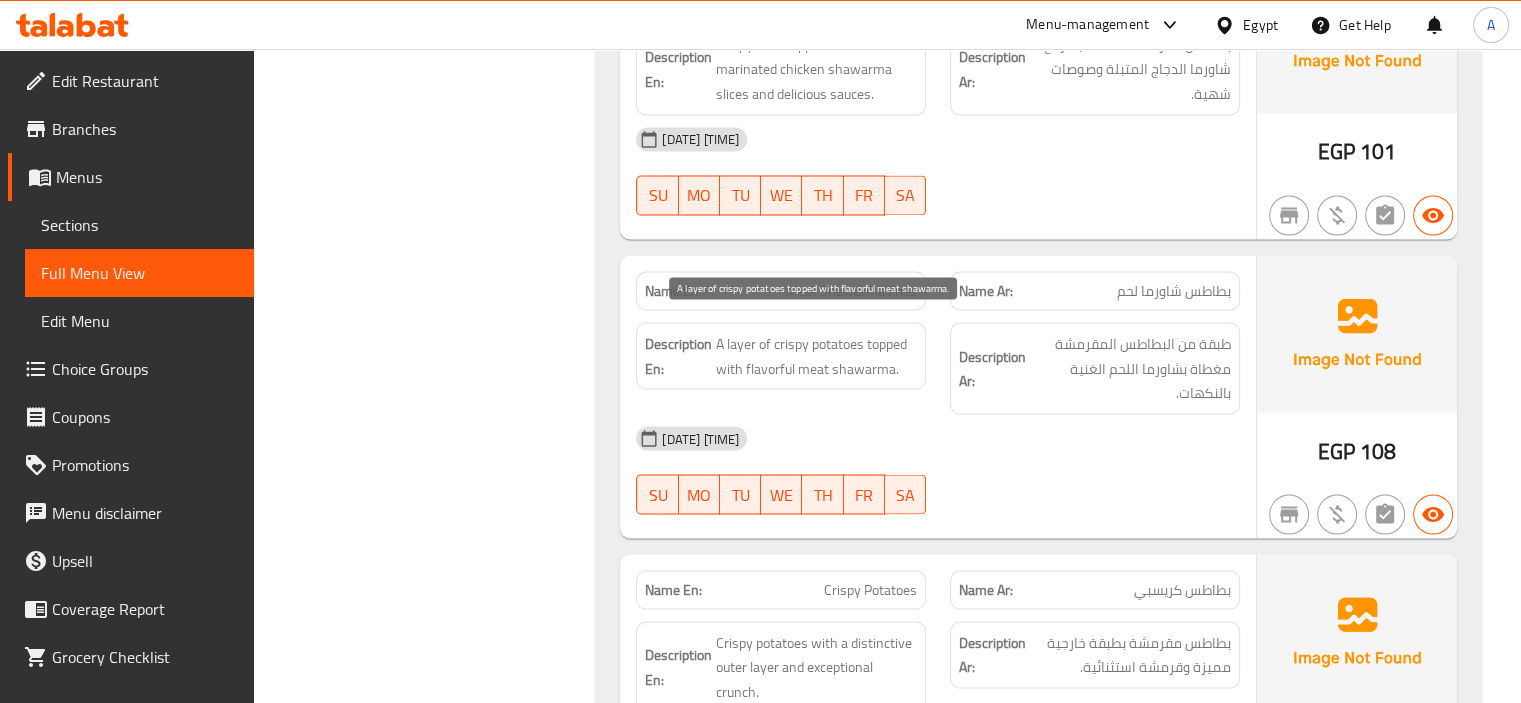 click on "A layer of crispy potatoes topped with flavorful meat shawarma." at bounding box center (816, 355) 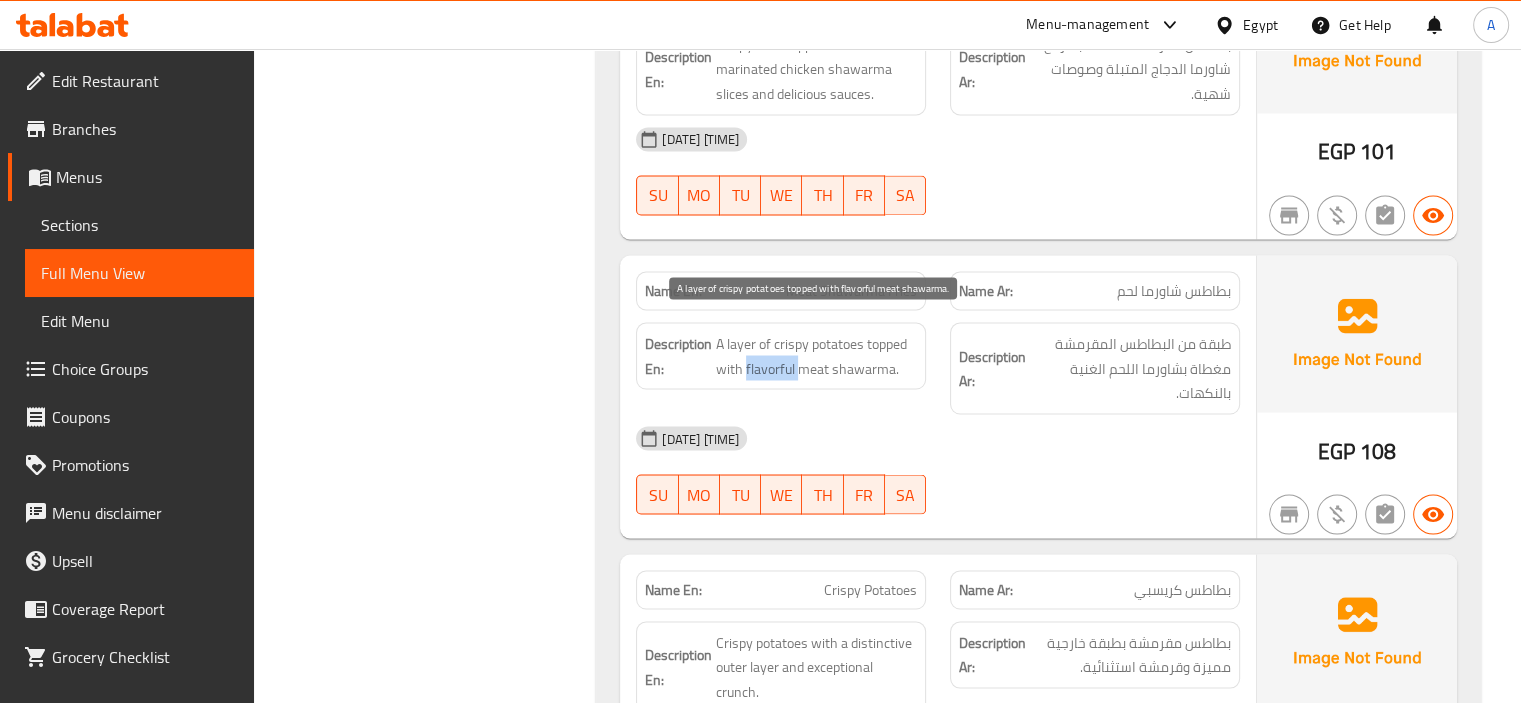 click on "A layer of crispy potatoes topped with flavorful meat shawarma." at bounding box center (816, 355) 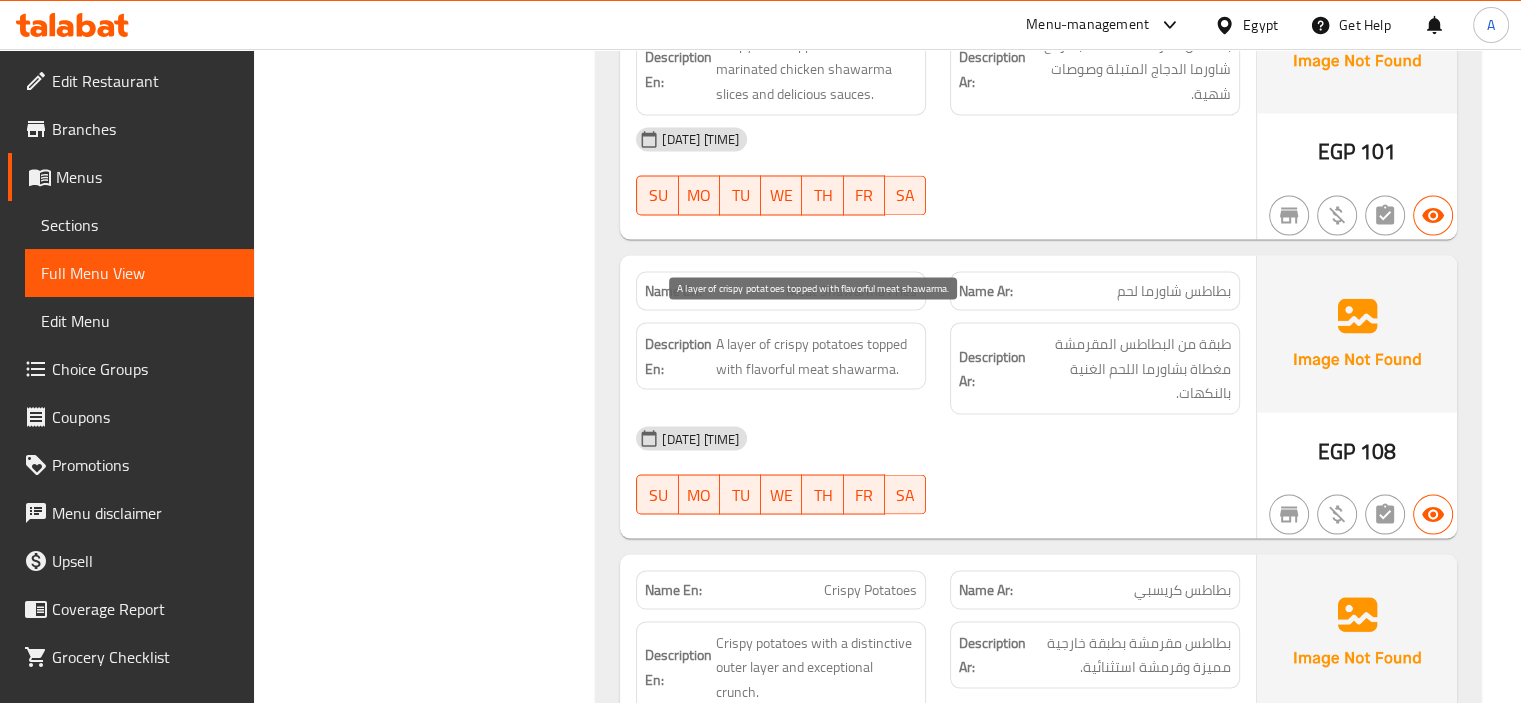 click on "A layer of crispy potatoes topped with flavorful meat shawarma." at bounding box center [816, 355] 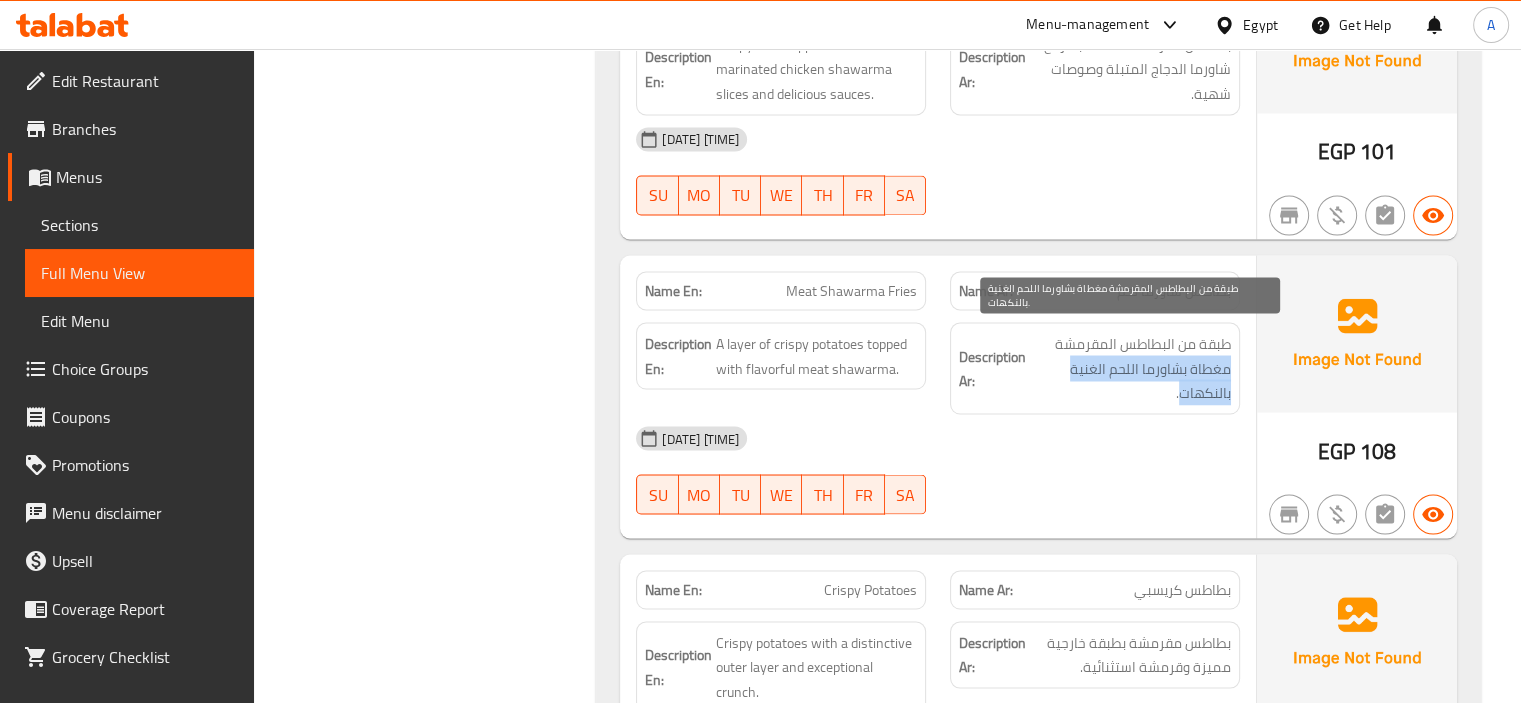 drag, startPoint x: 1229, startPoint y: 347, endPoint x: 1177, endPoint y: 375, distance: 59.05929 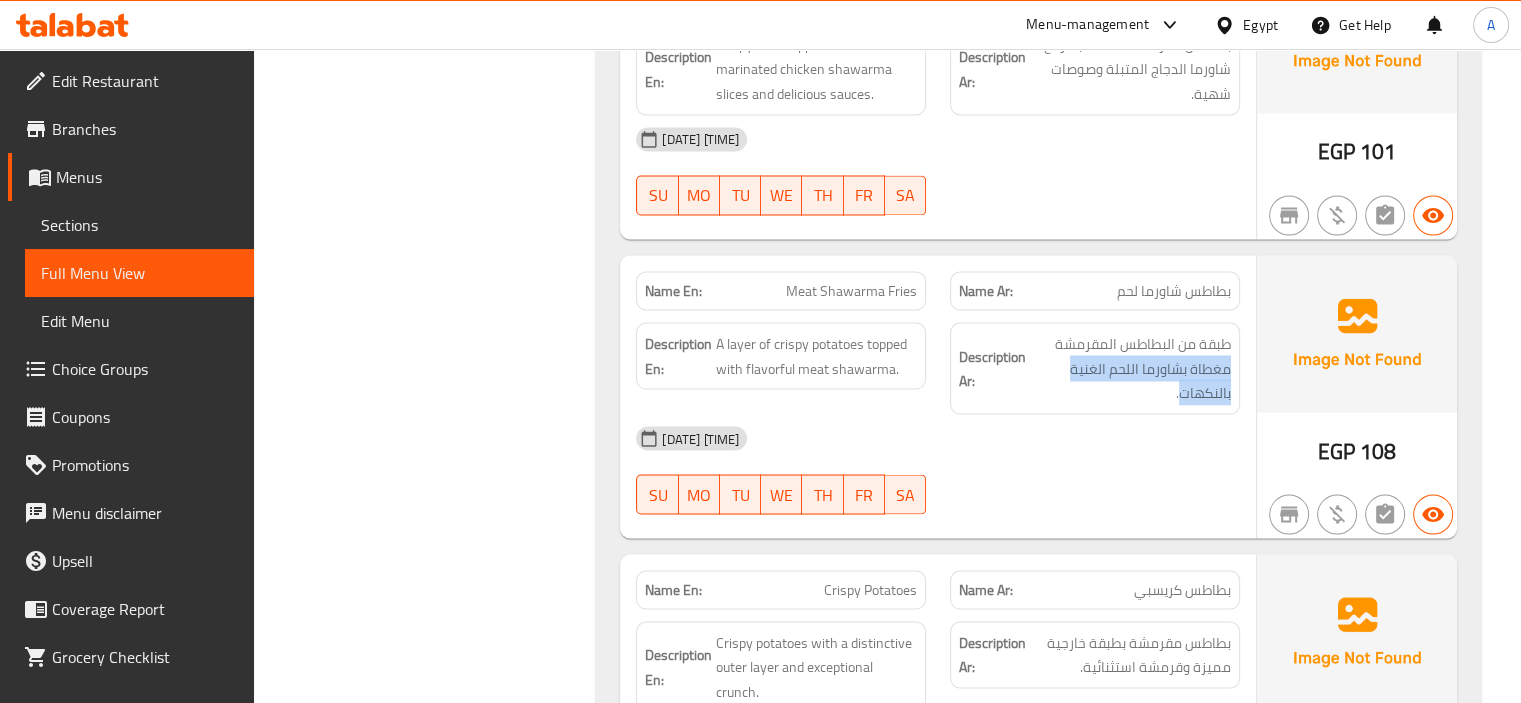 click on "07-08-2025 05:55 AM" at bounding box center (938, -9488) 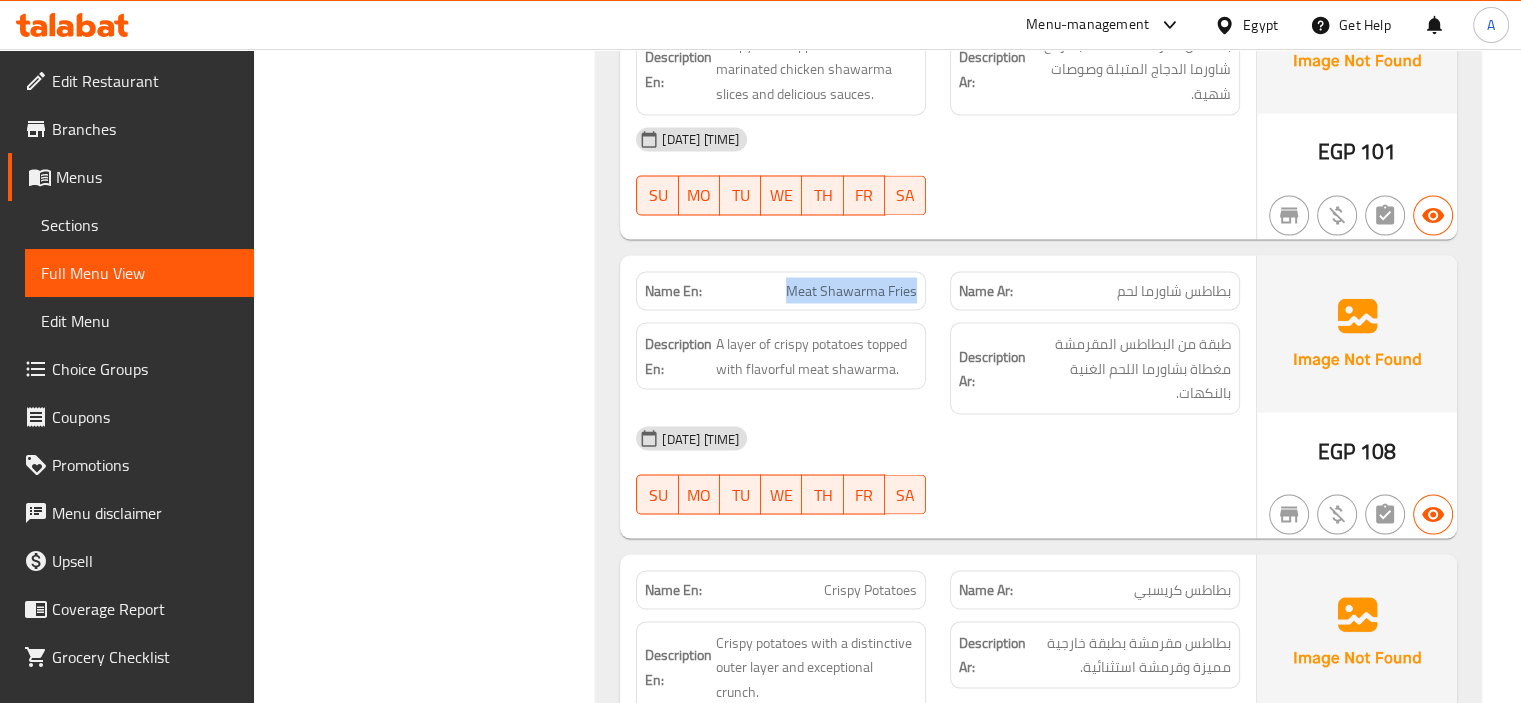 drag, startPoint x: 787, startPoint y: 267, endPoint x: 924, endPoint y: 287, distance: 138.45216 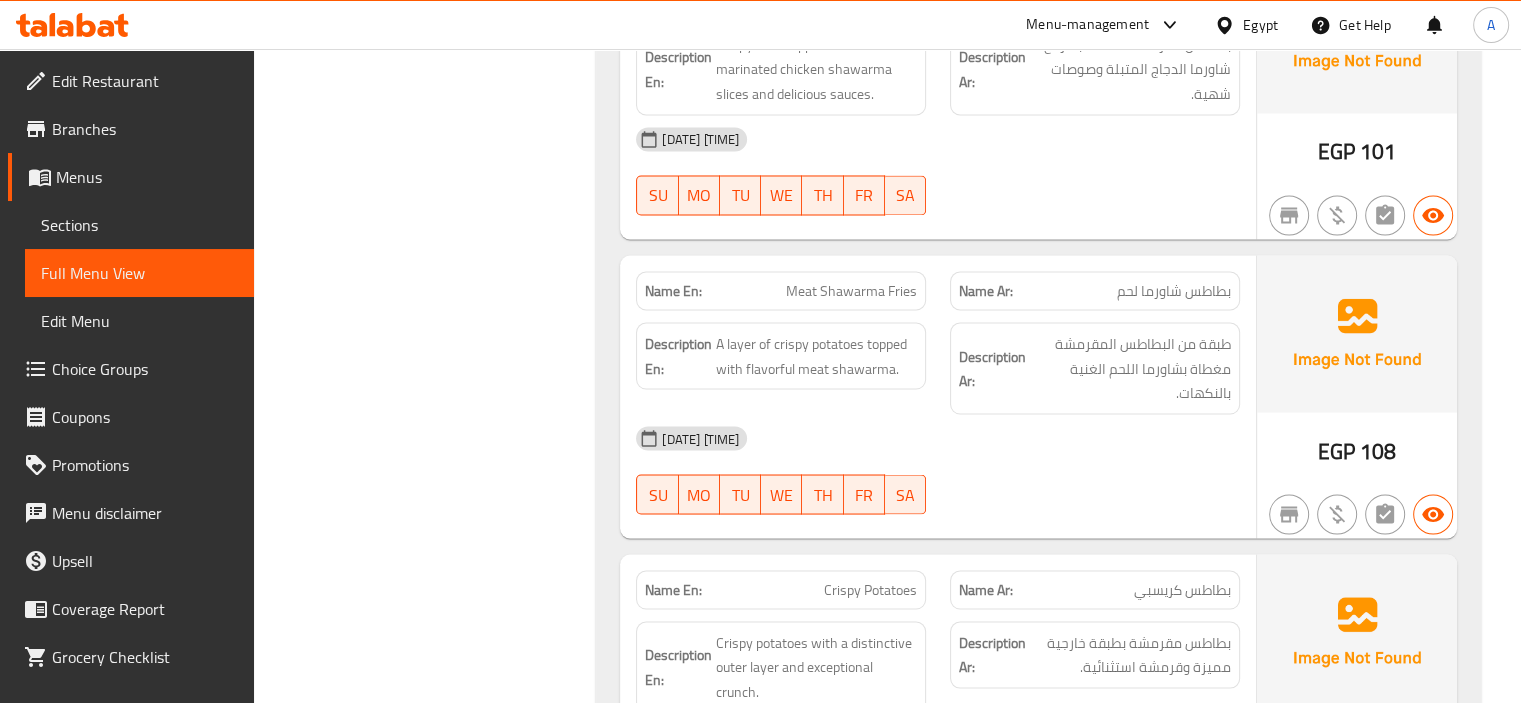 drag, startPoint x: 846, startPoint y: 346, endPoint x: 864, endPoint y: 339, distance: 19.313208 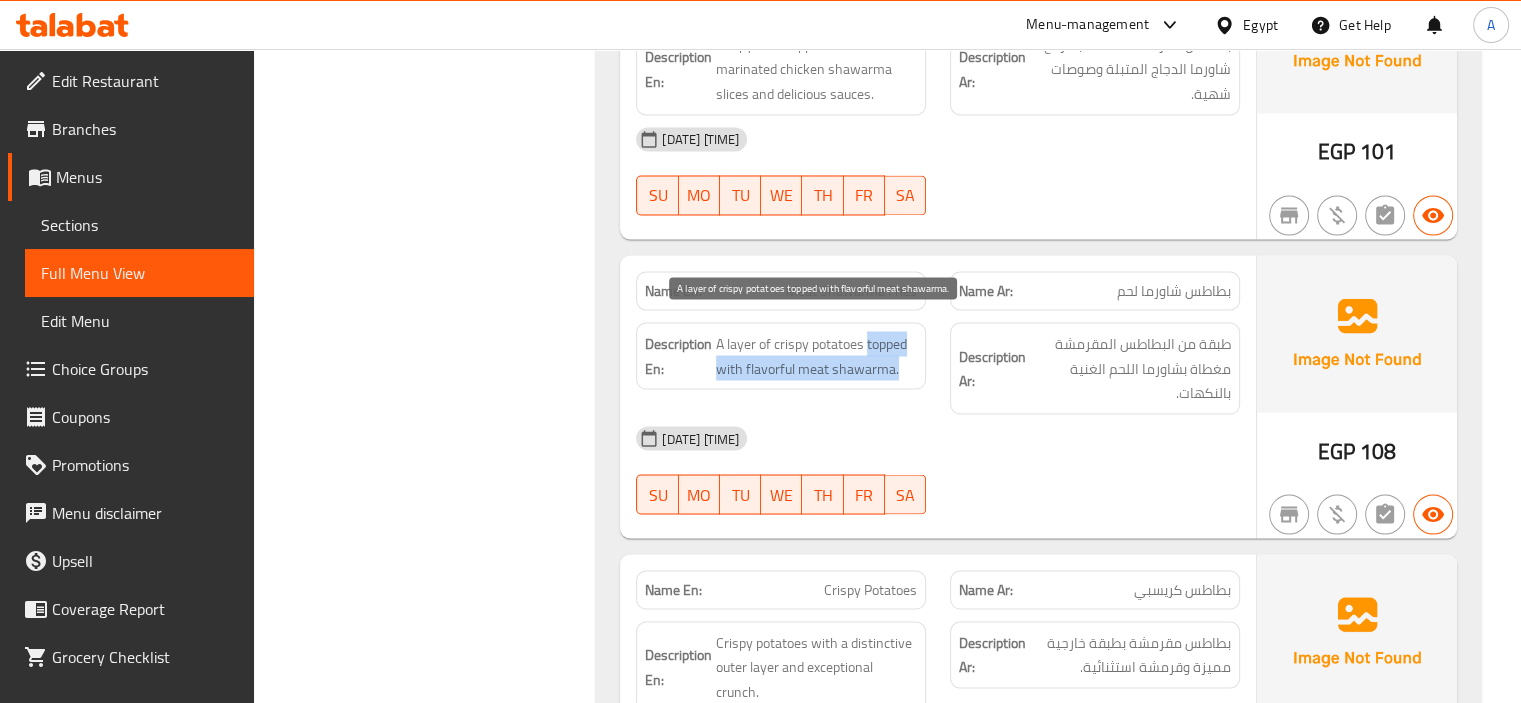drag, startPoint x: 869, startPoint y: 324, endPoint x: 897, endPoint y: 355, distance: 41.773197 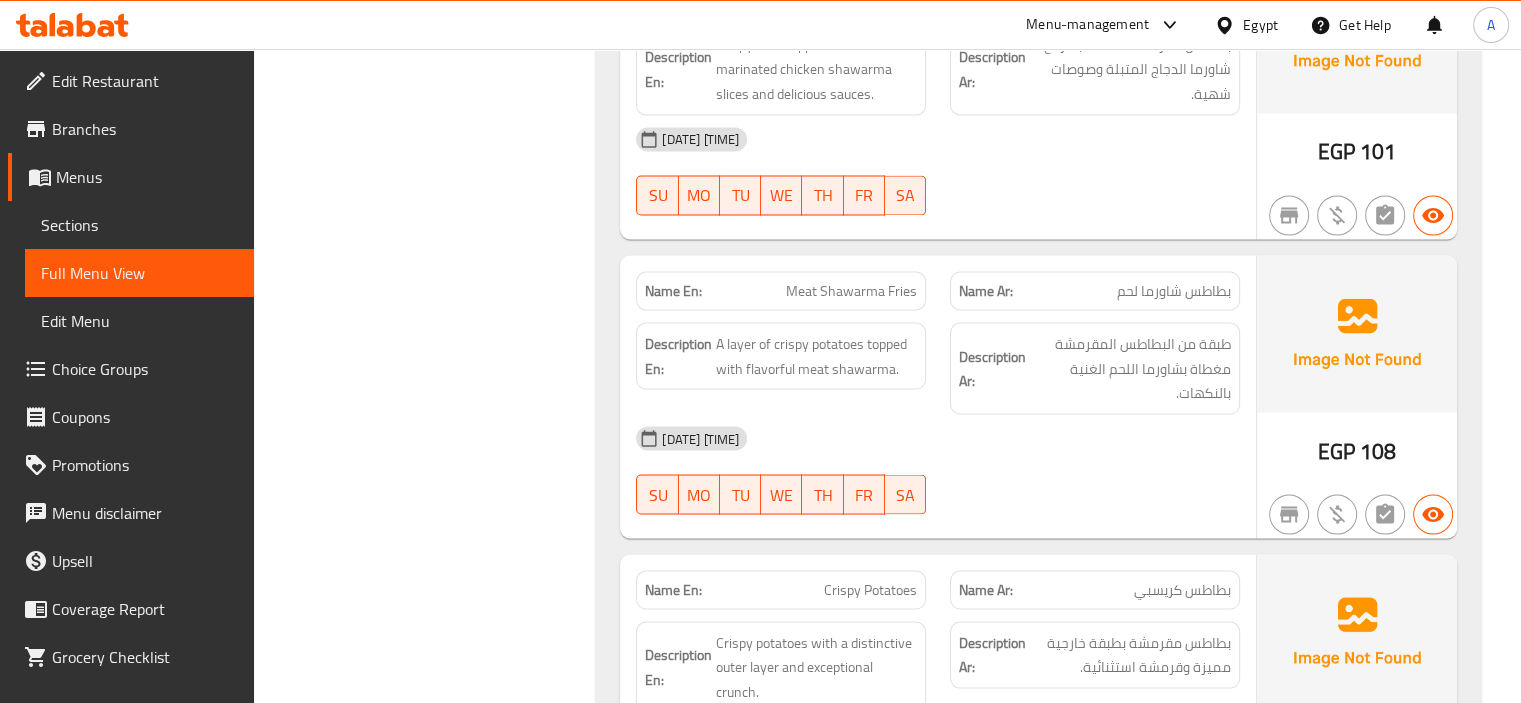 click on "07-08-2025 05:55 AM" at bounding box center (938, -9488) 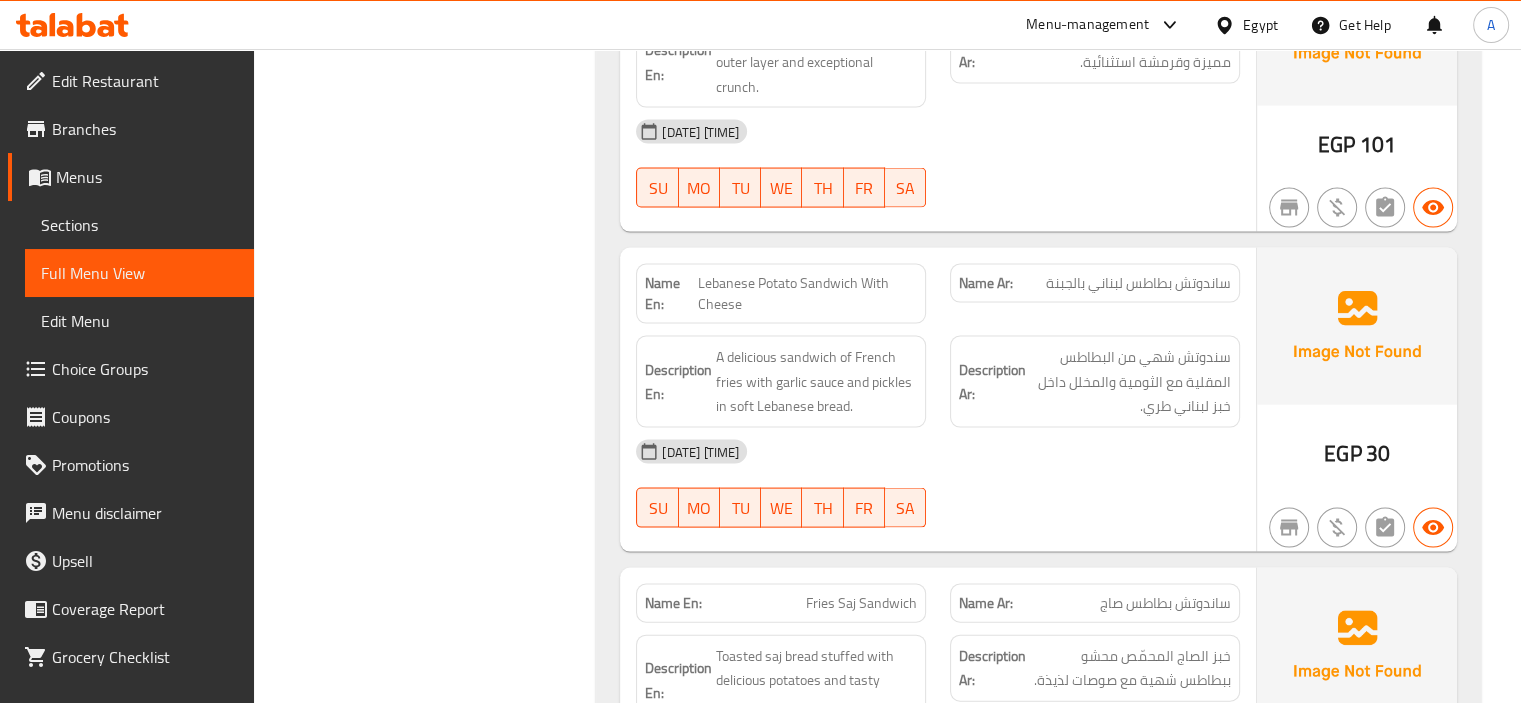 scroll, scrollTop: 11844, scrollLeft: 0, axis: vertical 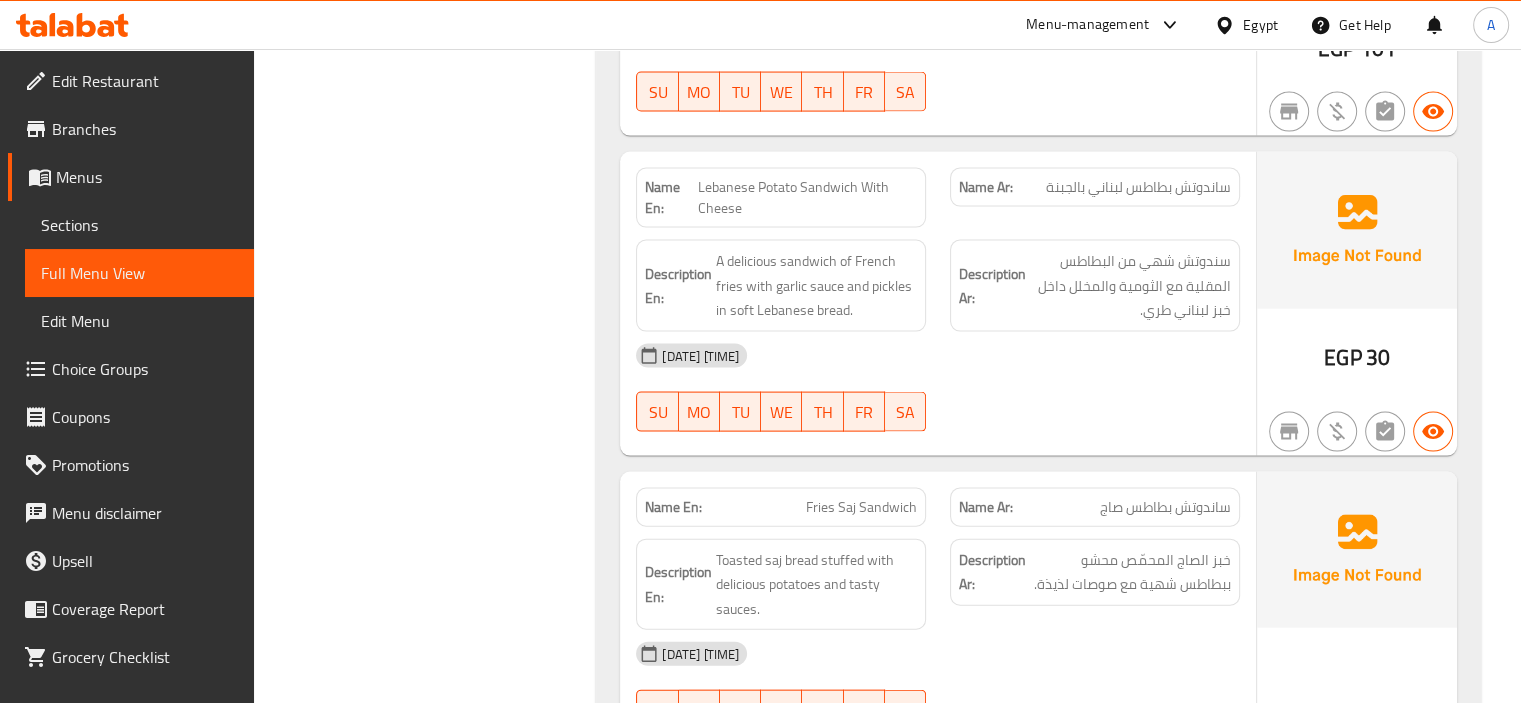 click on "07-08-2025 05:55 AM" at bounding box center (938, -8957) 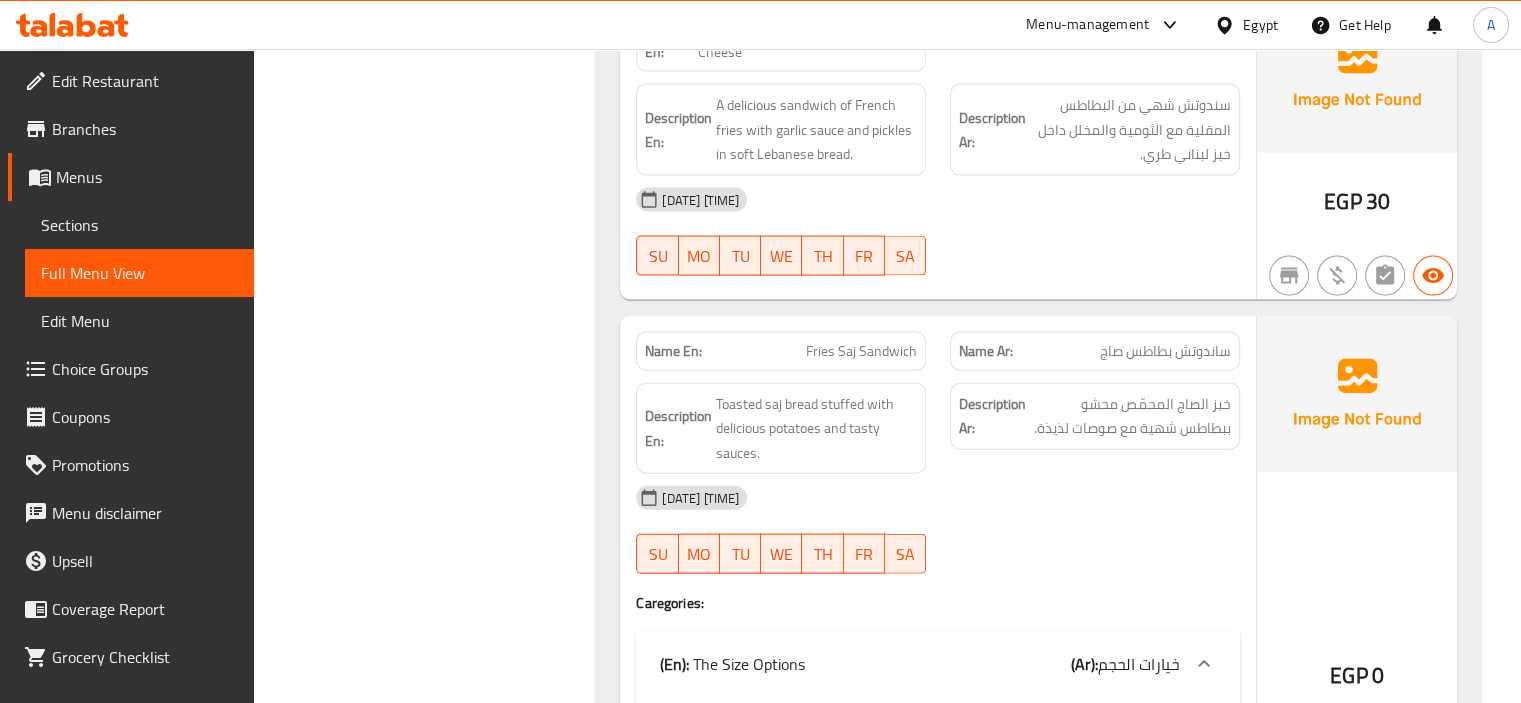 scroll, scrollTop: 12044, scrollLeft: 0, axis: vertical 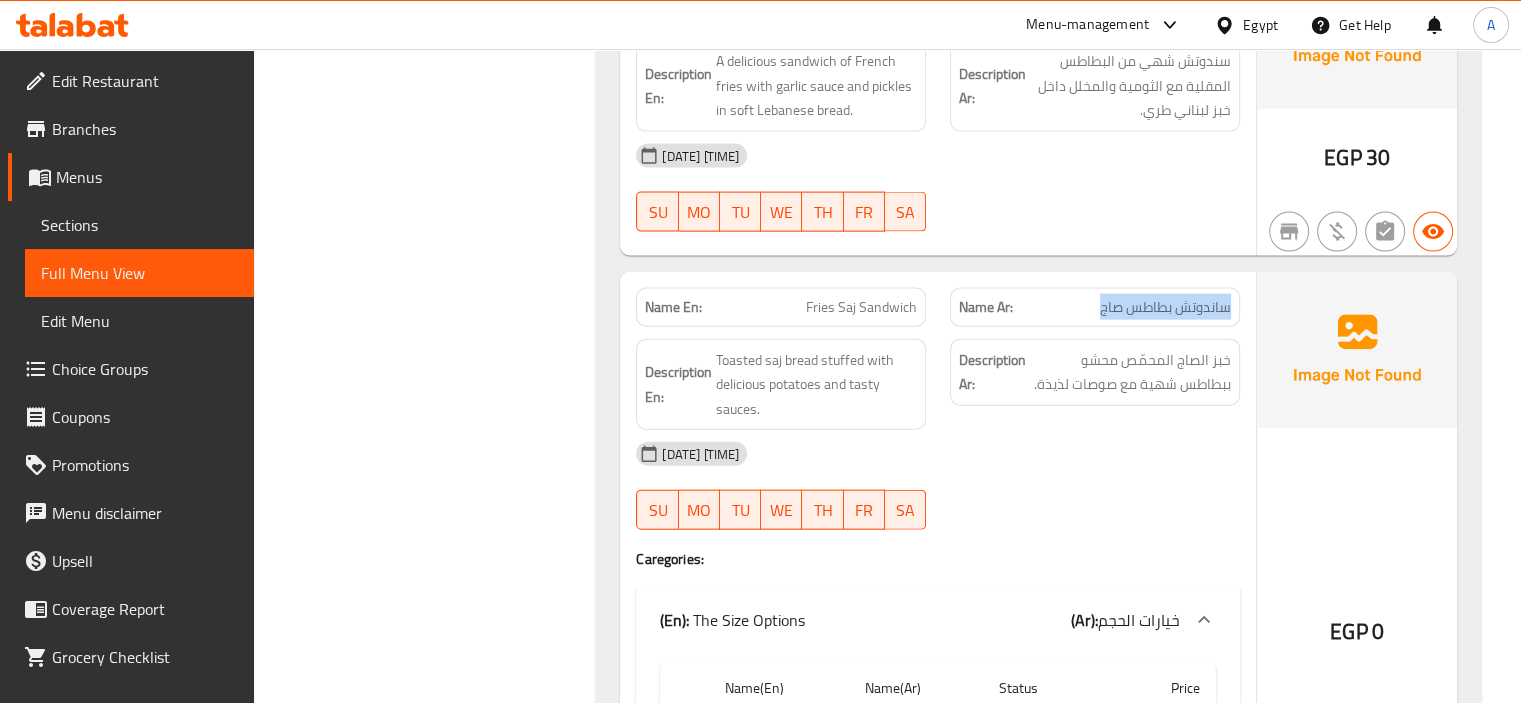 drag, startPoint x: 1099, startPoint y: 287, endPoint x: 1234, endPoint y: 288, distance: 135.00371 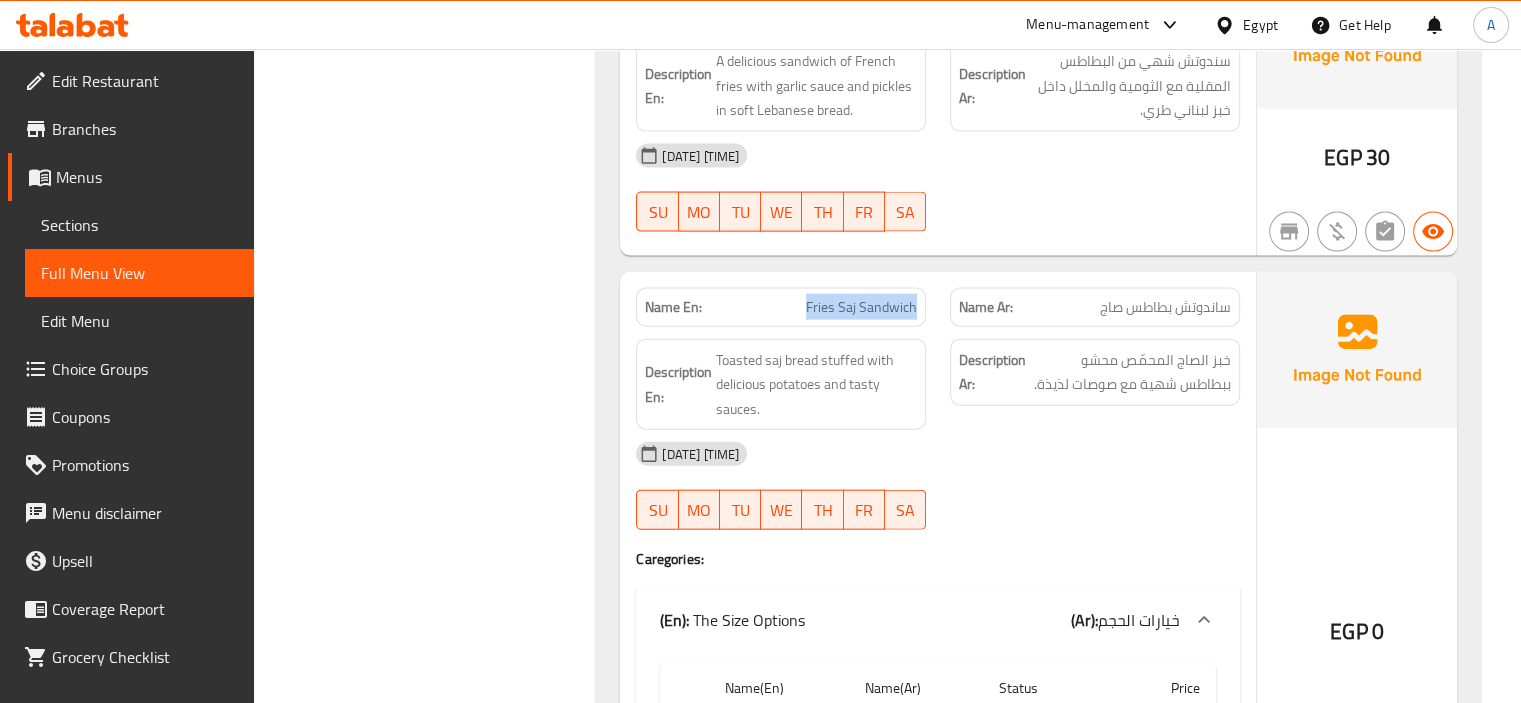 drag, startPoint x: 804, startPoint y: 293, endPoint x: 927, endPoint y: 292, distance: 123.00407 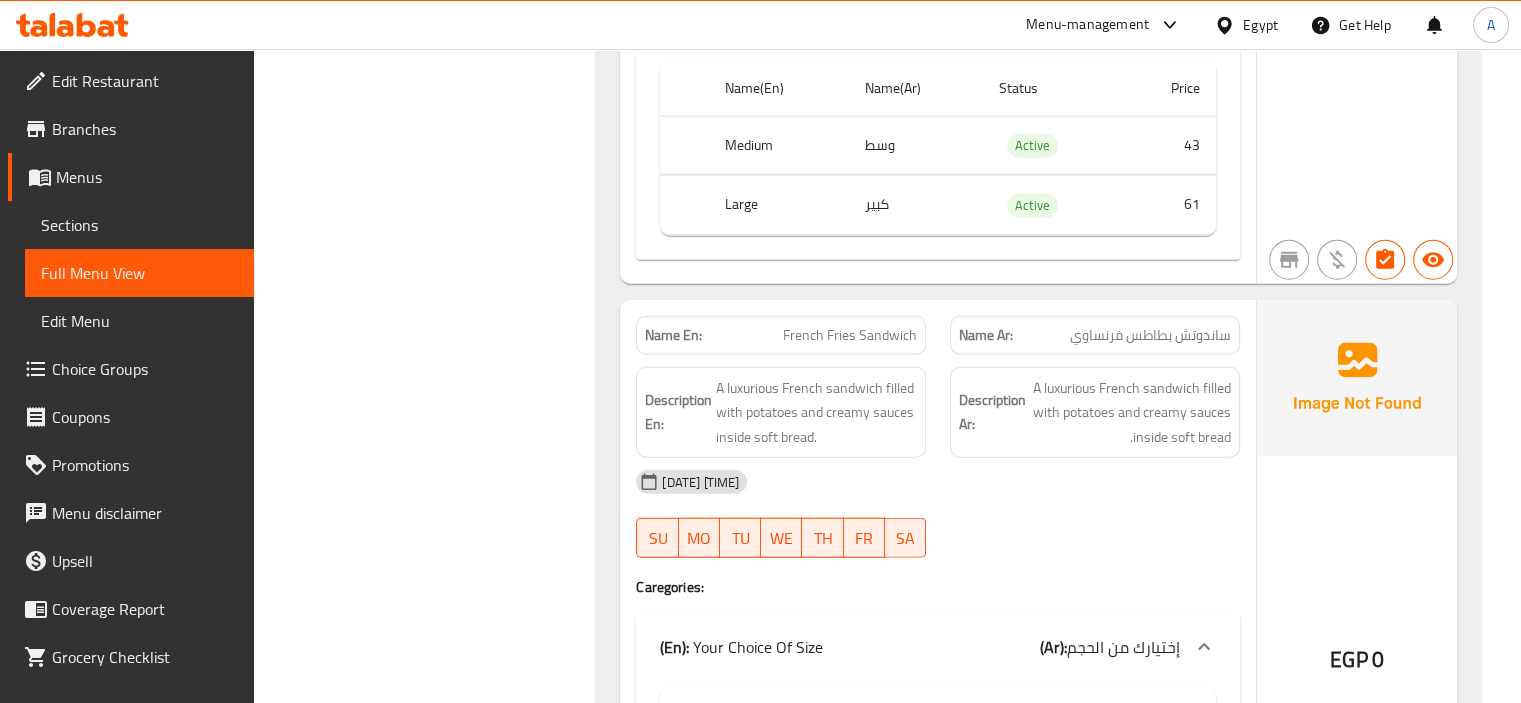 scroll, scrollTop: 12744, scrollLeft: 0, axis: vertical 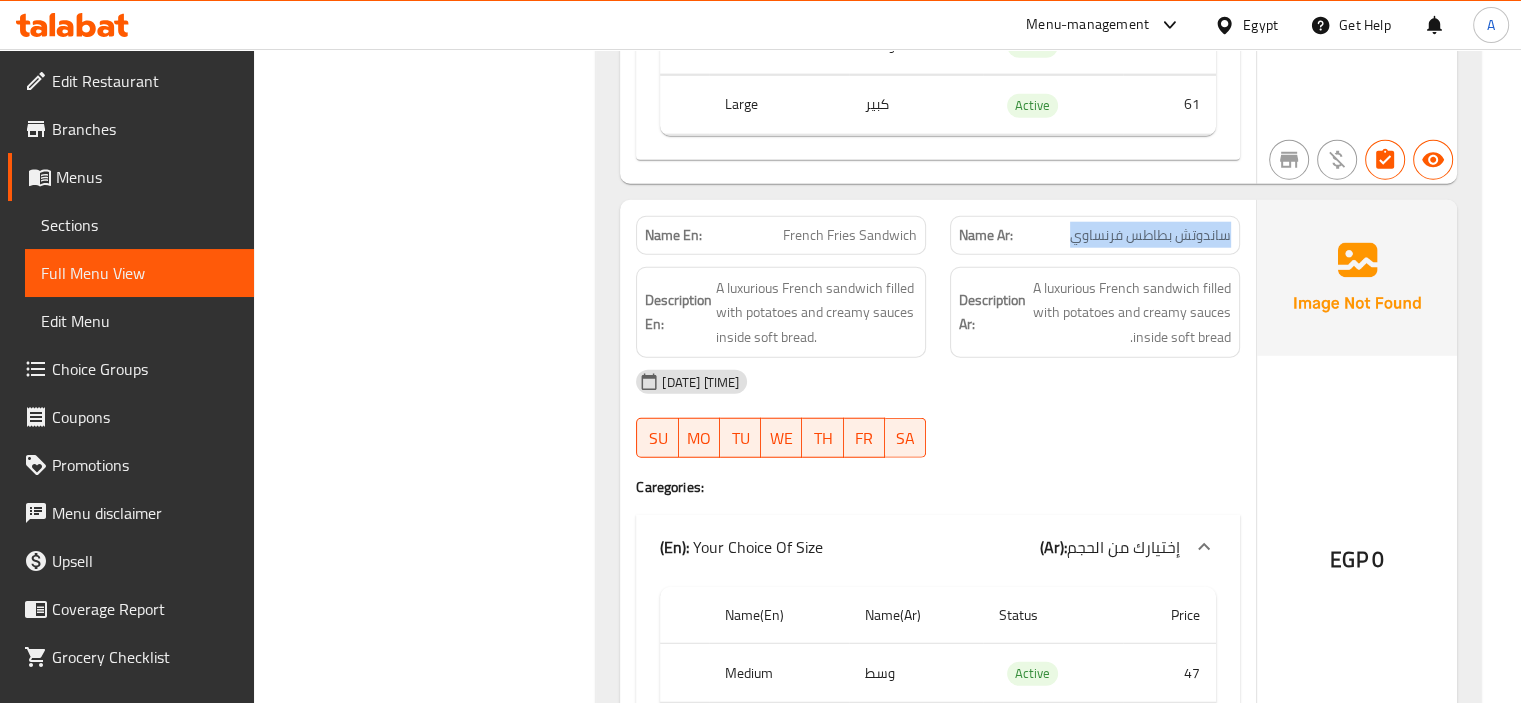 drag, startPoint x: 1056, startPoint y: 225, endPoint x: 1228, endPoint y: 221, distance: 172.04651 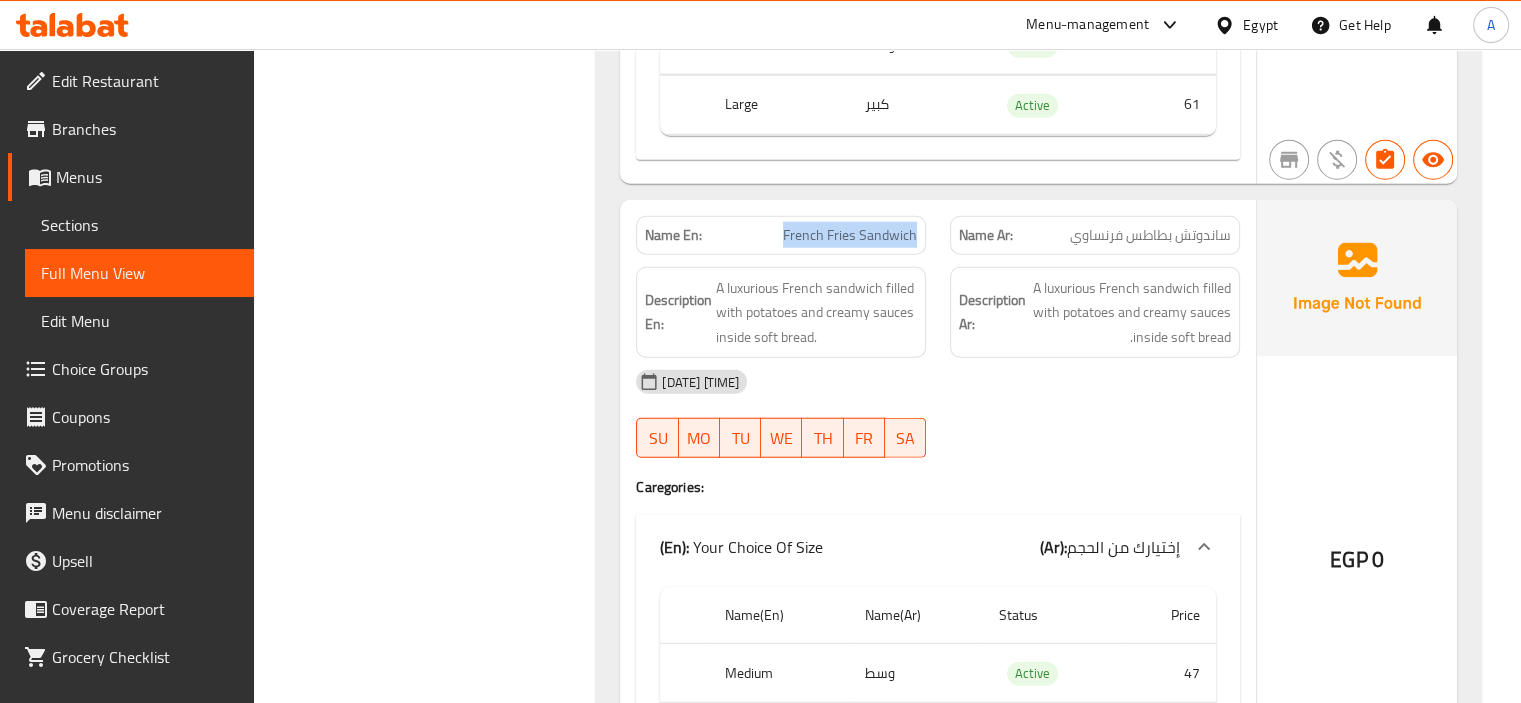 drag, startPoint x: 785, startPoint y: 199, endPoint x: 919, endPoint y: 227, distance: 136.89412 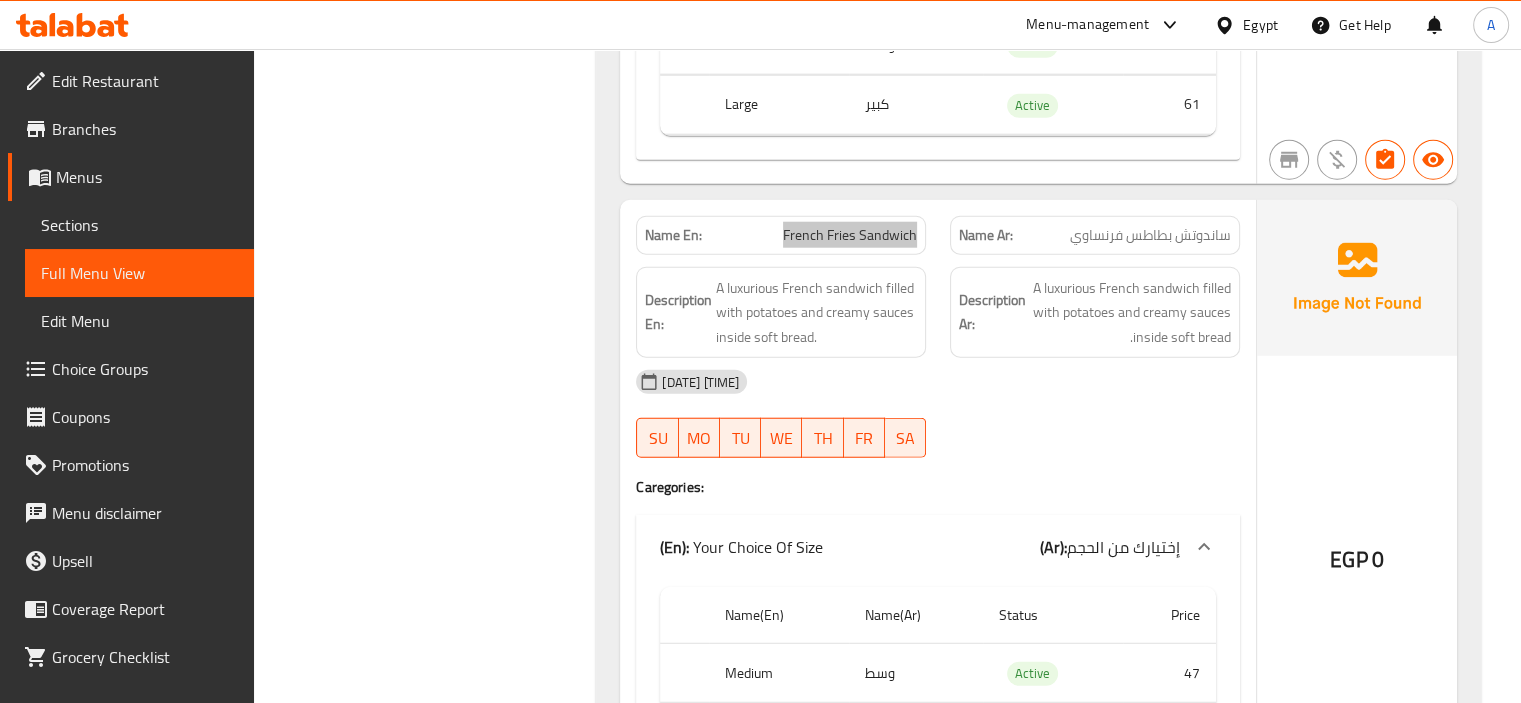 scroll, scrollTop: 12944, scrollLeft: 0, axis: vertical 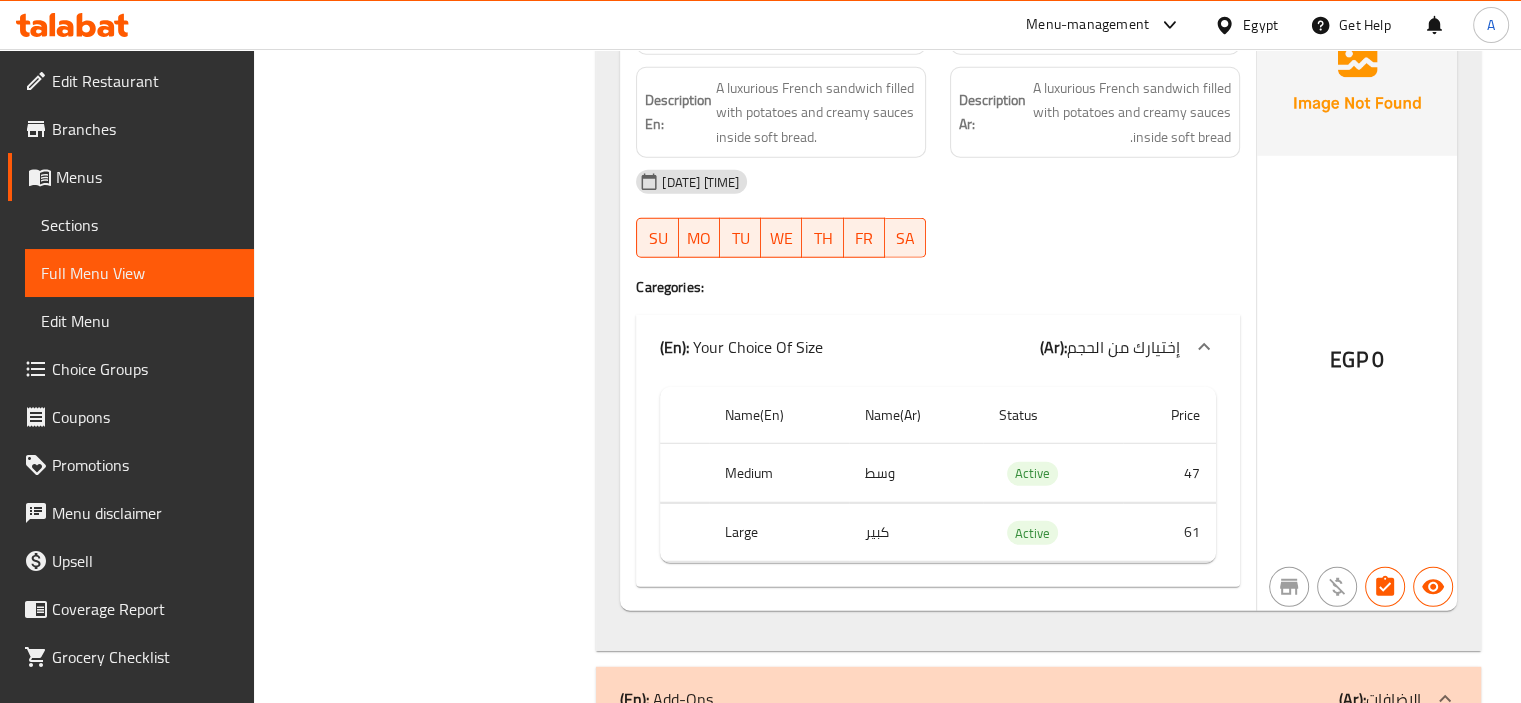 click on "Filter Branches Branches Popular filters Free items Branch specific items Has choices Upsell items Availability filters Available Not available View filters Collapse sections Collapse categories Collapse Choices" at bounding box center (433, 7087) 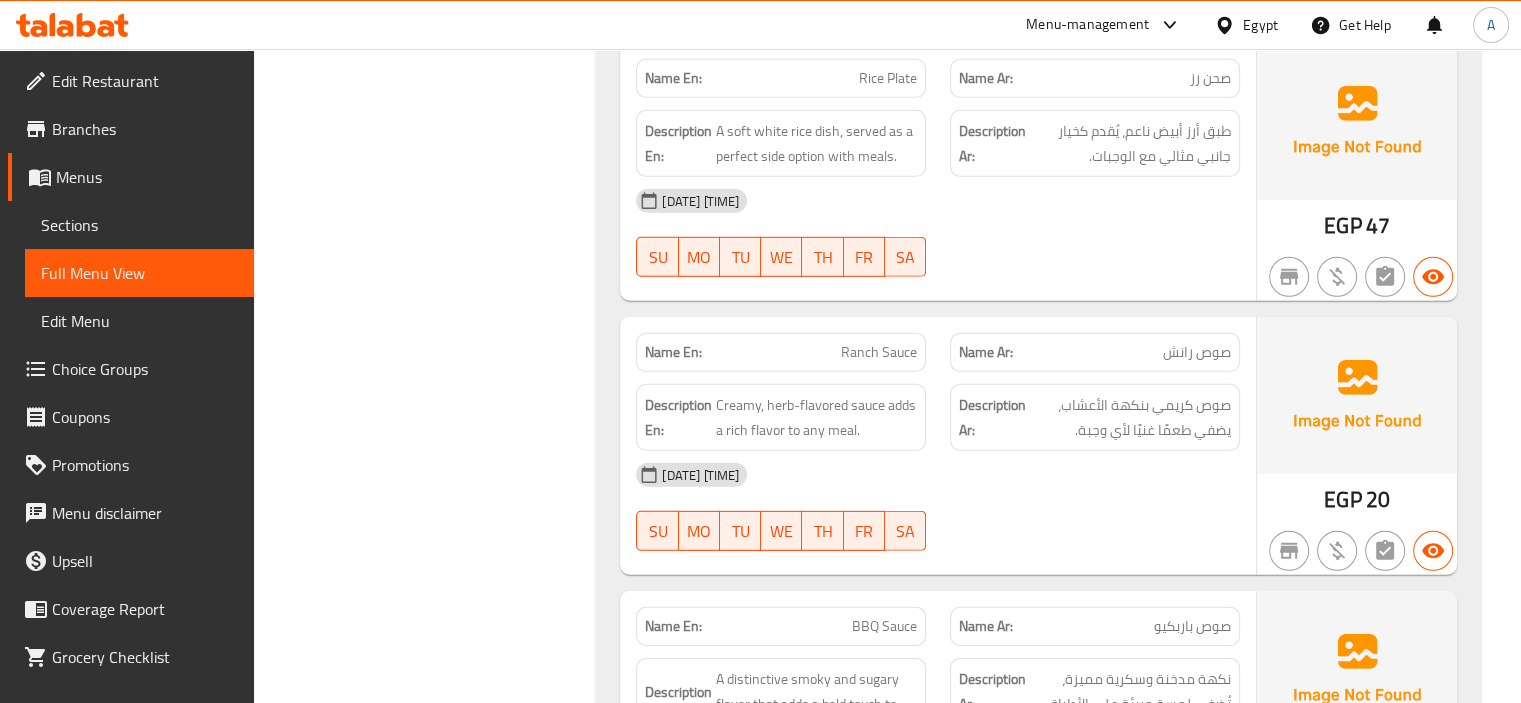 scroll, scrollTop: 13644, scrollLeft: 0, axis: vertical 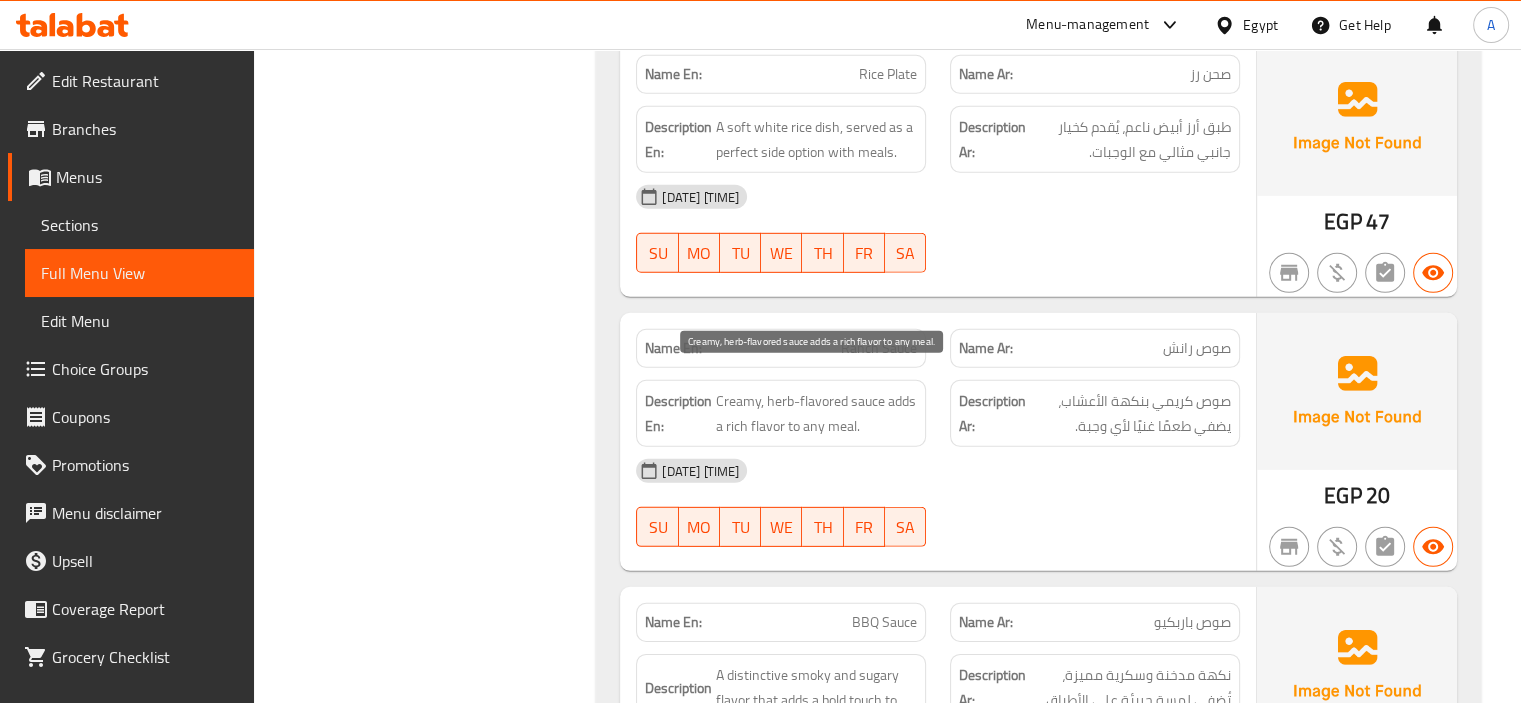 click on "Creamy, herb-flavored sauce adds a rich flavor to any meal." at bounding box center [816, 413] 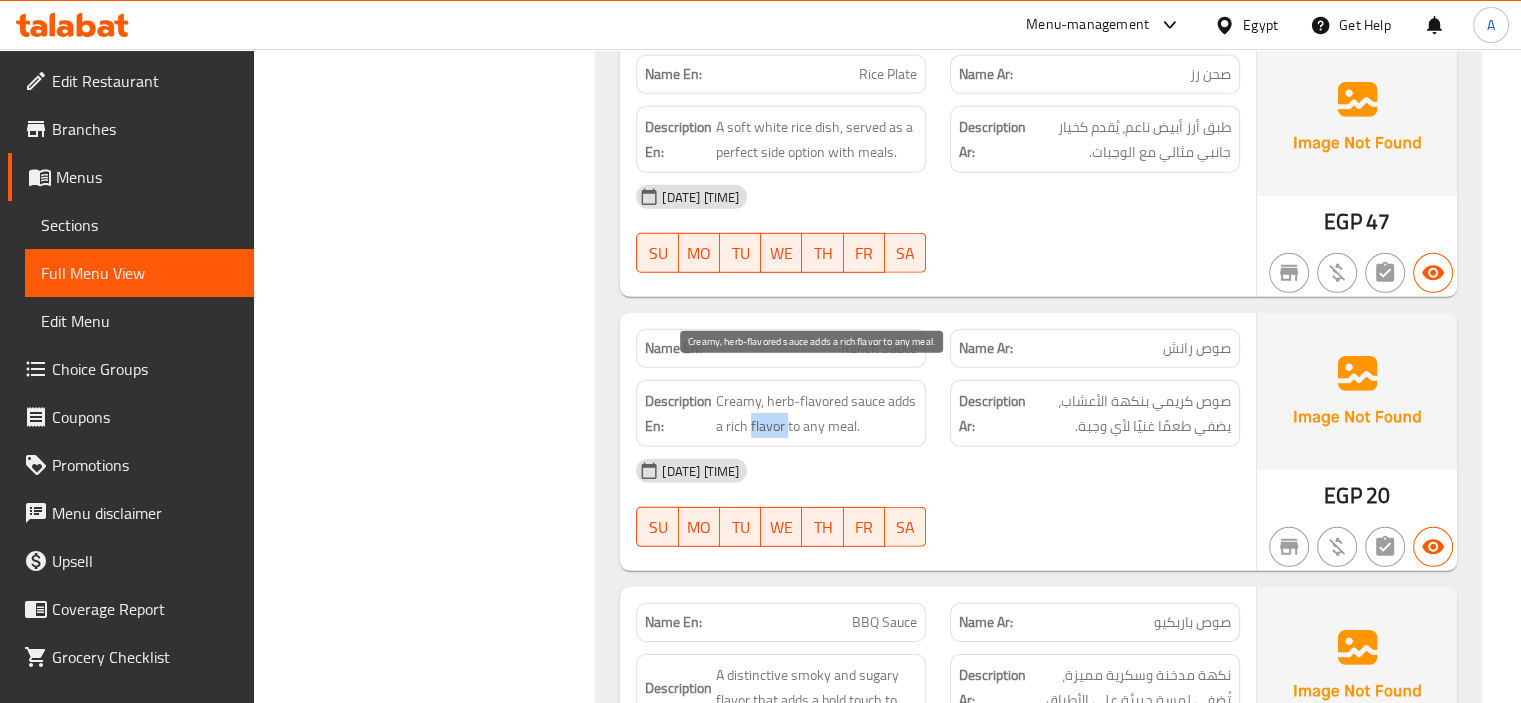 click on "Creamy, herb-flavored sauce adds a rich flavor to any meal." at bounding box center [816, 413] 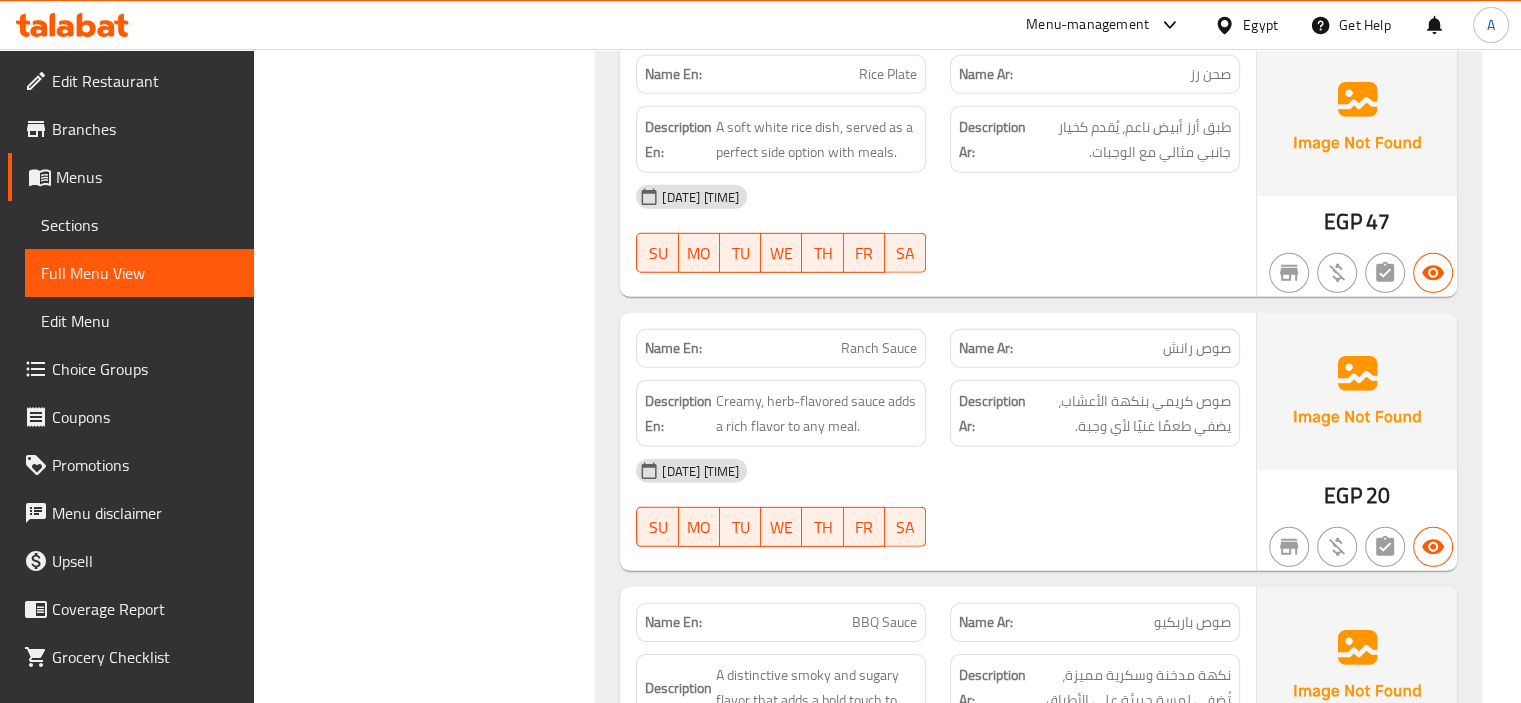 click on "07-08-2025 05:55 AM" at bounding box center [938, -12591] 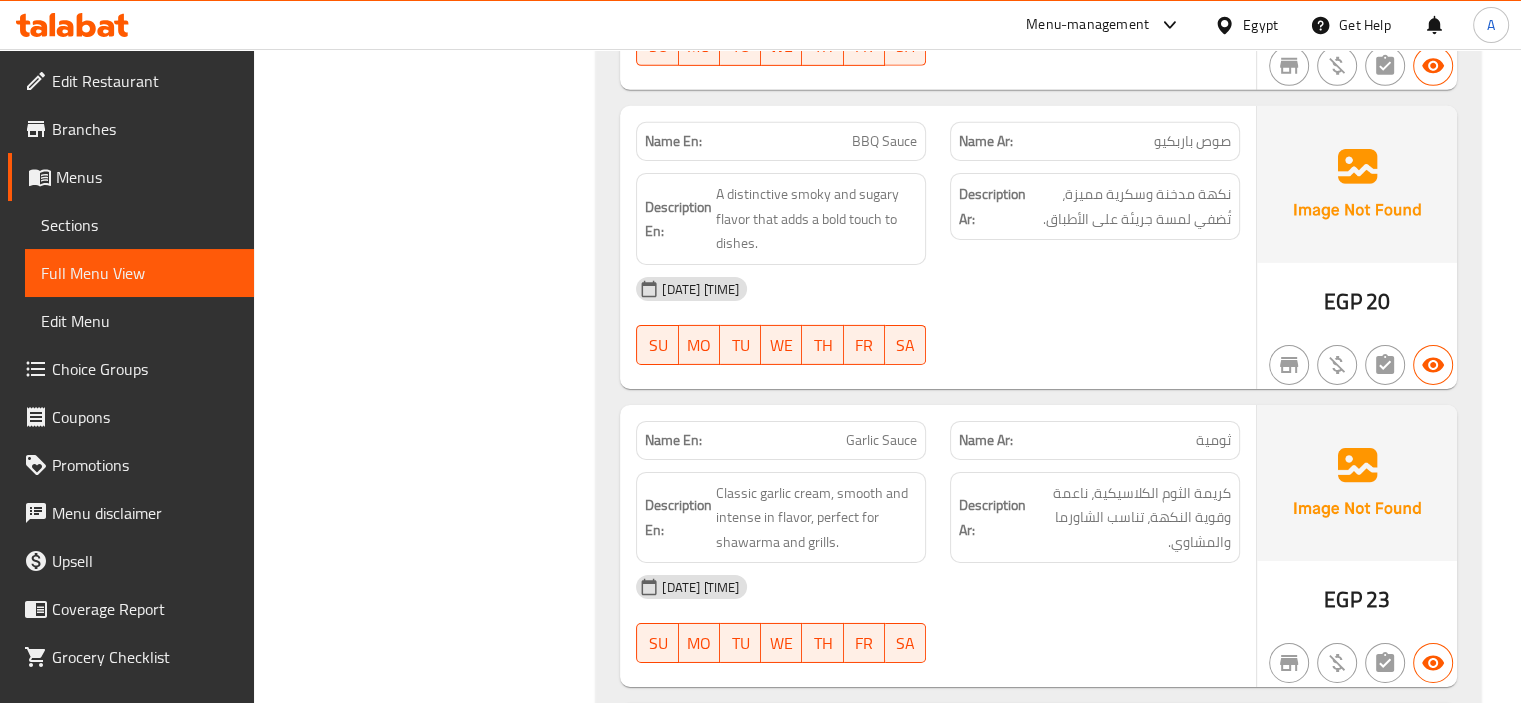 scroll, scrollTop: 14244, scrollLeft: 0, axis: vertical 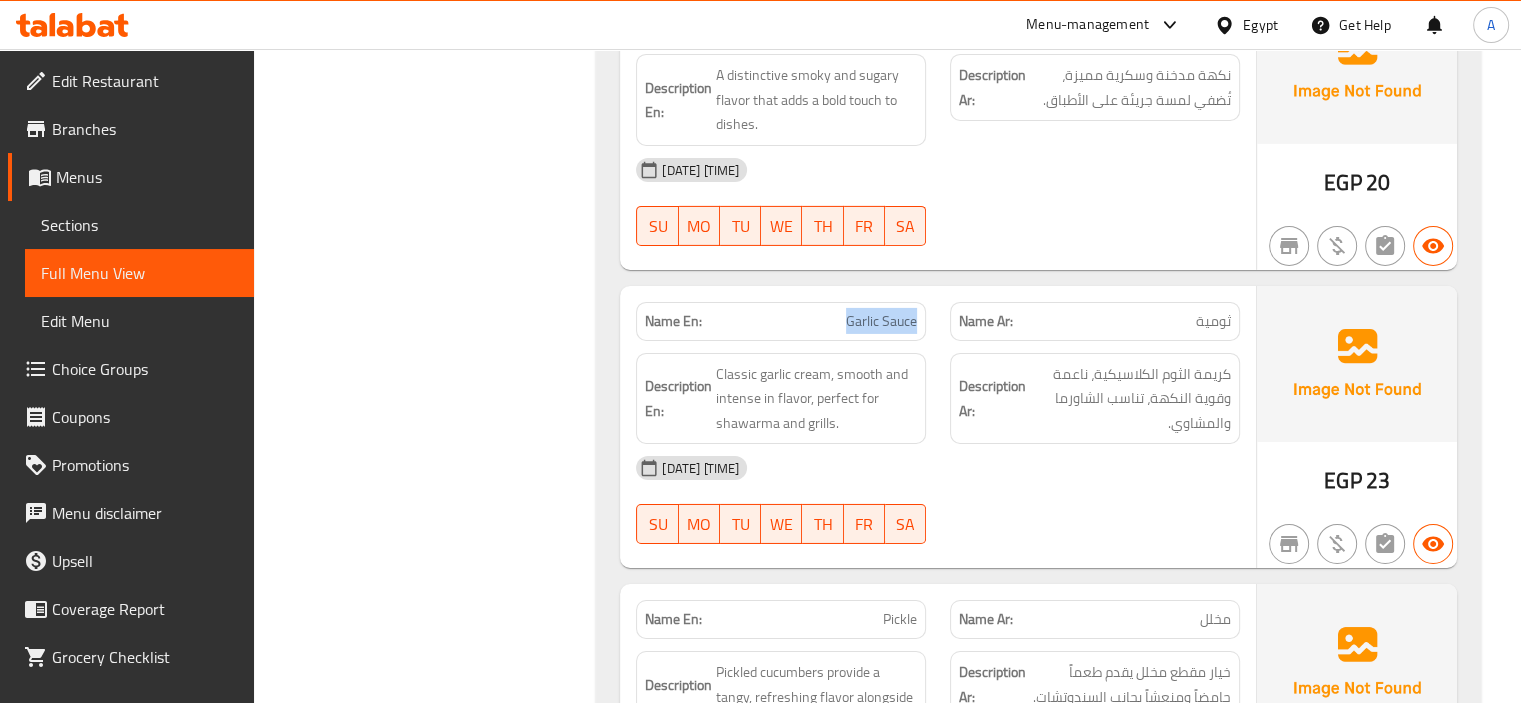 drag, startPoint x: 845, startPoint y: 298, endPoint x: 925, endPoint y: 292, distance: 80.224686 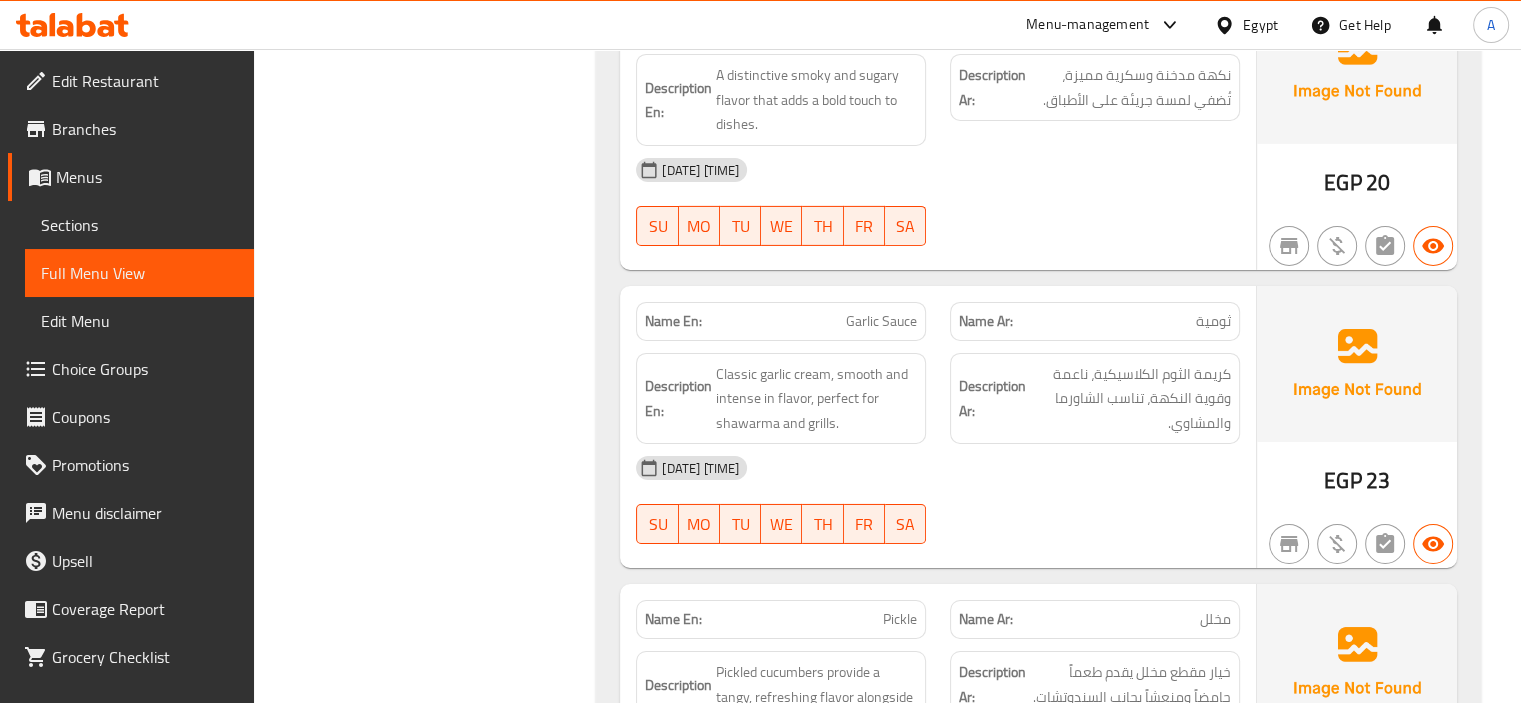 click on "ثومية" at bounding box center (1180, -12107) 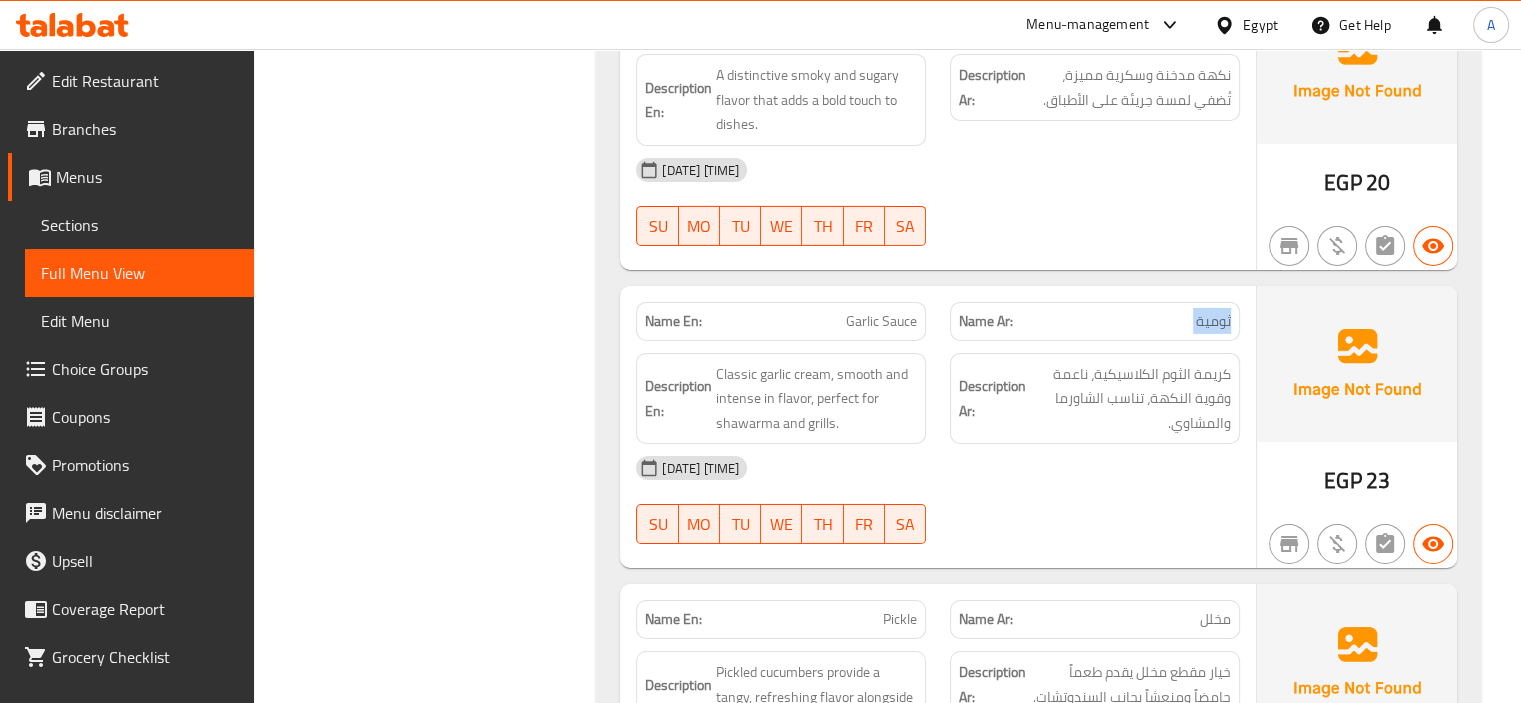 click on "ثومية" at bounding box center [1180, -12107] 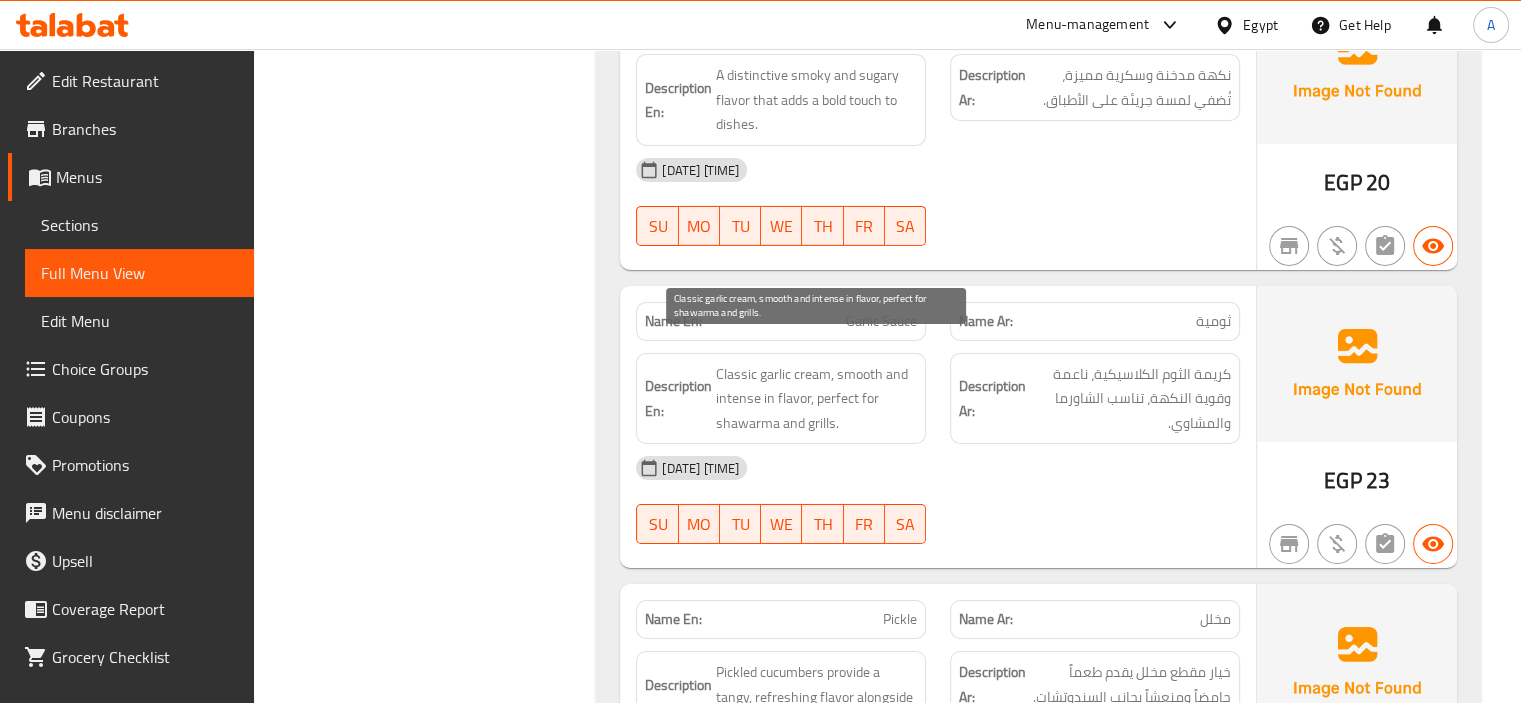 click on "Classic garlic cream, smooth and intense in flavor, perfect for shawarma and grills." at bounding box center (816, 399) 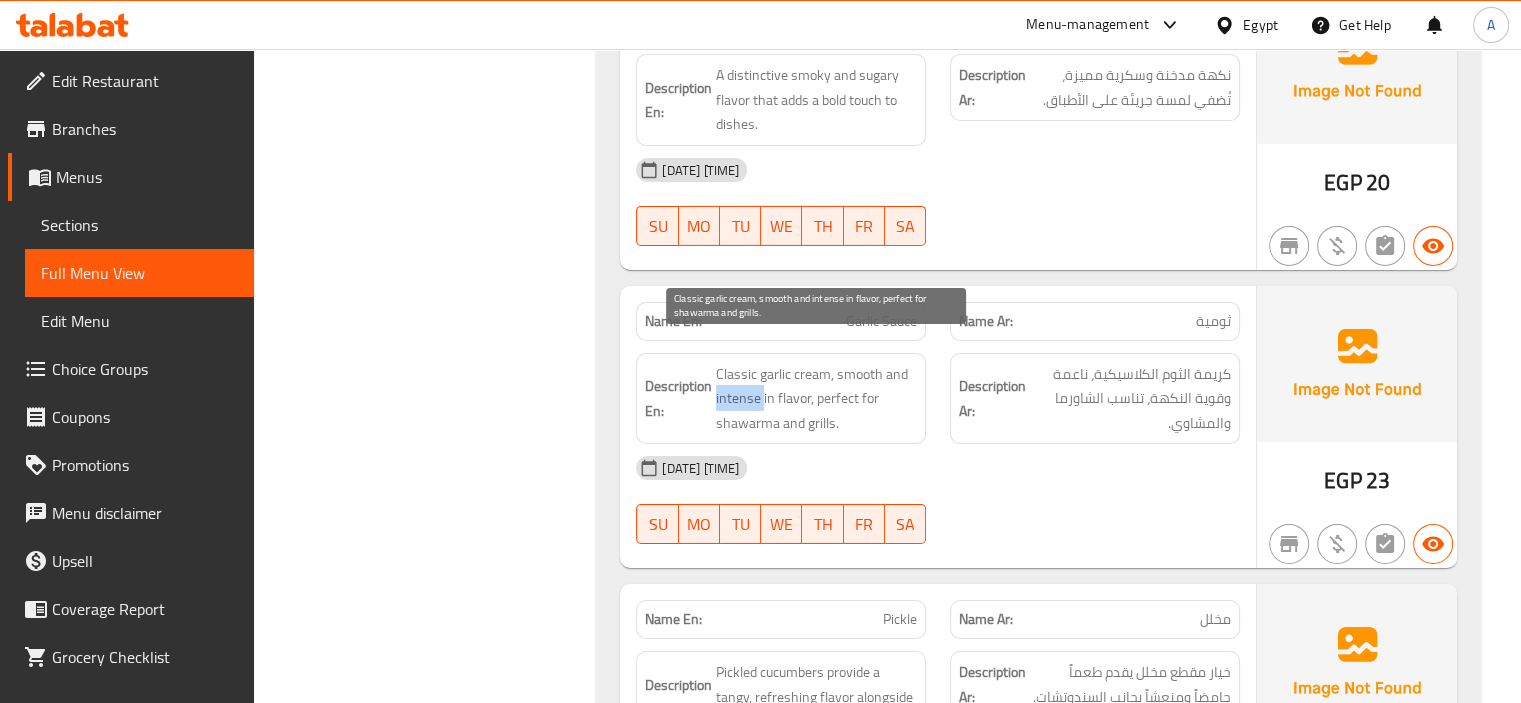 click on "Classic garlic cream, smooth and intense in flavor, perfect for shawarma and grills." at bounding box center [816, 399] 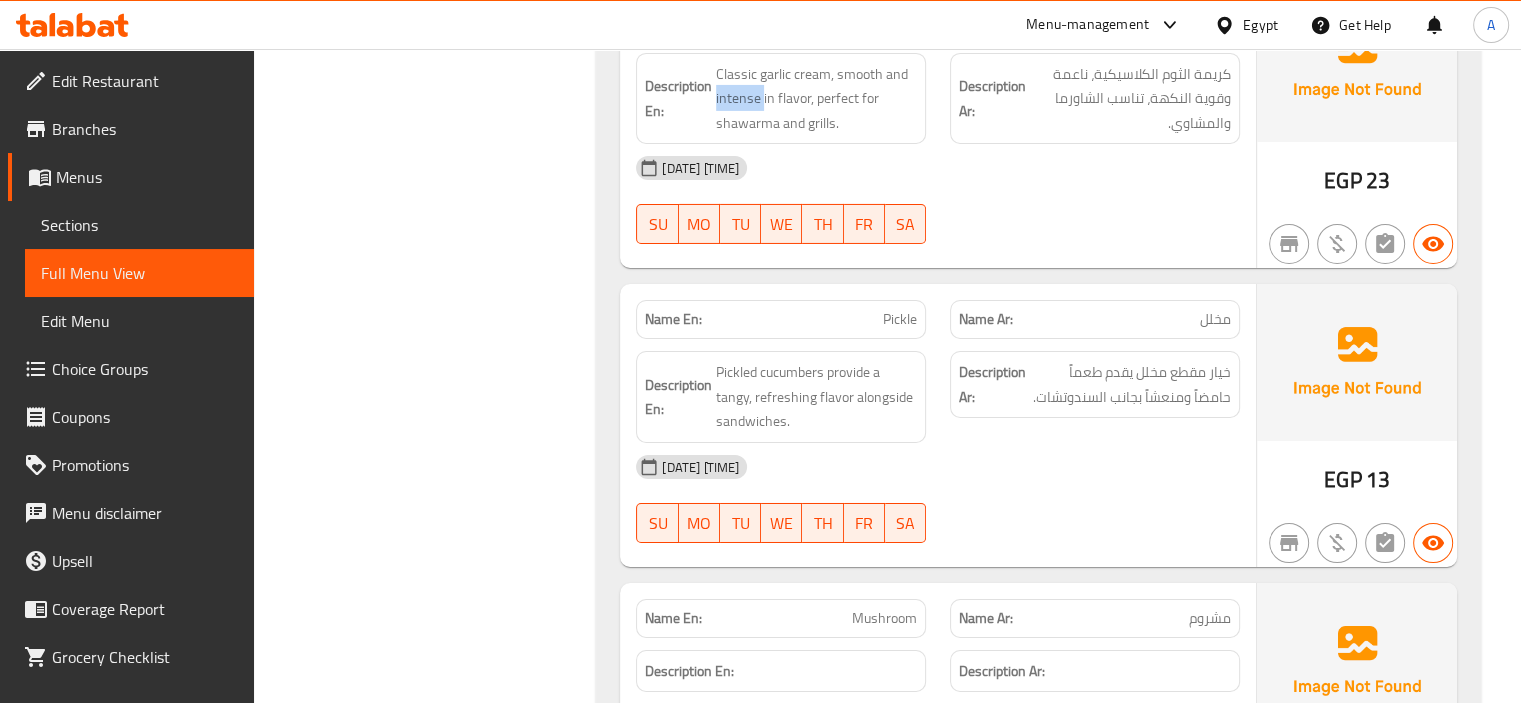 scroll, scrollTop: 14644, scrollLeft: 0, axis: vertical 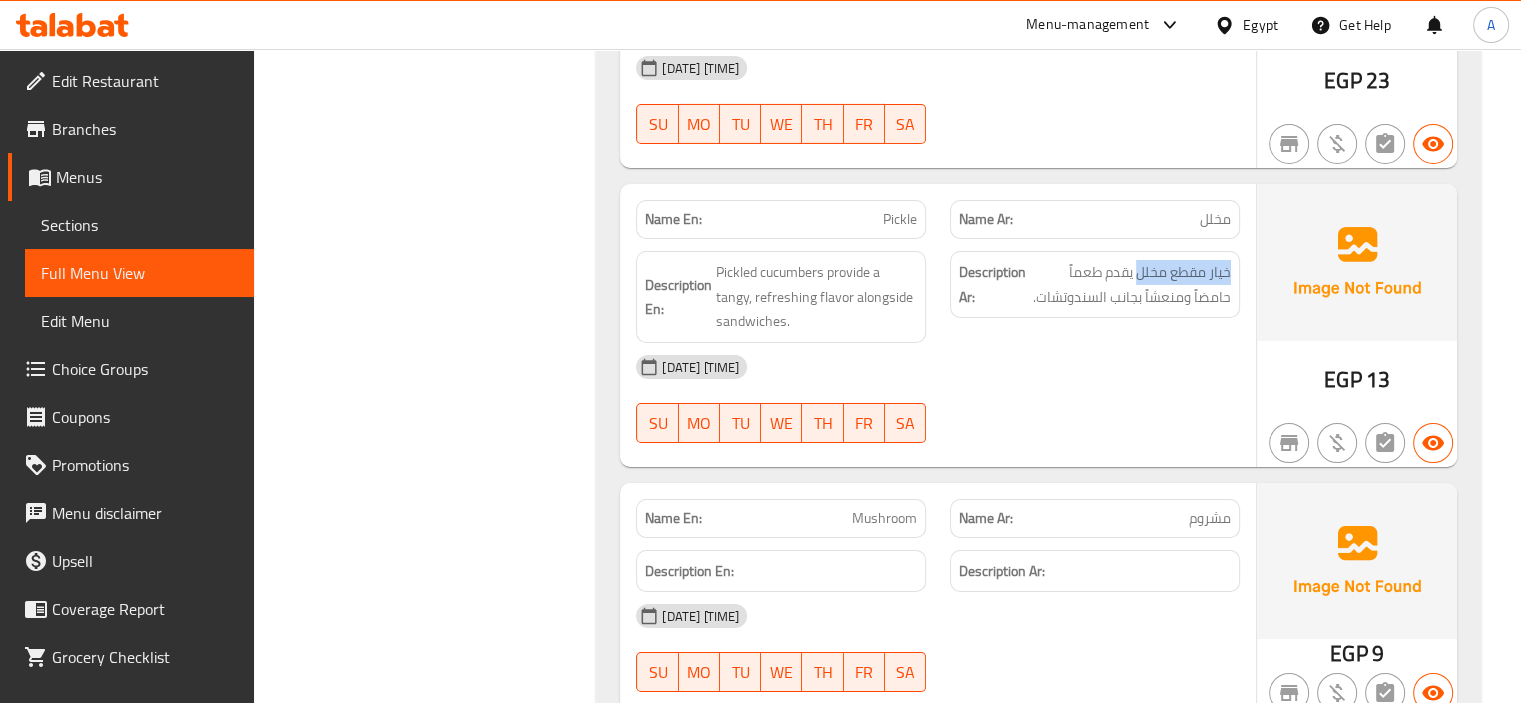 drag, startPoint x: 1137, startPoint y: 252, endPoint x: 1237, endPoint y: 247, distance: 100.12492 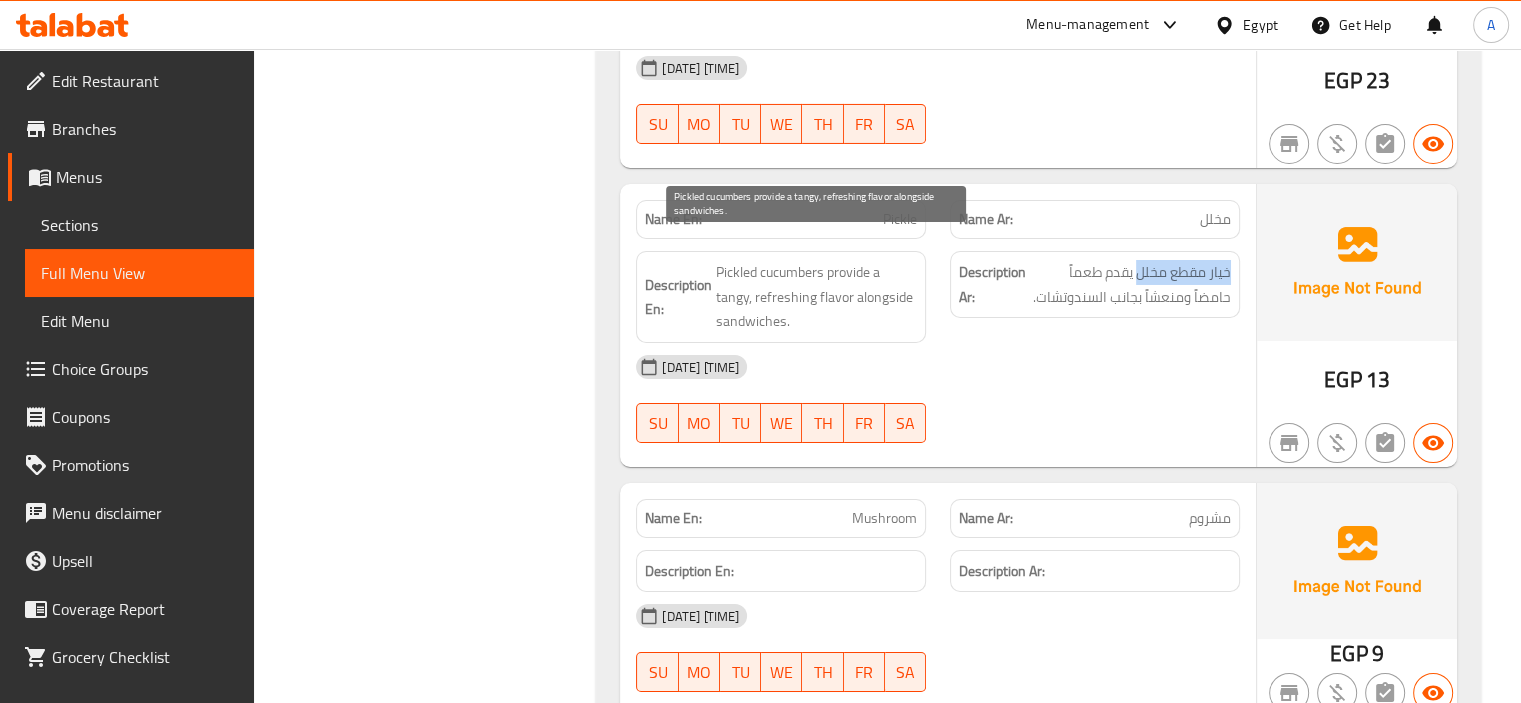 click on "Pickled cucumbers provide a tangy, refreshing flavor alongside sandwiches." at bounding box center [816, 297] 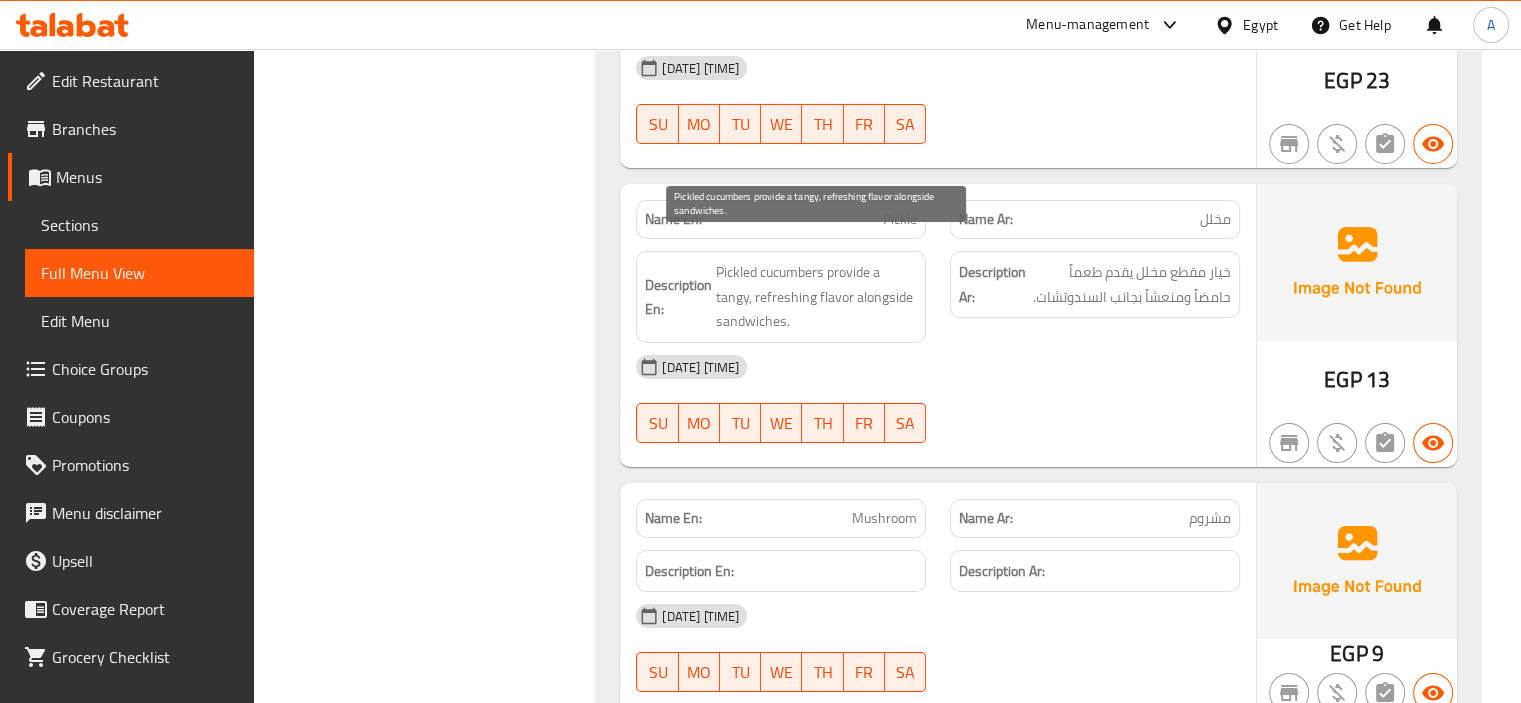 click on "Pickled cucumbers provide a tangy, refreshing flavor alongside sandwiches." at bounding box center [816, 297] 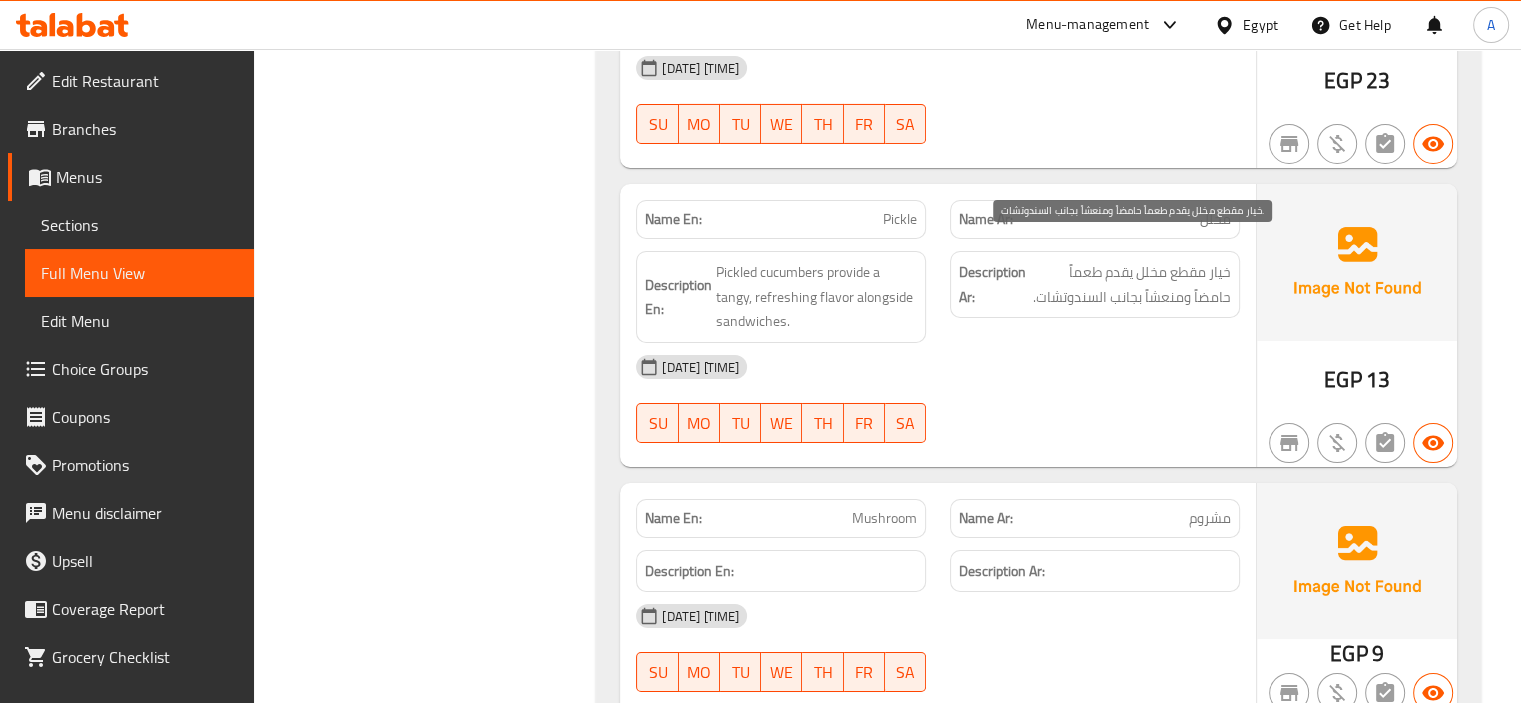 click on "خيار مقطع مخلل يقدم طعماً حامضاً ومنعشاً بجانب السندوتشات." at bounding box center [1130, 284] 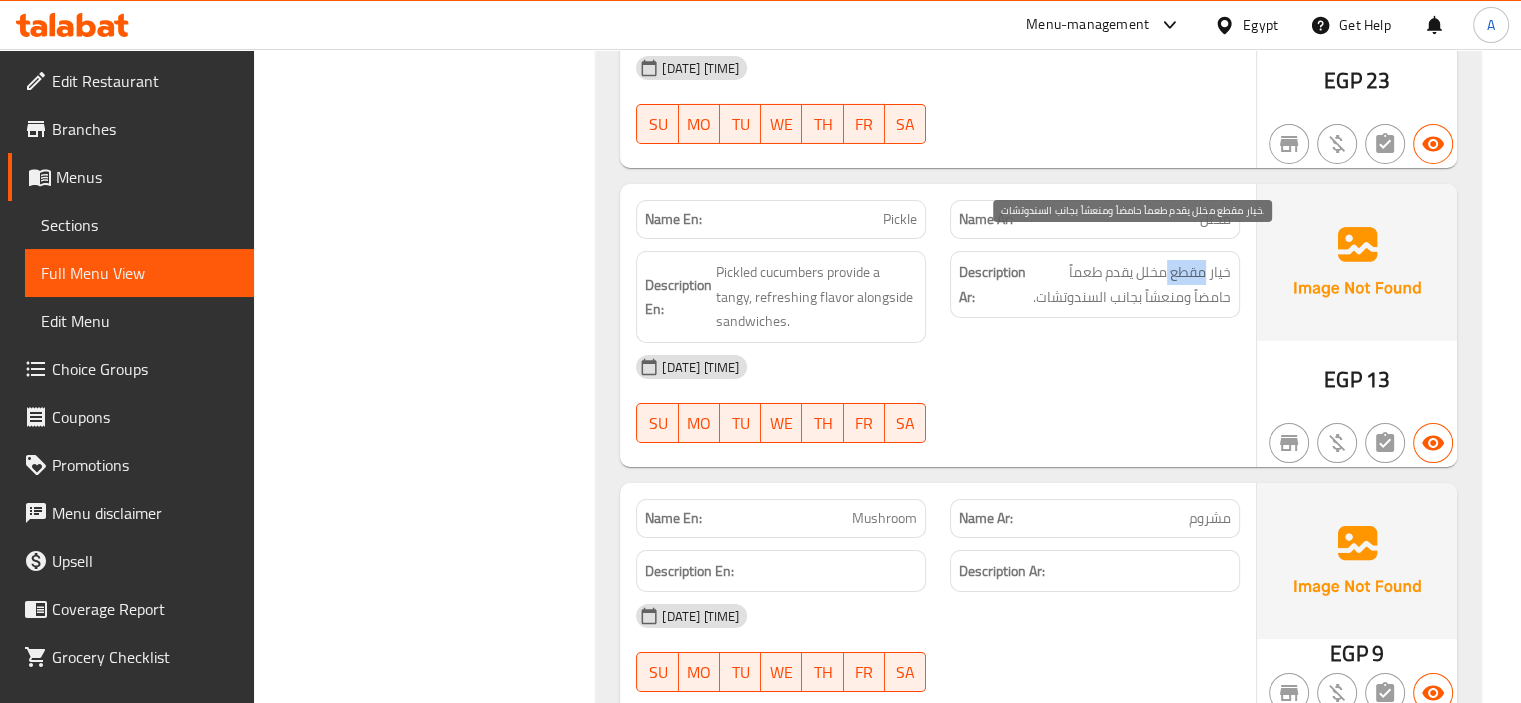 click on "خيار مقطع مخلل يقدم طعماً حامضاً ومنعشاً بجانب السندوتشات." at bounding box center [1130, 284] 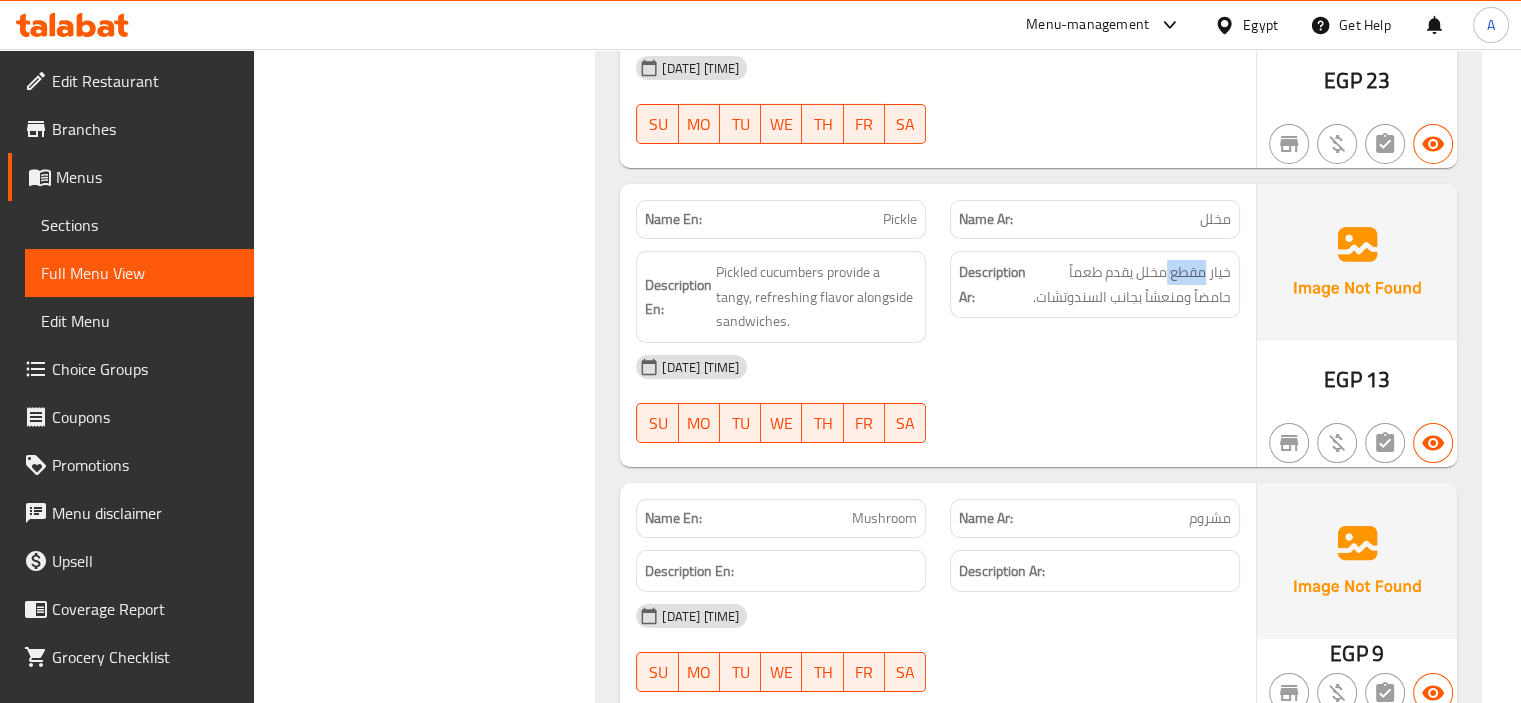 click on "Name En: Pickle" at bounding box center [781, -11904] 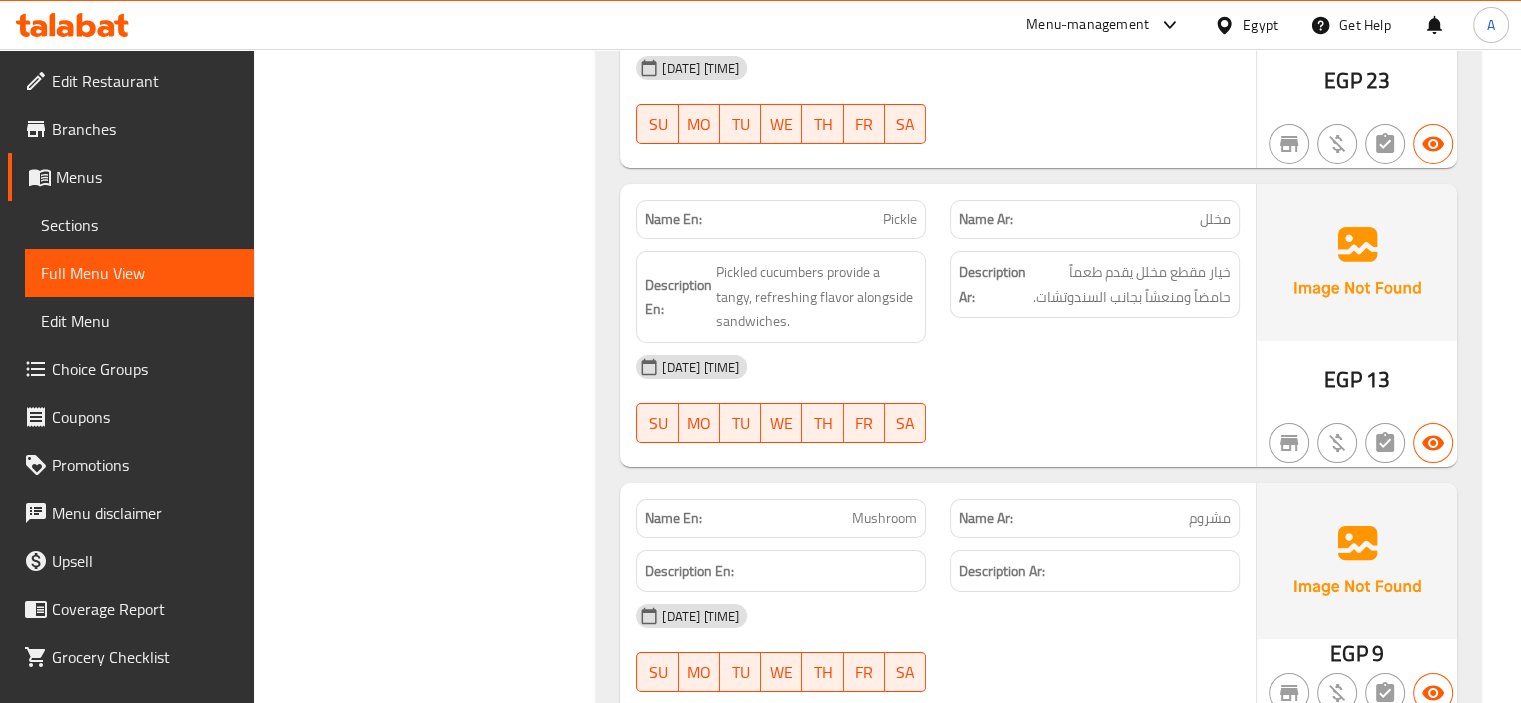 click on "Pickle" at bounding box center (851, -11904) 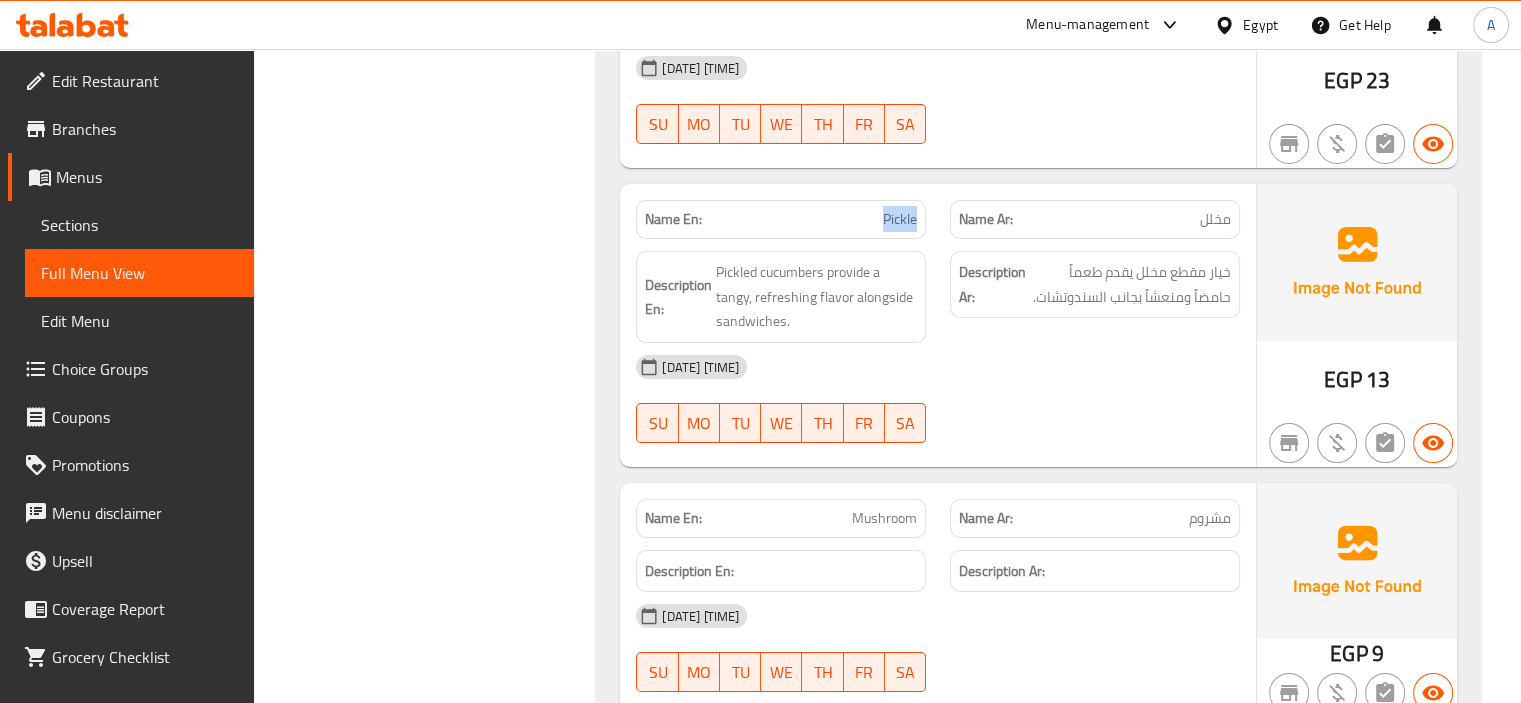 click on "Pickle" at bounding box center (851, -11904) 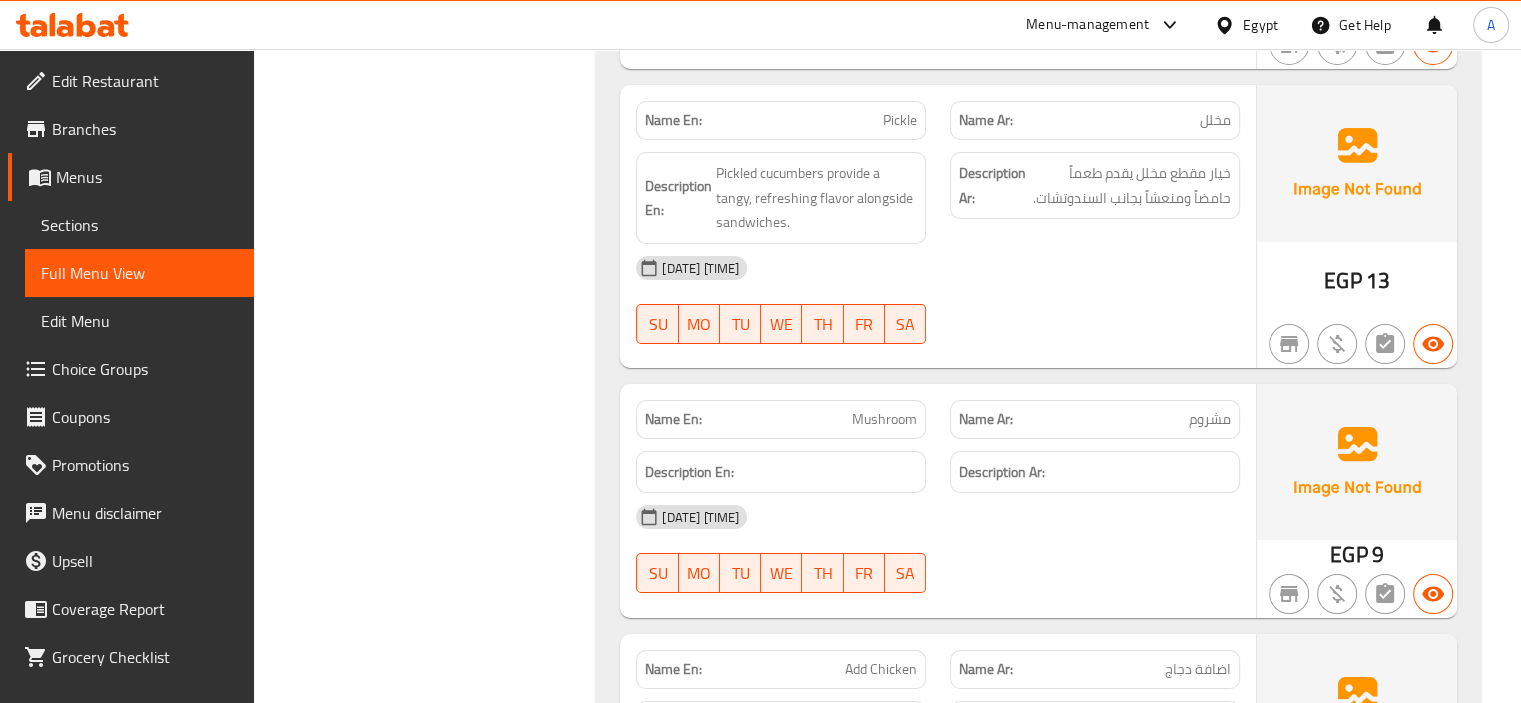 scroll, scrollTop: 14844, scrollLeft: 0, axis: vertical 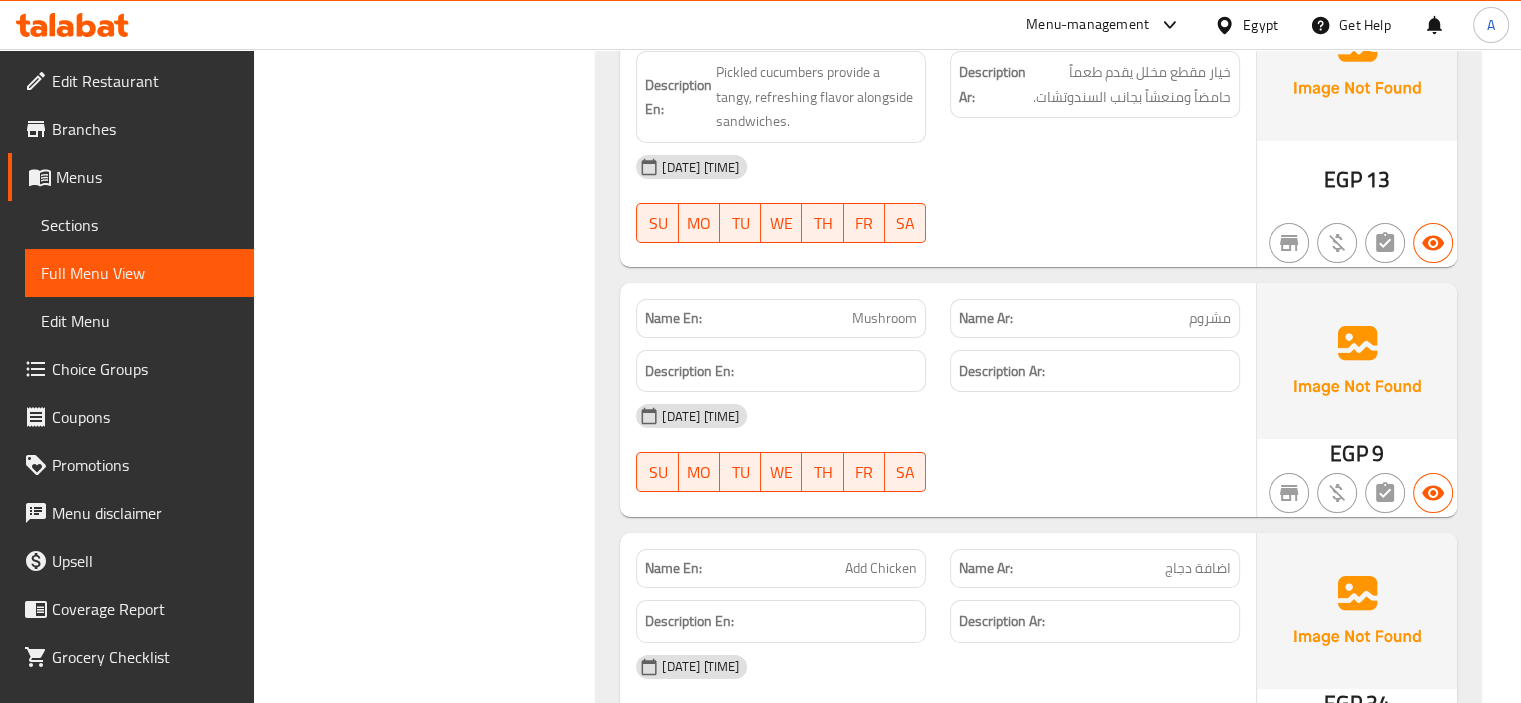 click on "Add Chicken" at bounding box center [845, -10873] 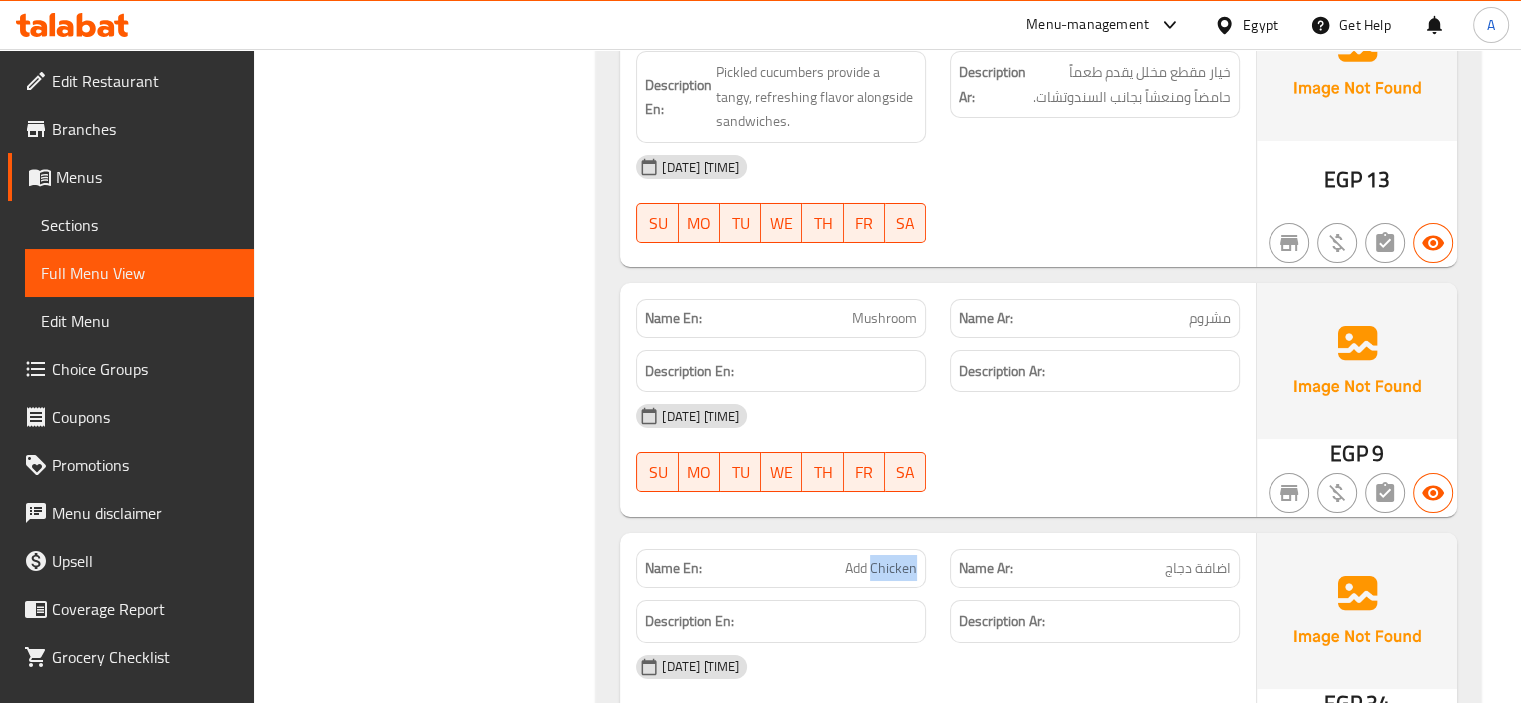 click on "Add Chicken" at bounding box center [845, -10873] 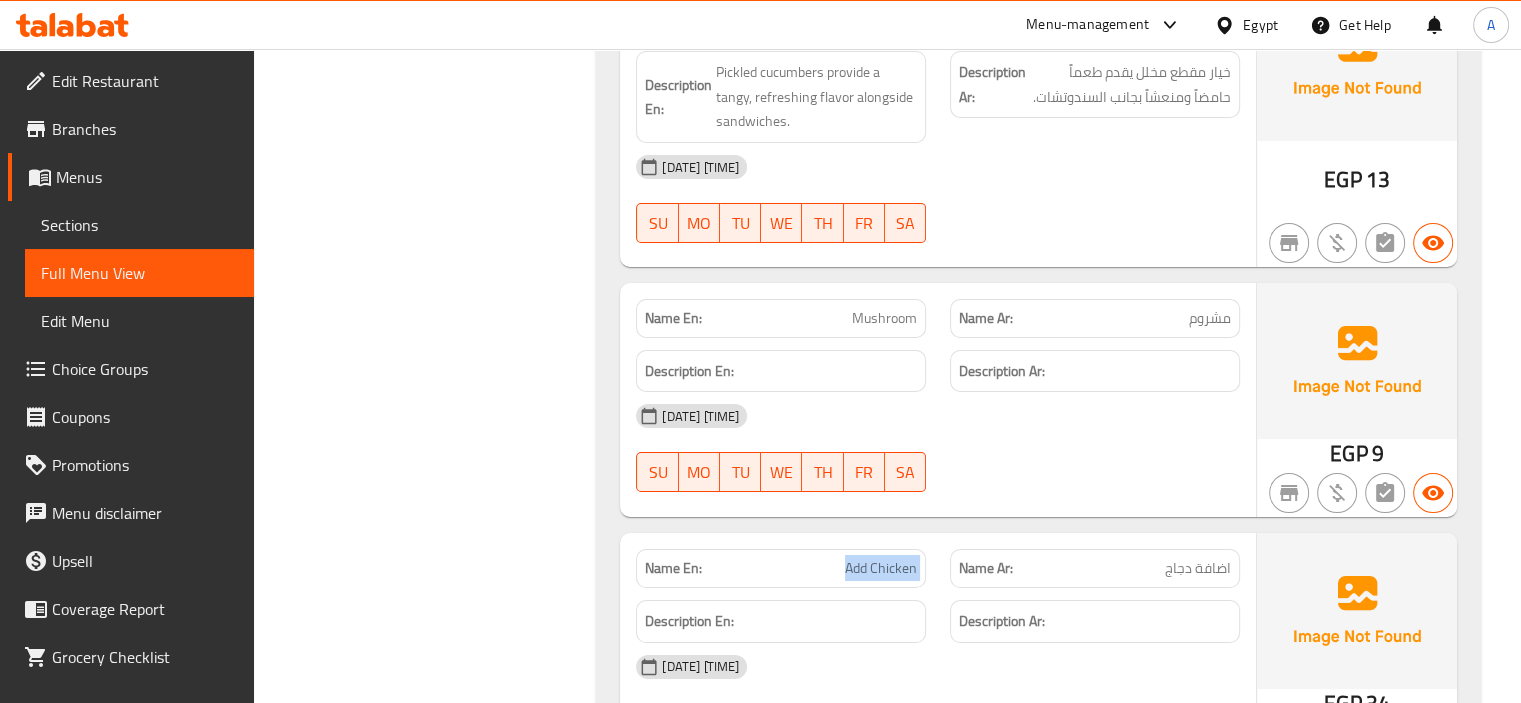 click on "Add Chicken" at bounding box center [845, -10873] 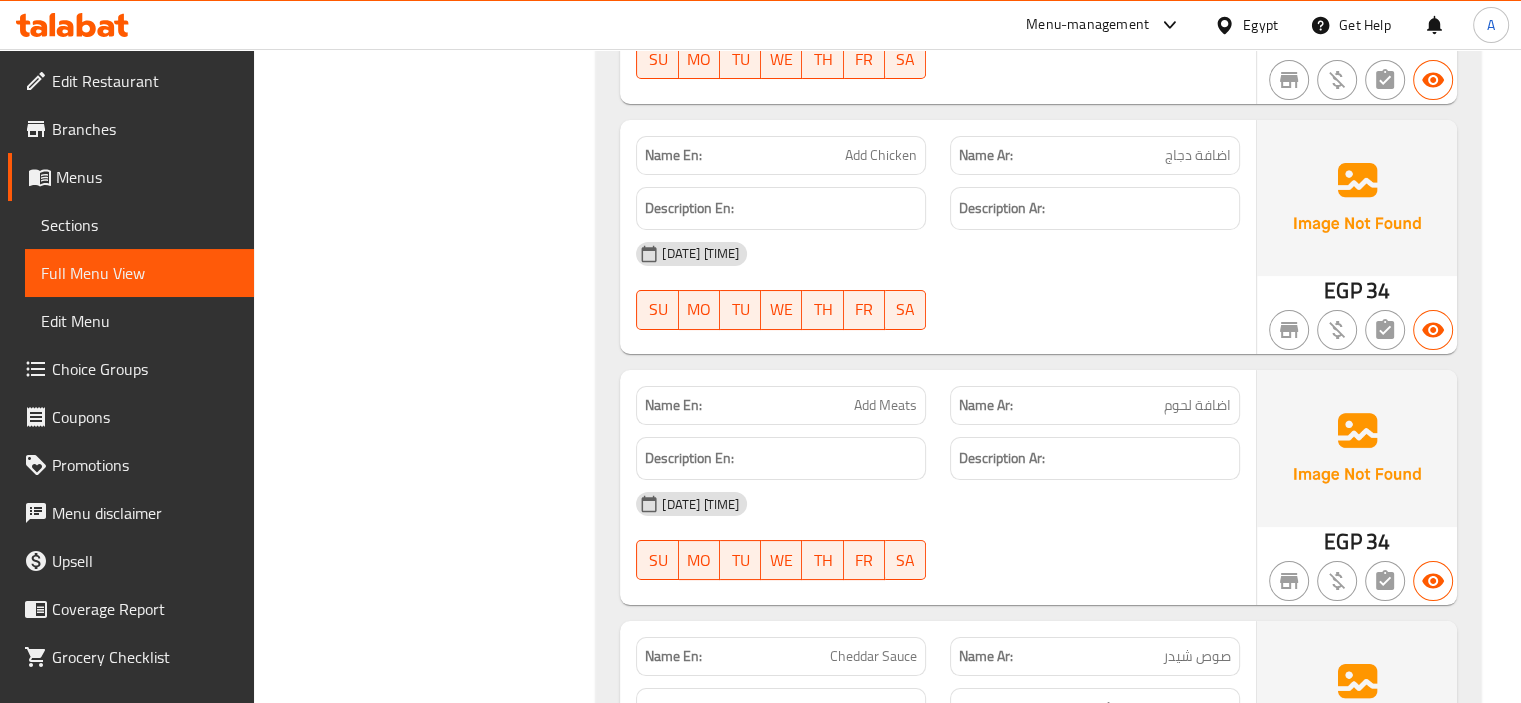 scroll, scrollTop: 15344, scrollLeft: 0, axis: vertical 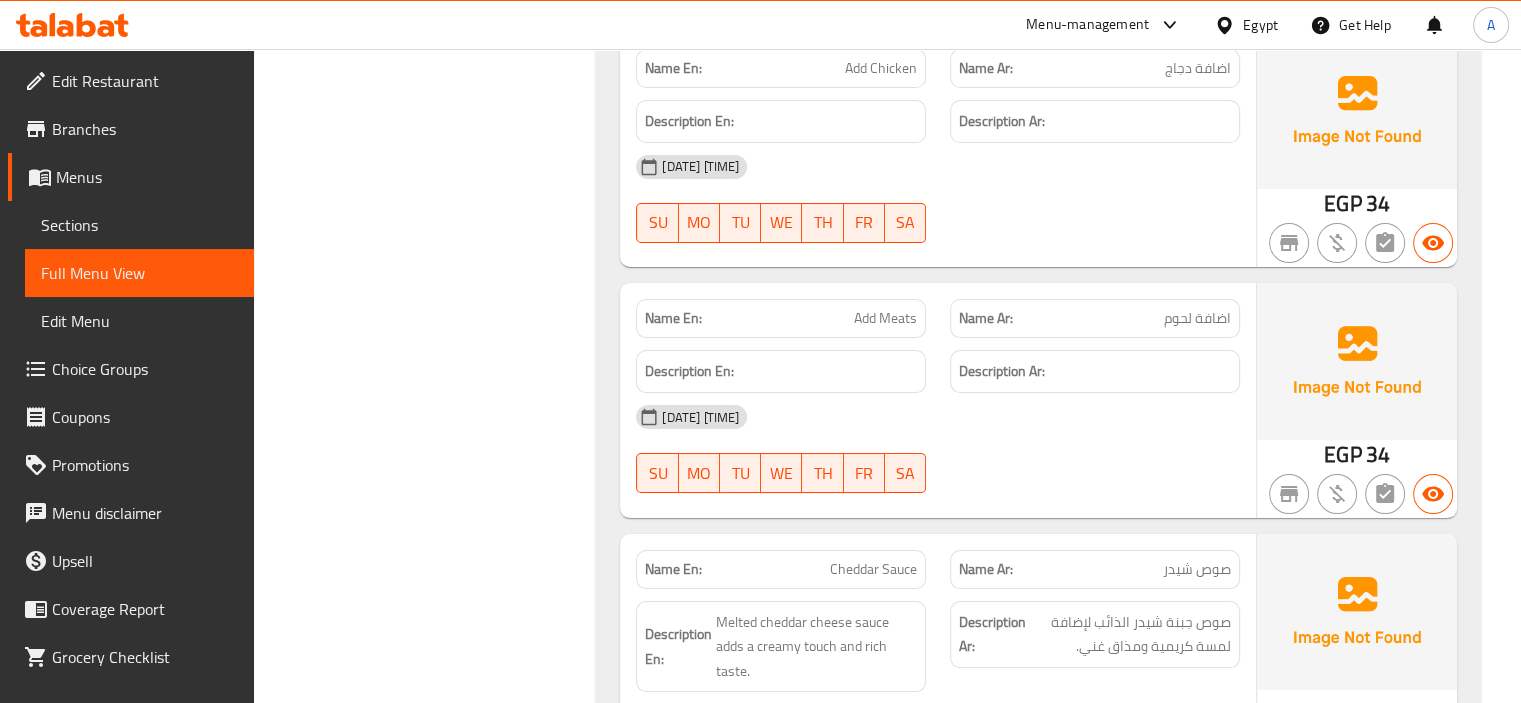 click on "SU MO TU WE TH FR SA" at bounding box center (781, -10616) 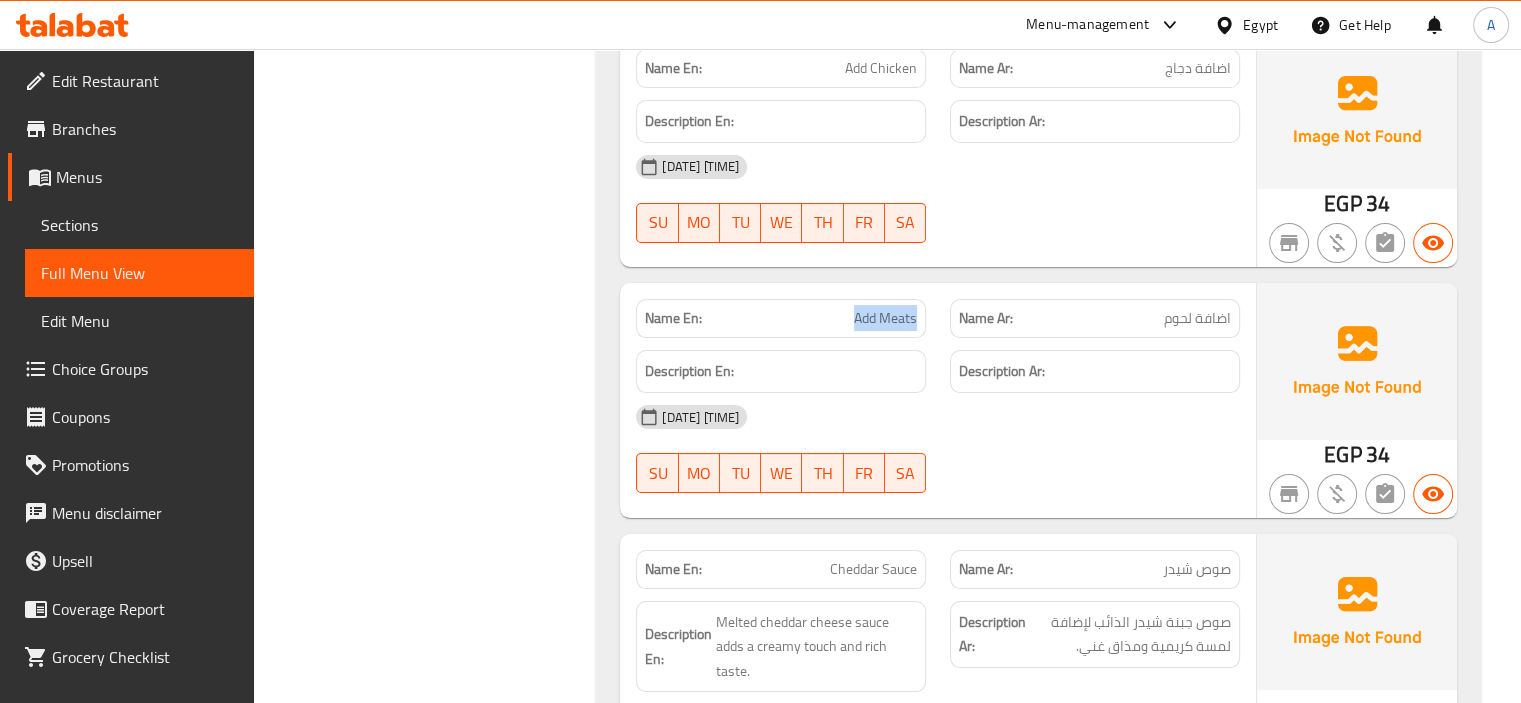 drag, startPoint x: 847, startPoint y: 301, endPoint x: 916, endPoint y: 299, distance: 69.02898 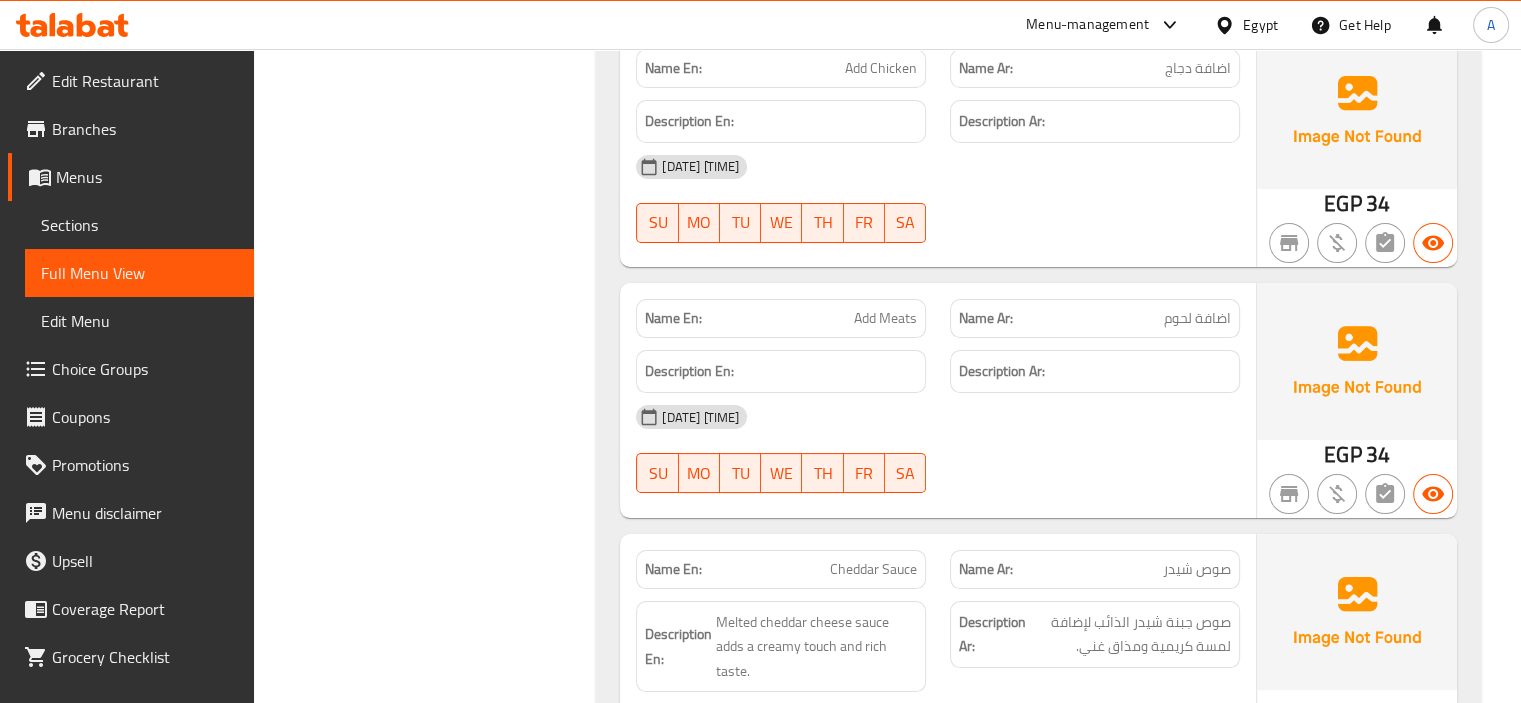 click on "Filter Branches Branches Popular filters Free items Branch specific items Has choices Upsell items Availability filters Available Not available View filters Collapse sections Collapse categories Collapse Choices" at bounding box center [433, 4688] 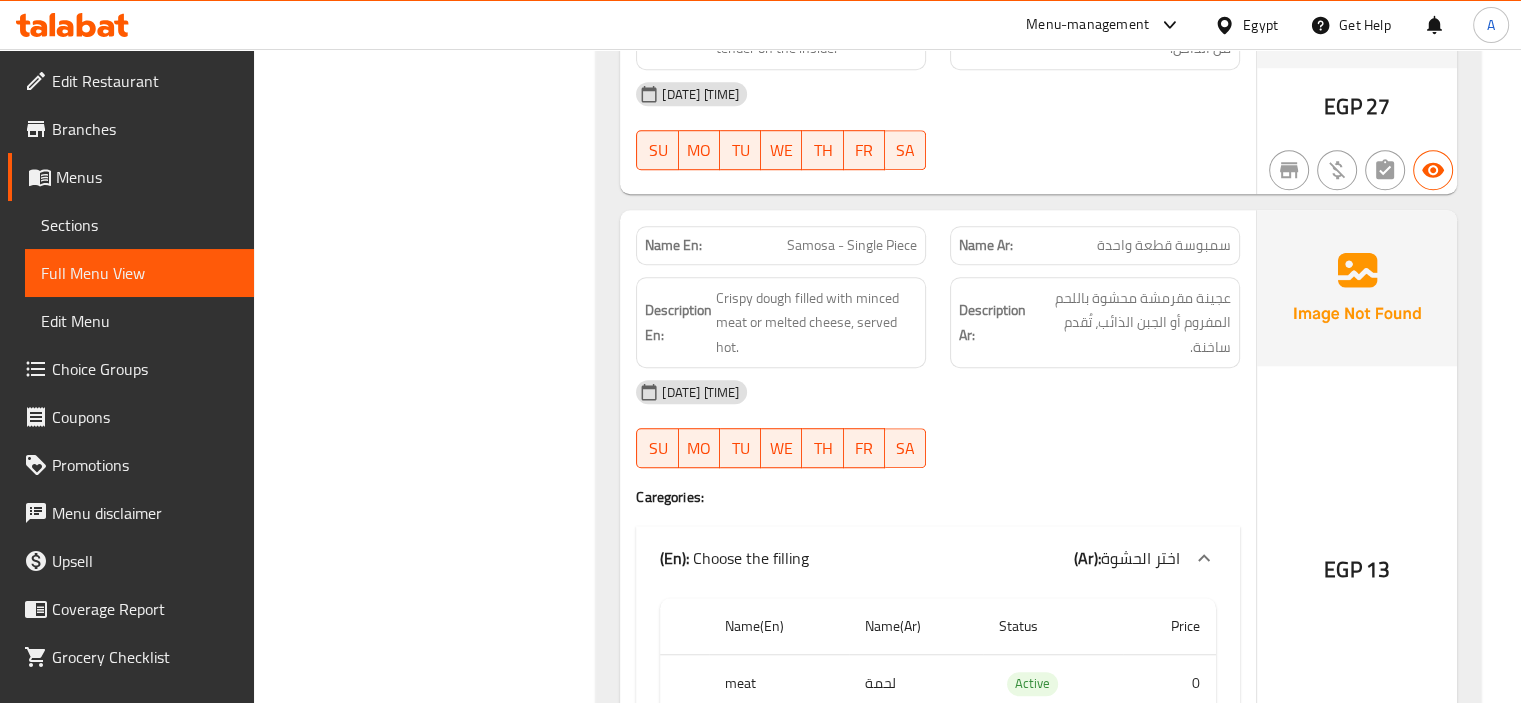 scroll, scrollTop: 16544, scrollLeft: 0, axis: vertical 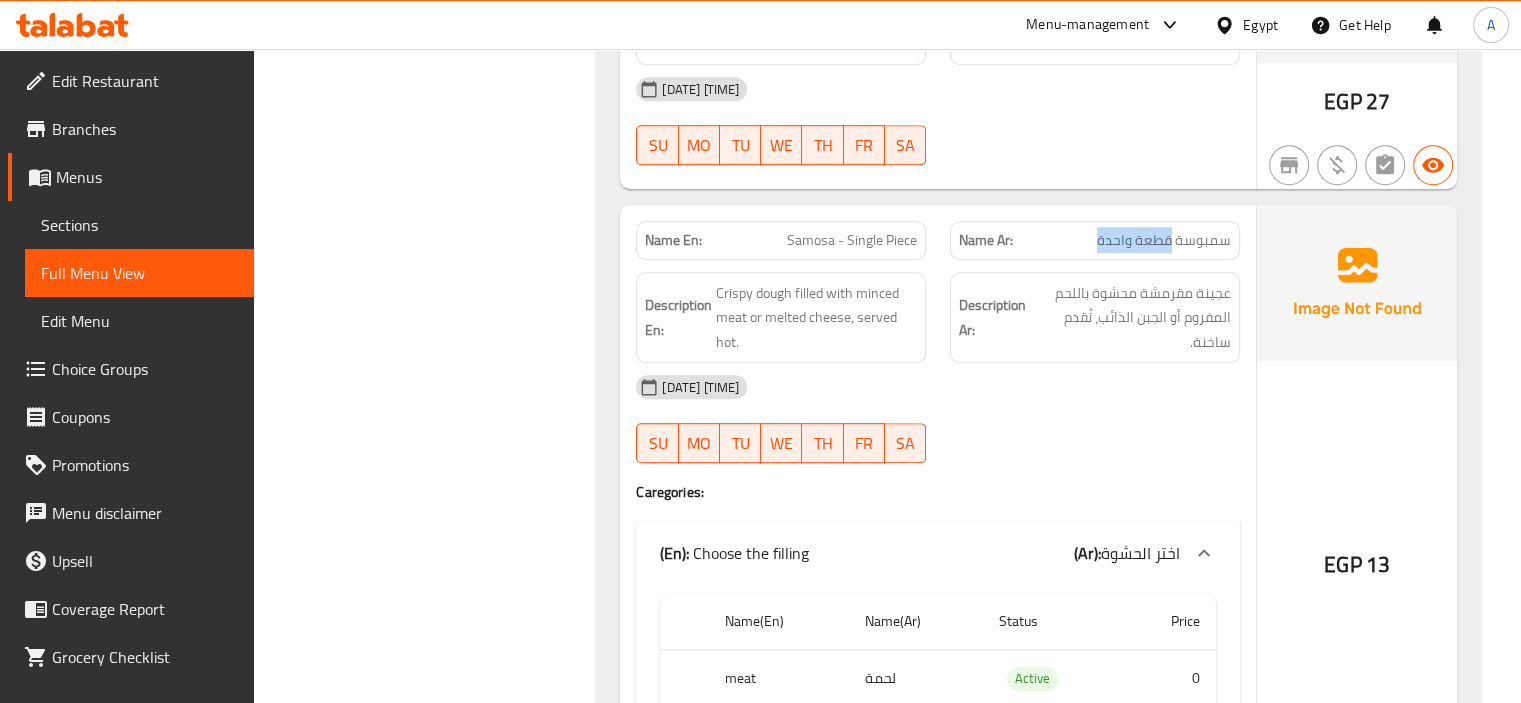drag, startPoint x: 1092, startPoint y: 211, endPoint x: 1174, endPoint y: 219, distance: 82.38932 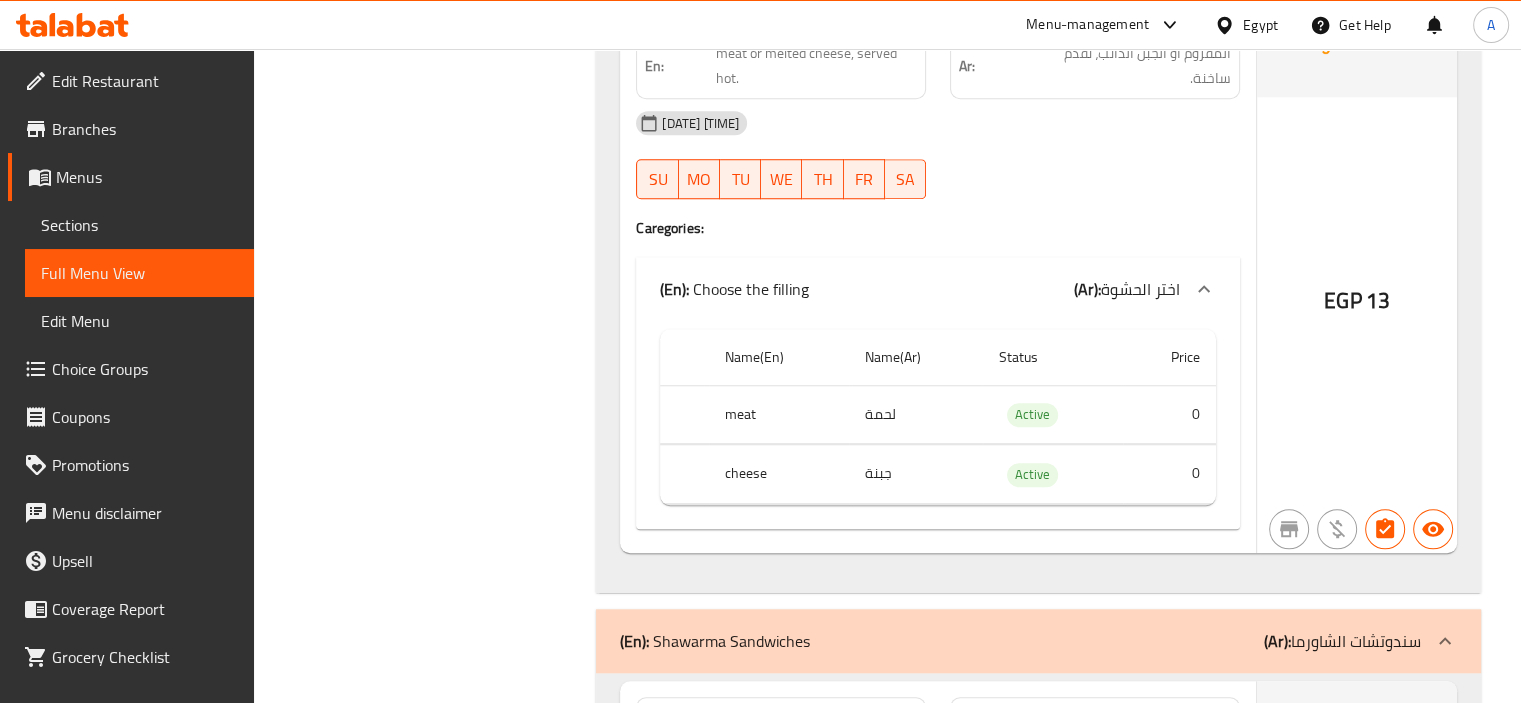 scroll, scrollTop: 16644, scrollLeft: 0, axis: vertical 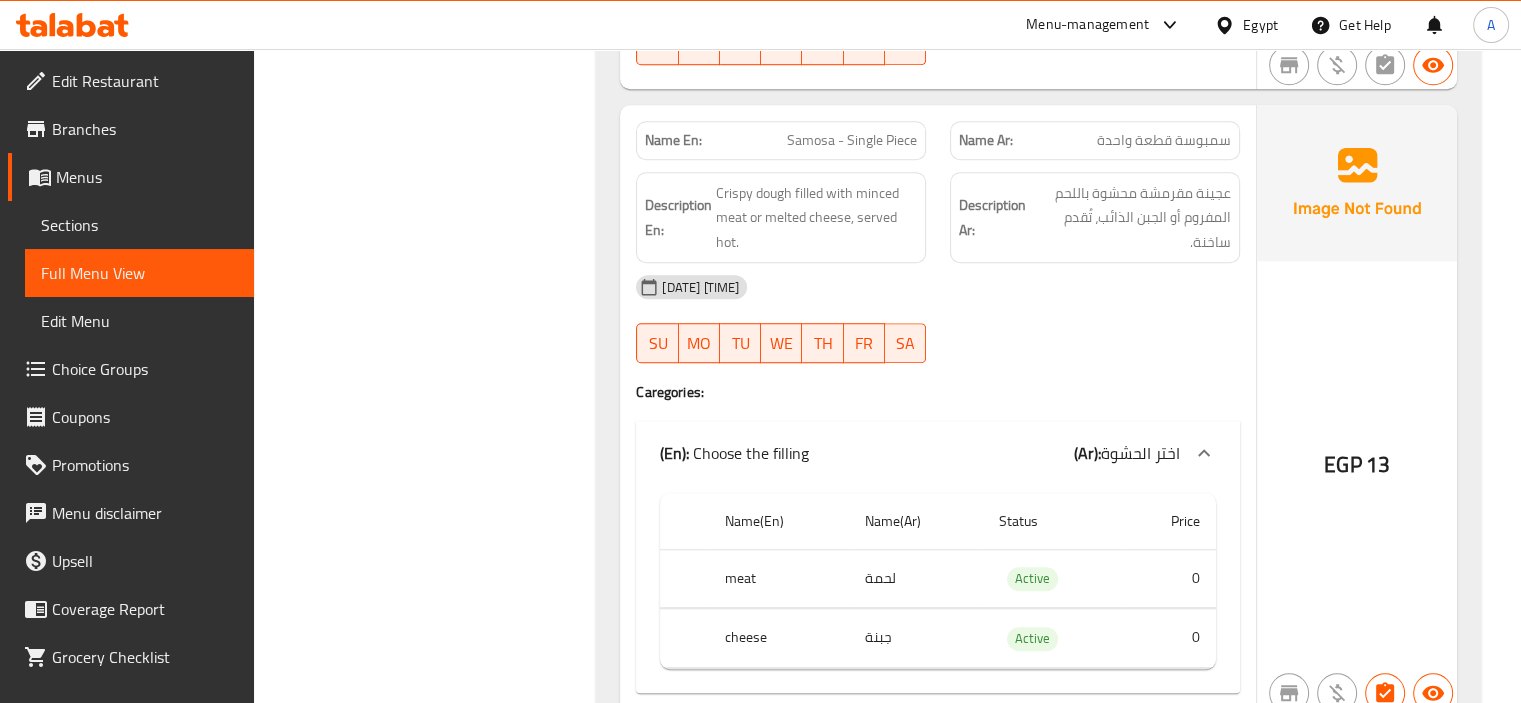 click on "Samosa - Single Piece" at bounding box center [843, -10387] 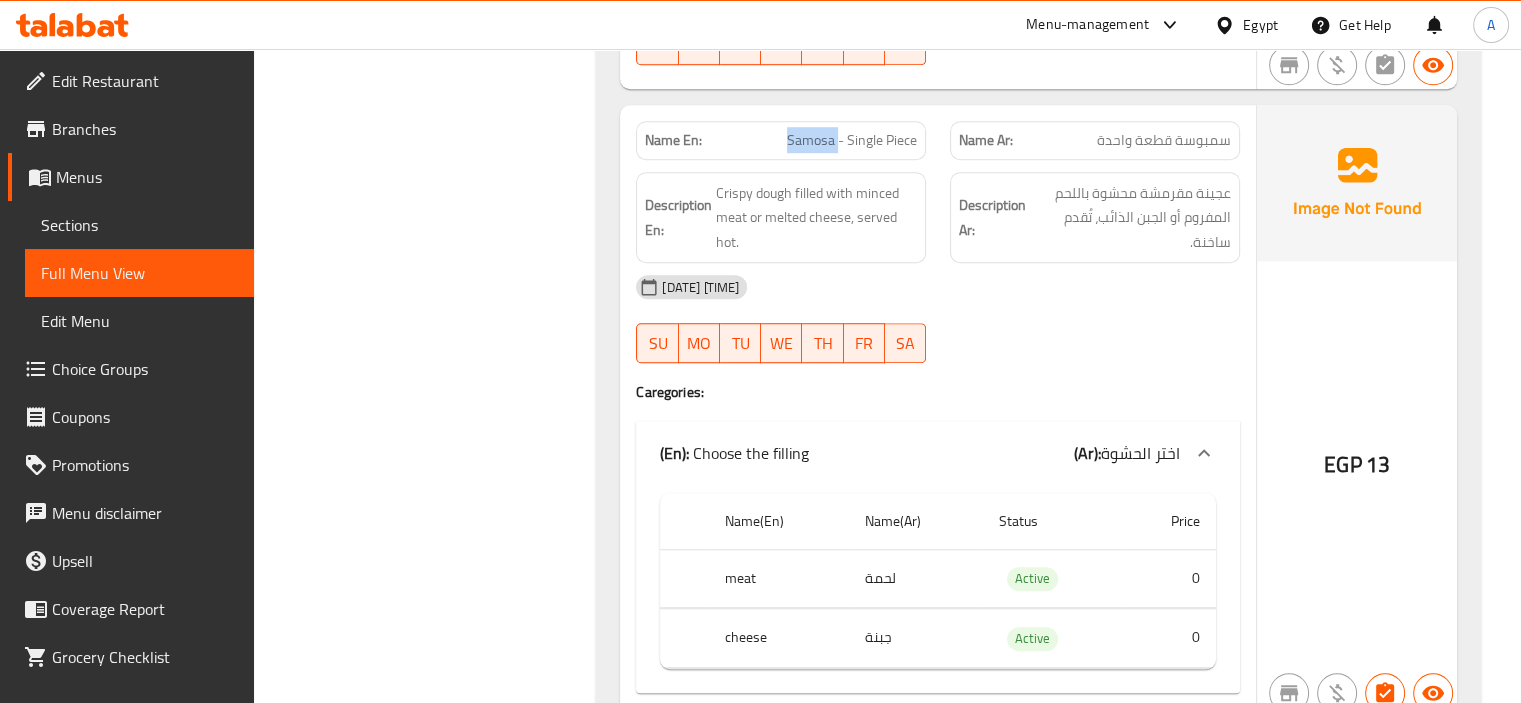 click on "Samosa - Single Piece" at bounding box center [843, -10387] 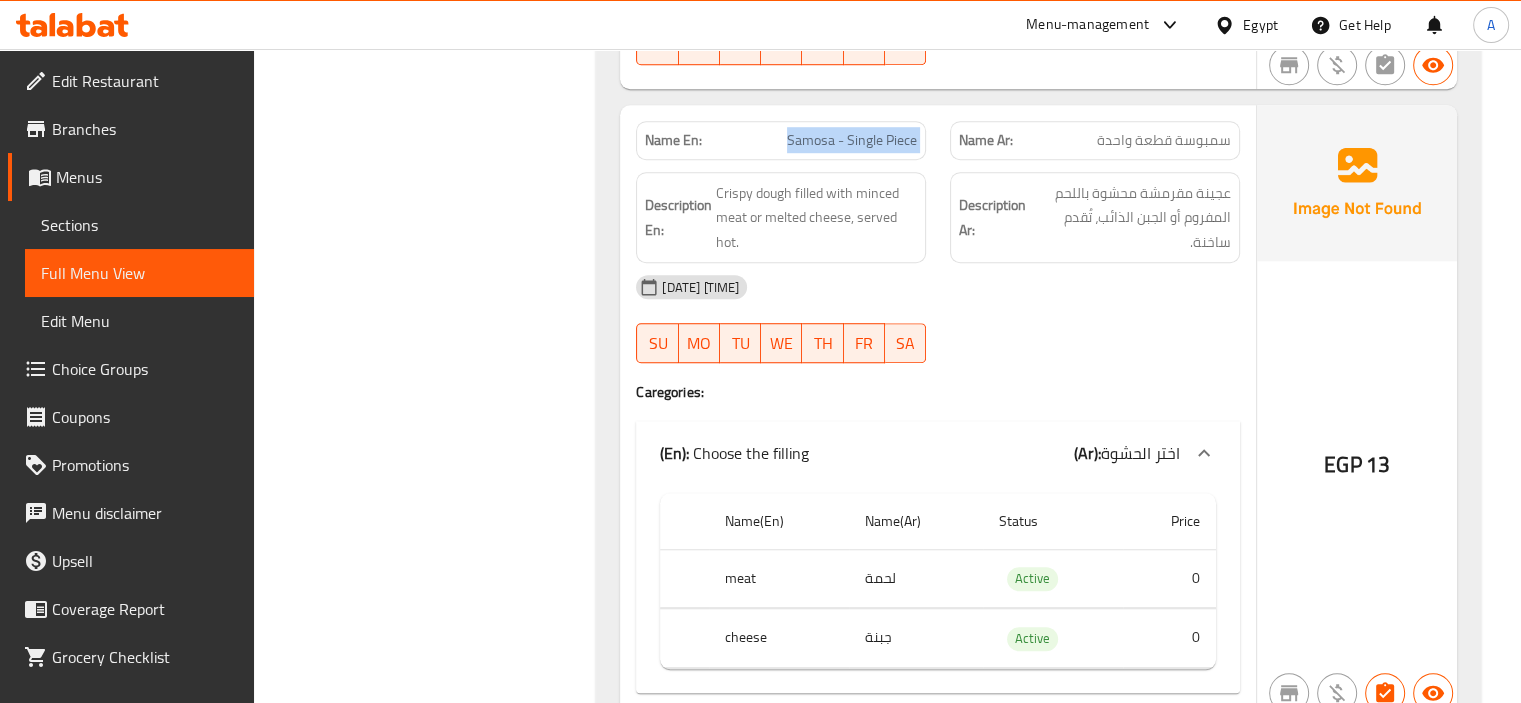 click on "Samosa - Single Piece" at bounding box center [843, -10387] 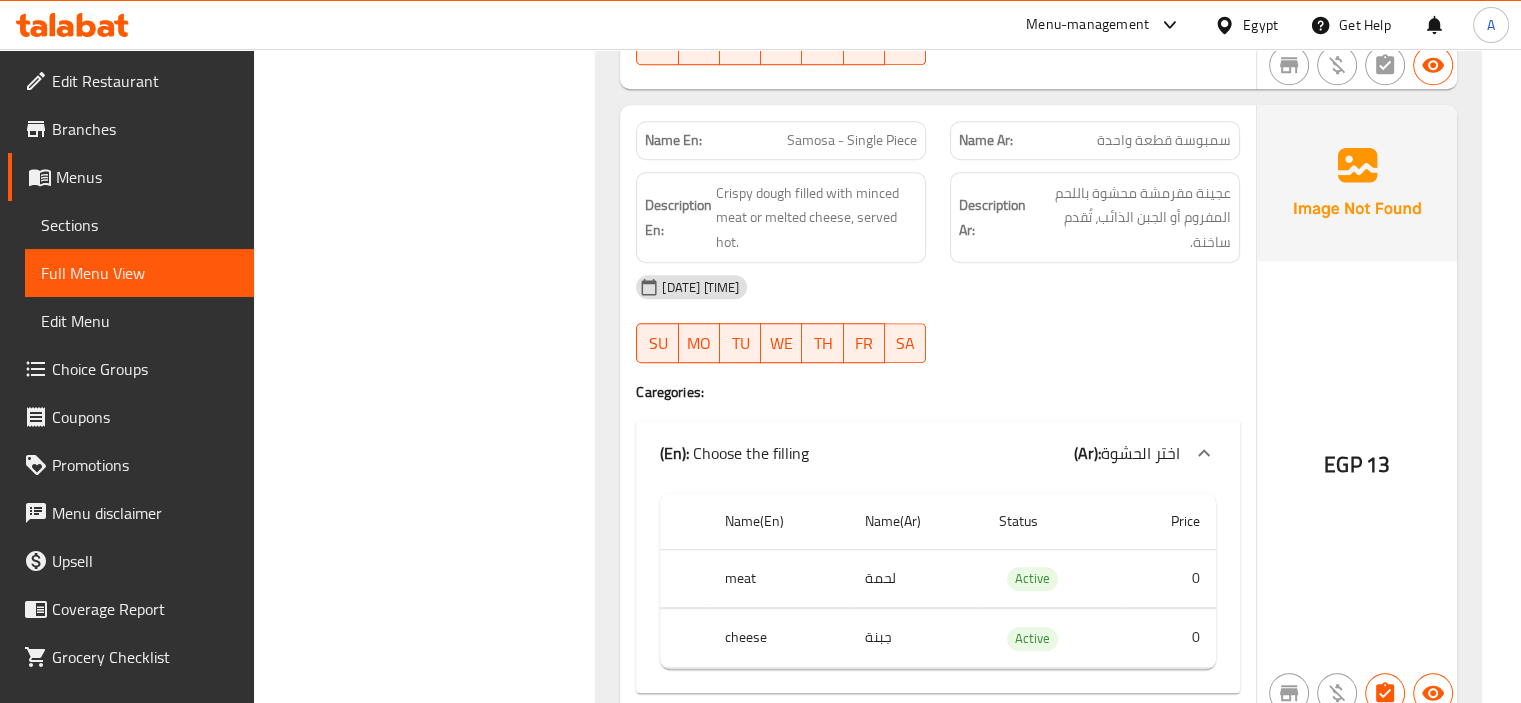 click on "Filter Branches Branches Popular filters Free items Branch specific items Has choices Upsell items Availability filters Available Not available View filters Collapse sections Collapse categories Collapse Choices" at bounding box center (433, 3388) 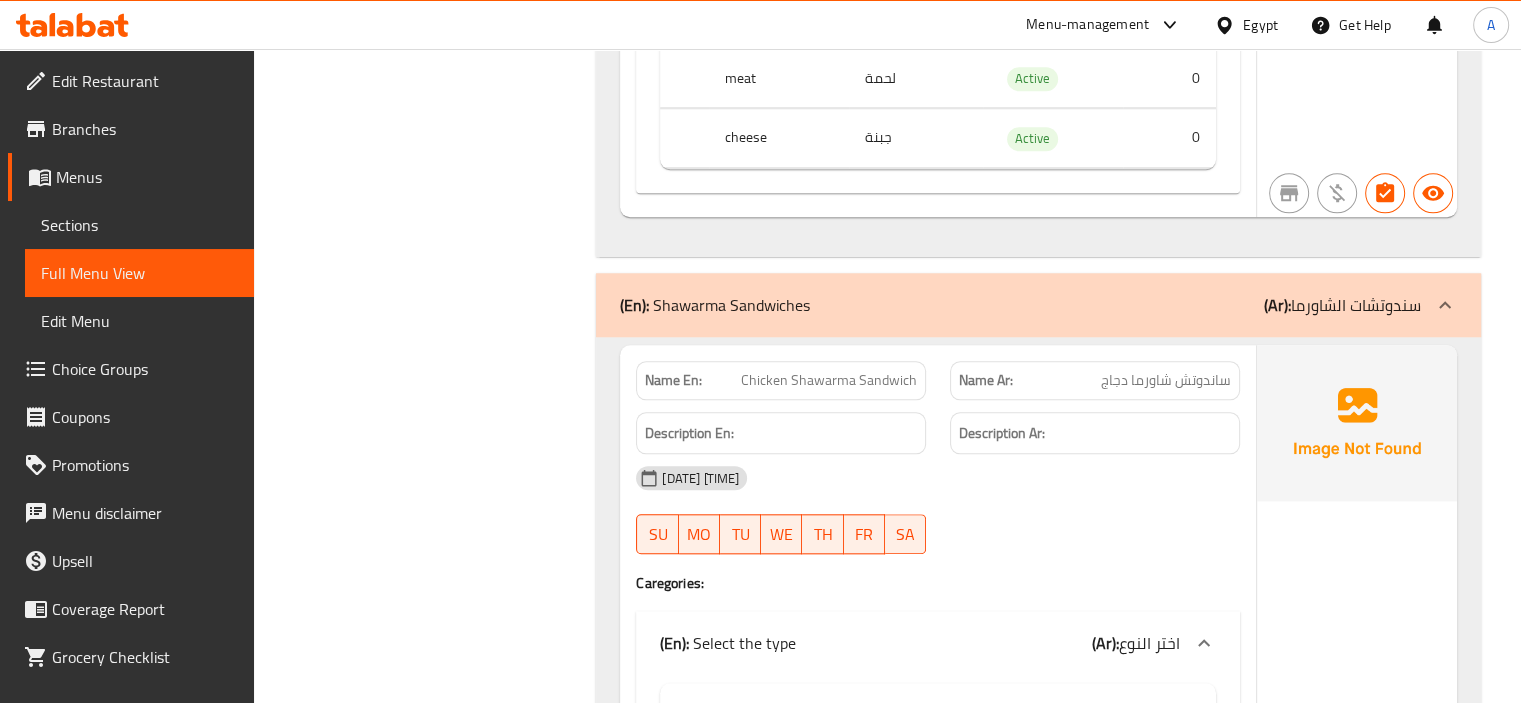 scroll, scrollTop: 17344, scrollLeft: 0, axis: vertical 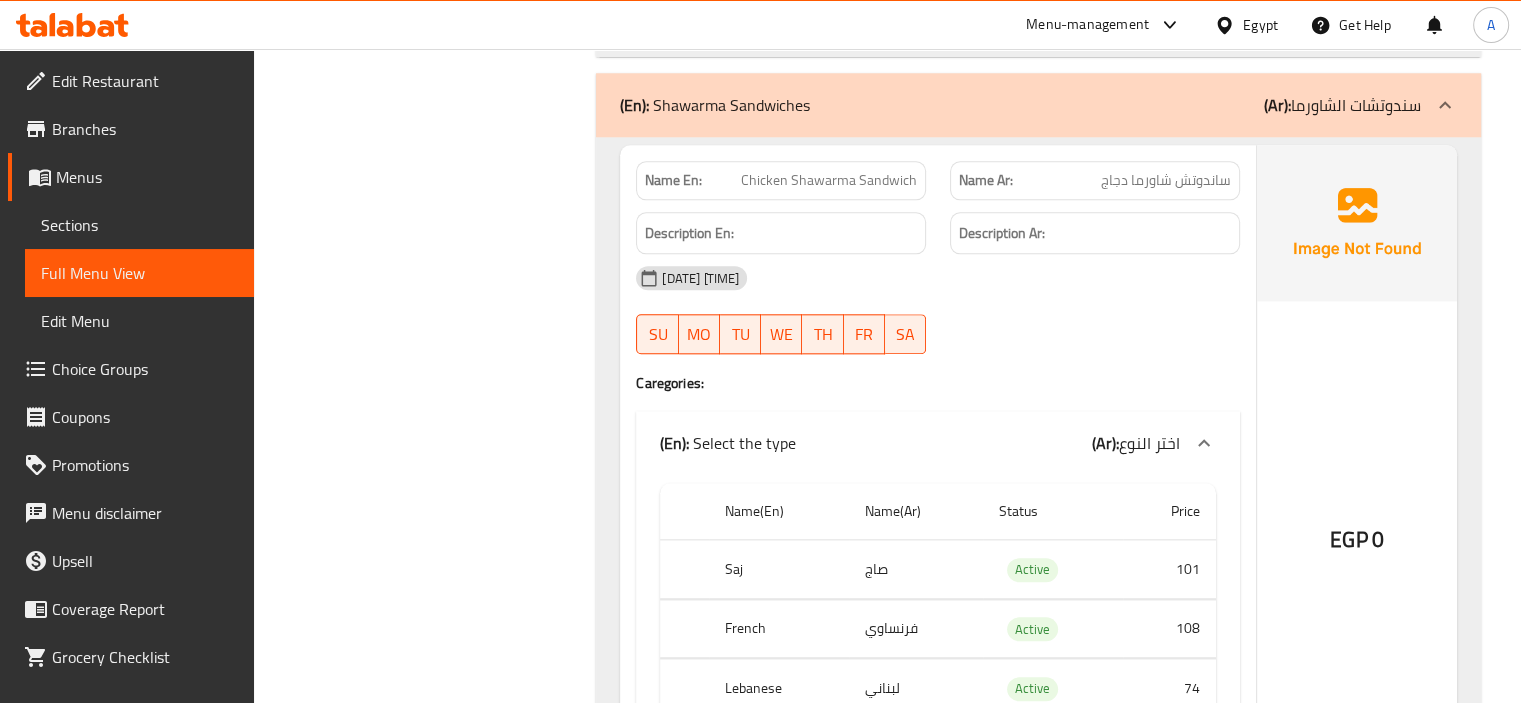 click on "07-08-2025 05:55 AM SU MO TU WE TH FR SA" at bounding box center [938, -16838] 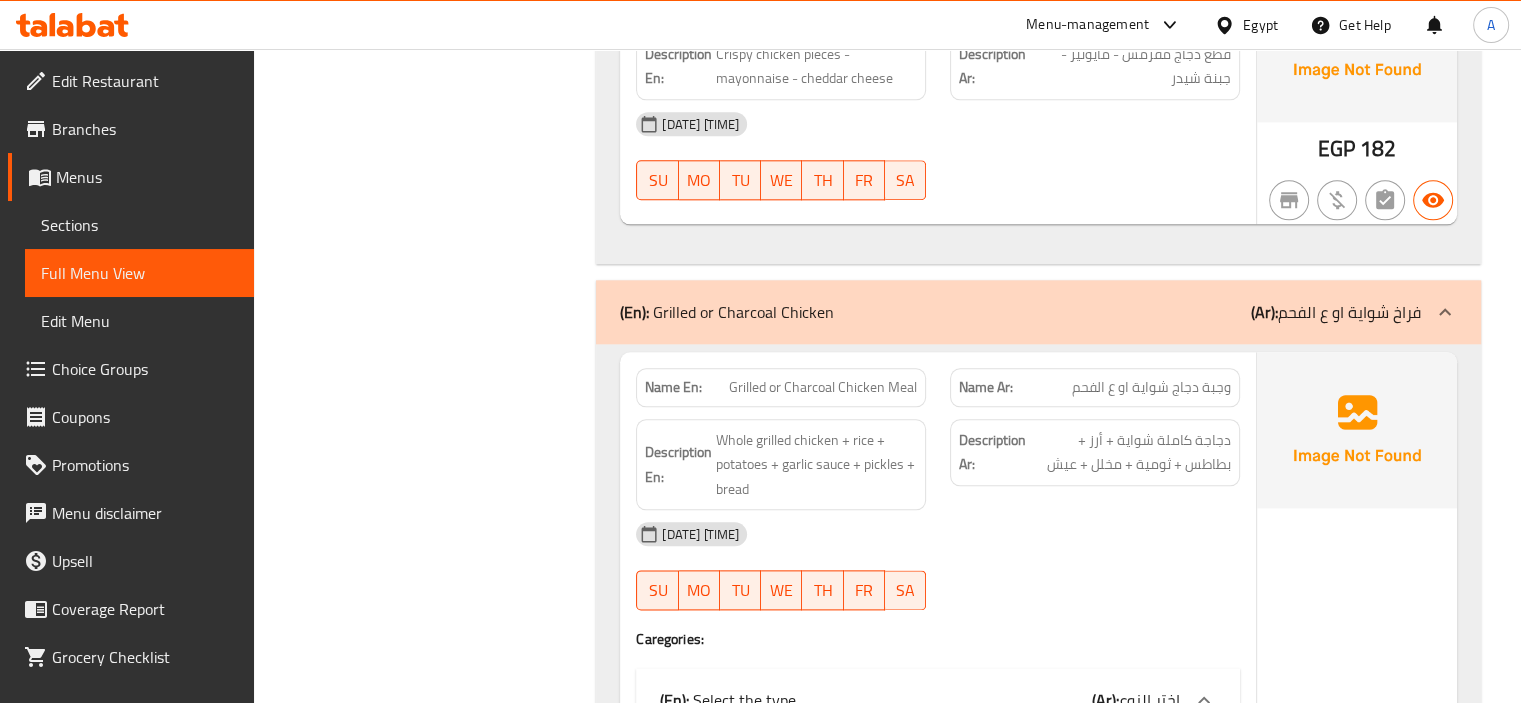 scroll, scrollTop: 25144, scrollLeft: 0, axis: vertical 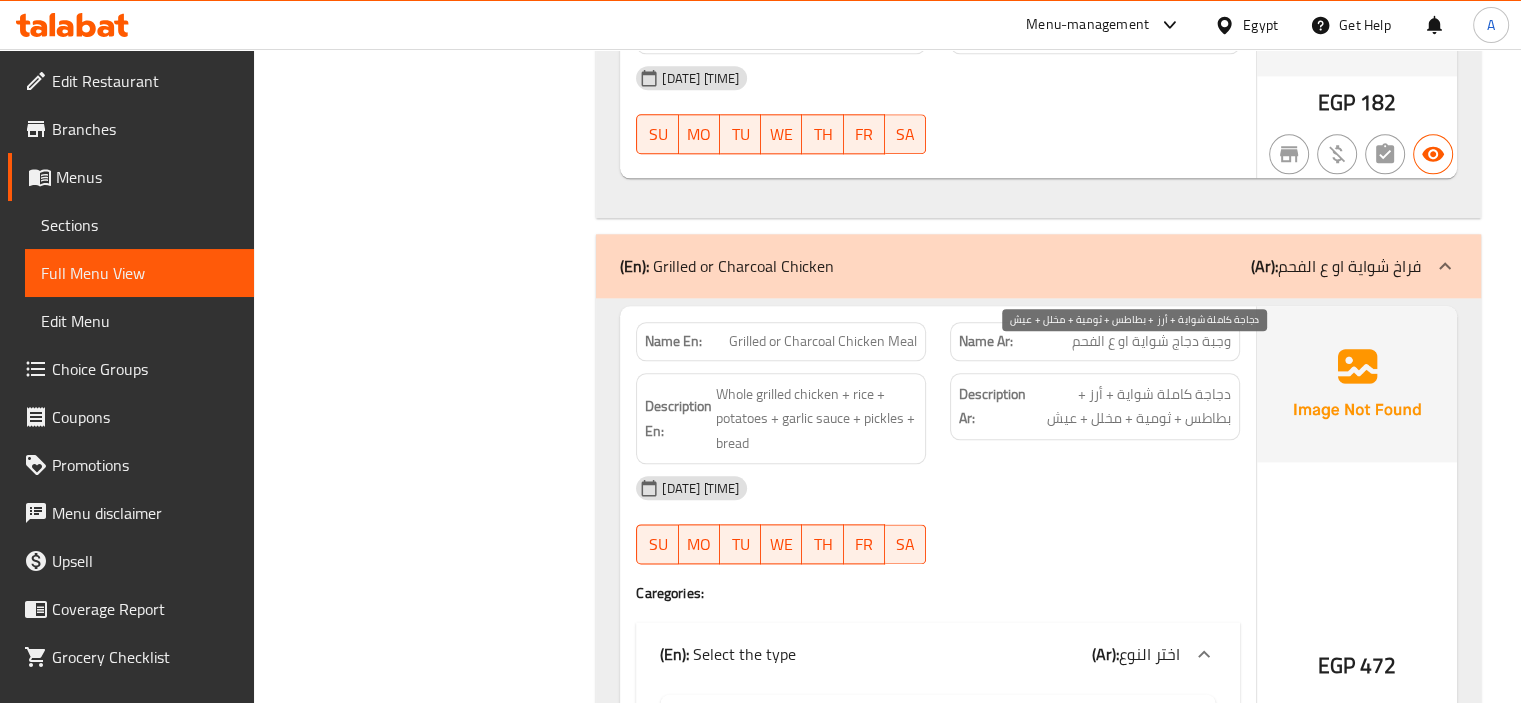 click on "دجاجة كاملة شواية + أرز + بطاطس + ثومية + مخلل + عيش" at bounding box center [1130, 406] 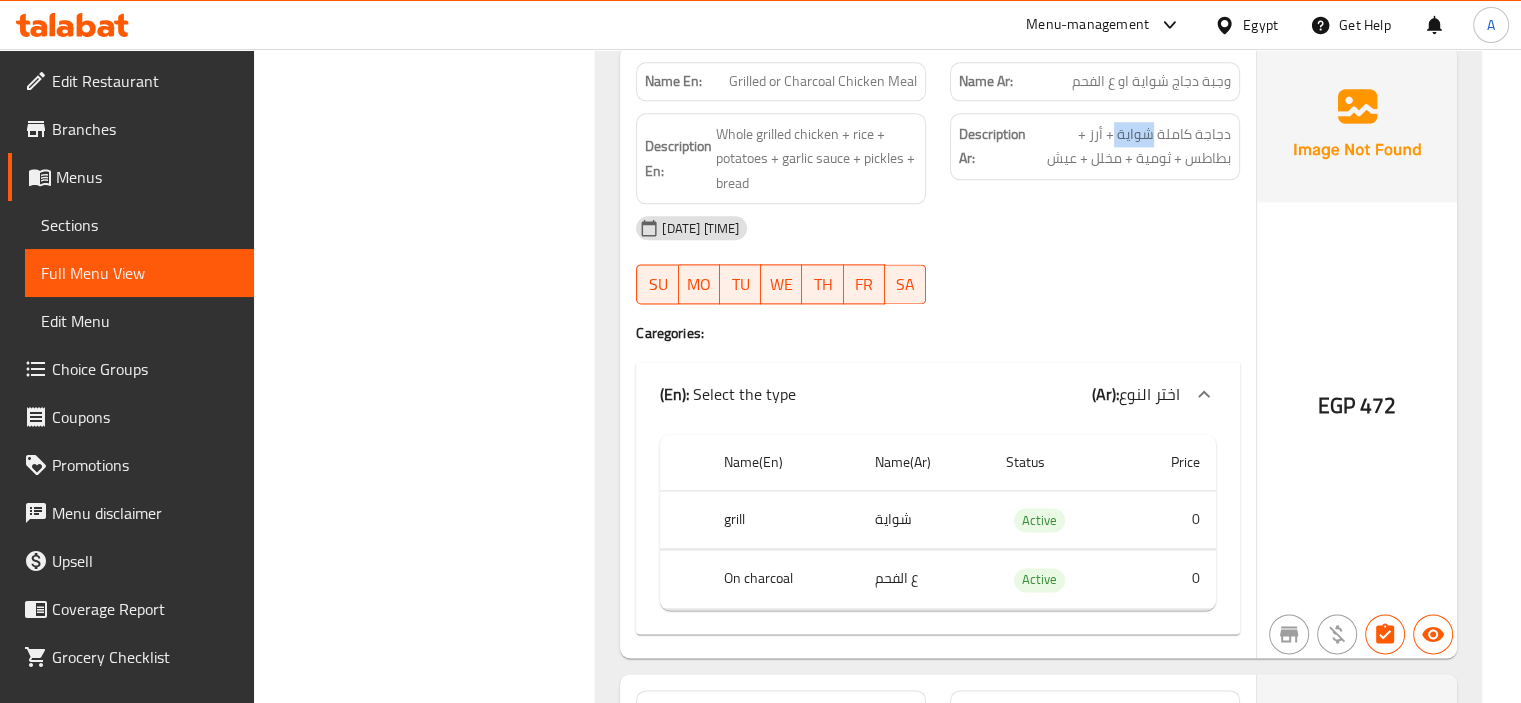 scroll, scrollTop: 25444, scrollLeft: 0, axis: vertical 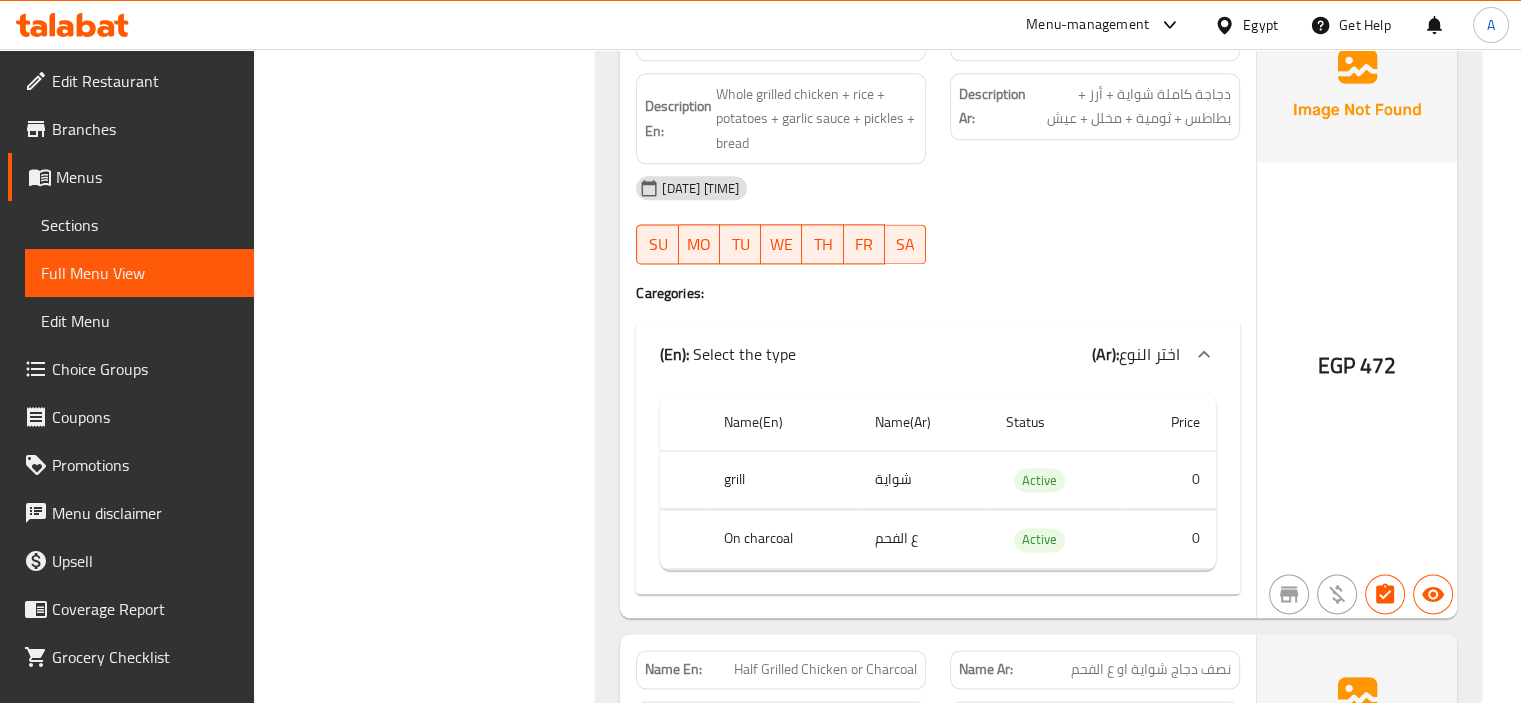 click on "شواية" at bounding box center (916, -24679) 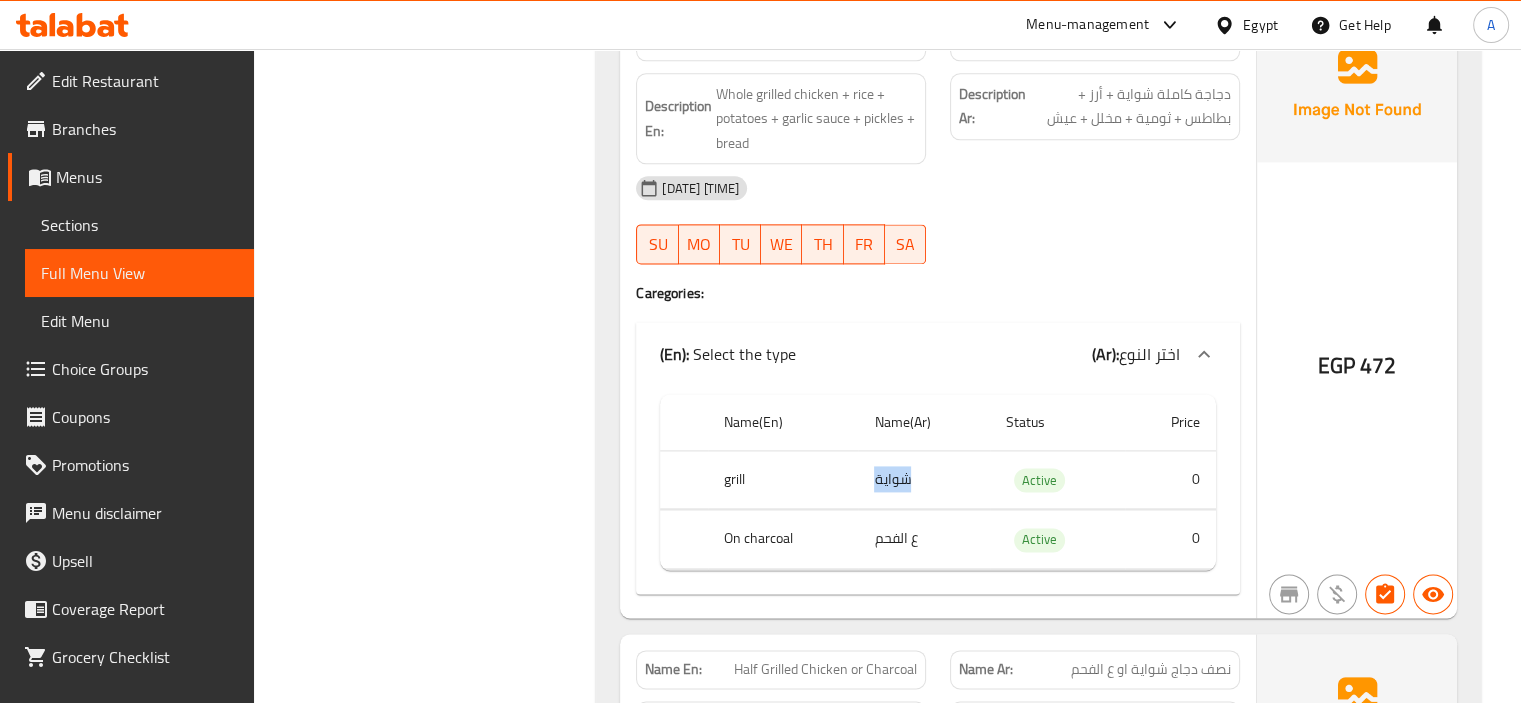 click on "شواية" at bounding box center (916, -24679) 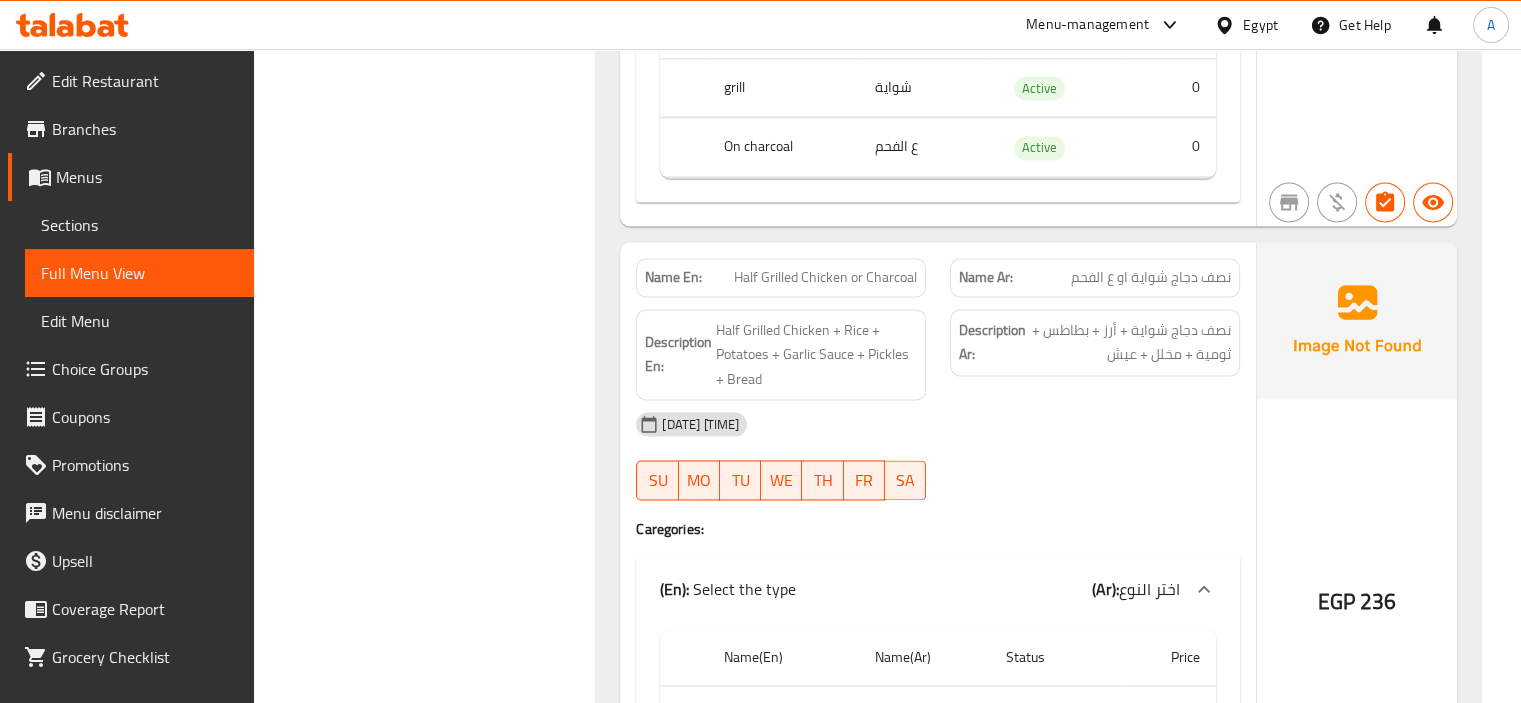 scroll, scrollTop: 25844, scrollLeft: 0, axis: vertical 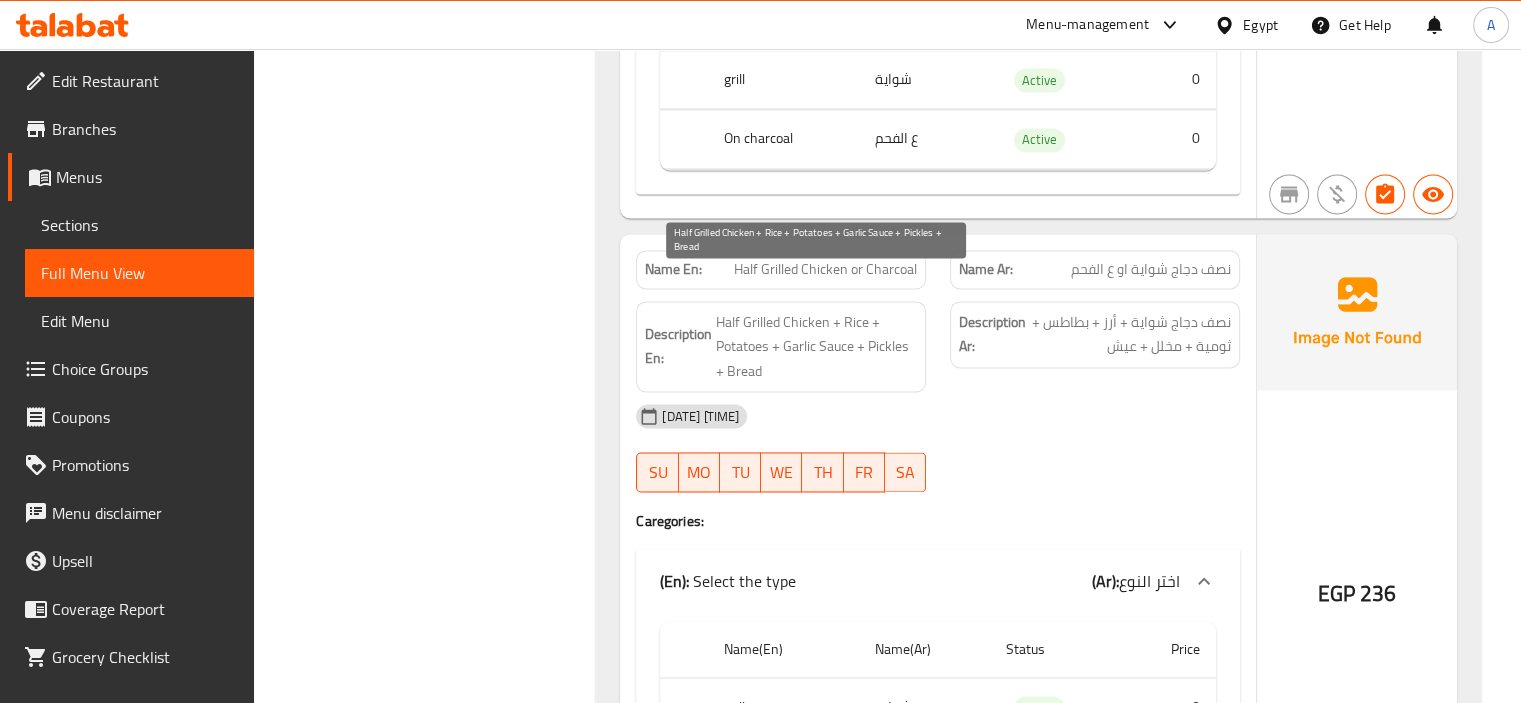 click on "Half Grilled Chicken + Rice + Potatoes + Garlic Sauce + Pickles + Bread" at bounding box center (816, 347) 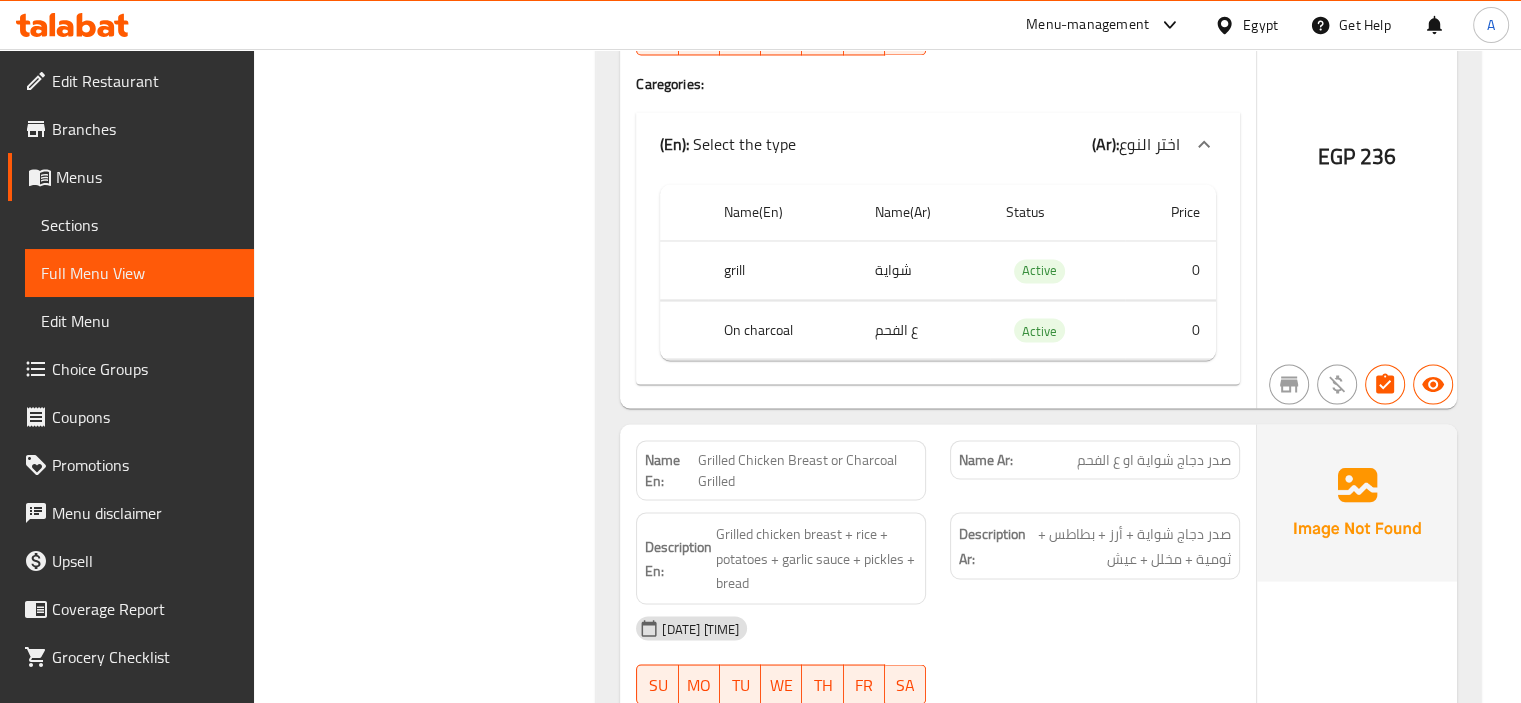 scroll, scrollTop: 26444, scrollLeft: 0, axis: vertical 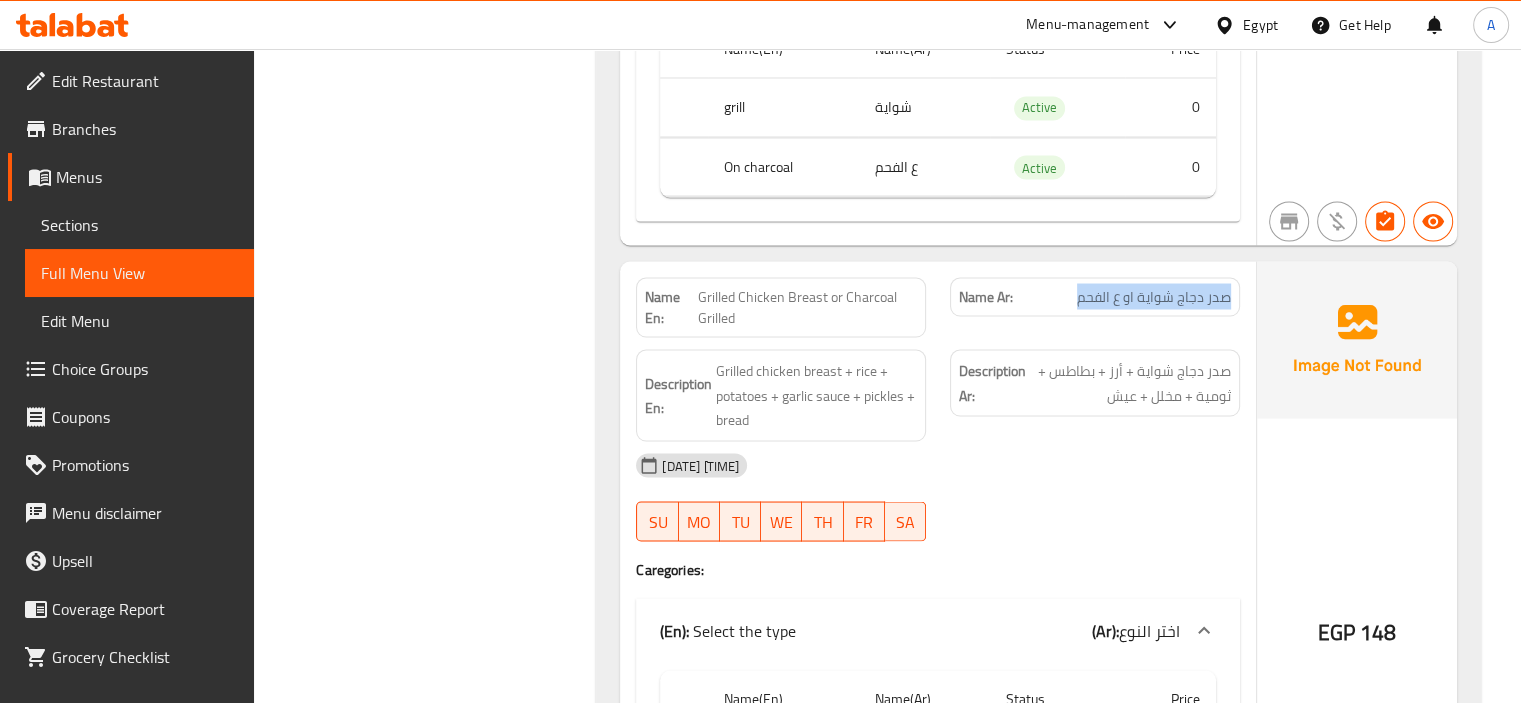 drag, startPoint x: 1064, startPoint y: 254, endPoint x: 1227, endPoint y: 251, distance: 163.0276 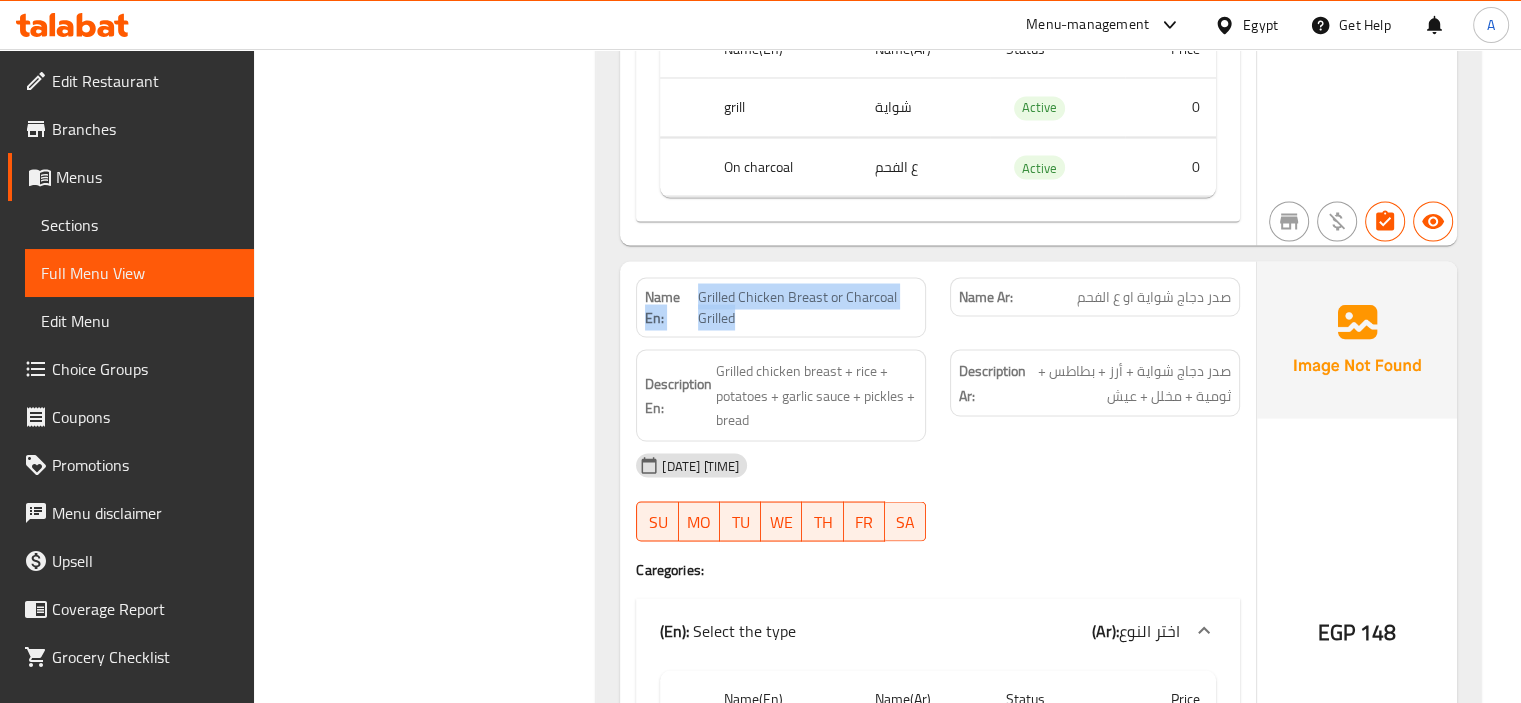 drag, startPoint x: 691, startPoint y: 255, endPoint x: 740, endPoint y: 278, distance: 54.129475 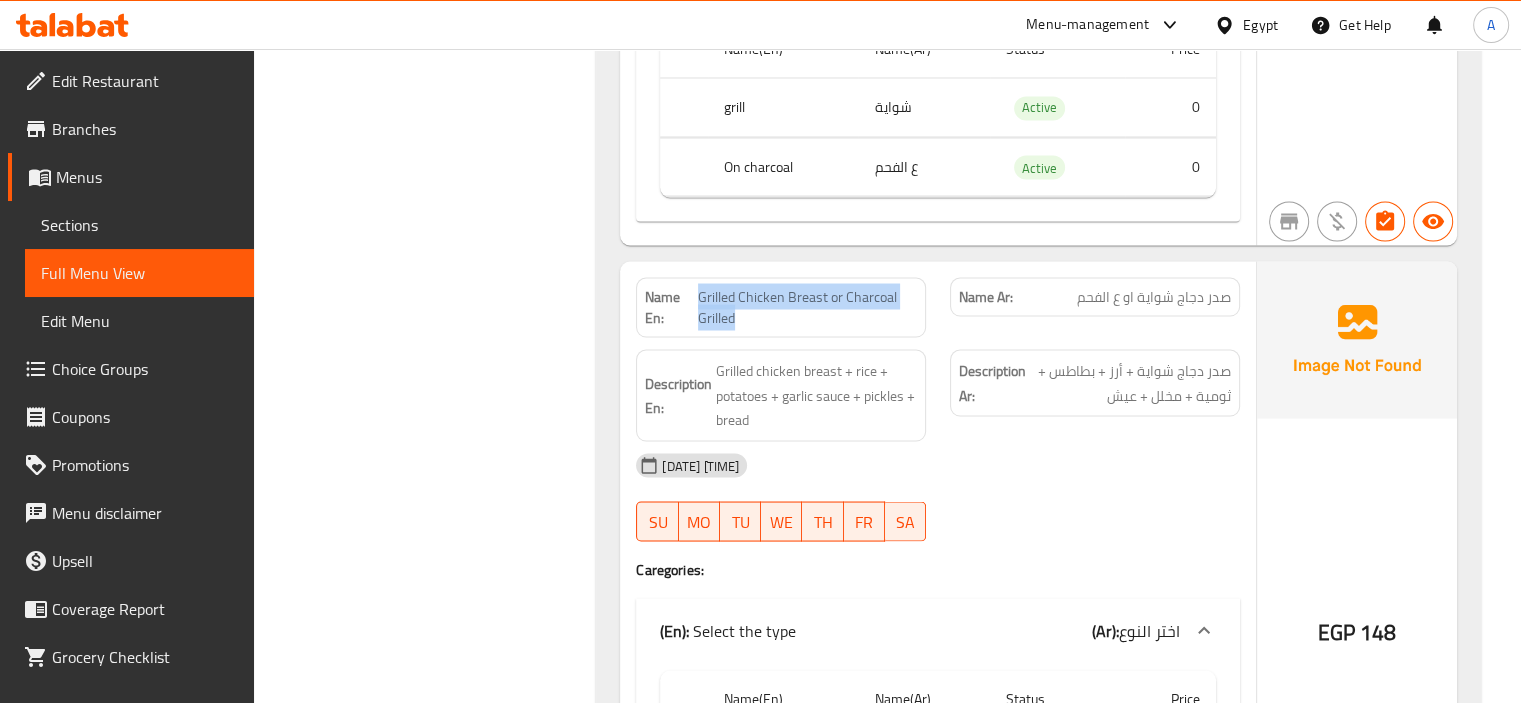 drag, startPoint x: 696, startPoint y: 252, endPoint x: 738, endPoint y: 285, distance: 53.413483 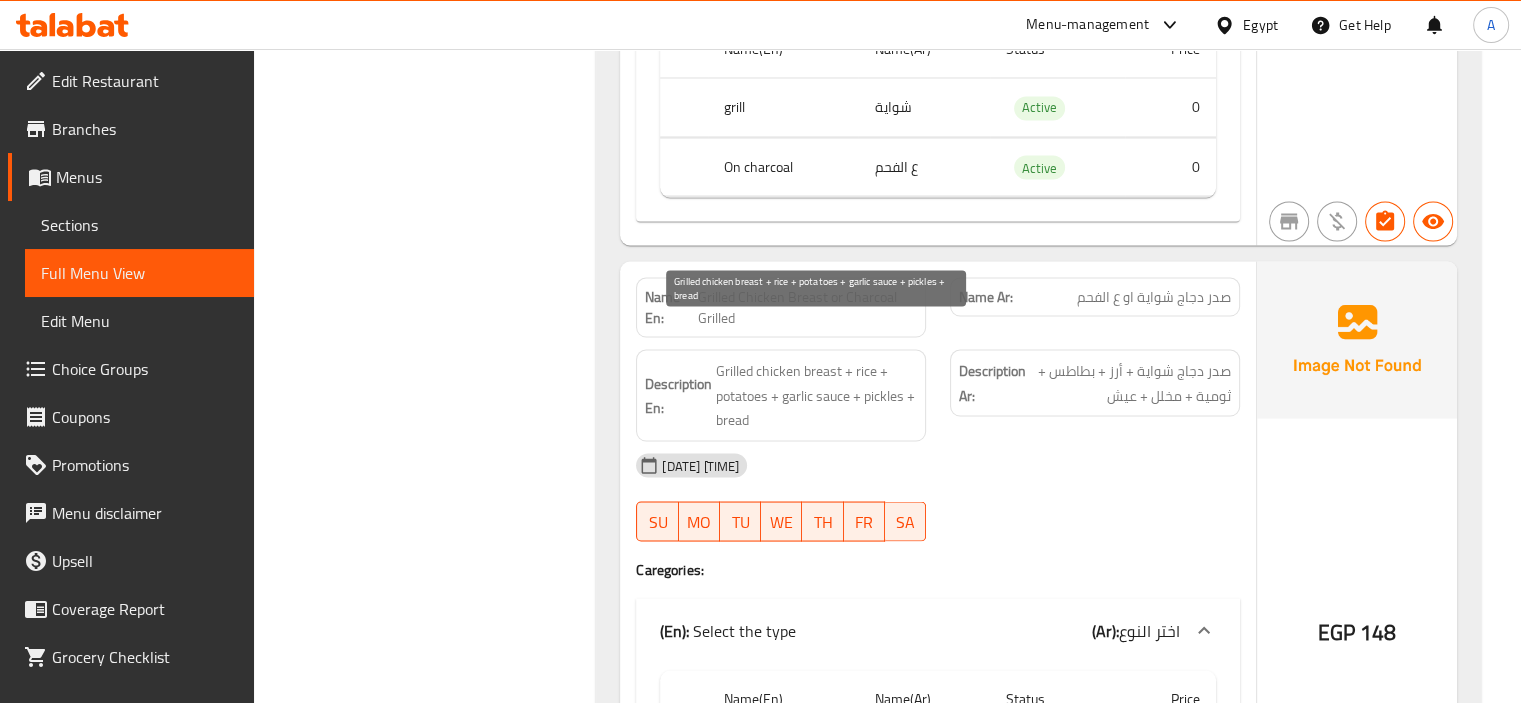 click on "Grilled chicken breast + rice + potatoes + garlic sauce + pickles + bread" at bounding box center (816, 395) 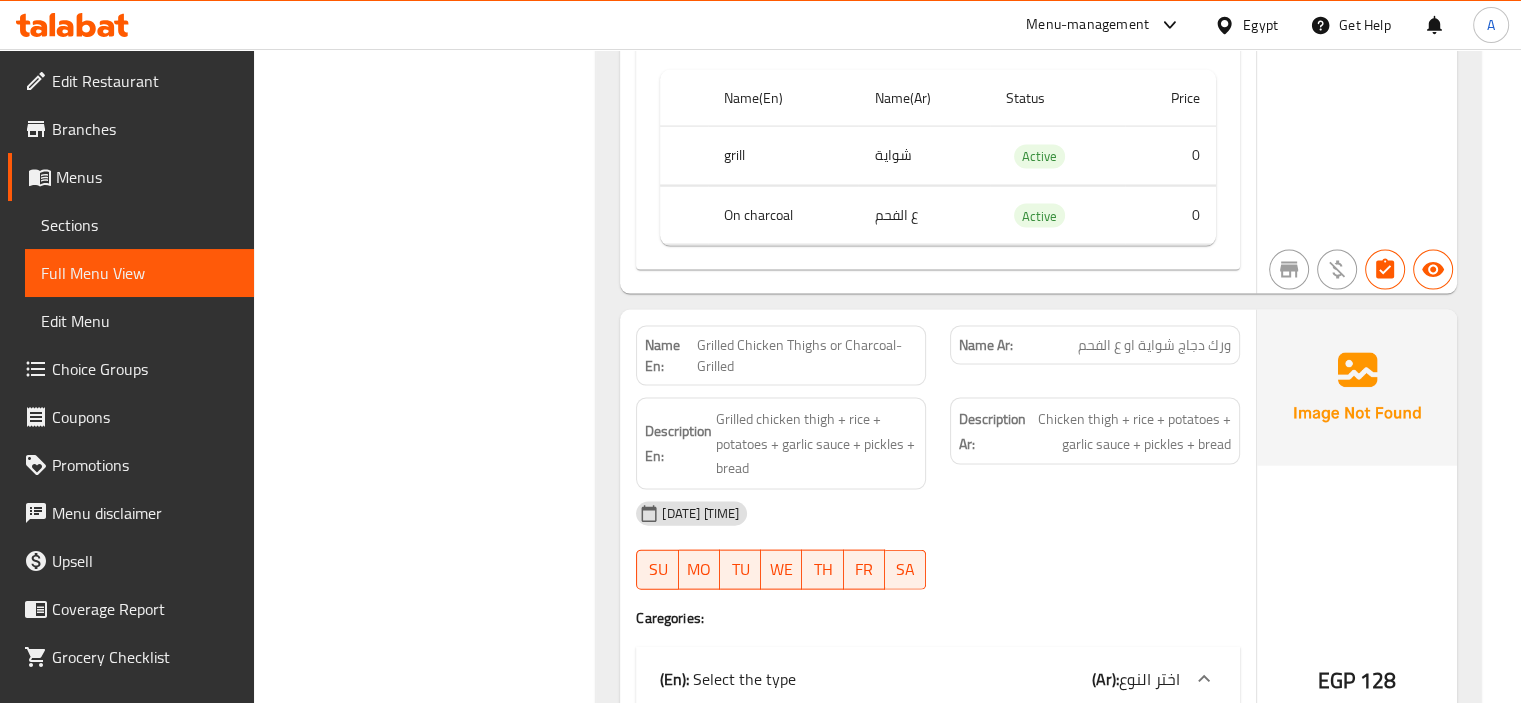 scroll, scrollTop: 27244, scrollLeft: 0, axis: vertical 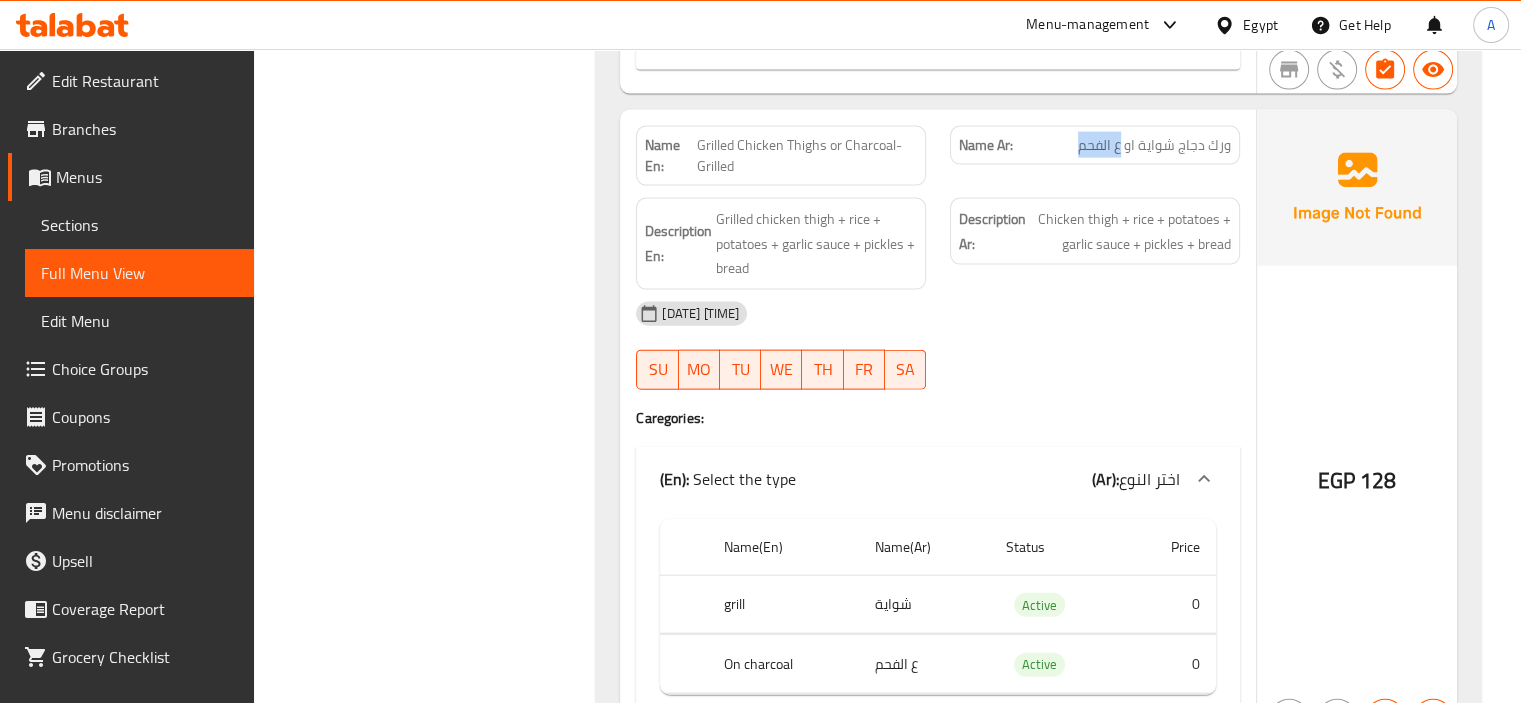 drag, startPoint x: 1082, startPoint y: 108, endPoint x: 1121, endPoint y: 112, distance: 39.20459 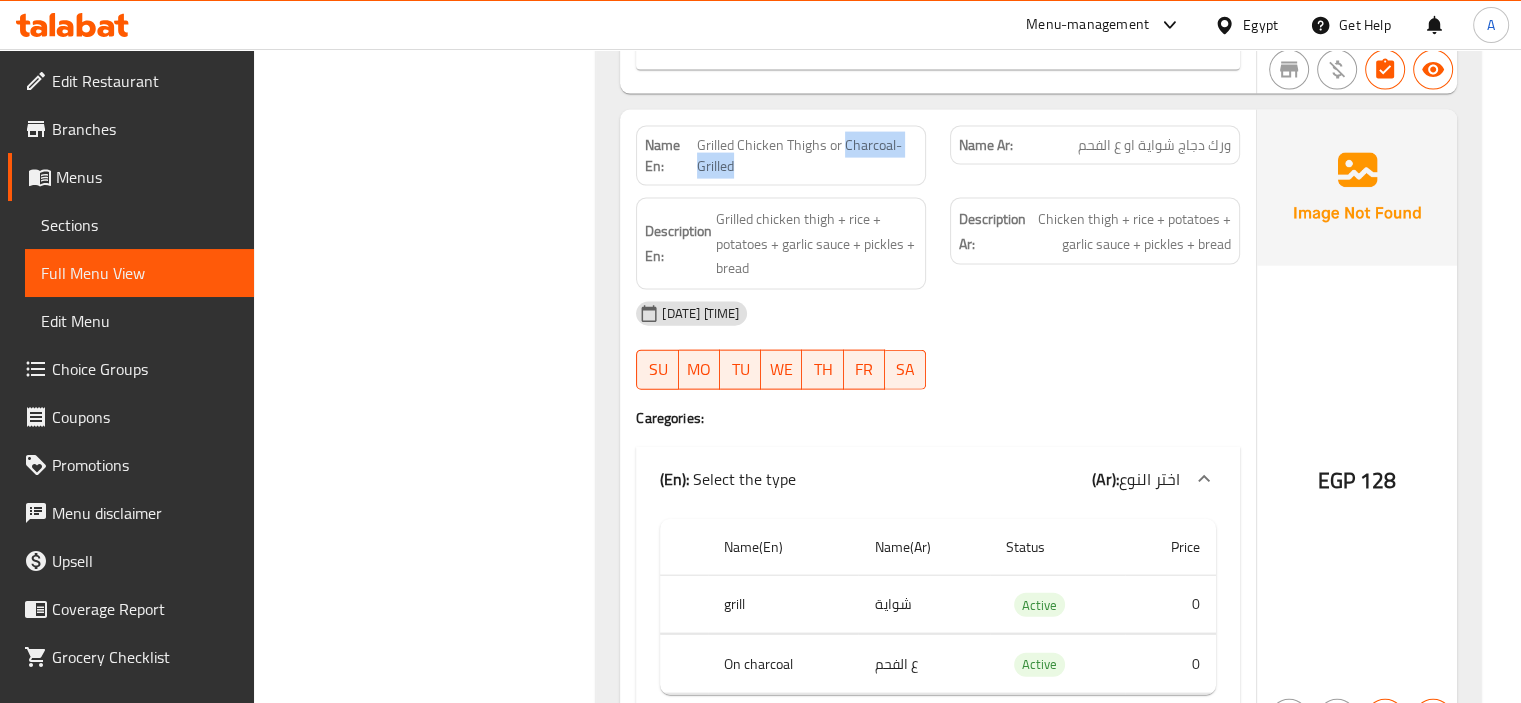 drag, startPoint x: 842, startPoint y: 103, endPoint x: 855, endPoint y: 123, distance: 23.853722 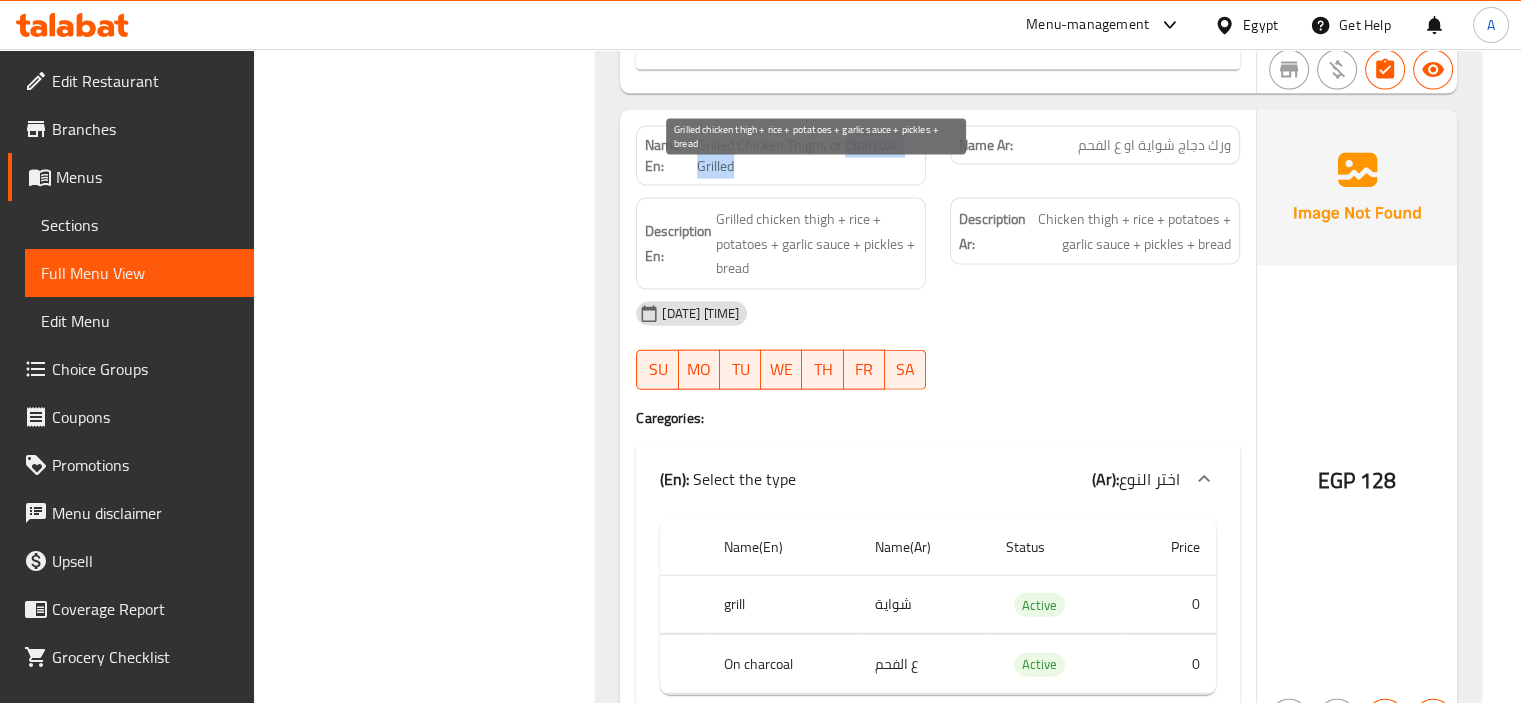 click on "Grilled chicken thigh + rice + potatoes + garlic sauce + pickles + bread" at bounding box center (816, 244) 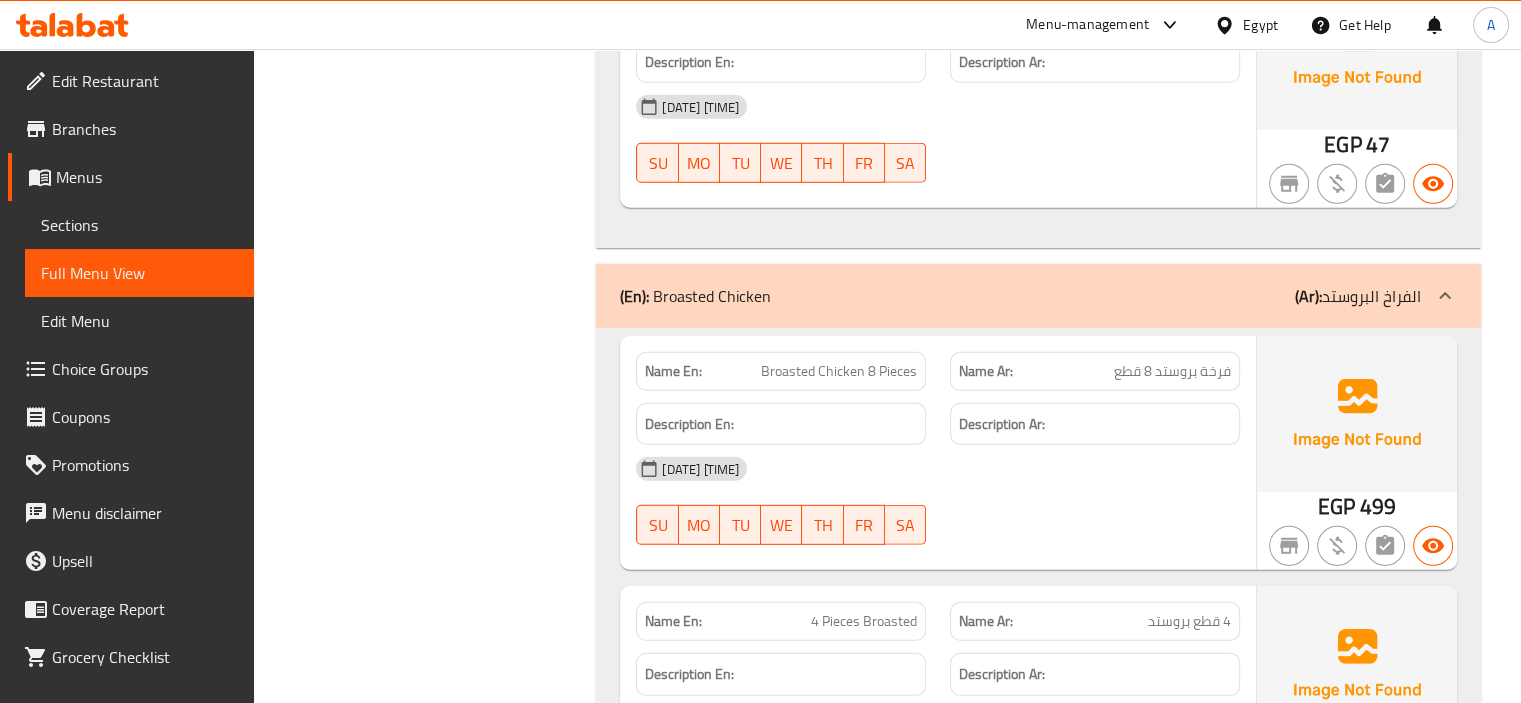scroll, scrollTop: 28644, scrollLeft: 0, axis: vertical 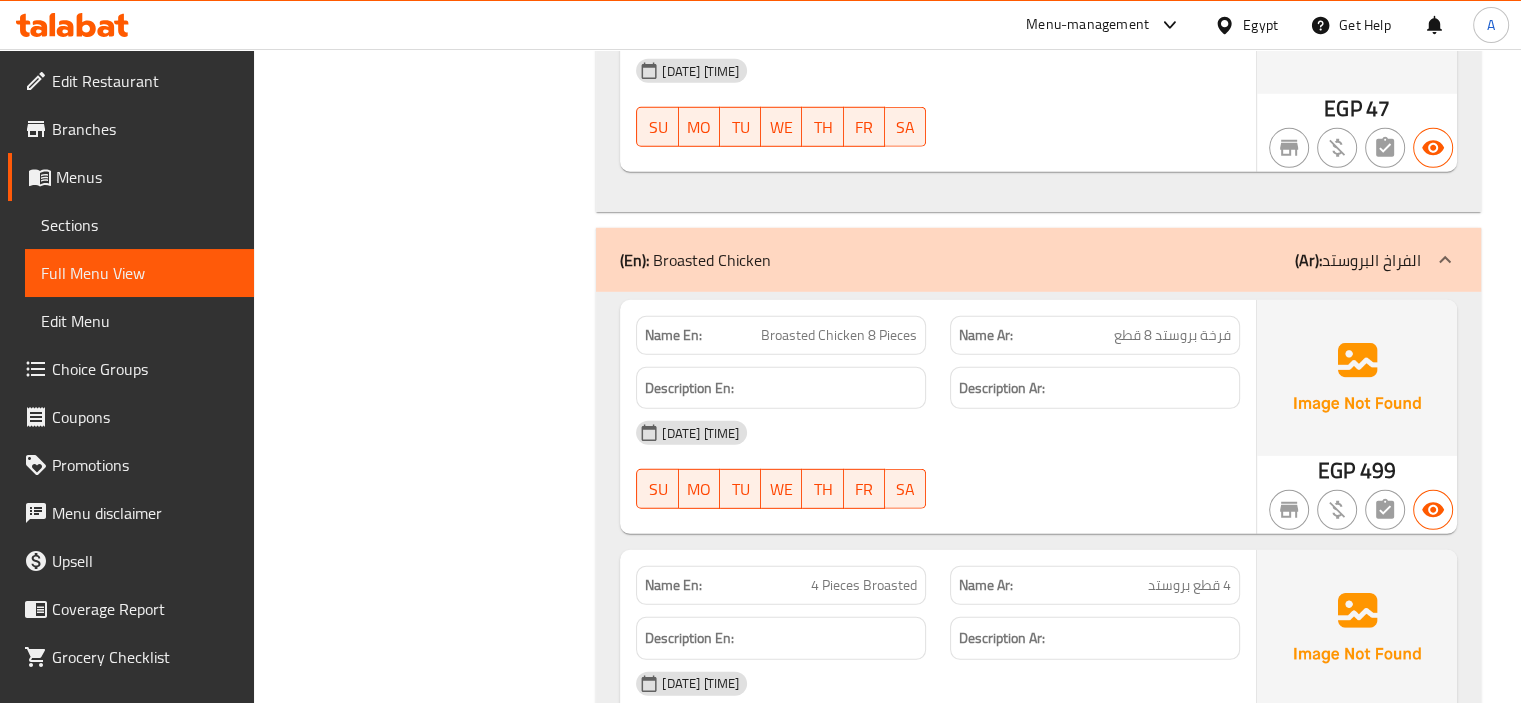 click on "فرخة بروستد 8 قطع" at bounding box center [1177, -28268] 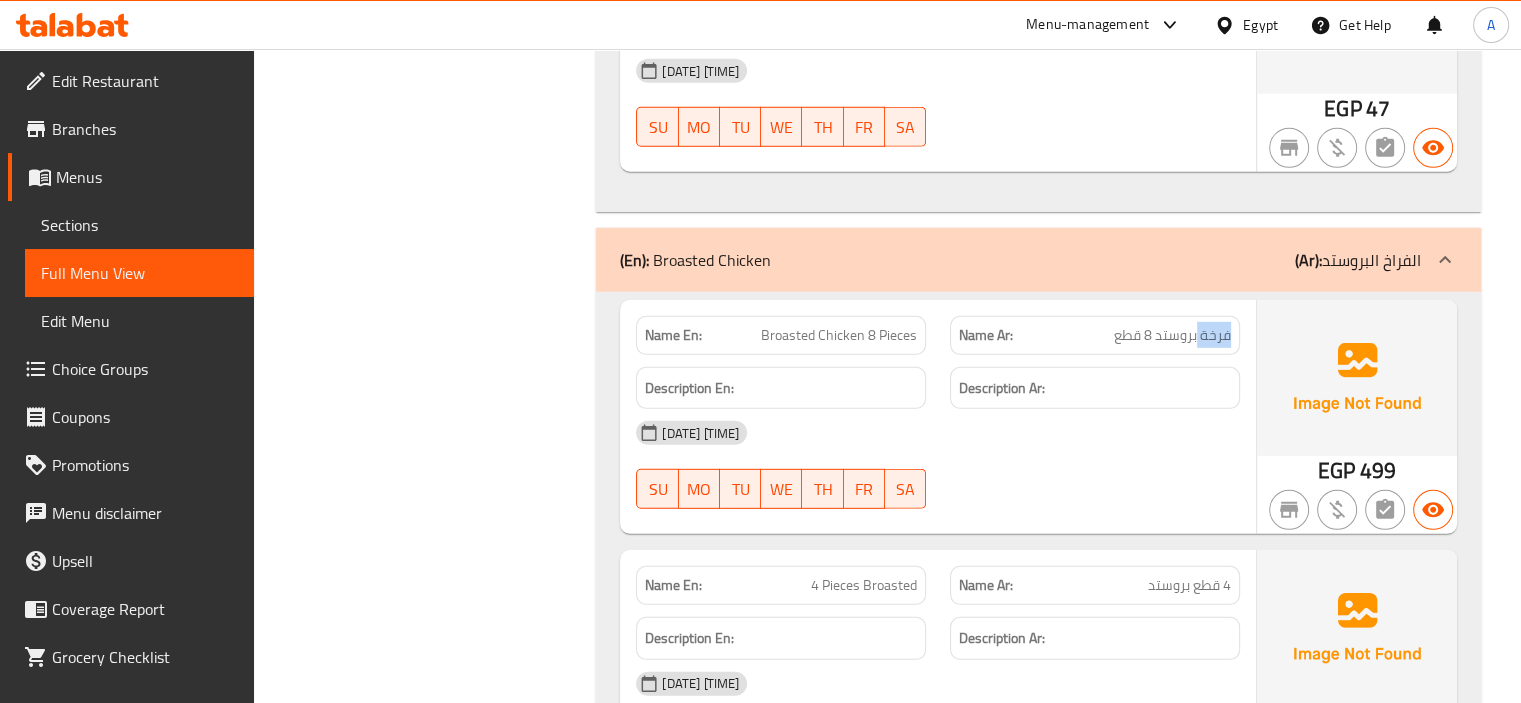 click on "فرخة بروستد 8 قطع" at bounding box center [1177, -28268] 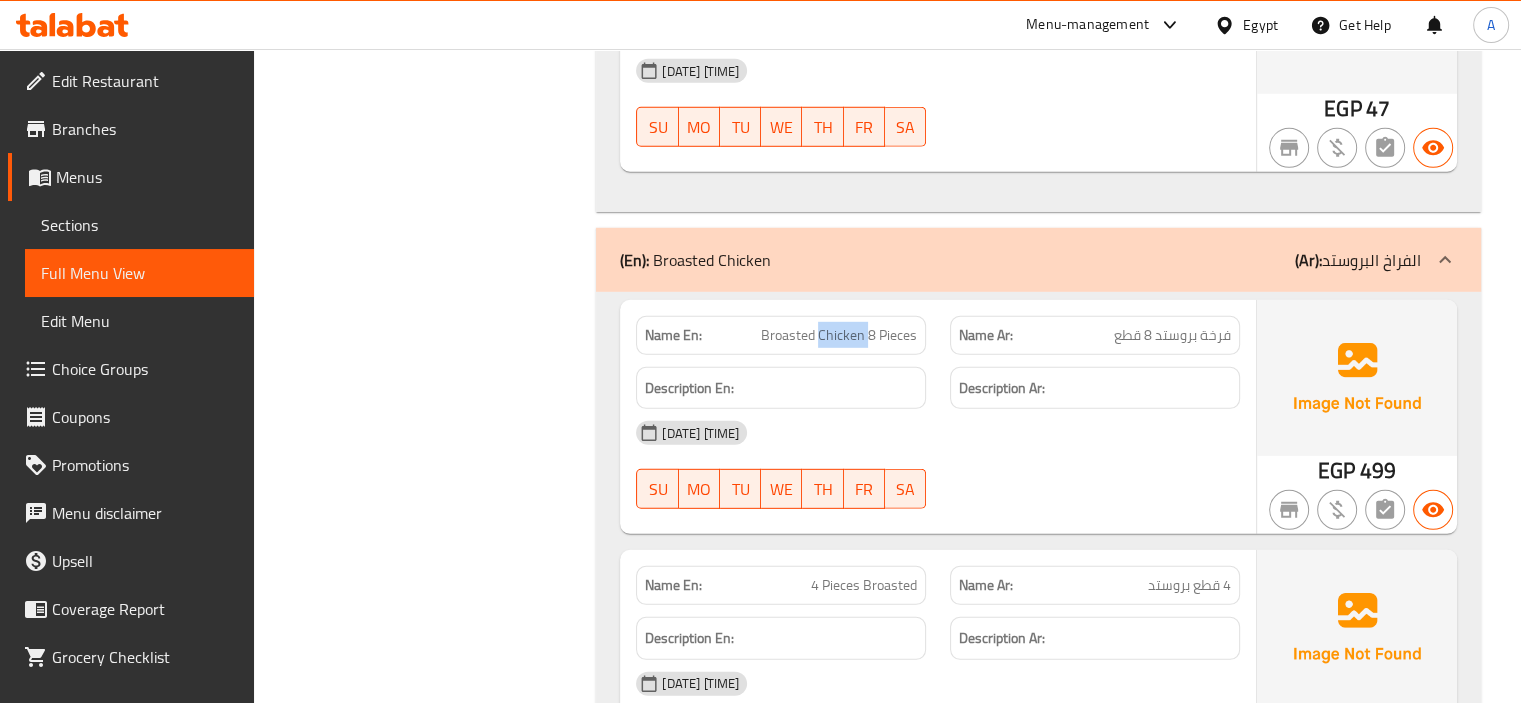 click on "Broasted Chicken 8 Pieces" at bounding box center (868, -28268) 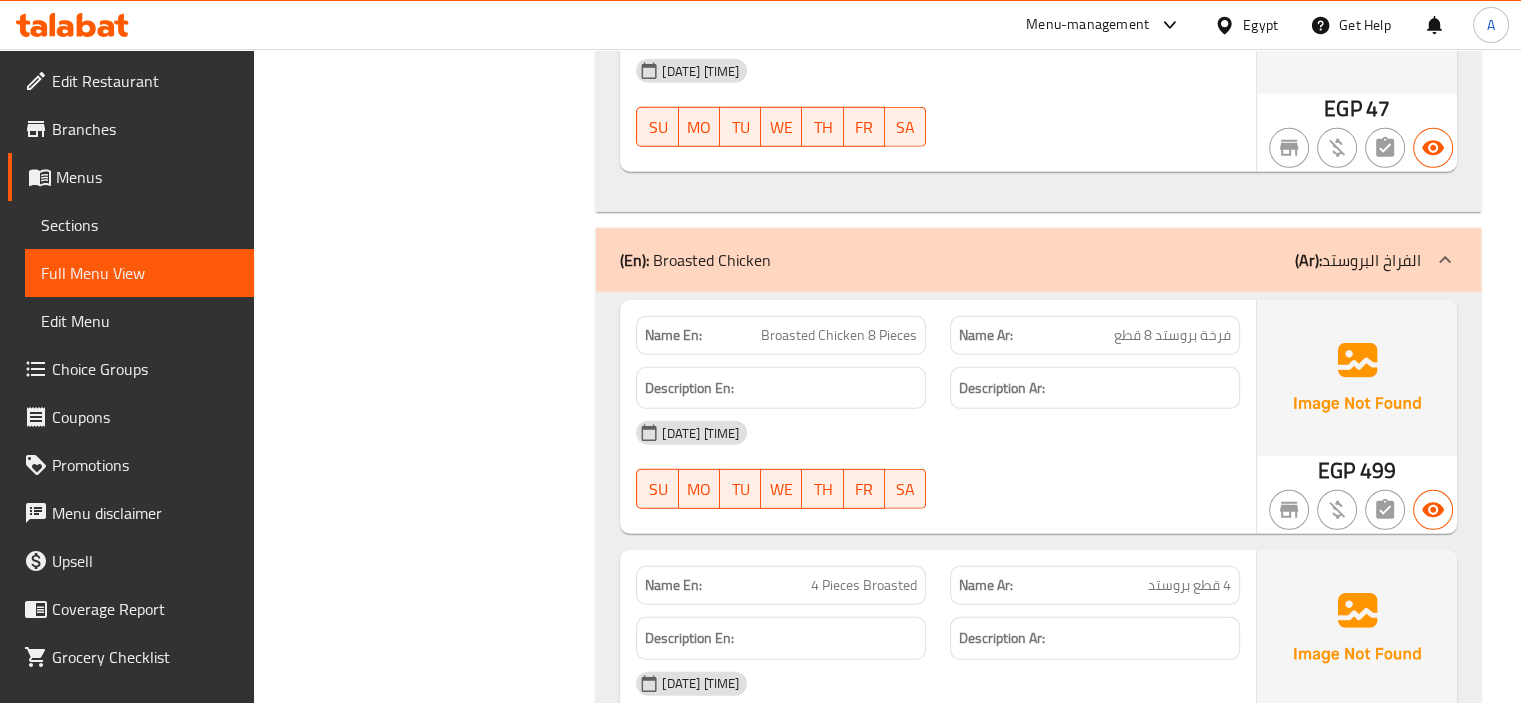 click on "Description En:" at bounding box center [781, -28215] 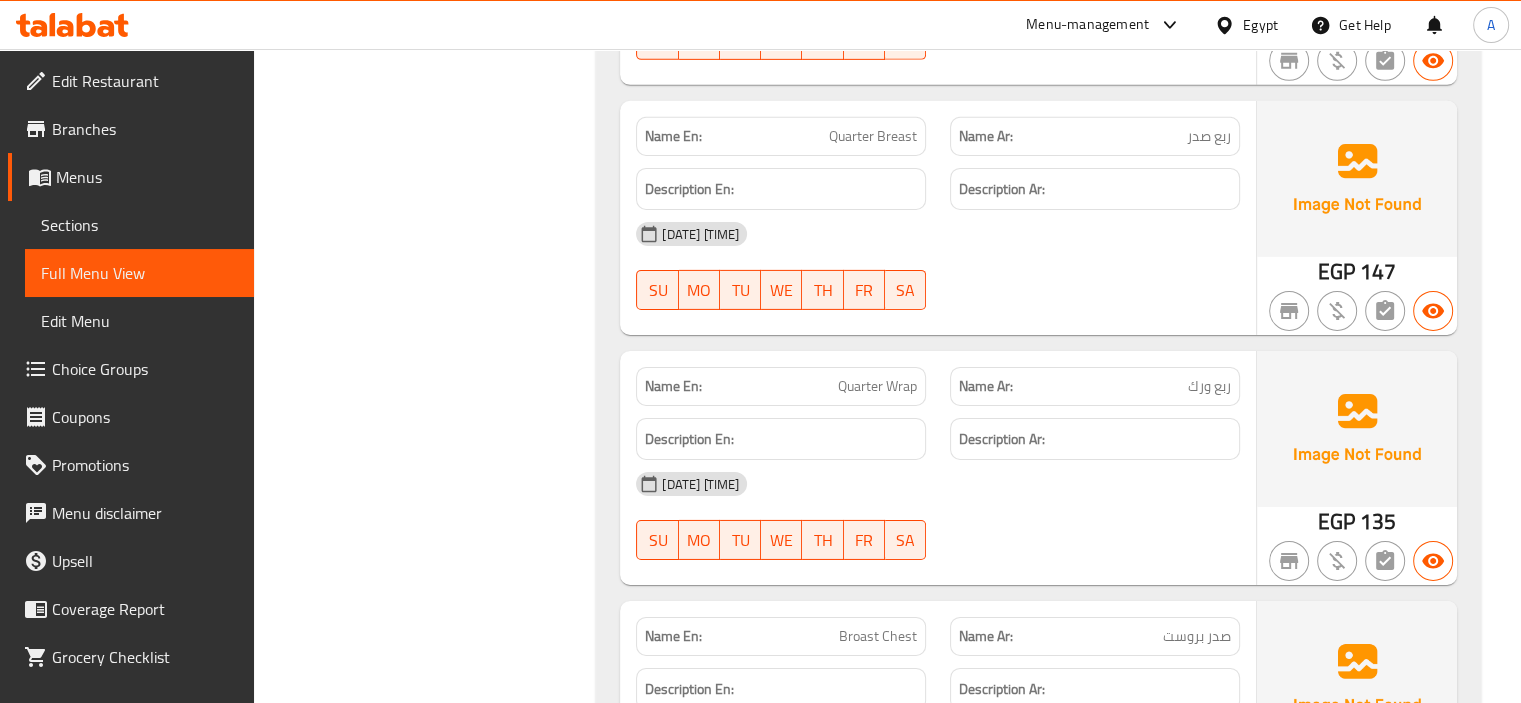 scroll, scrollTop: 29444, scrollLeft: 0, axis: vertical 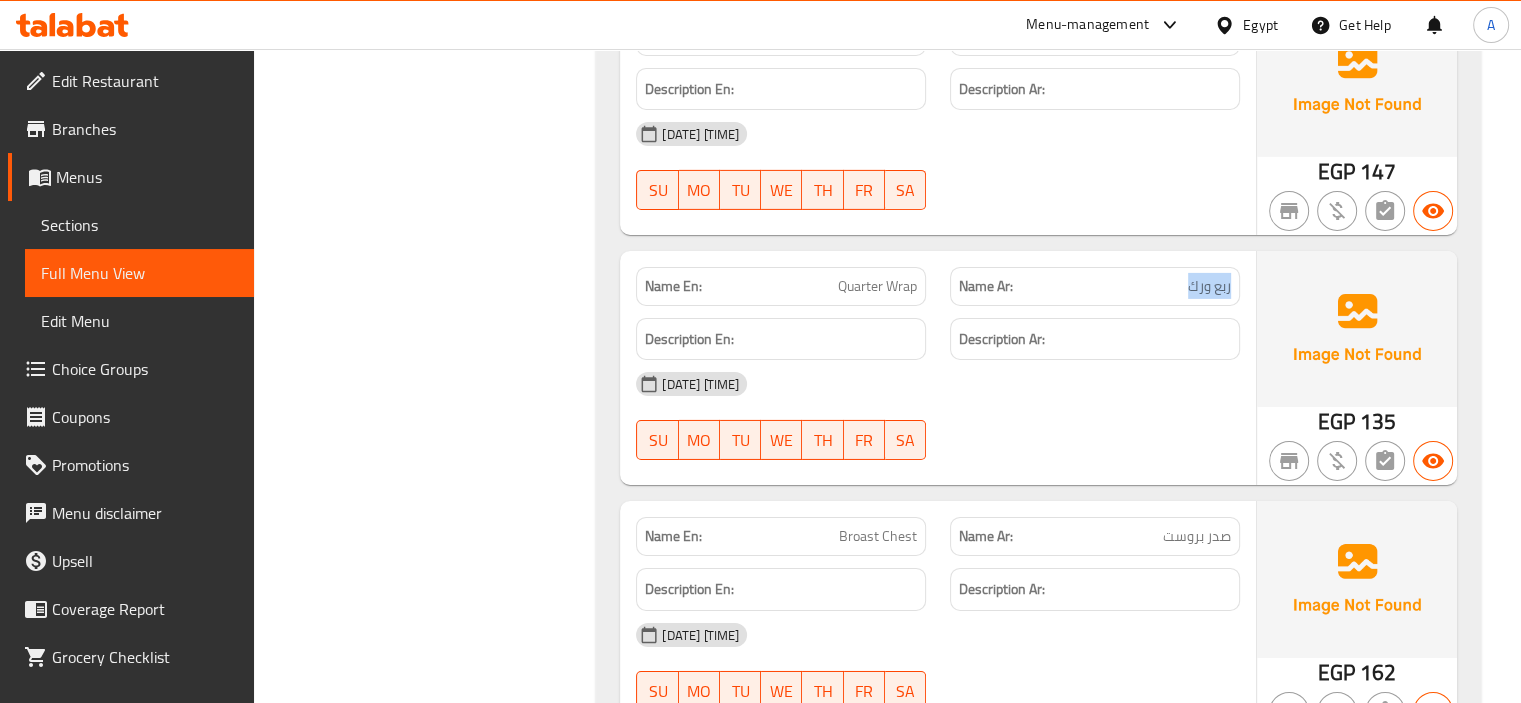 drag, startPoint x: 1189, startPoint y: 247, endPoint x: 1248, endPoint y: 247, distance: 59 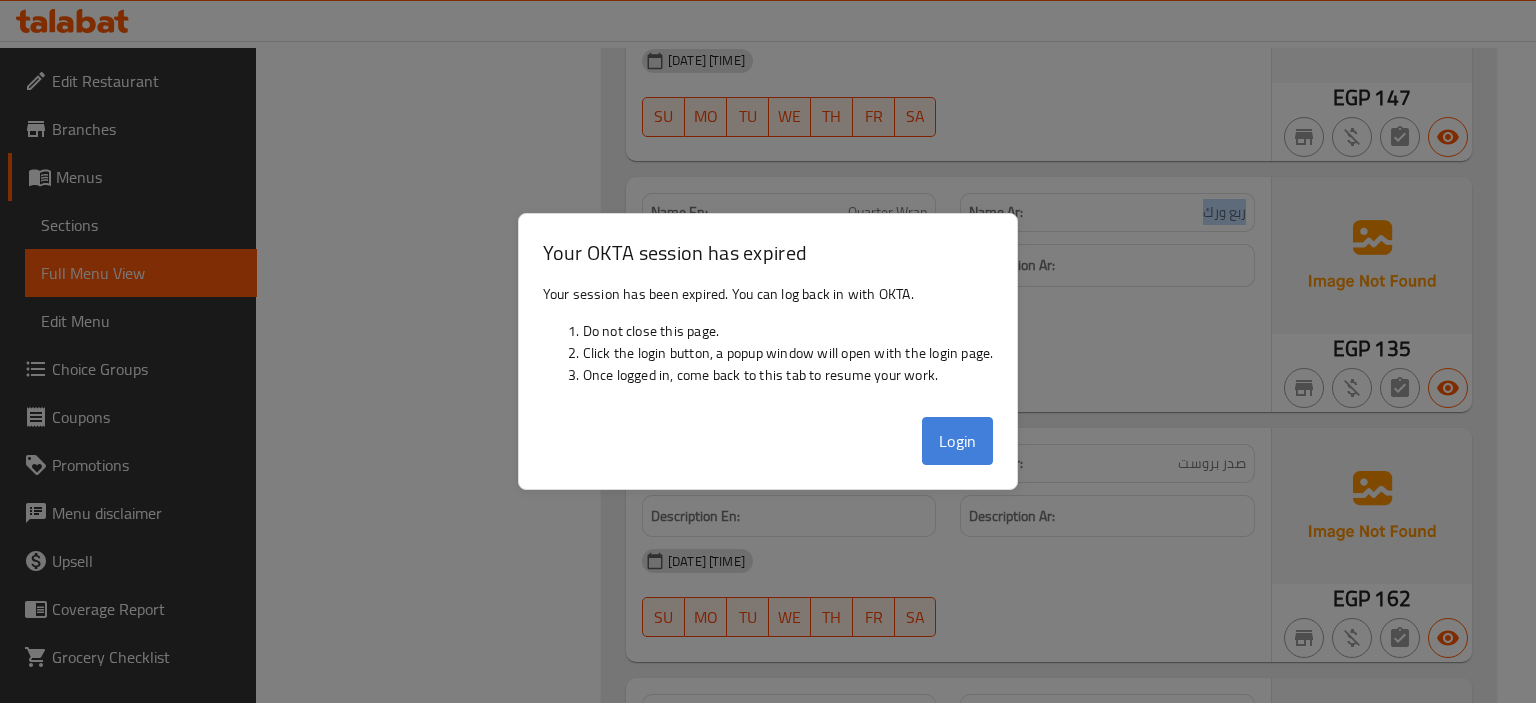 click on "Login" at bounding box center [958, 441] 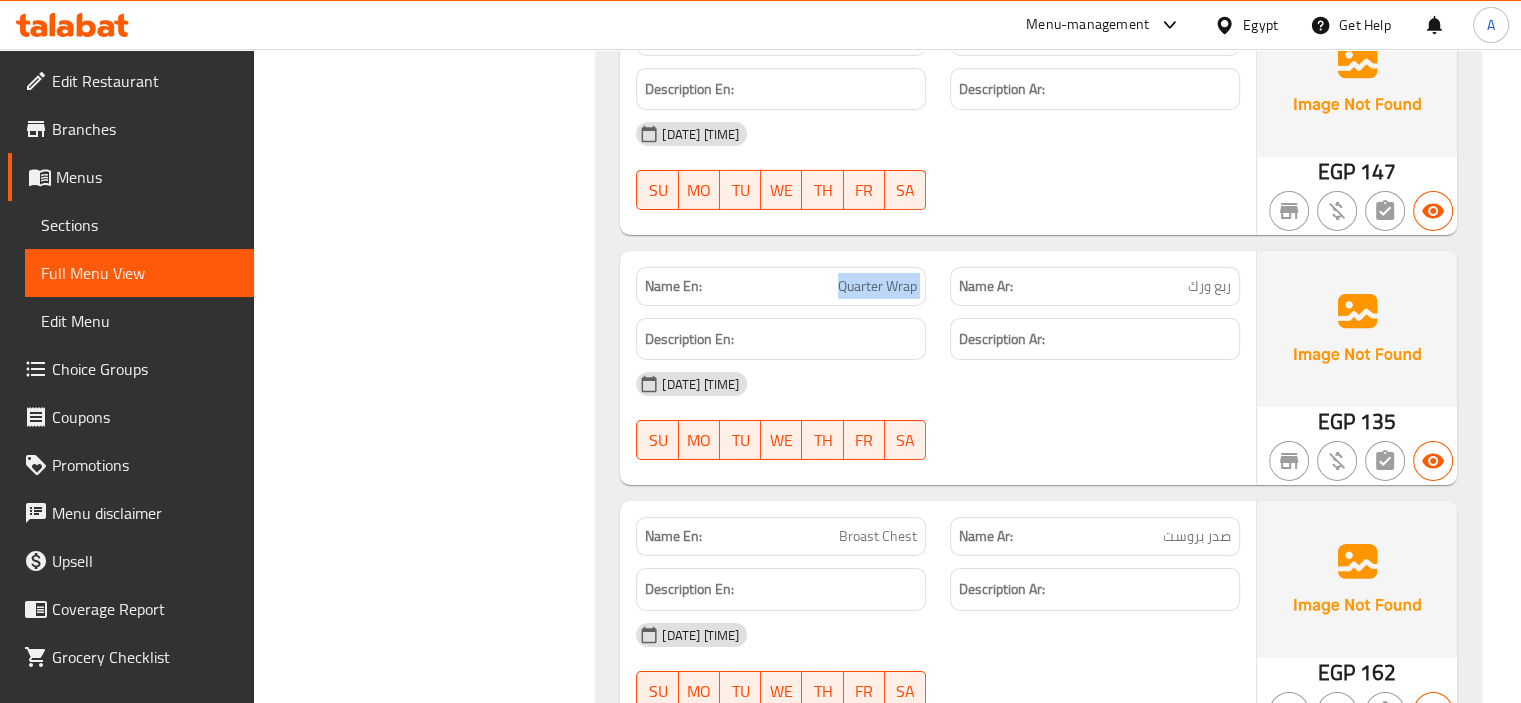 drag, startPoint x: 828, startPoint y: 243, endPoint x: 940, endPoint y: 252, distance: 112.36102 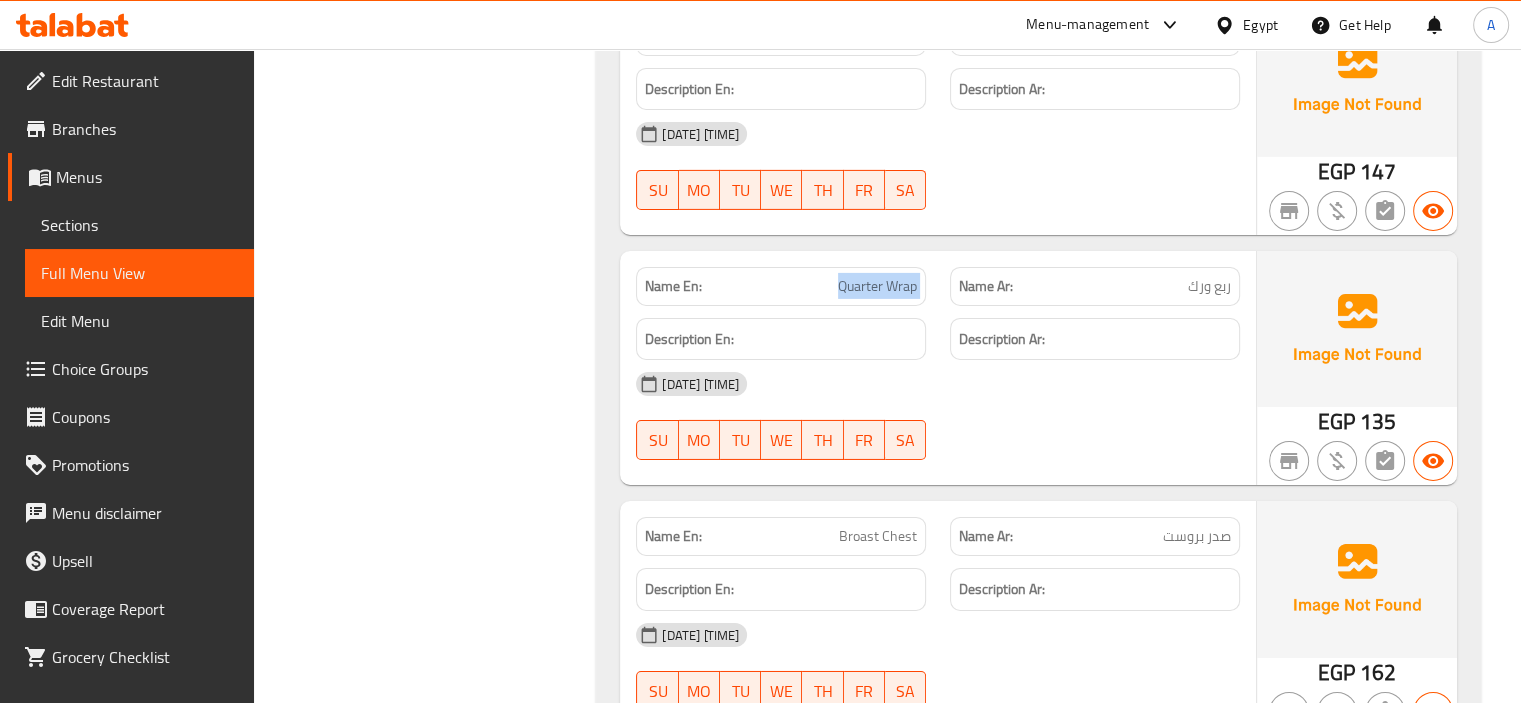 click on "Filter Branches Branches Popular filters Free items Branch specific items Has choices Upsell items Availability filters Available Not available View filters Collapse sections Collapse categories Collapse Choices" at bounding box center (433, -9409) 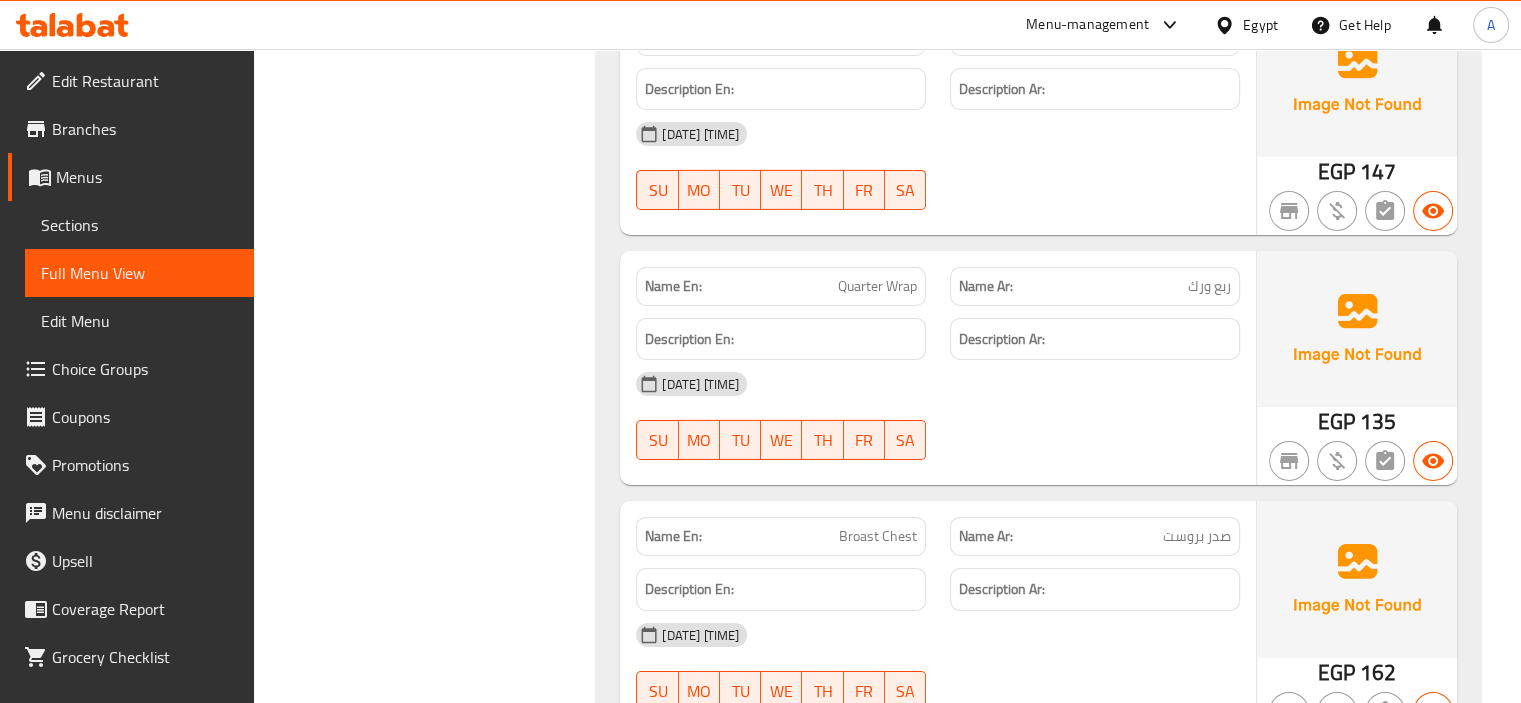scroll, scrollTop: 29644, scrollLeft: 0, axis: vertical 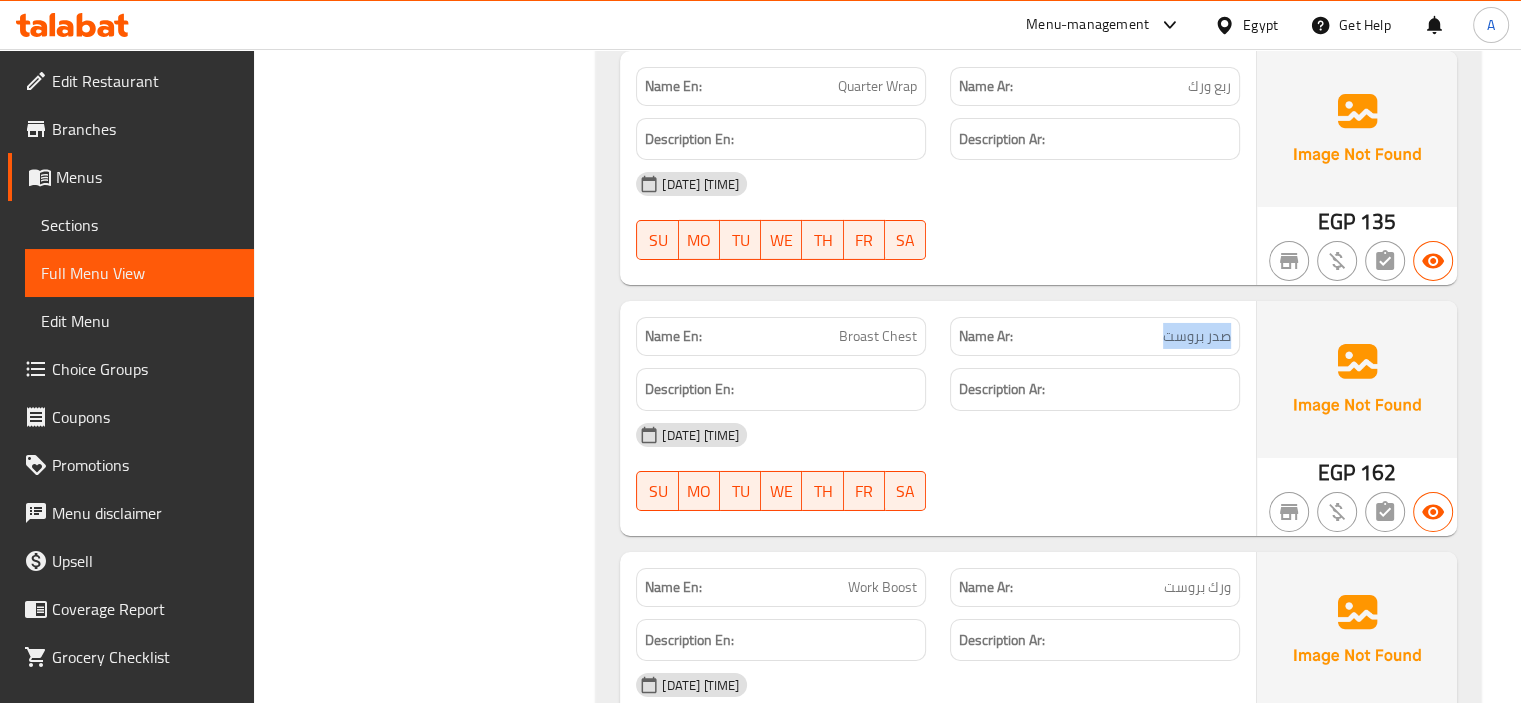 drag, startPoint x: 1162, startPoint y: 298, endPoint x: 1237, endPoint y: 296, distance: 75.026665 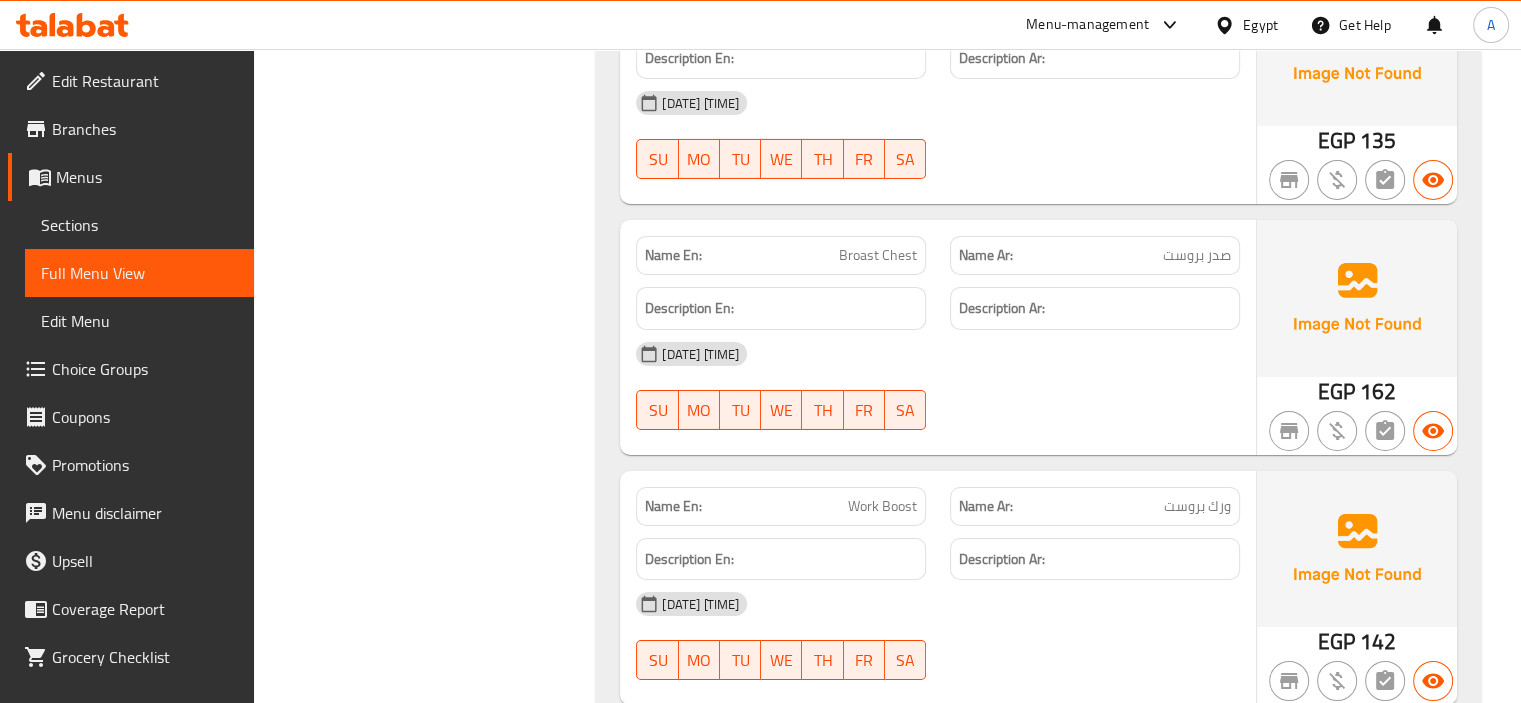 scroll, scrollTop: 29944, scrollLeft: 0, axis: vertical 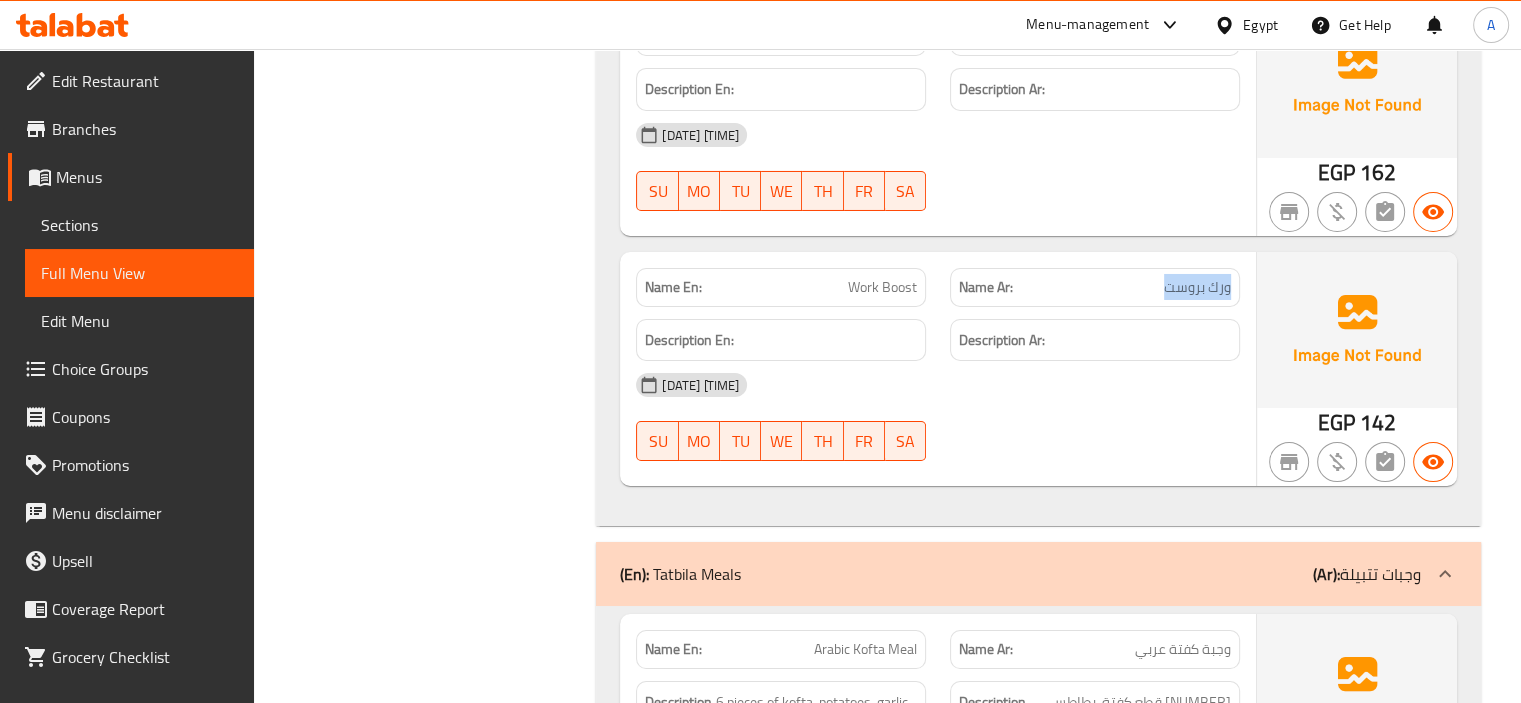 drag, startPoint x: 1144, startPoint y: 256, endPoint x: 1231, endPoint y: 255, distance: 87.005745 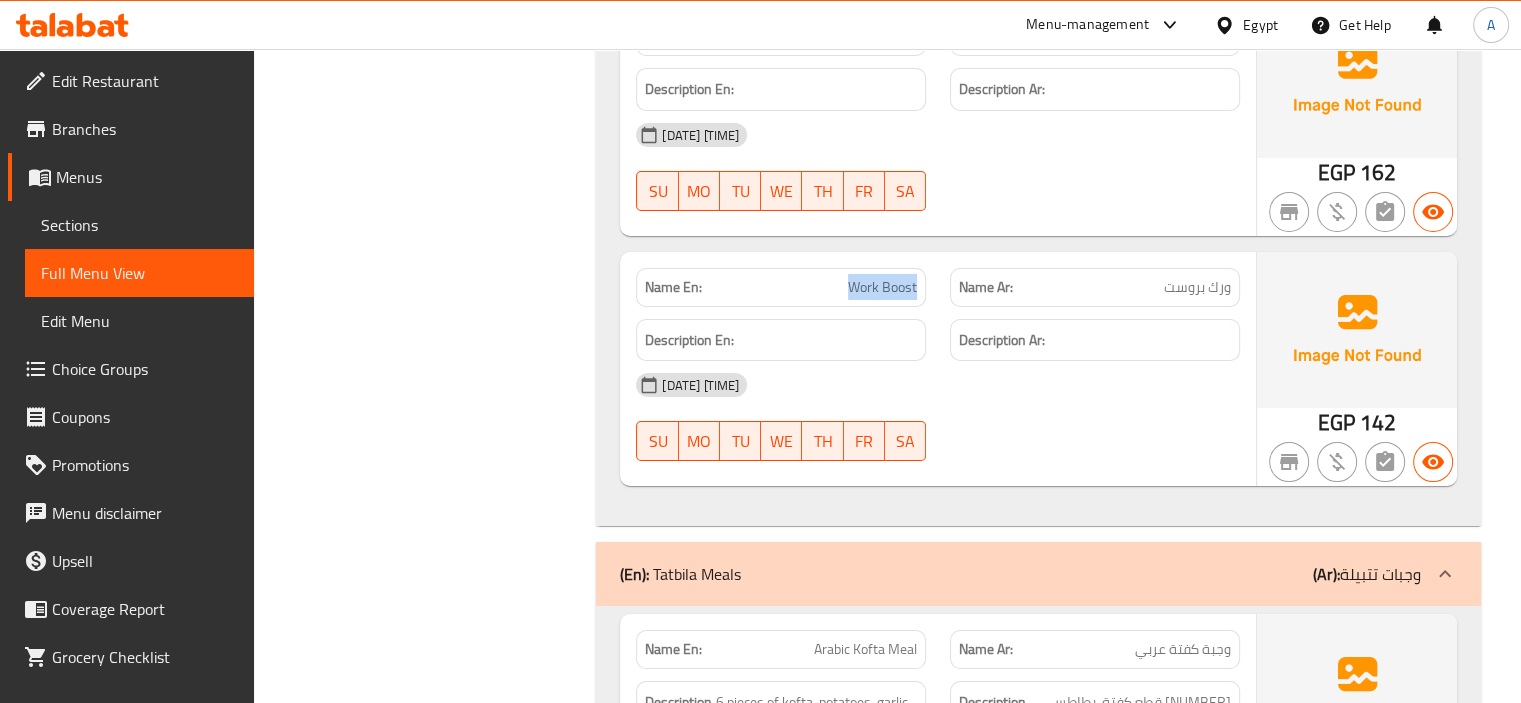 drag, startPoint x: 841, startPoint y: 259, endPoint x: 925, endPoint y: 265, distance: 84.21401 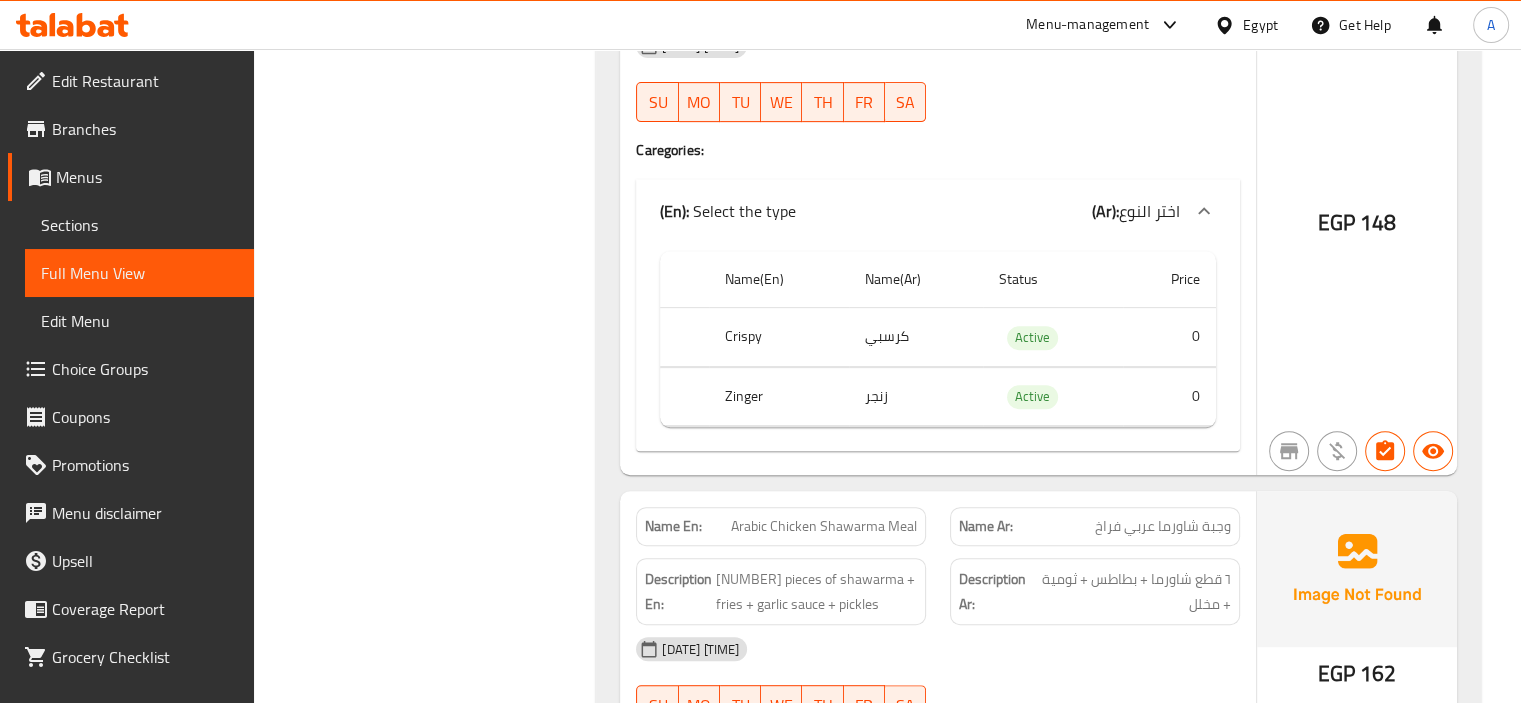 scroll, scrollTop: 31444, scrollLeft: 0, axis: vertical 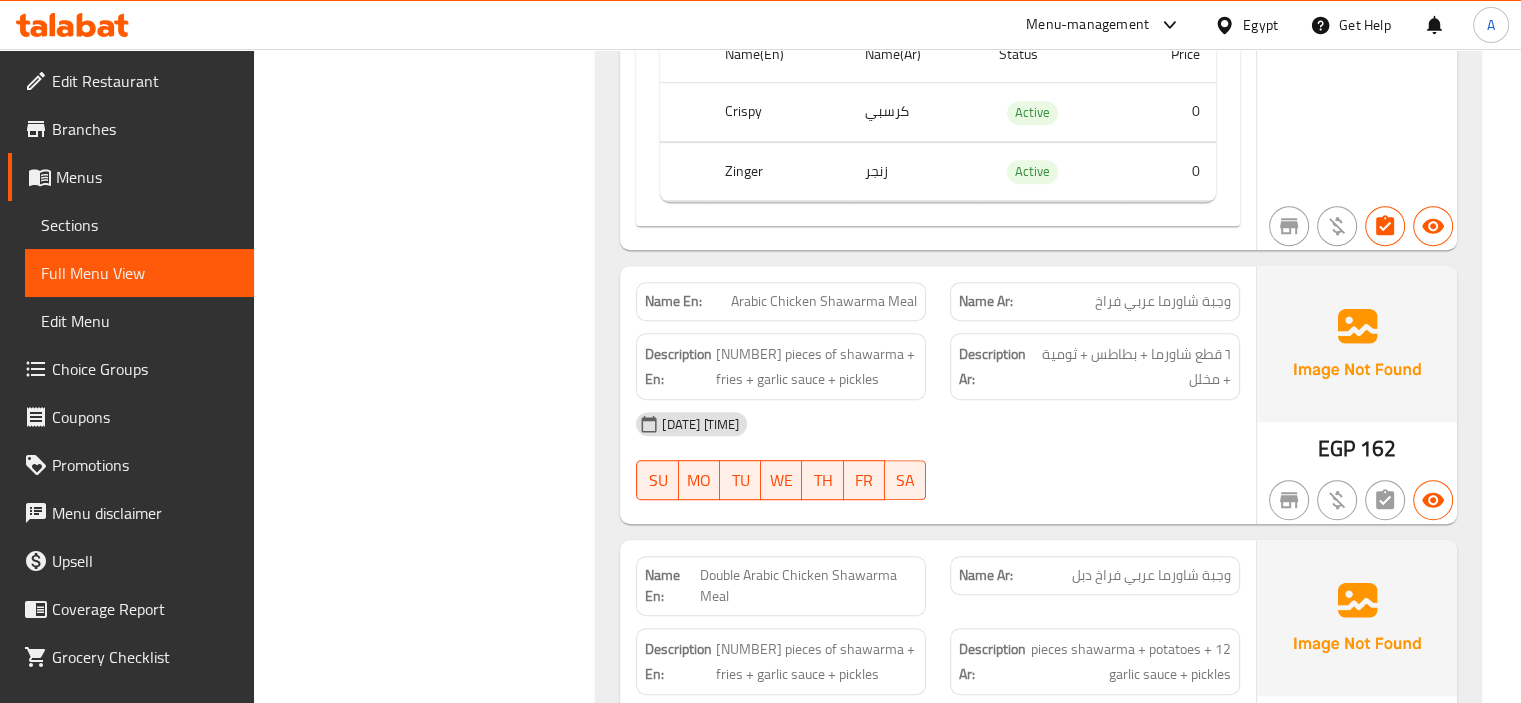 click on "07-08-2025 05:55 AM" at bounding box center [938, -29184] 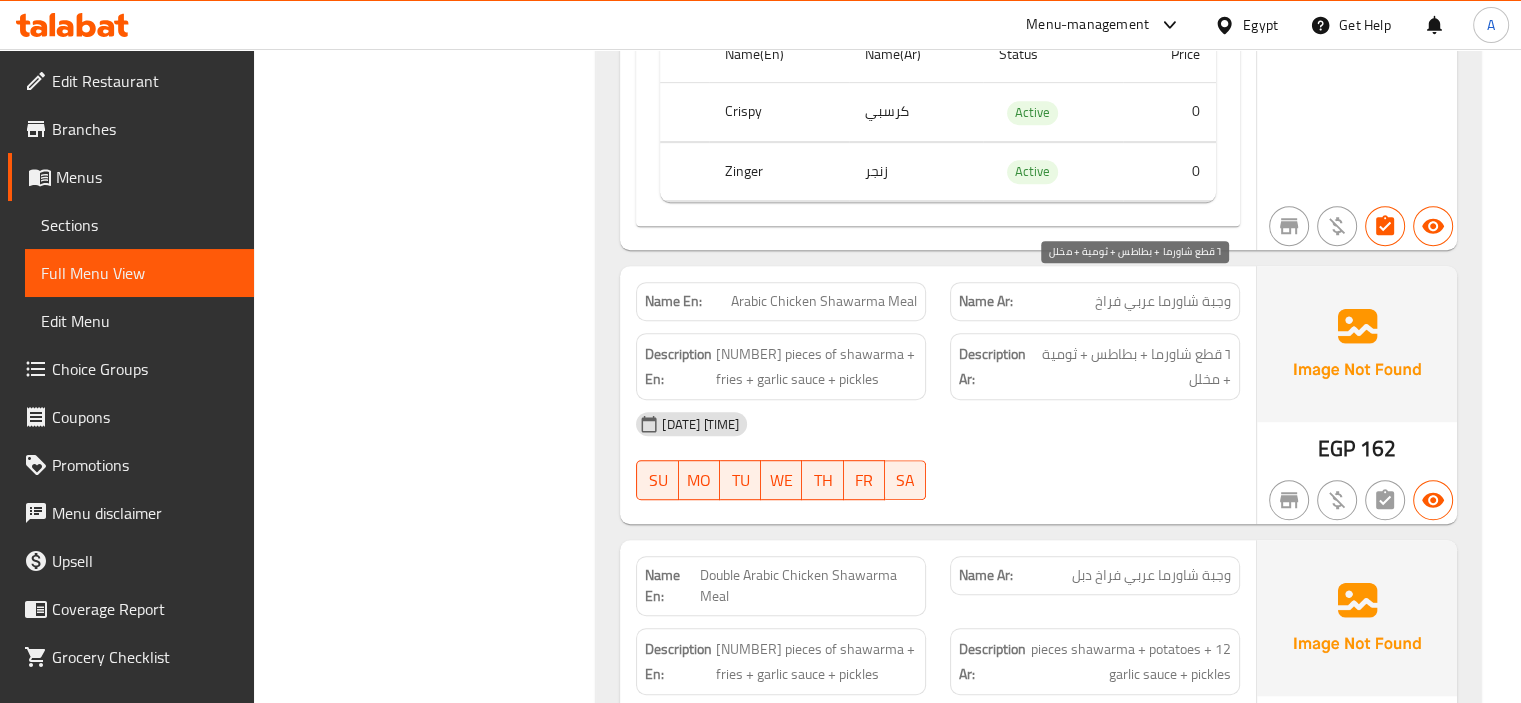 click on "٦ قطع شاورما + بطاطس + ثومية + مخلل" at bounding box center (1133, 366) 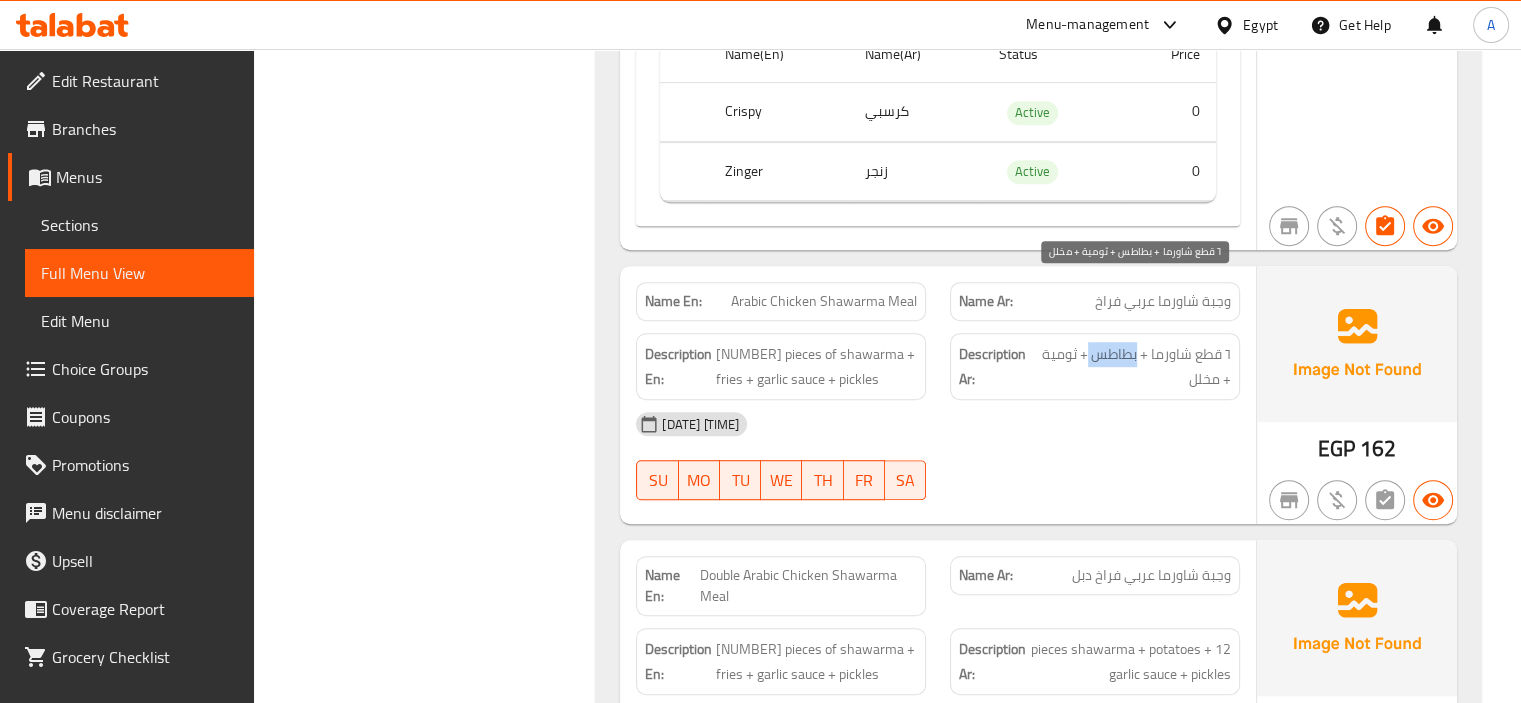 click on "٦ قطع شاورما + بطاطس + ثومية + مخلل" at bounding box center (1133, 366) 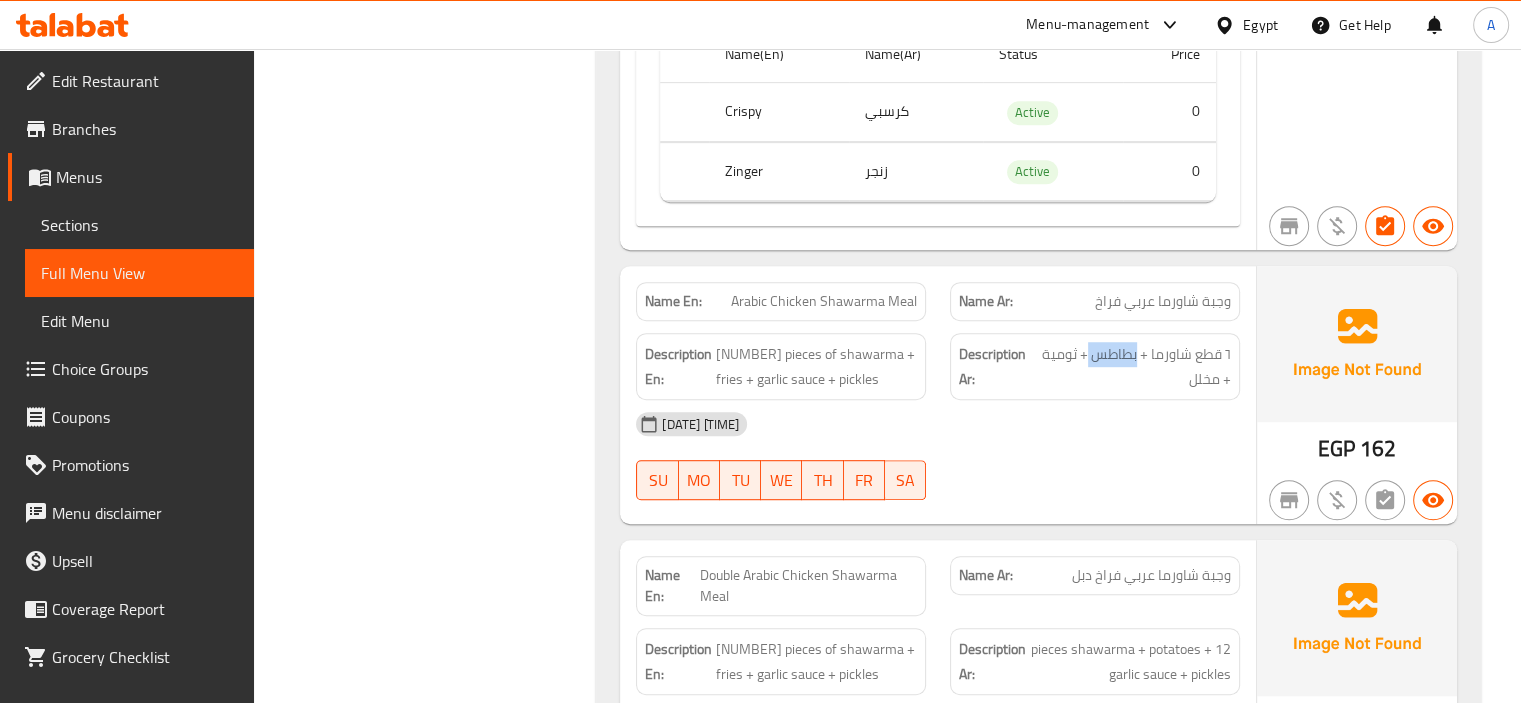 click on "Filter Branches Branches Popular filters Free items Branch specific items Has choices Upsell items Availability filters Available Not available View filters Collapse sections Collapse categories Collapse Choices" at bounding box center (433, -11408) 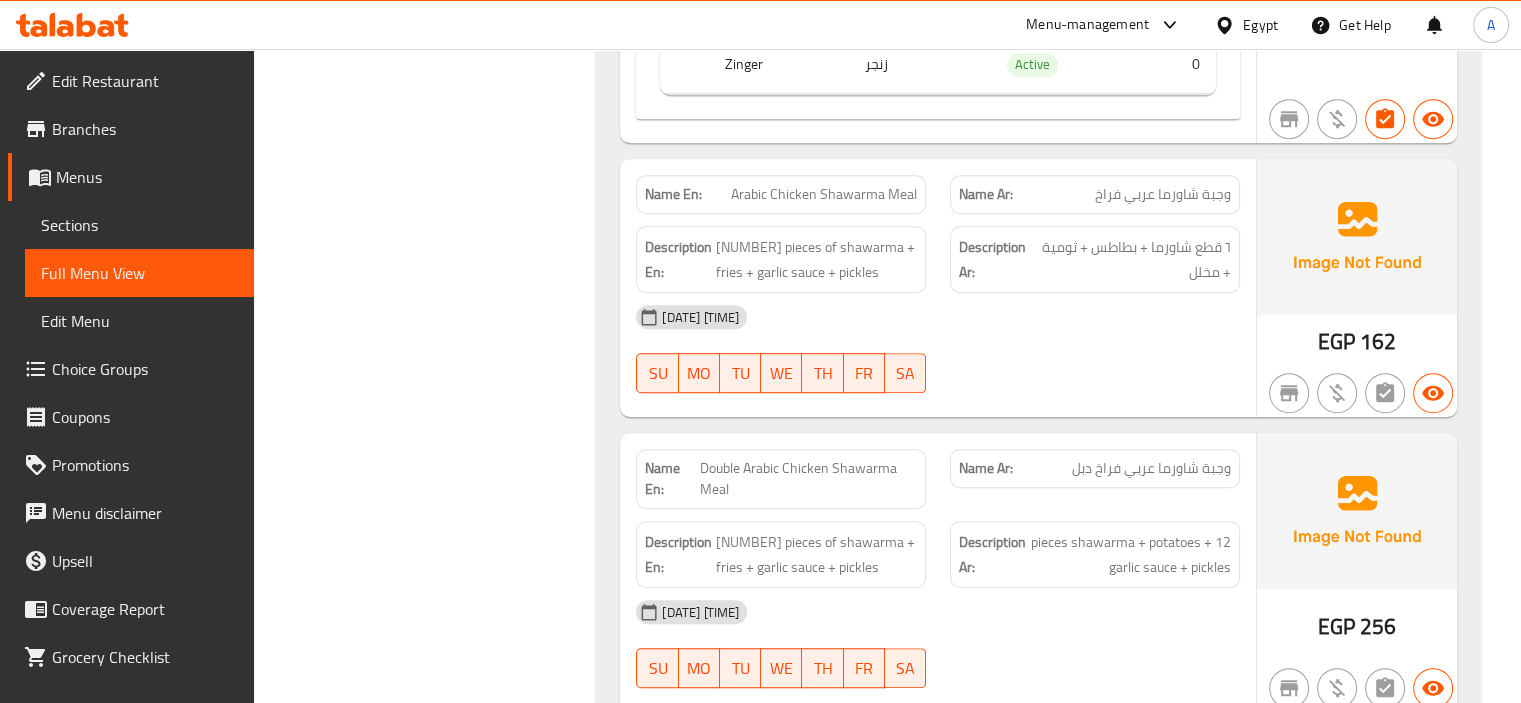 scroll, scrollTop: 31744, scrollLeft: 0, axis: vertical 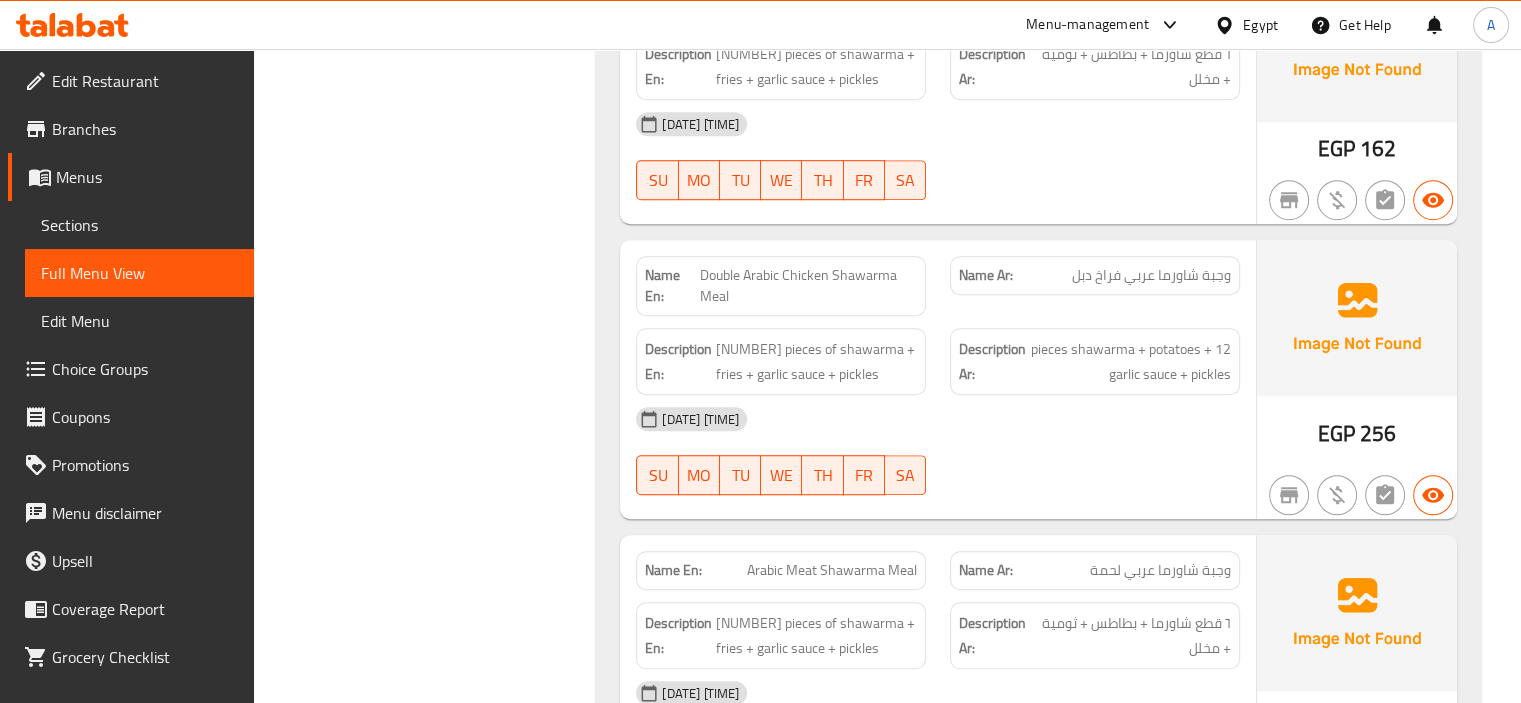 click on "Filter Branches Branches Popular filters Free items Branch specific items Has choices Upsell items Availability filters Available Not available View filters Collapse sections Collapse categories Collapse Choices" at bounding box center [433, -11708] 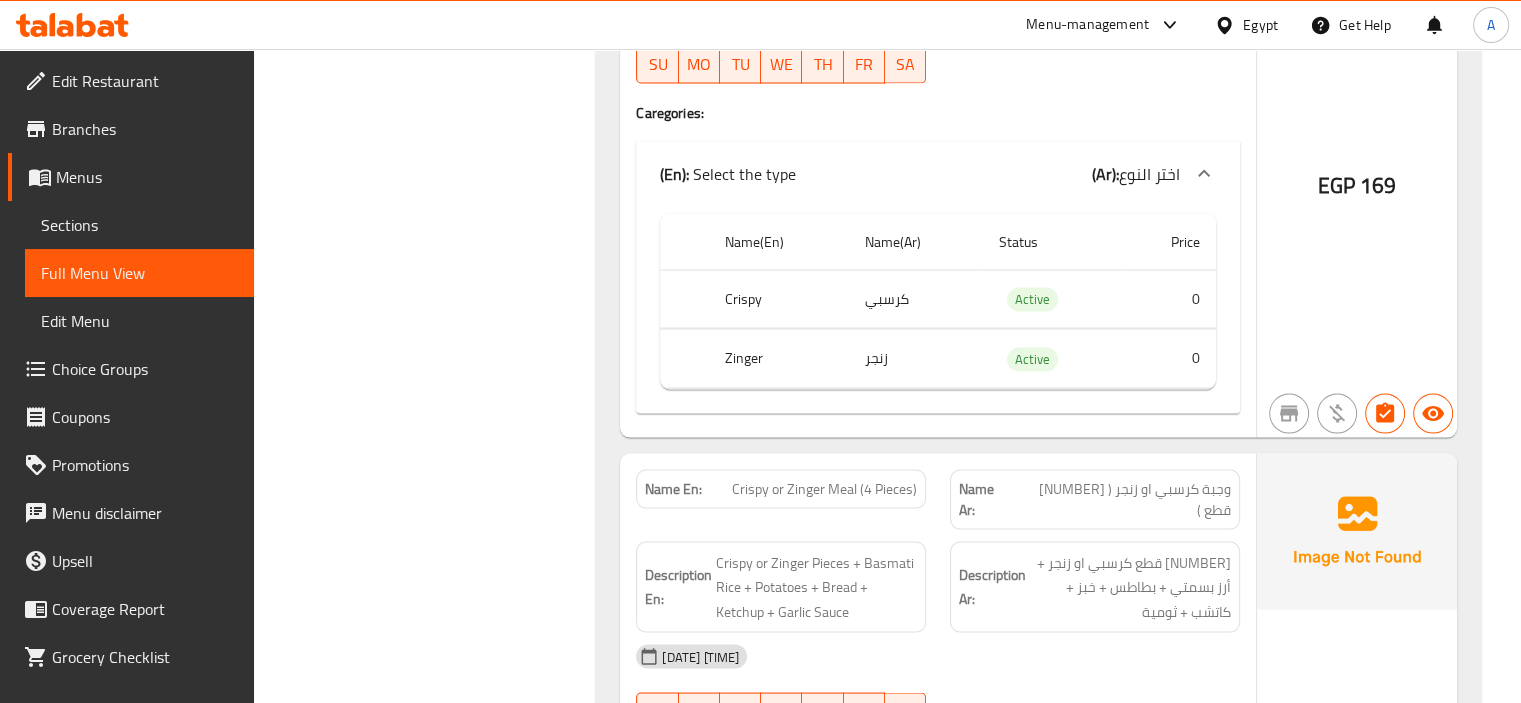 scroll, scrollTop: 34344, scrollLeft: 0, axis: vertical 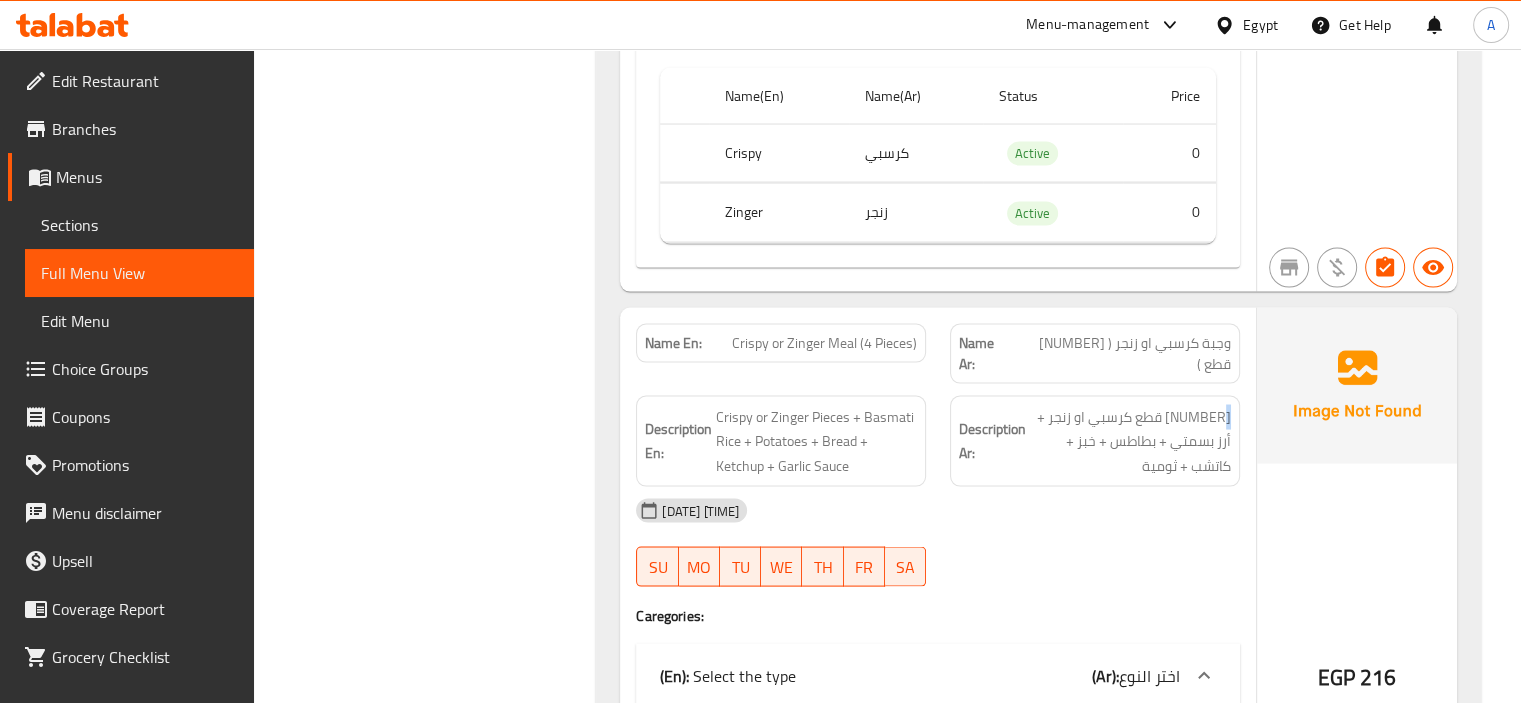 drag, startPoint x: 1223, startPoint y: 306, endPoint x: 1245, endPoint y: 307, distance: 22.022715 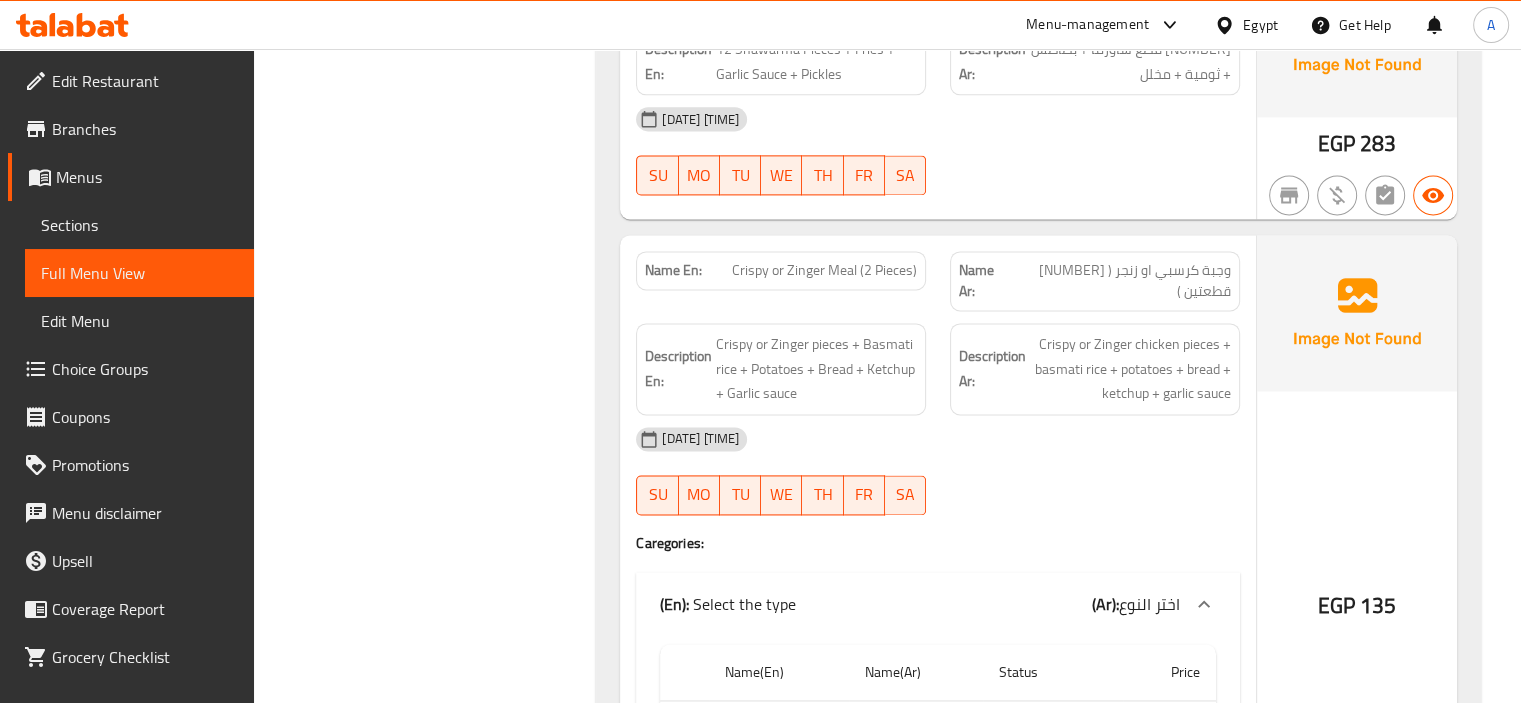 scroll, scrollTop: 33144, scrollLeft: 0, axis: vertical 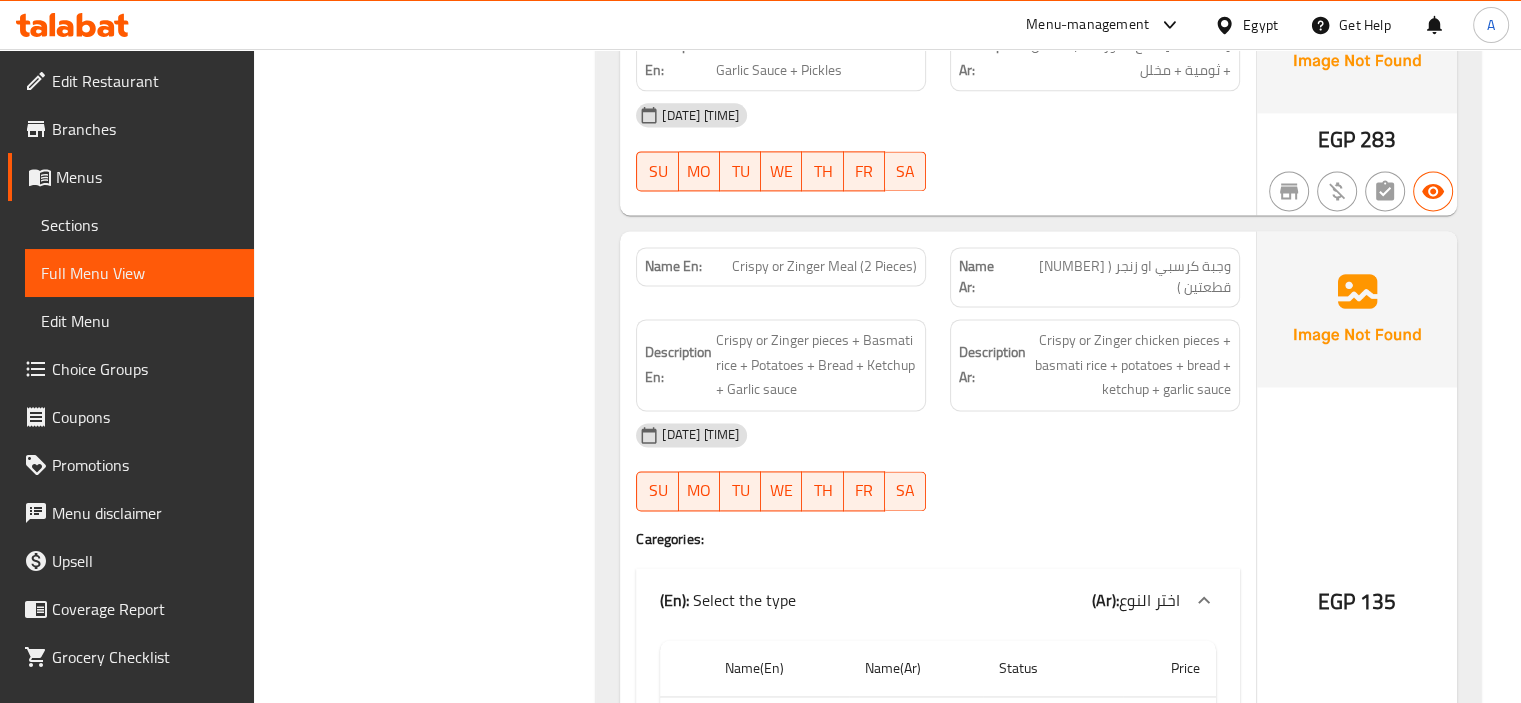 click on "Crispy or Zinger Meal (2 Pieces)" at bounding box center [843, -27741] 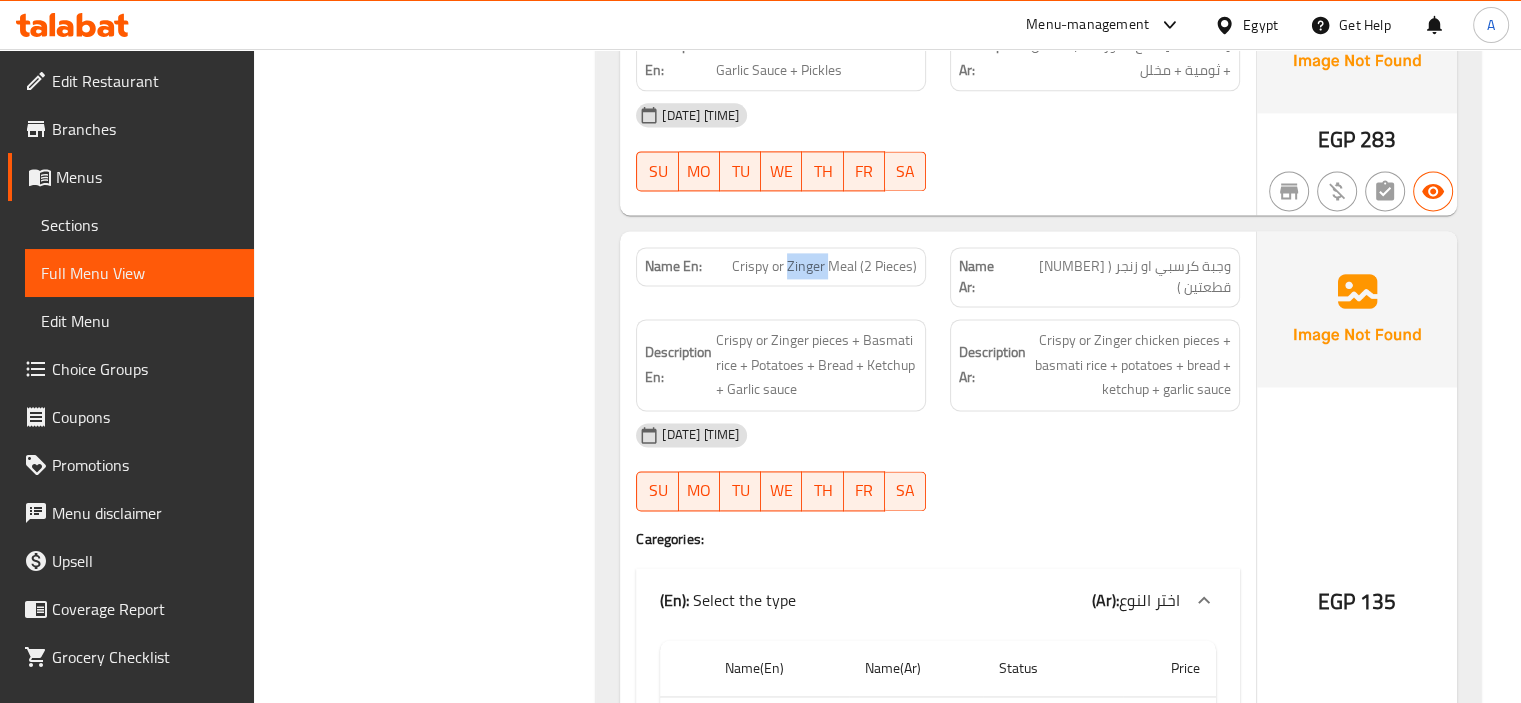 click on "Crispy or Zinger Meal (2 Pieces)" at bounding box center (843, -27741) 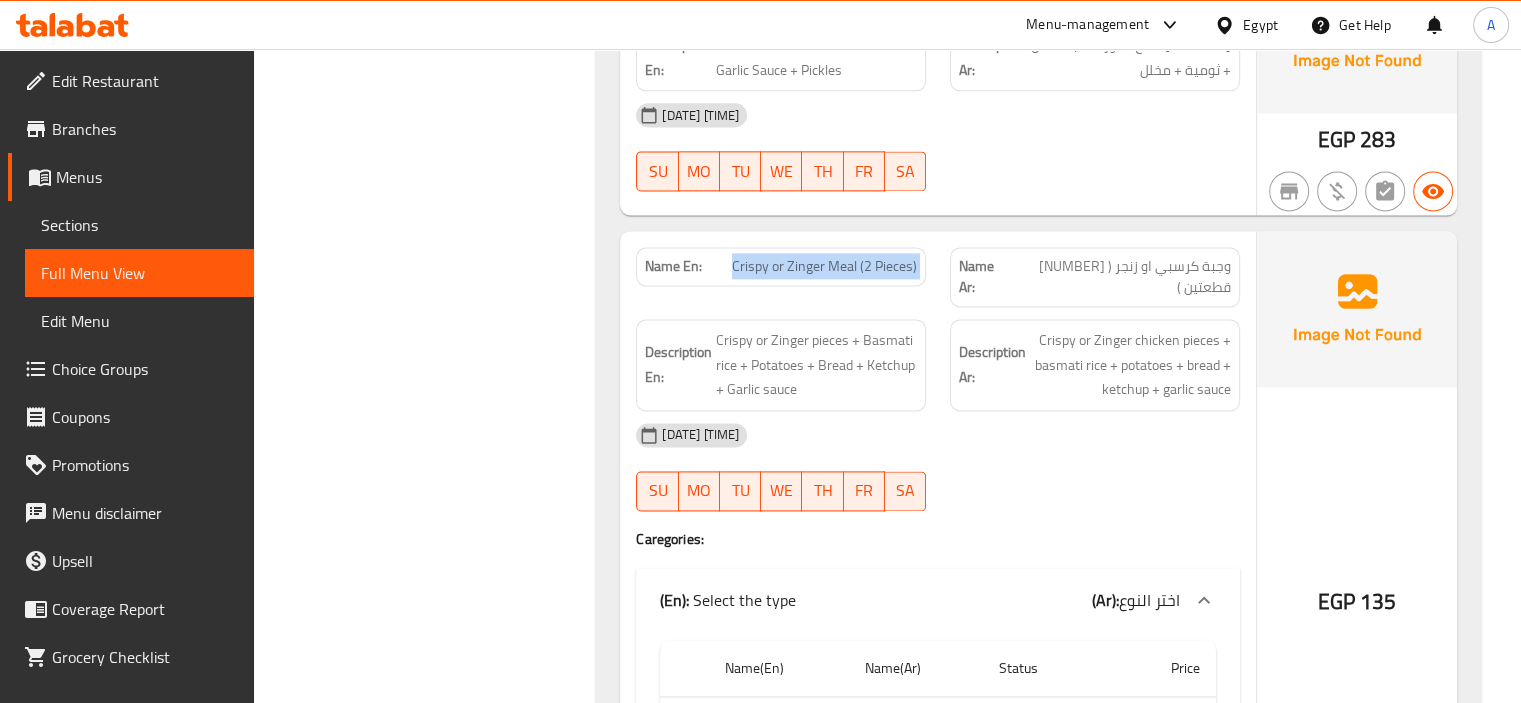 click on "Crispy or Zinger Meal (2 Pieces)" at bounding box center (843, -27741) 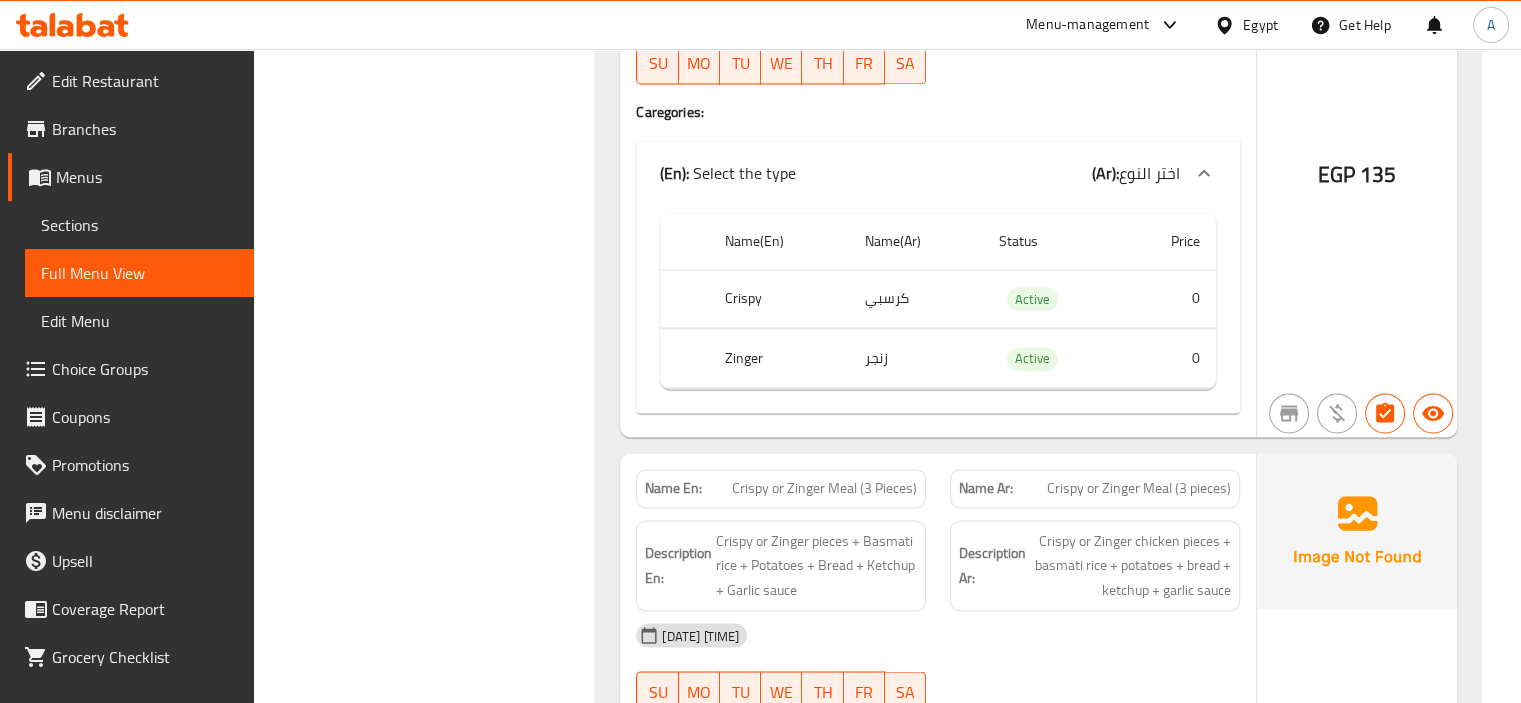scroll, scrollTop: 33644, scrollLeft: 0, axis: vertical 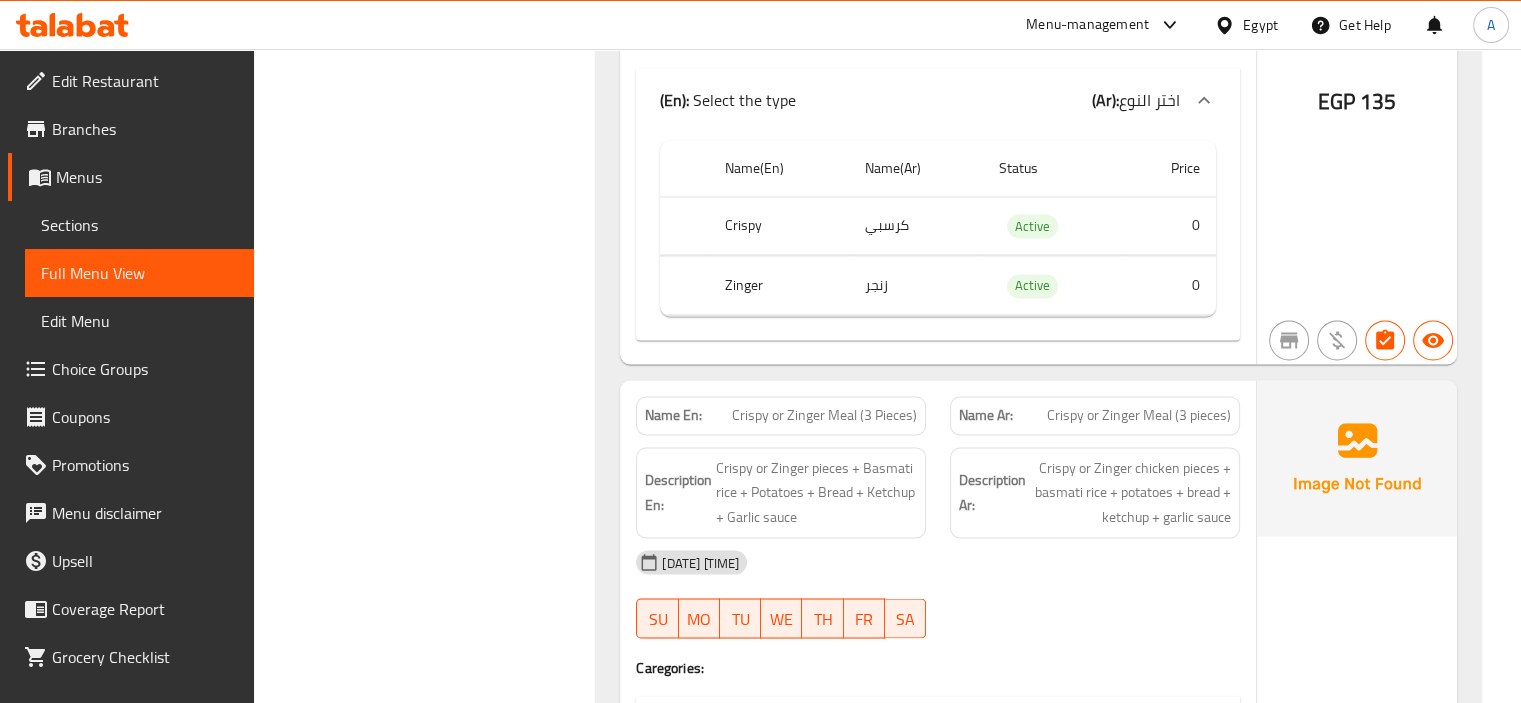 click on "Description En: Crispy or Zinger pieces + Basmati rice + Potatoes + Bread + Ketchup + Garlic sauce" at bounding box center (781, -27926) 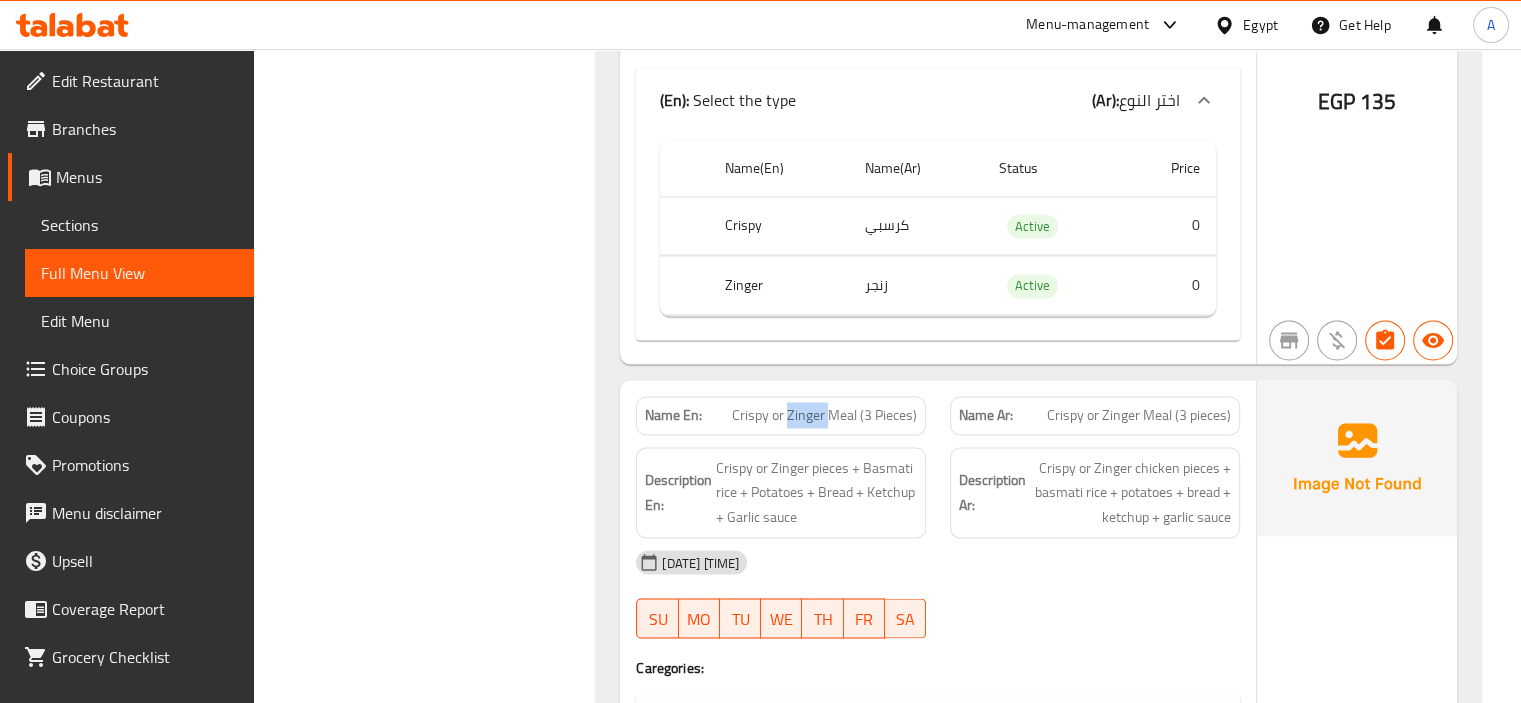 click on "Crispy or Zinger Meal (3 Pieces)" at bounding box center (836, -27991) 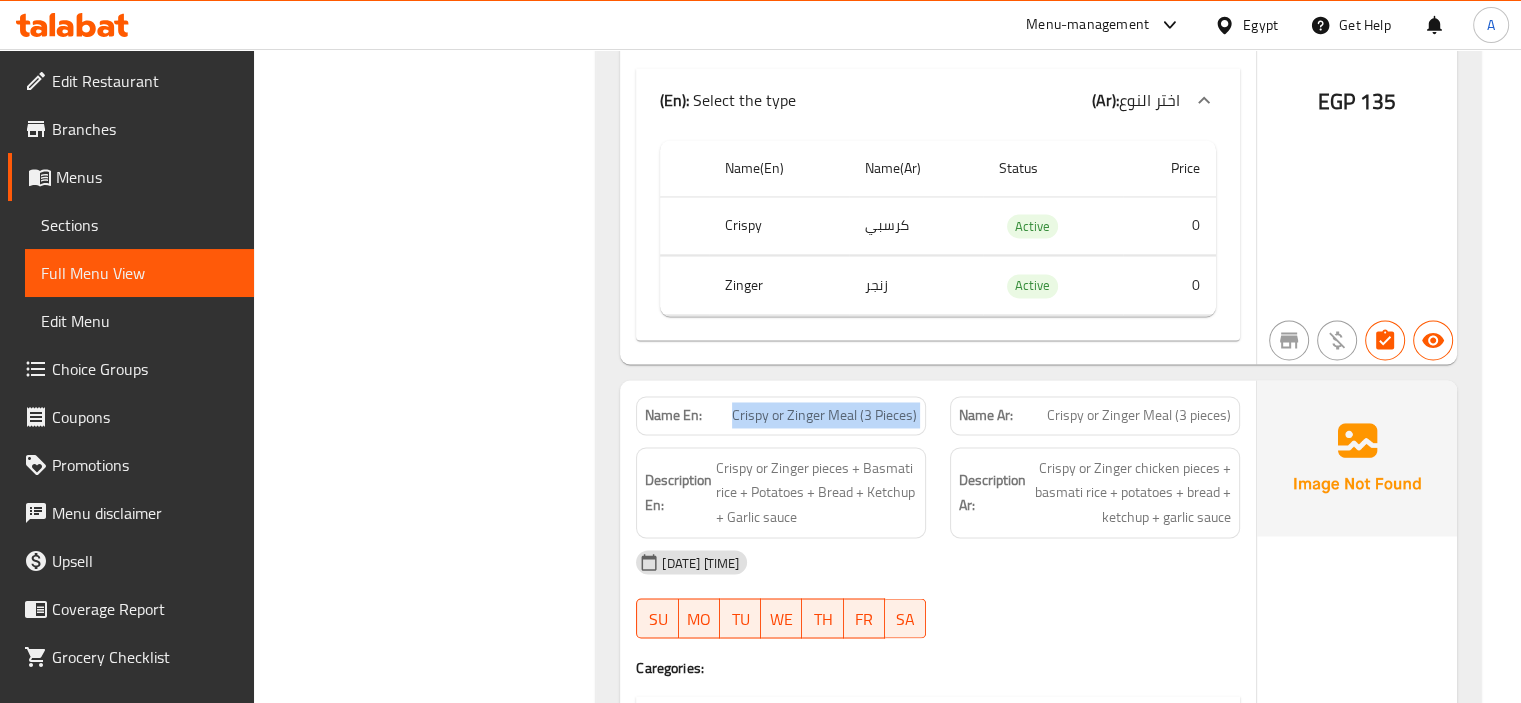 click on "Crispy or Zinger Meal (3 Pieces)" at bounding box center [836, -27991] 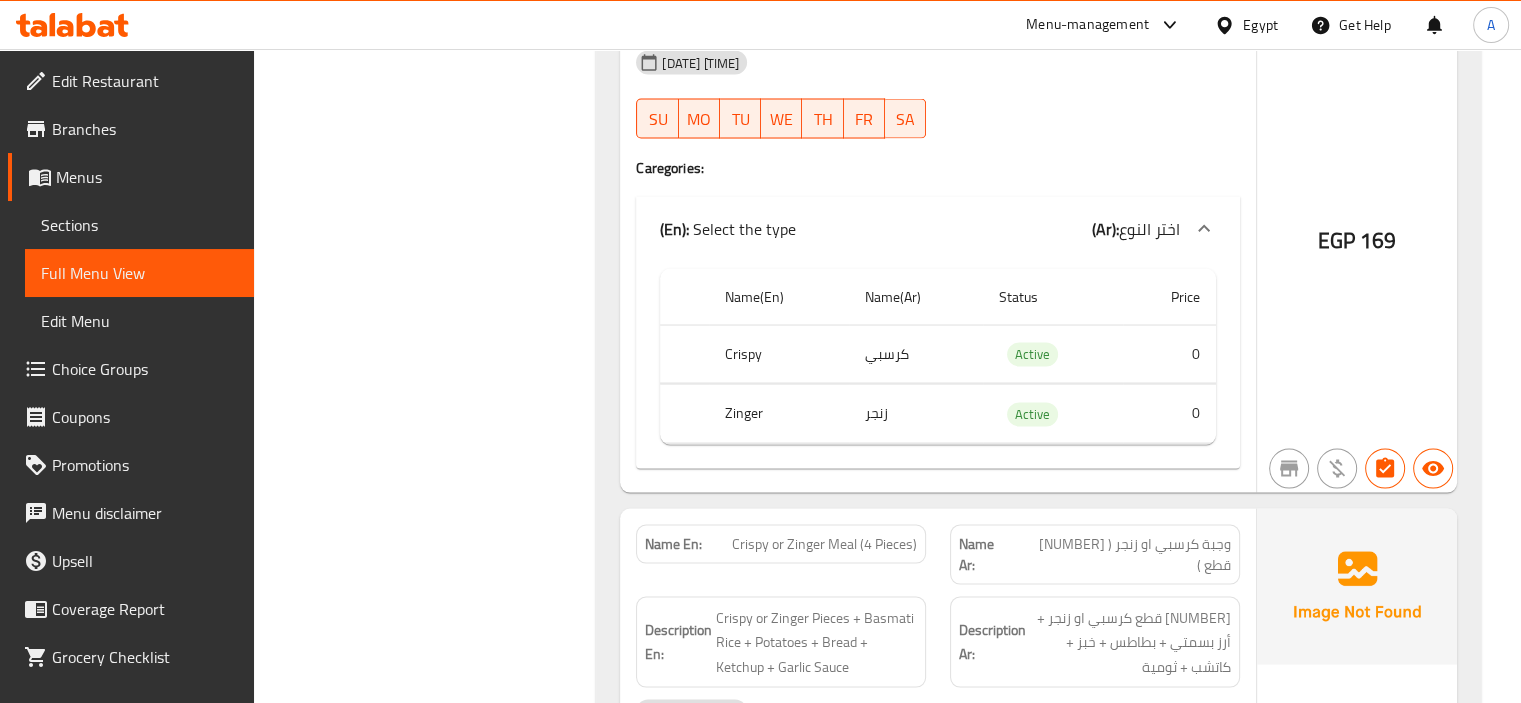 scroll, scrollTop: 34344, scrollLeft: 0, axis: vertical 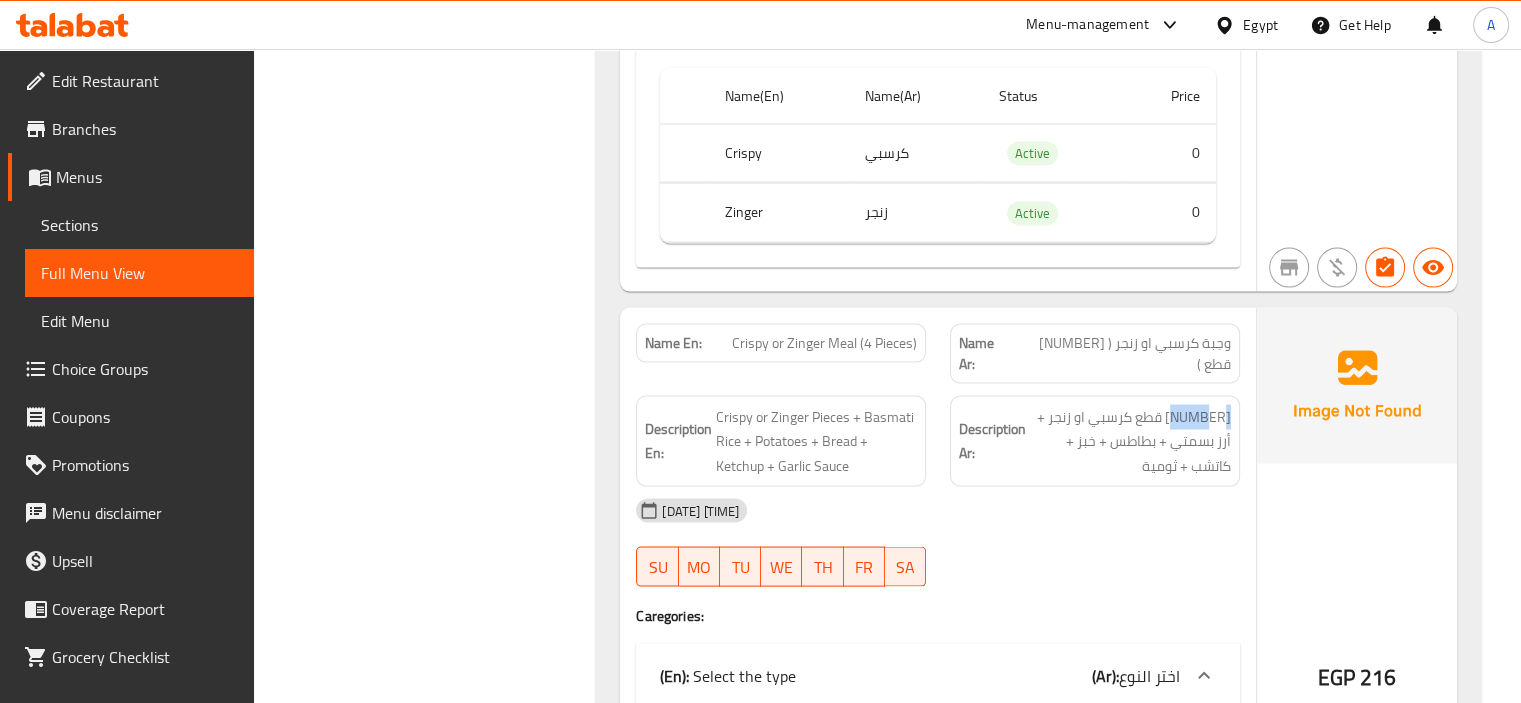 drag, startPoint x: 1196, startPoint y: 299, endPoint x: 1240, endPoint y: 303, distance: 44.181442 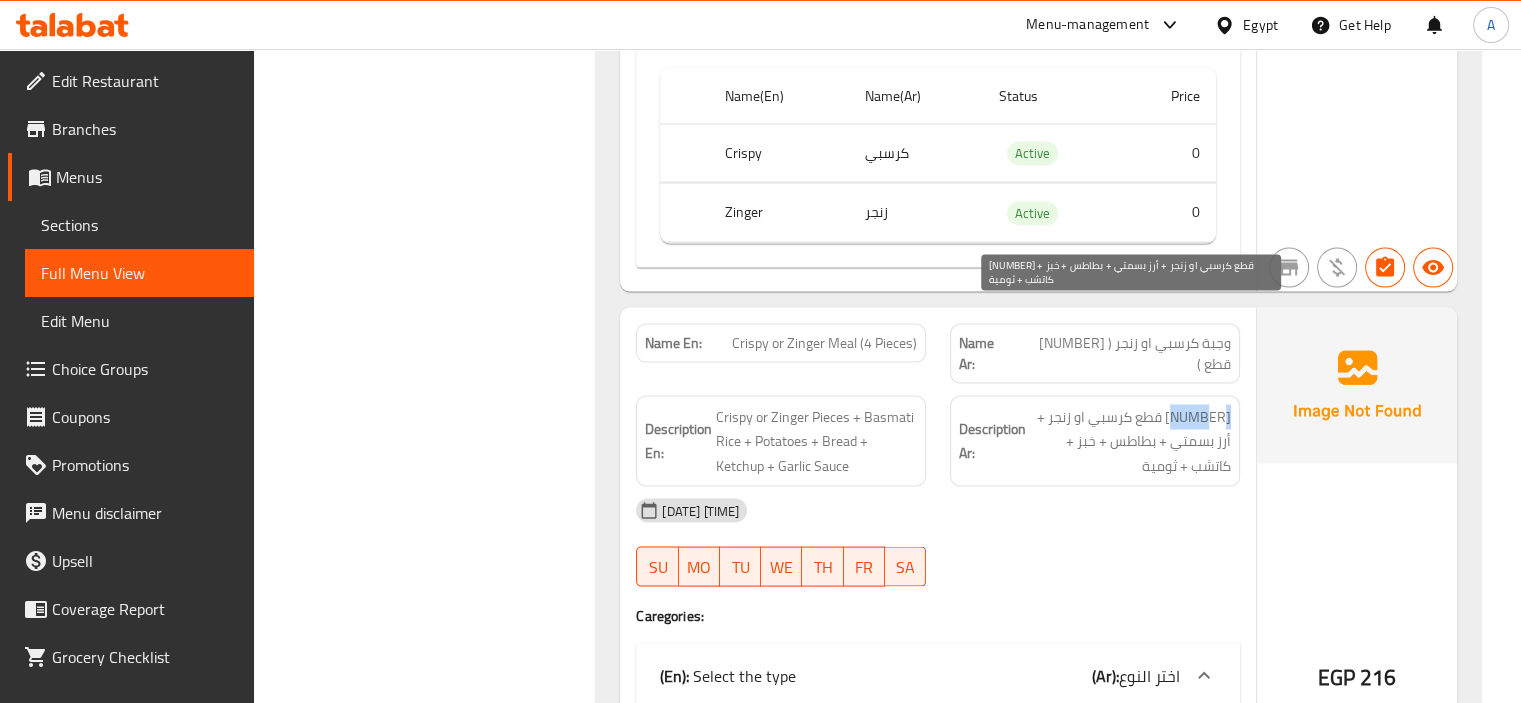 click on "ع قطع كرسبي او زنجر + أرز بسمتي + بطاطس + خبز + كاتشب + ثومية" at bounding box center (1130, 442) 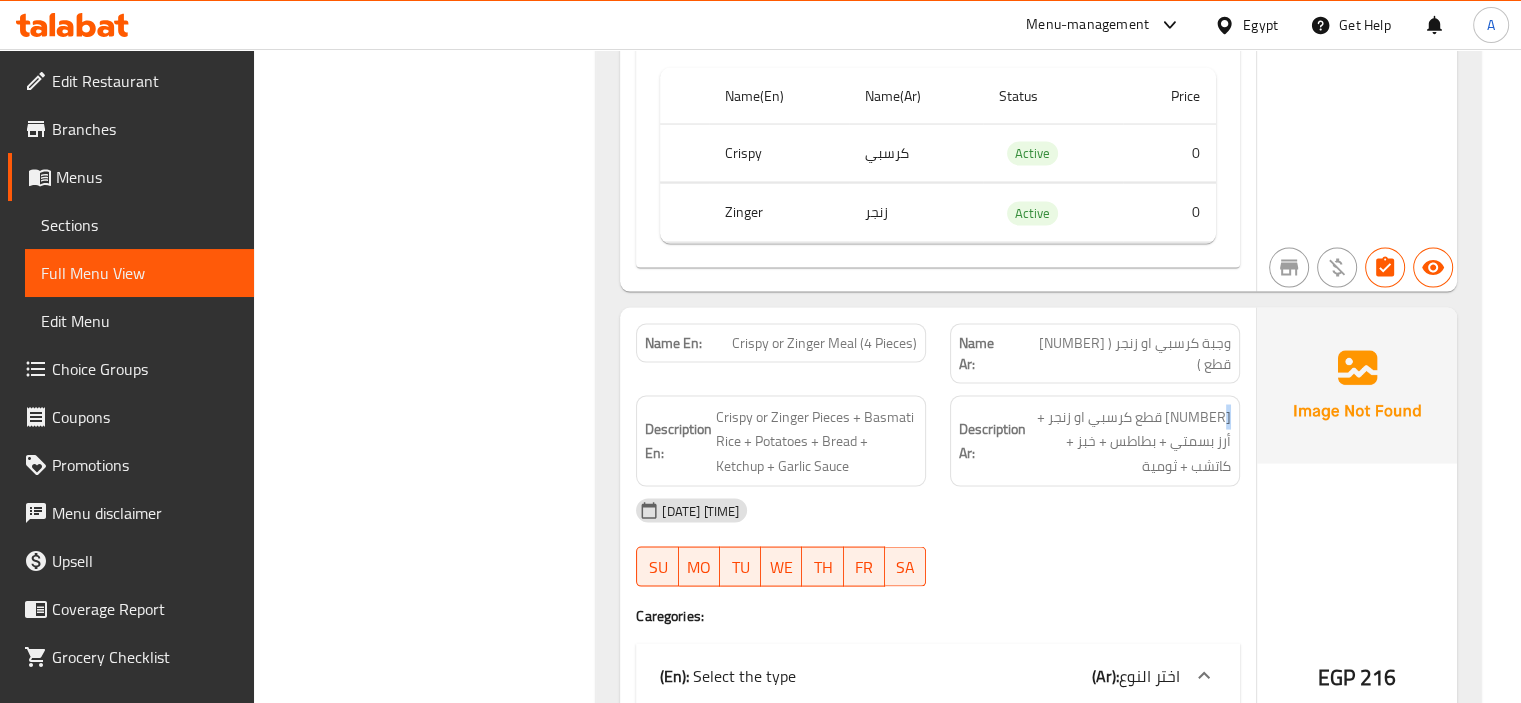 drag, startPoint x: 1225, startPoint y: 307, endPoint x: 1236, endPoint y: 307, distance: 11 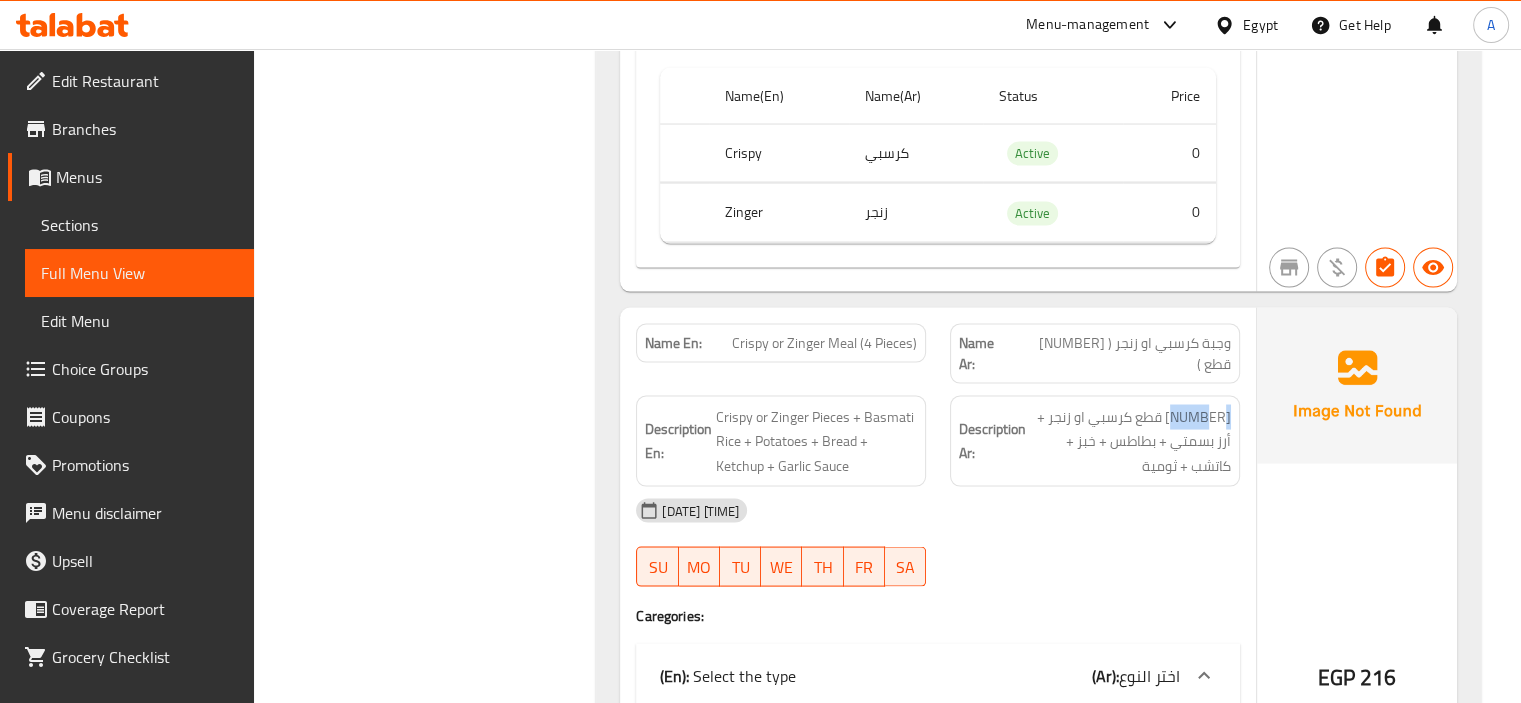 drag, startPoint x: 1195, startPoint y: 303, endPoint x: 1233, endPoint y: 303, distance: 38 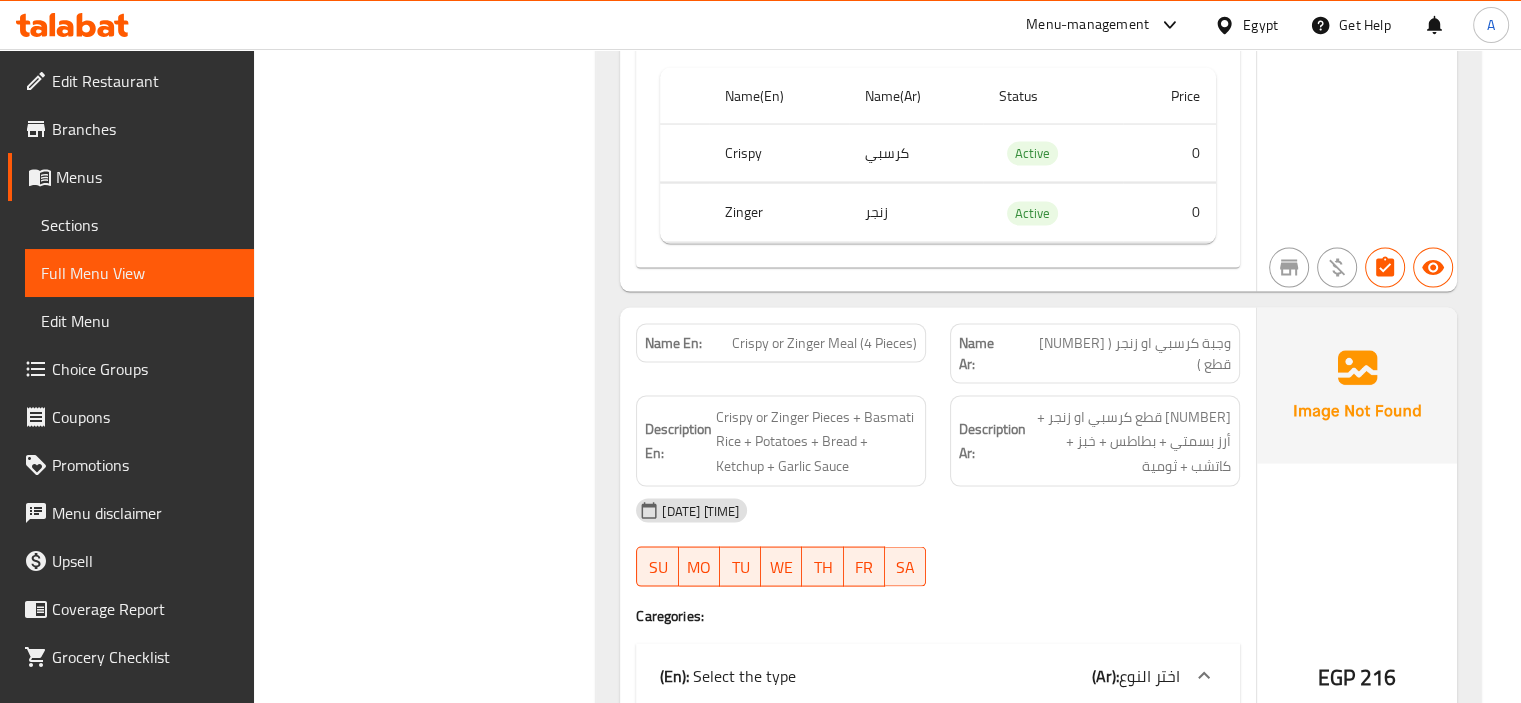 click on "Crispy or Zinger Meal (4 Pieces)" at bounding box center [843, -28087] 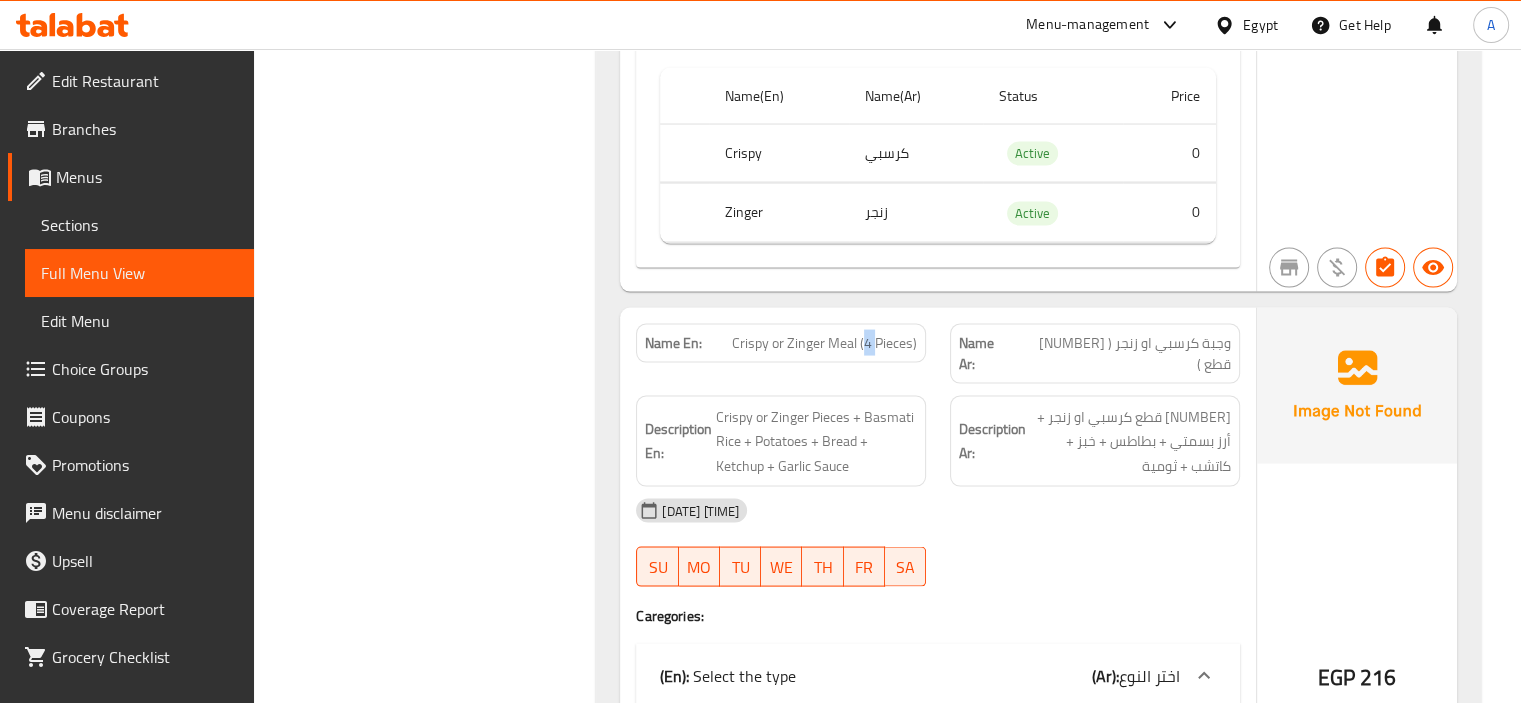 click on "Crispy or Zinger Meal (4 Pieces)" at bounding box center (843, -28087) 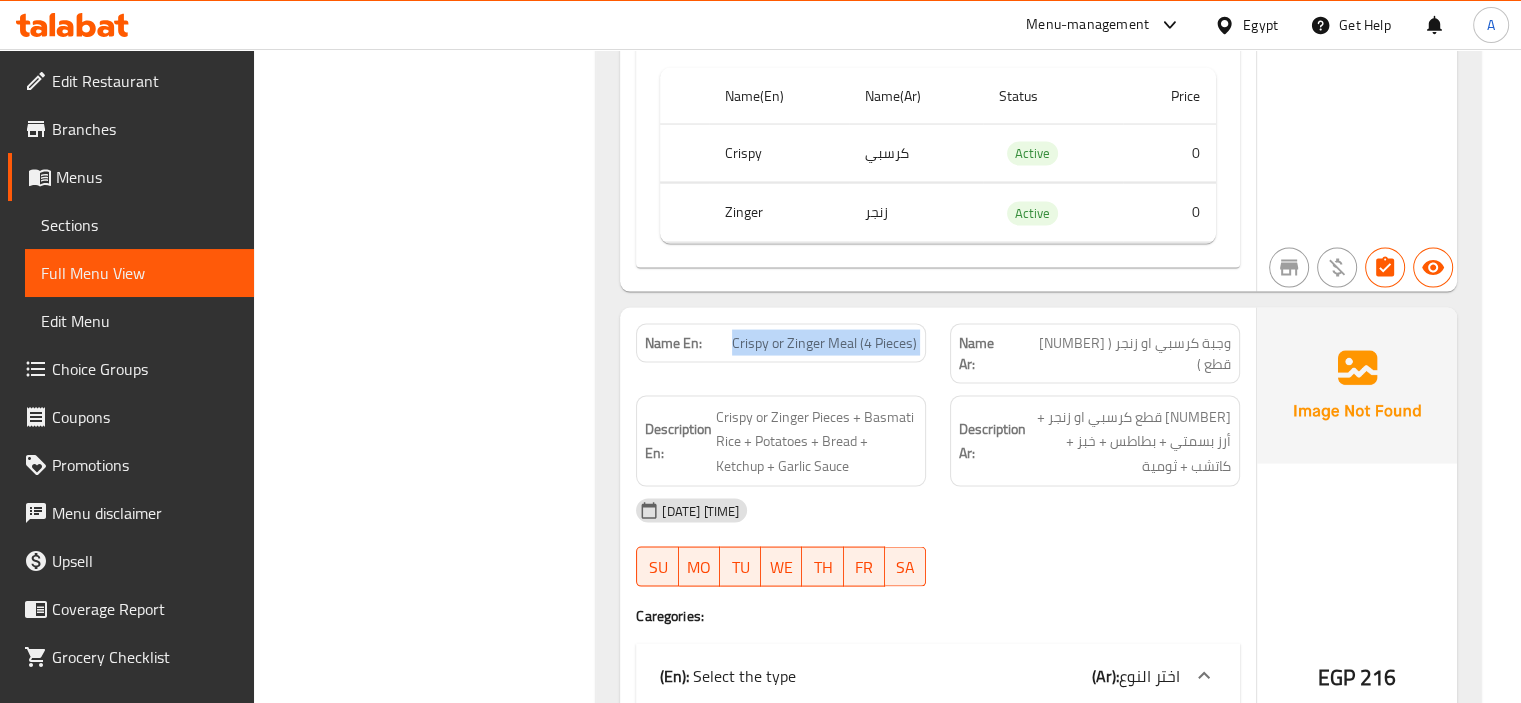 click on "Crispy or Zinger Meal (4 Pieces)" at bounding box center (843, -28087) 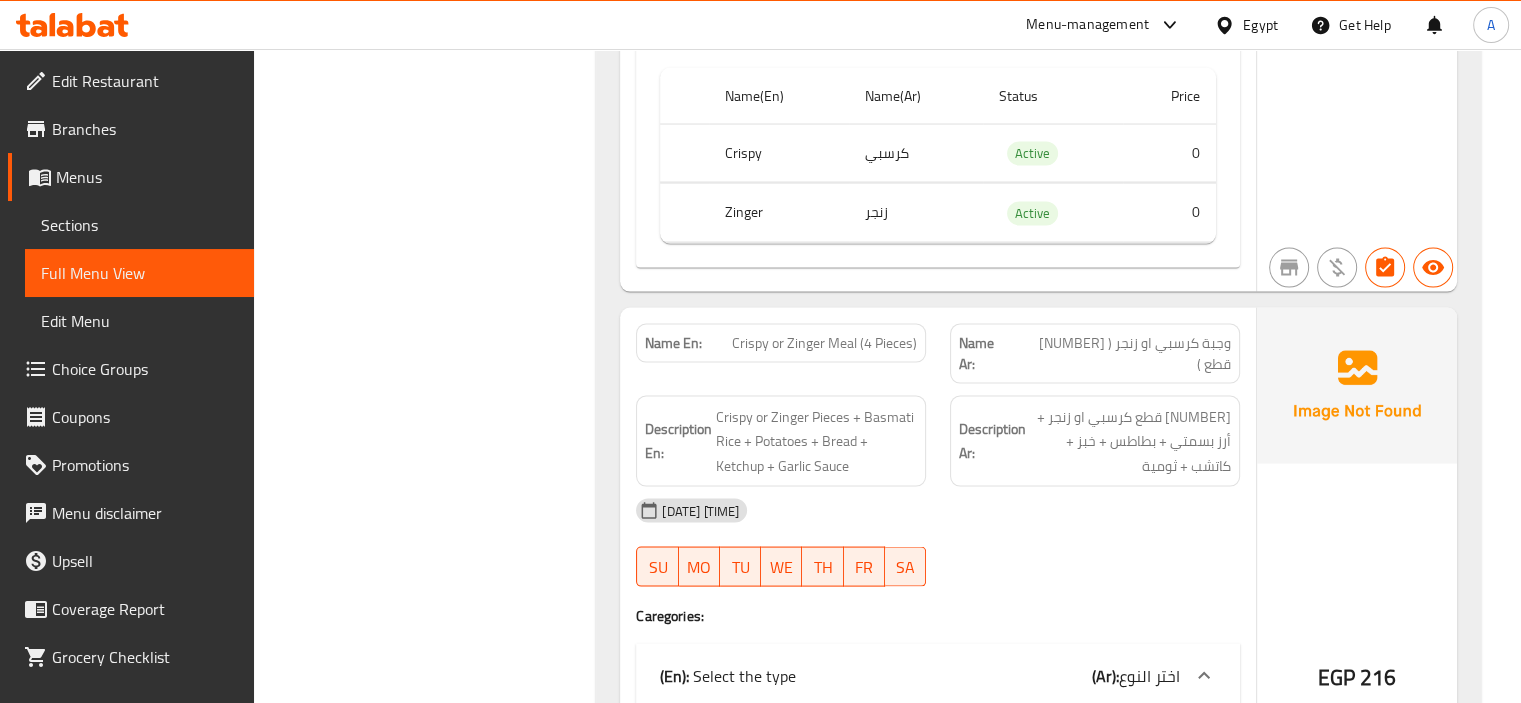 click on "Filter Branches Branches Popular filters Free items Branch specific items Has choices Upsell items Availability filters Available Not available View filters Collapse sections Collapse categories Collapse Choices" at bounding box center (433, -14308) 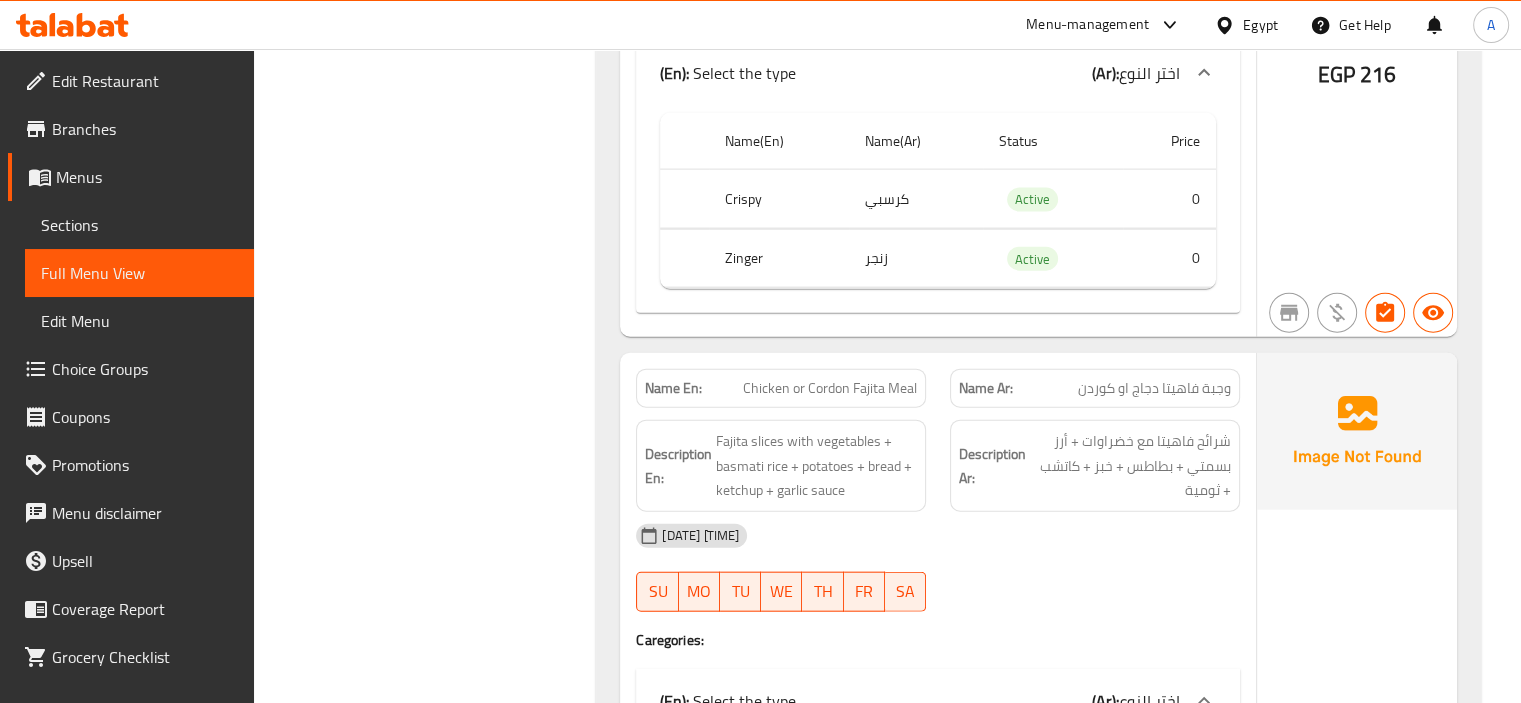 scroll, scrollTop: 35044, scrollLeft: 0, axis: vertical 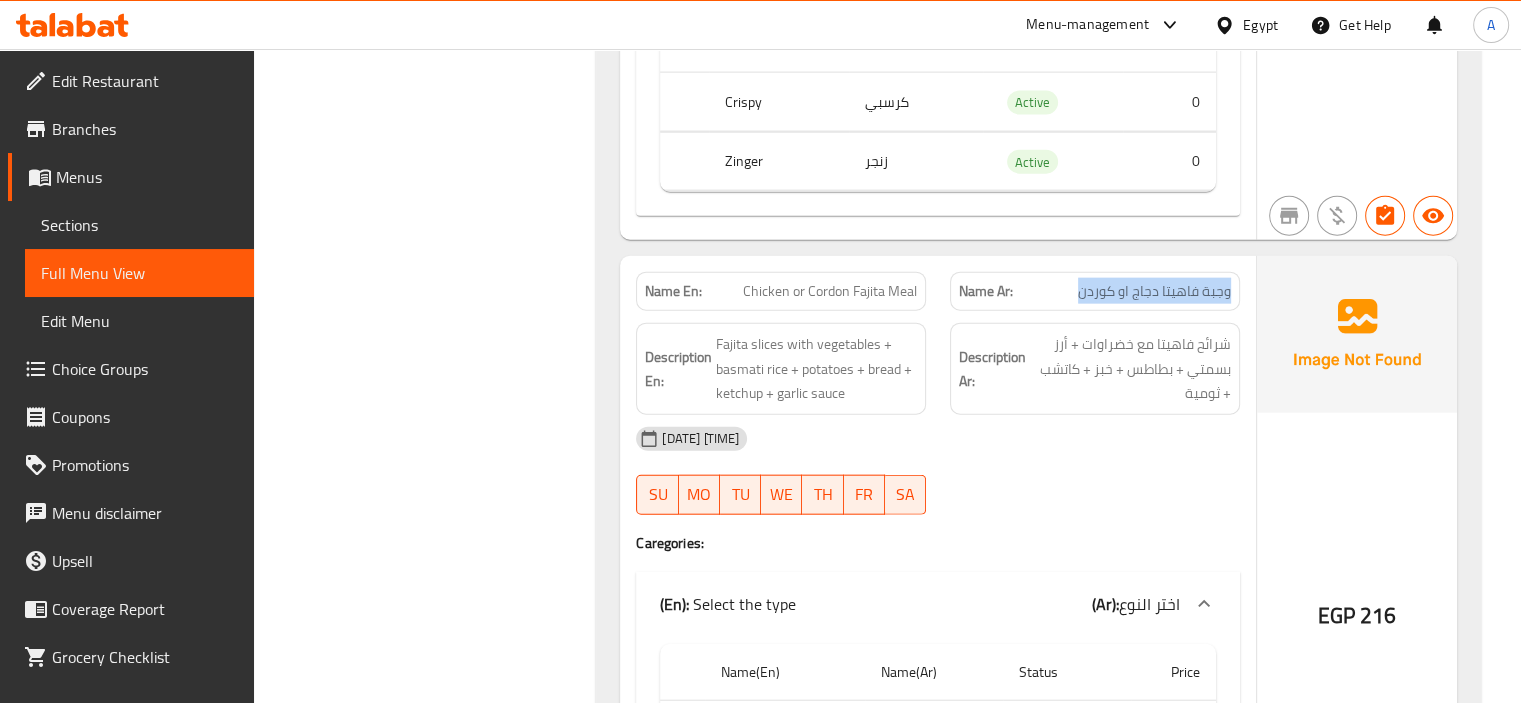 drag, startPoint x: 1070, startPoint y: 183, endPoint x: 1251, endPoint y: 192, distance: 181.22362 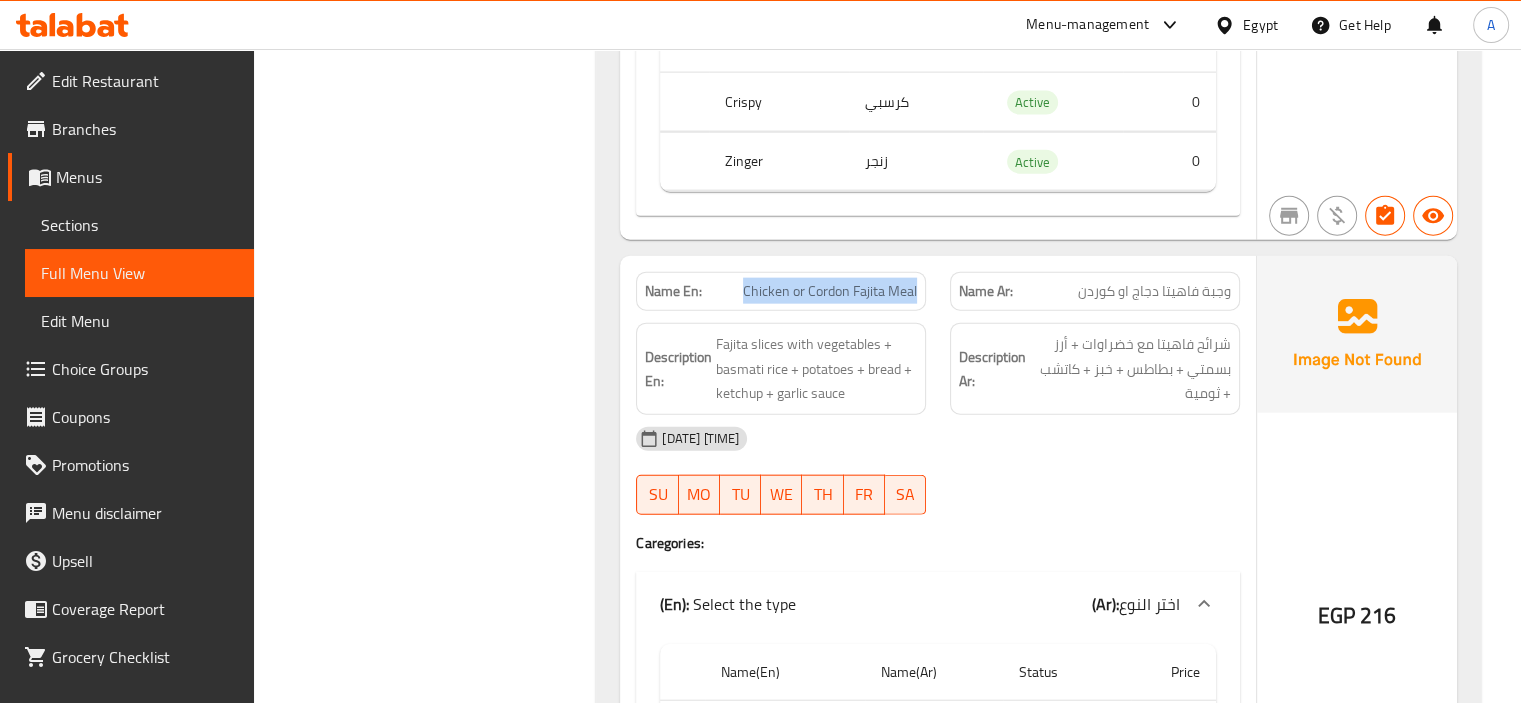 drag, startPoint x: 724, startPoint y: 167, endPoint x: 929, endPoint y: 175, distance: 205.15604 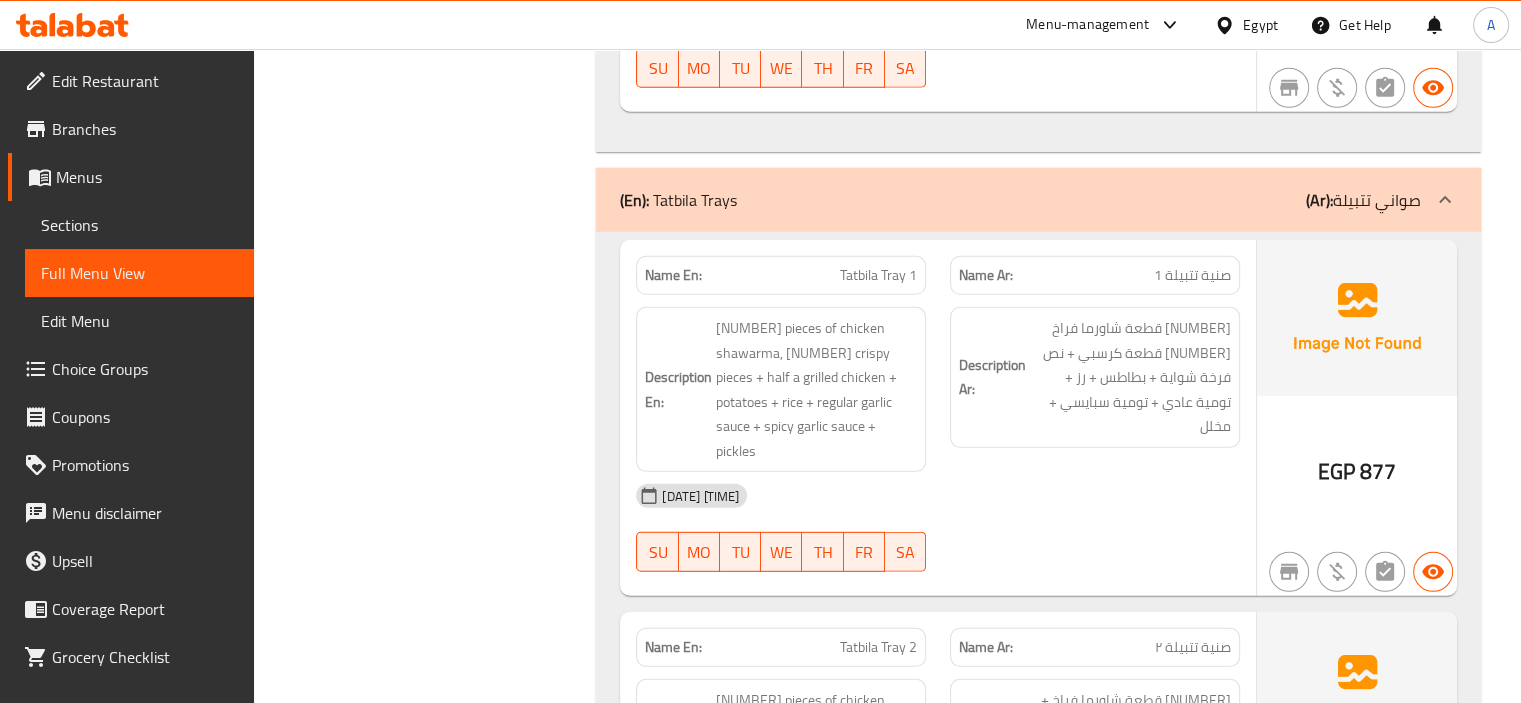 scroll, scrollTop: 35944, scrollLeft: 0, axis: vertical 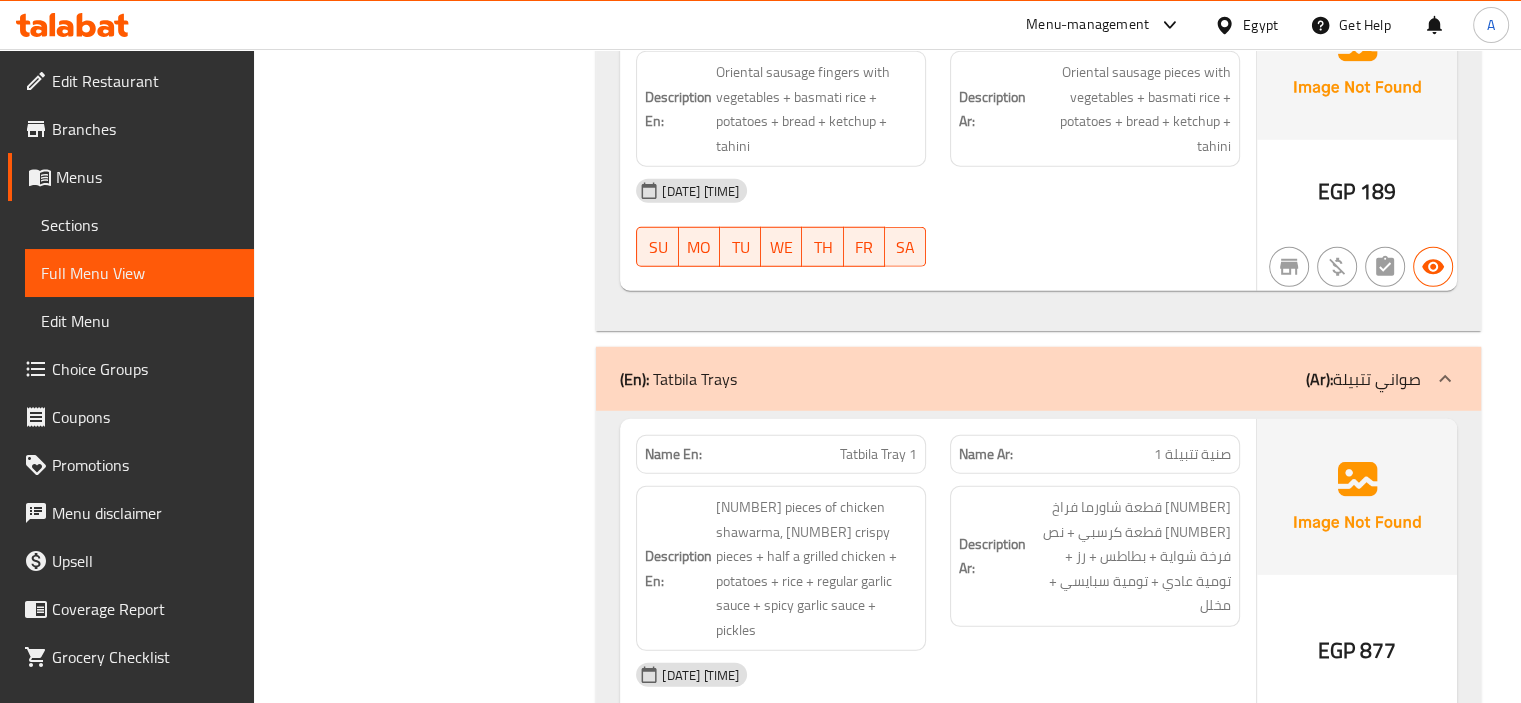 click on "Name En: Tatbila Tray 1" at bounding box center (781, -35568) 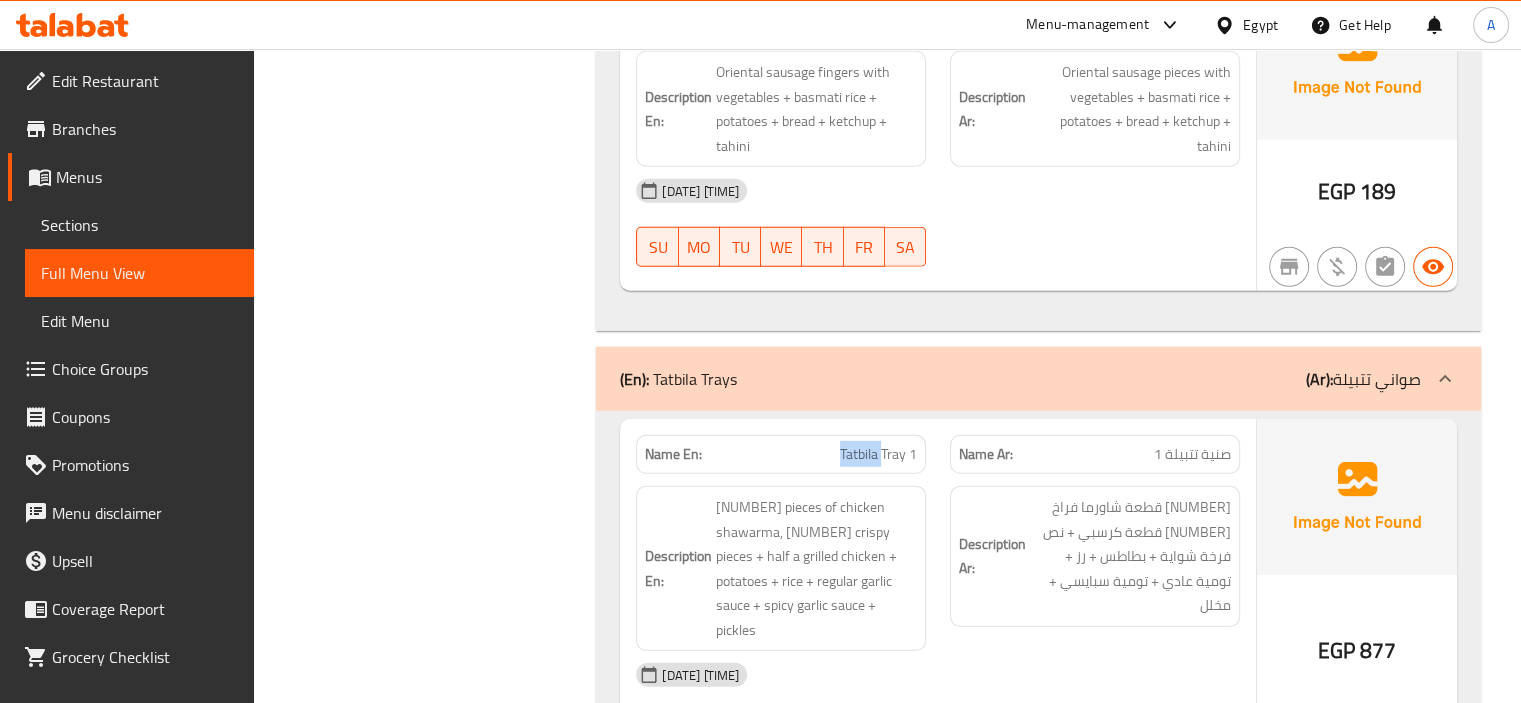 click on "Name En: Tatbila Tray 1" at bounding box center [781, -35568] 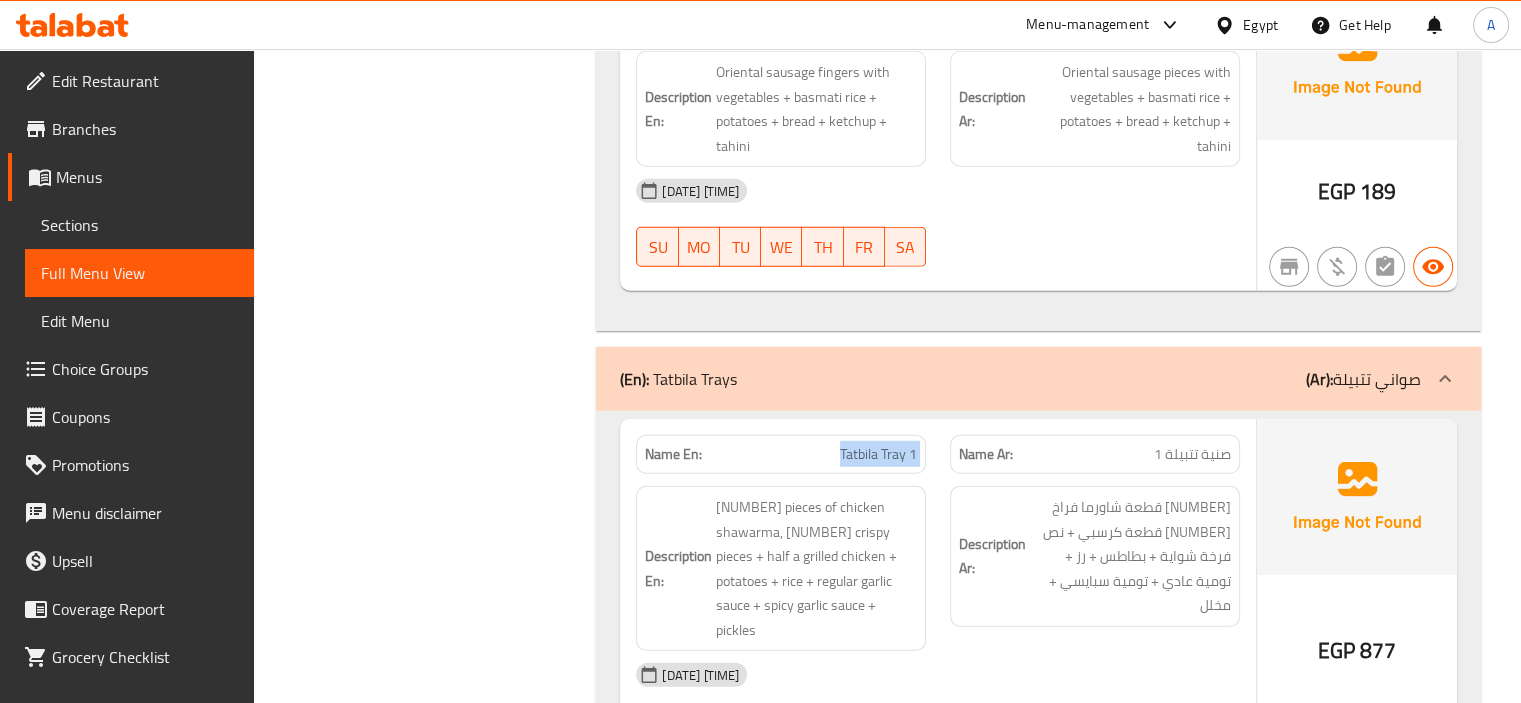 click on "Name En: Tatbila Tray 1" at bounding box center [781, -35568] 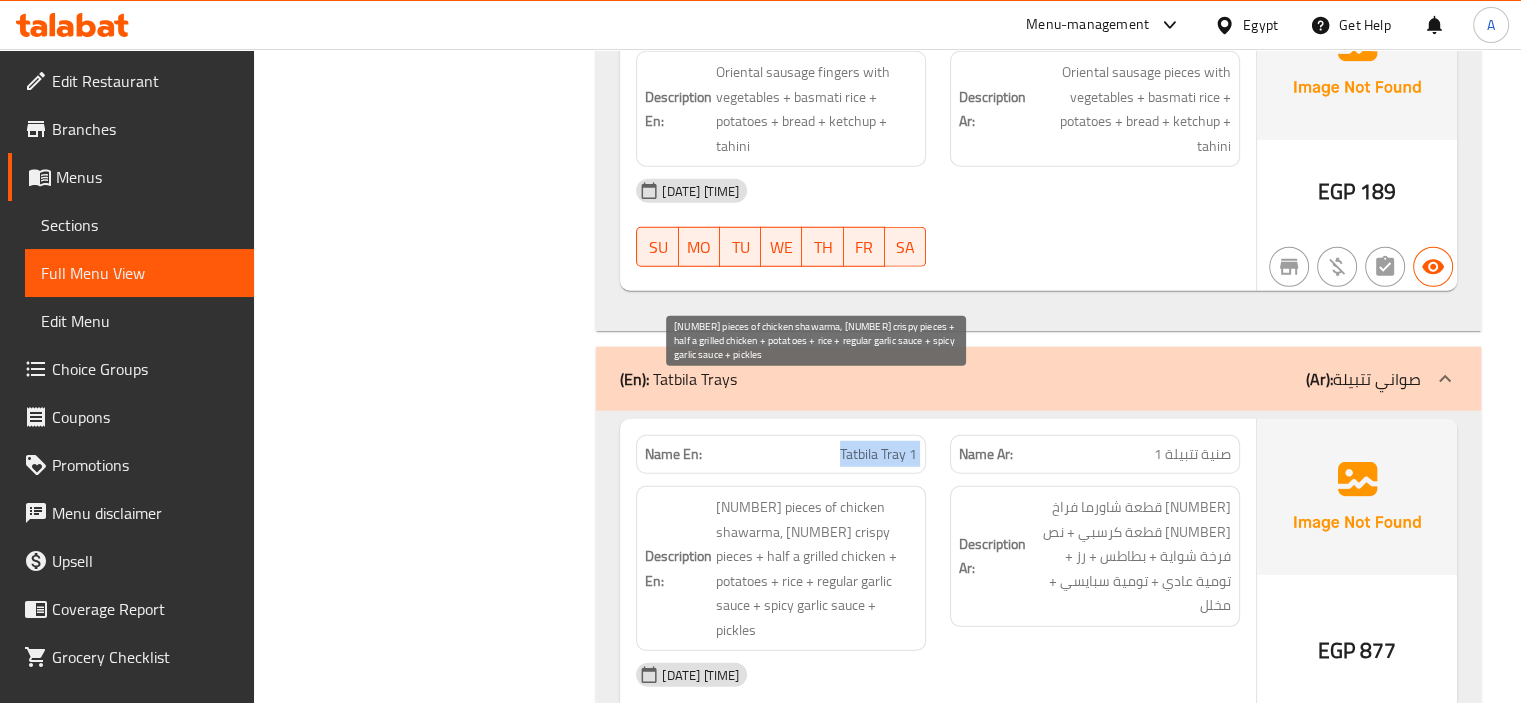click on "24 pieces of chicken shawarma, 60 crispy pieces + half a grilled chicken + potatoes + rice + regular garlic sauce + spicy garlic sauce + pickles" at bounding box center [816, 568] 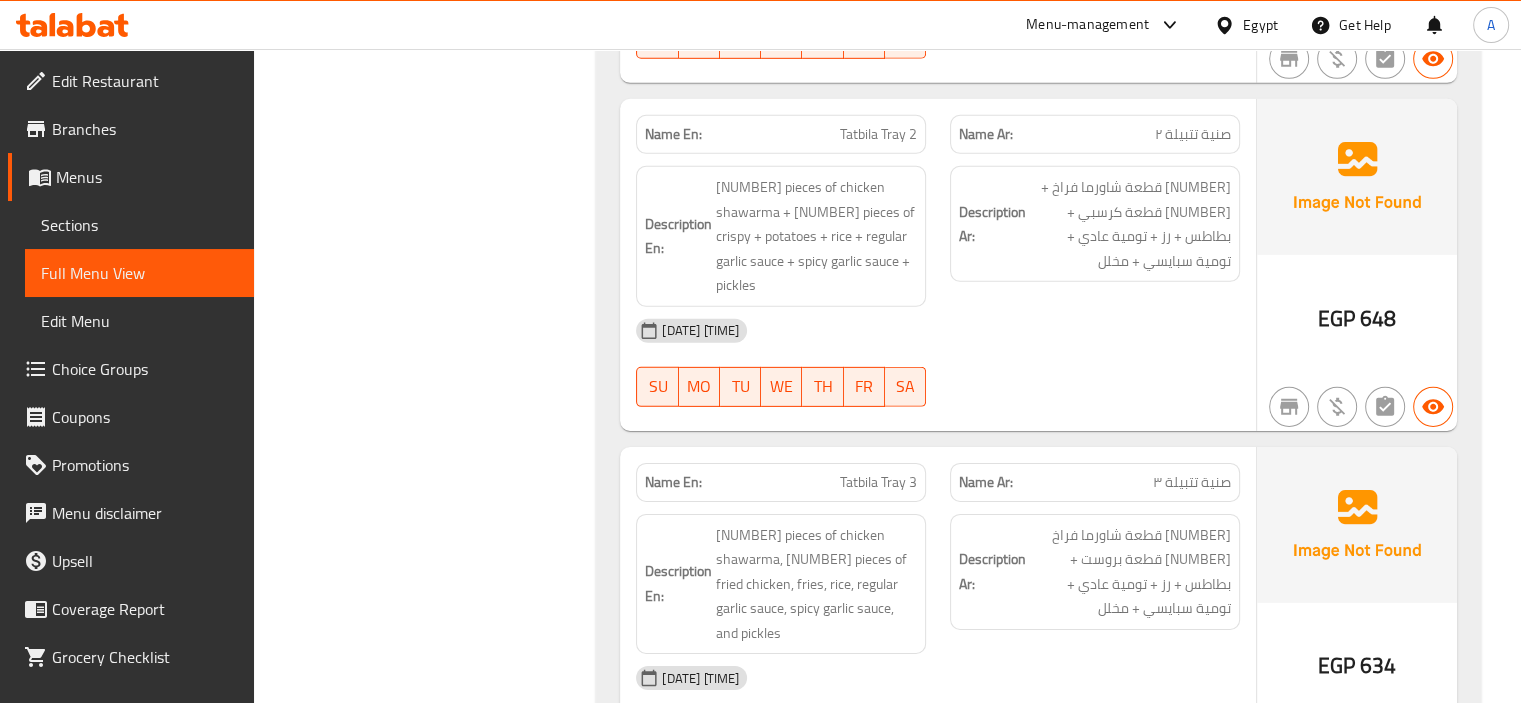 scroll, scrollTop: 36644, scrollLeft: 0, axis: vertical 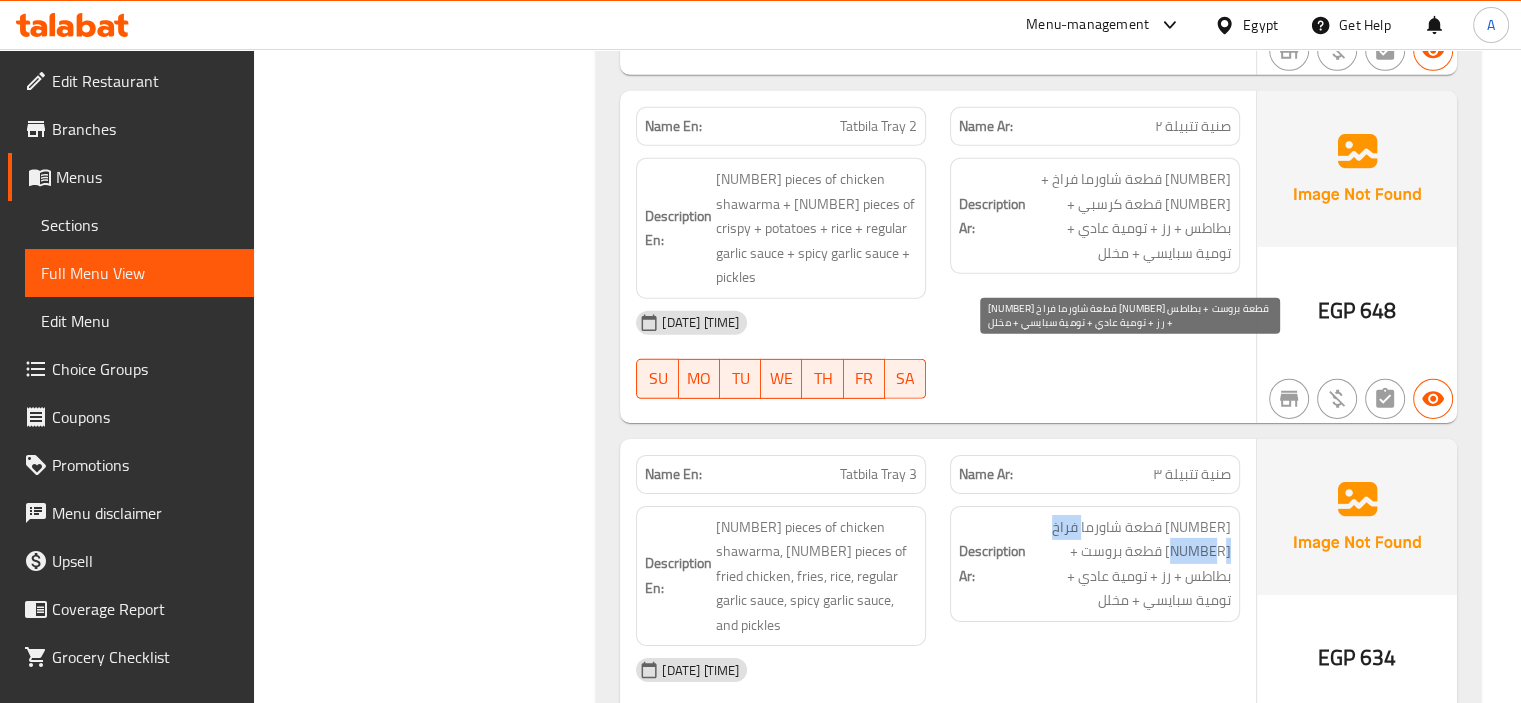 drag, startPoint x: 1102, startPoint y: 357, endPoint x: 1192, endPoint y: 383, distance: 93.680305 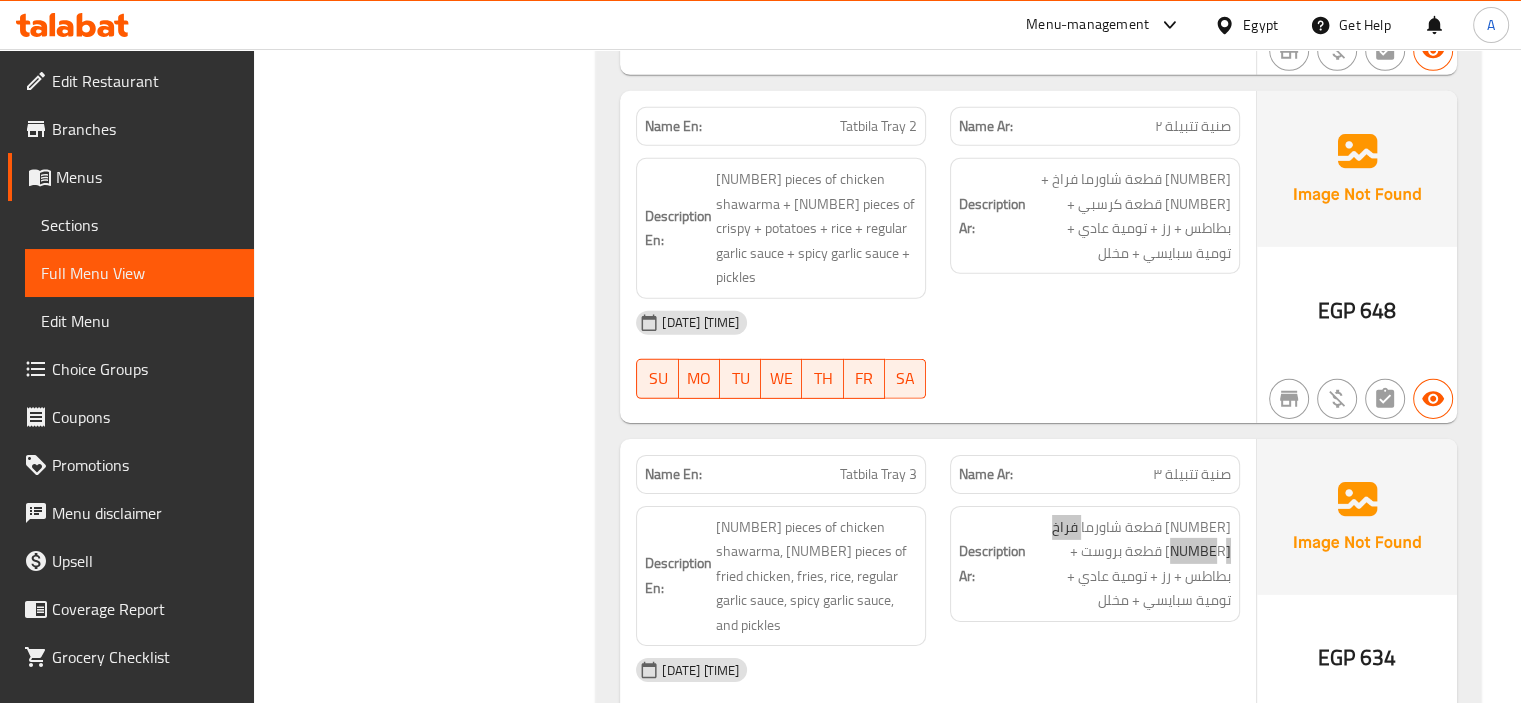 scroll, scrollTop: 36544, scrollLeft: 0, axis: vertical 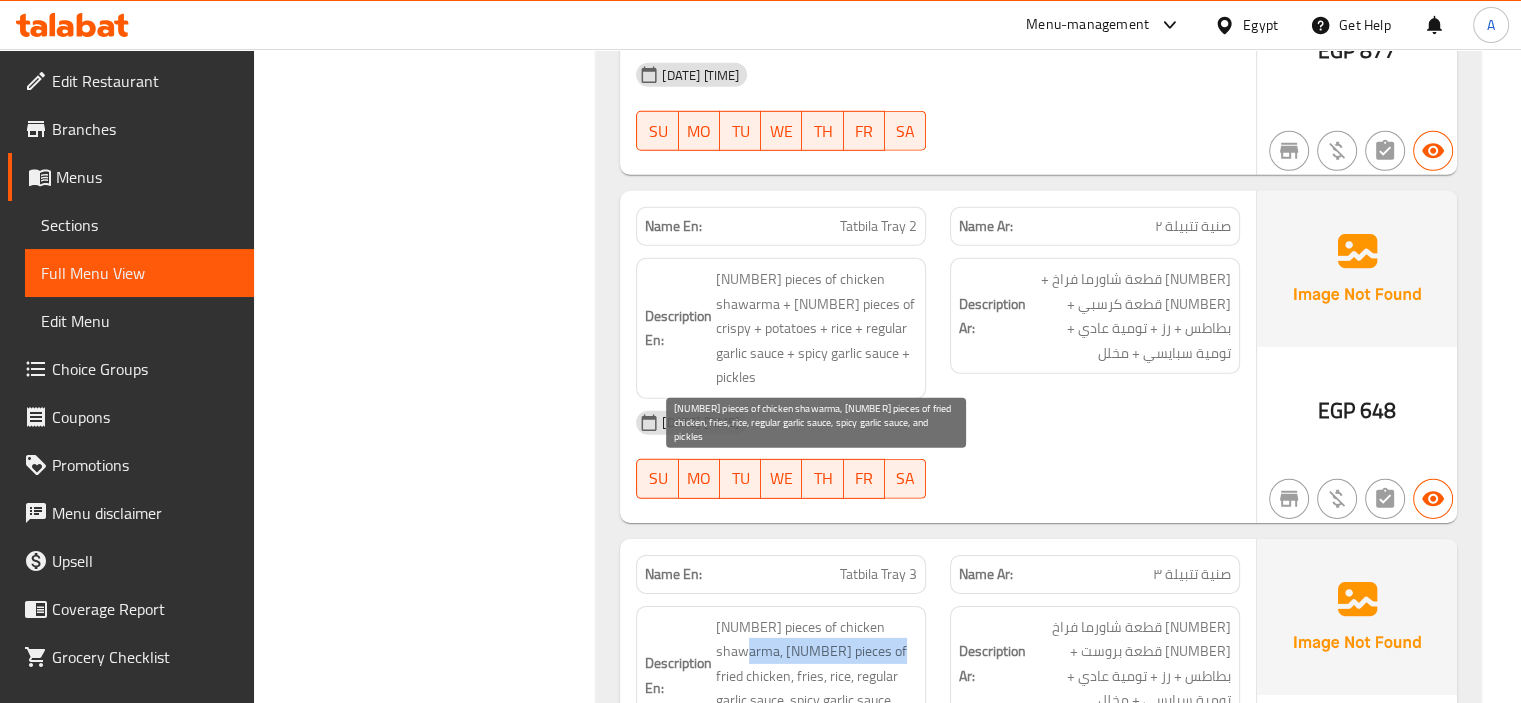 drag, startPoint x: 905, startPoint y: 462, endPoint x: 845, endPoint y: 479, distance: 62.361847 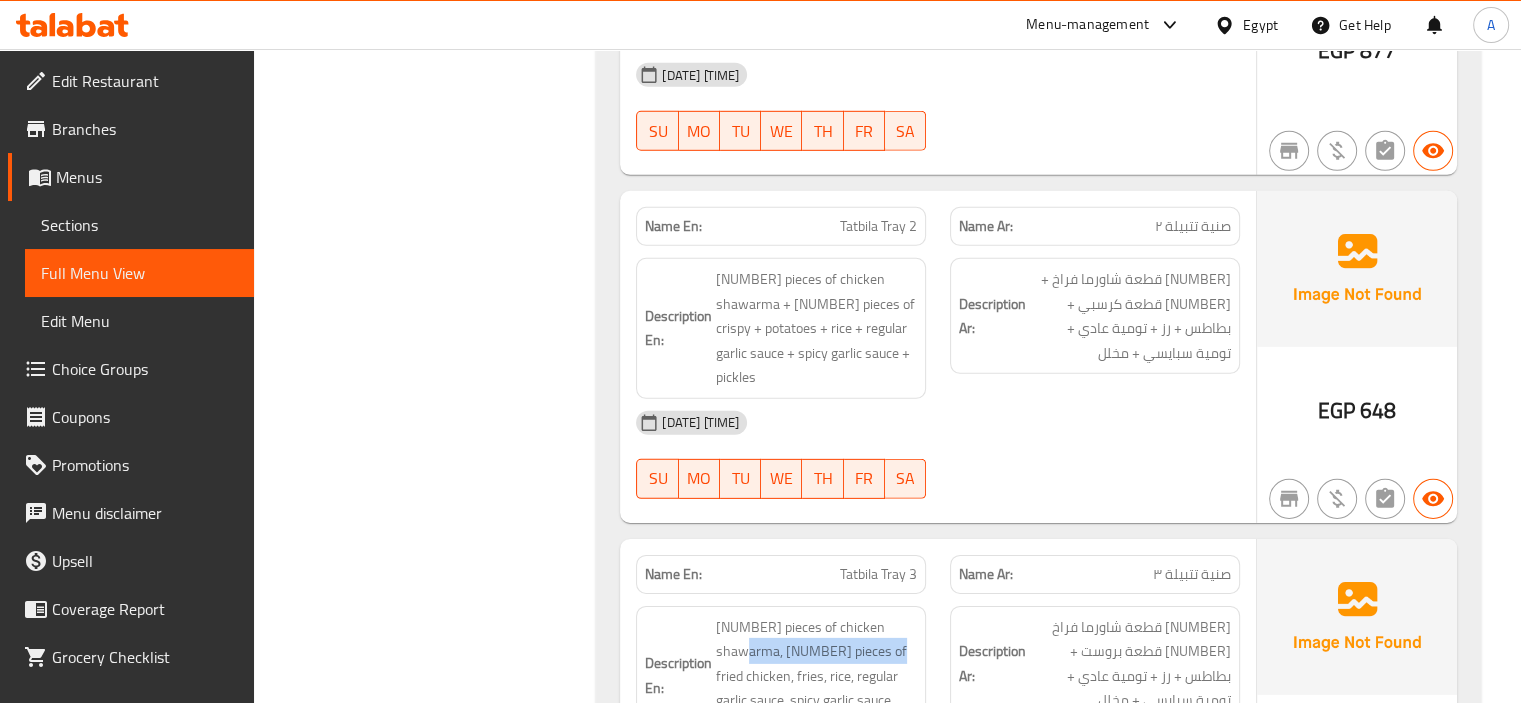 drag, startPoint x: 510, startPoint y: 447, endPoint x: 519, endPoint y: 439, distance: 12.0415945 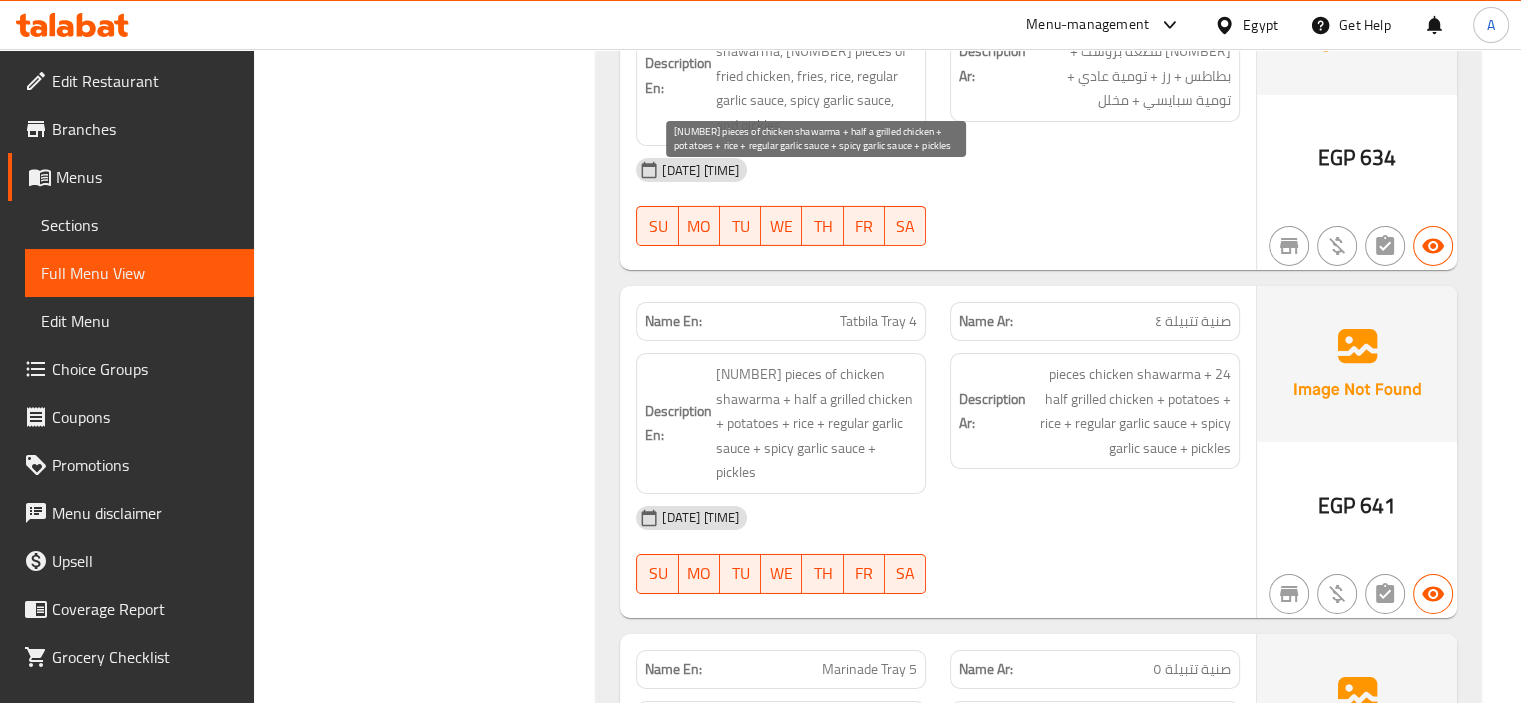 scroll, scrollTop: 37344, scrollLeft: 0, axis: vertical 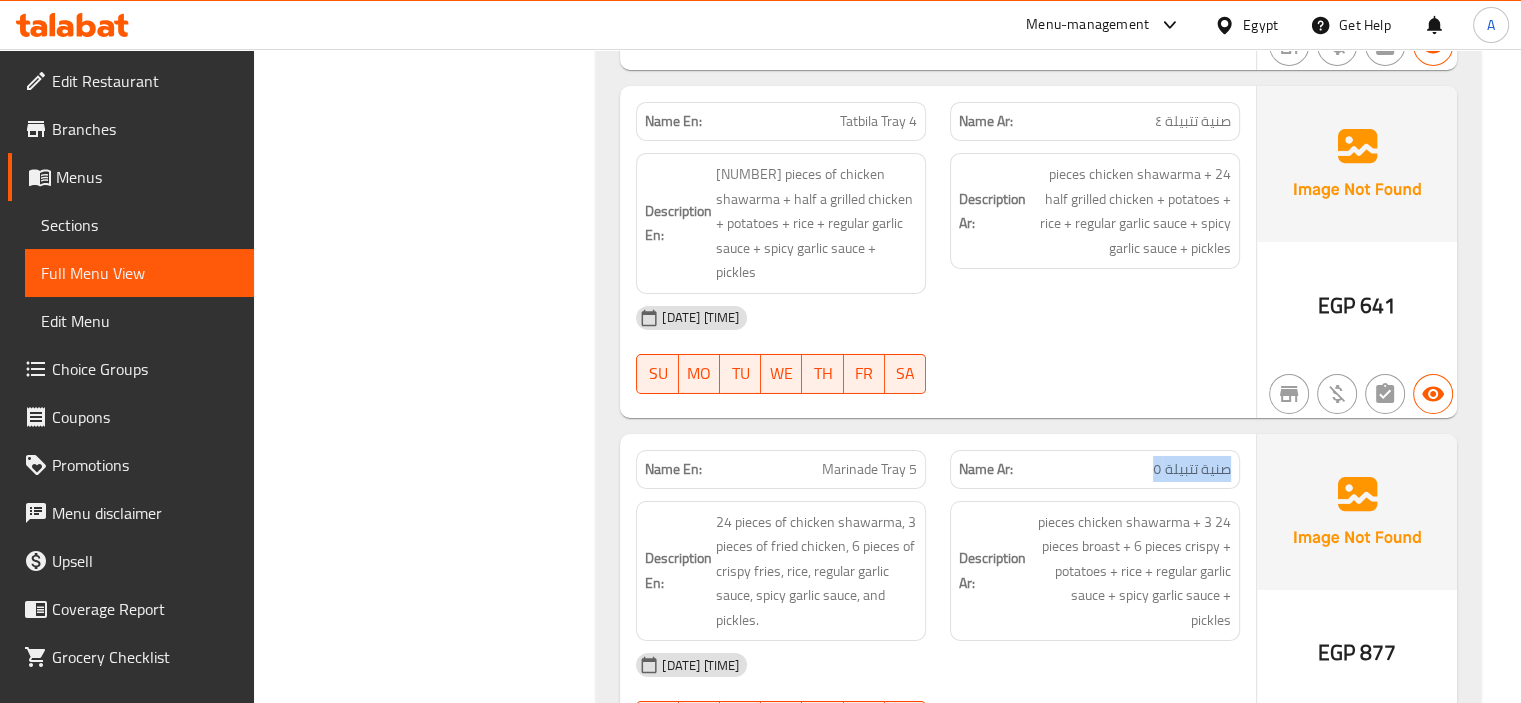 drag, startPoint x: 1128, startPoint y: 249, endPoint x: 1240, endPoint y: 253, distance: 112.0714 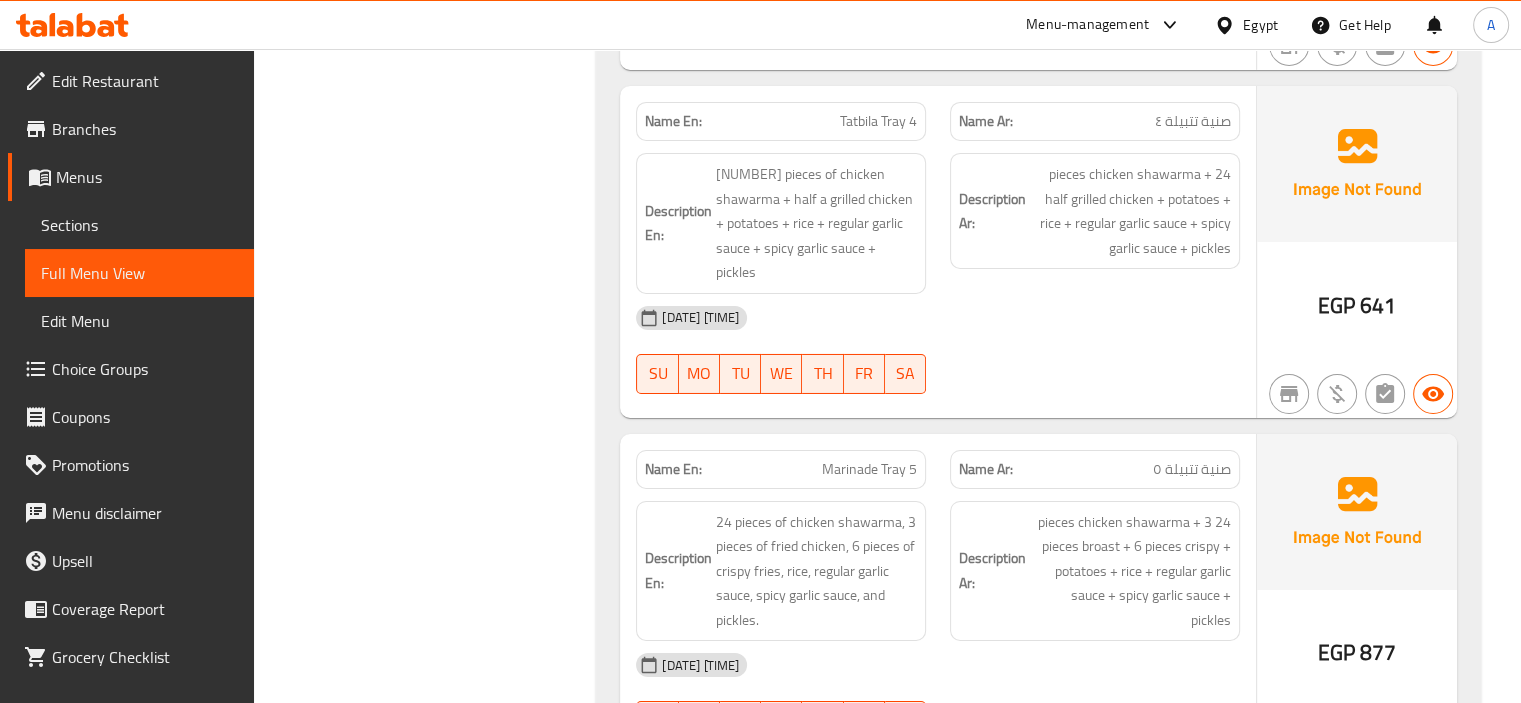 click on "Filter Branches Branches Popular filters Free items Branch specific items Has choices Upsell items Availability filters Available Not available View filters Collapse sections Collapse categories Collapse Choices" at bounding box center [433, -17308] 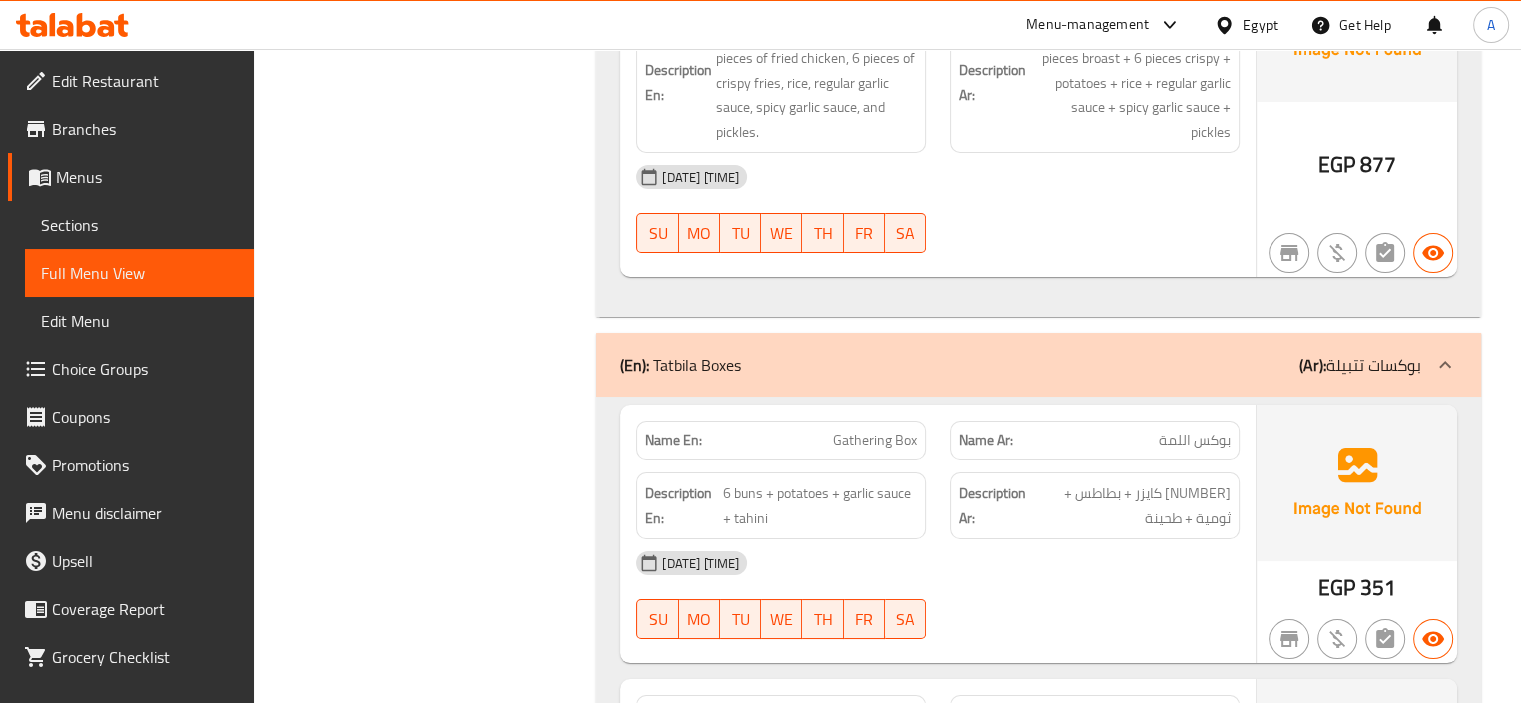 scroll, scrollTop: 37844, scrollLeft: 0, axis: vertical 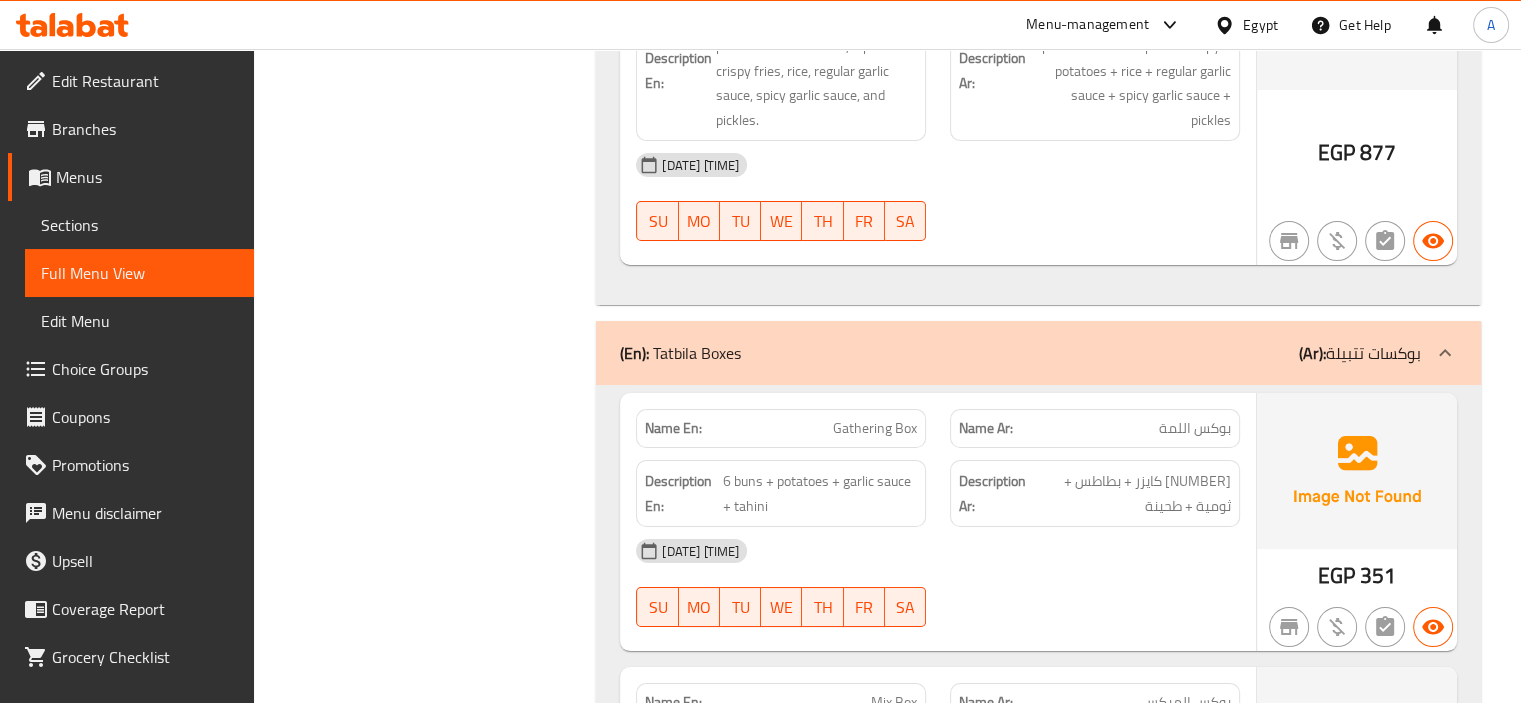 click on "بوكس اللمة" at bounding box center [1177, -37468] 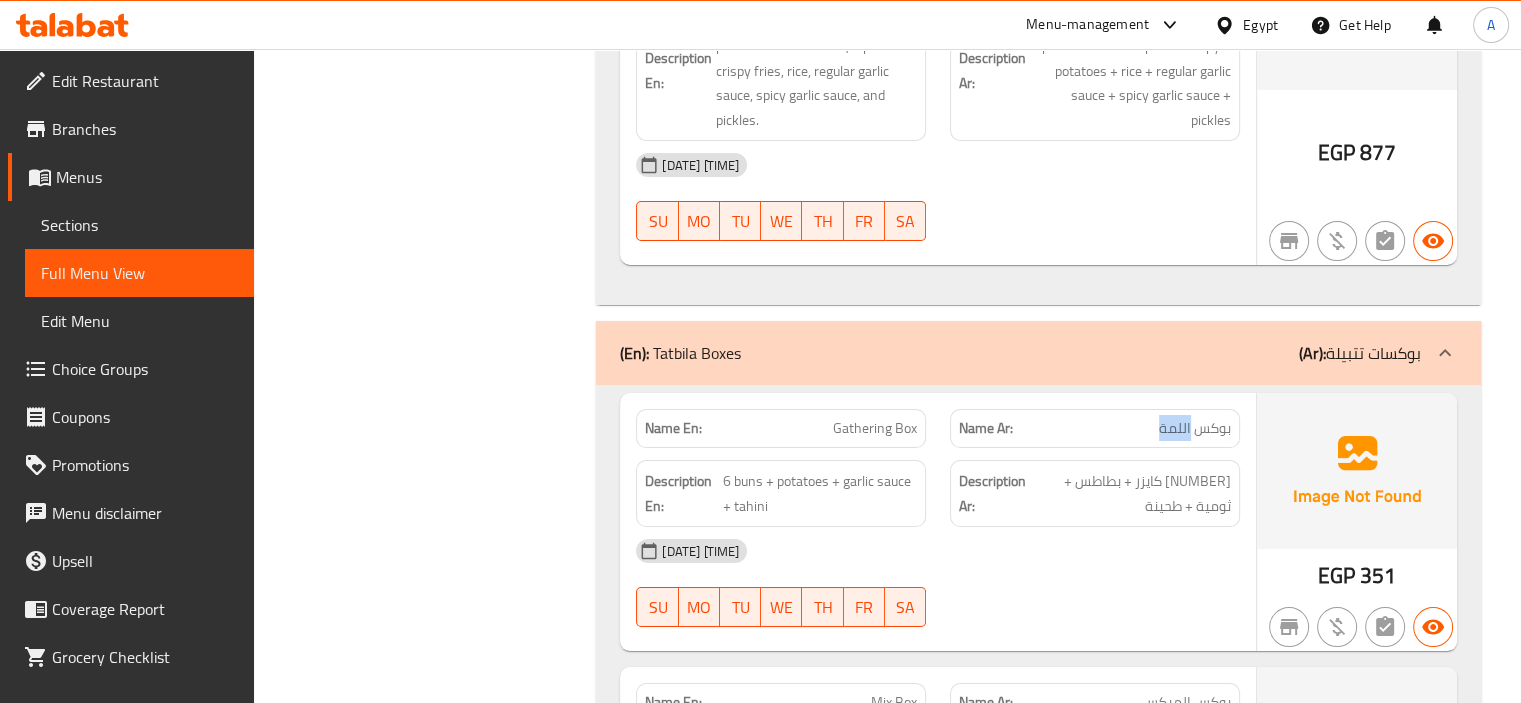 click on "بوكس اللمة" at bounding box center (1177, -37468) 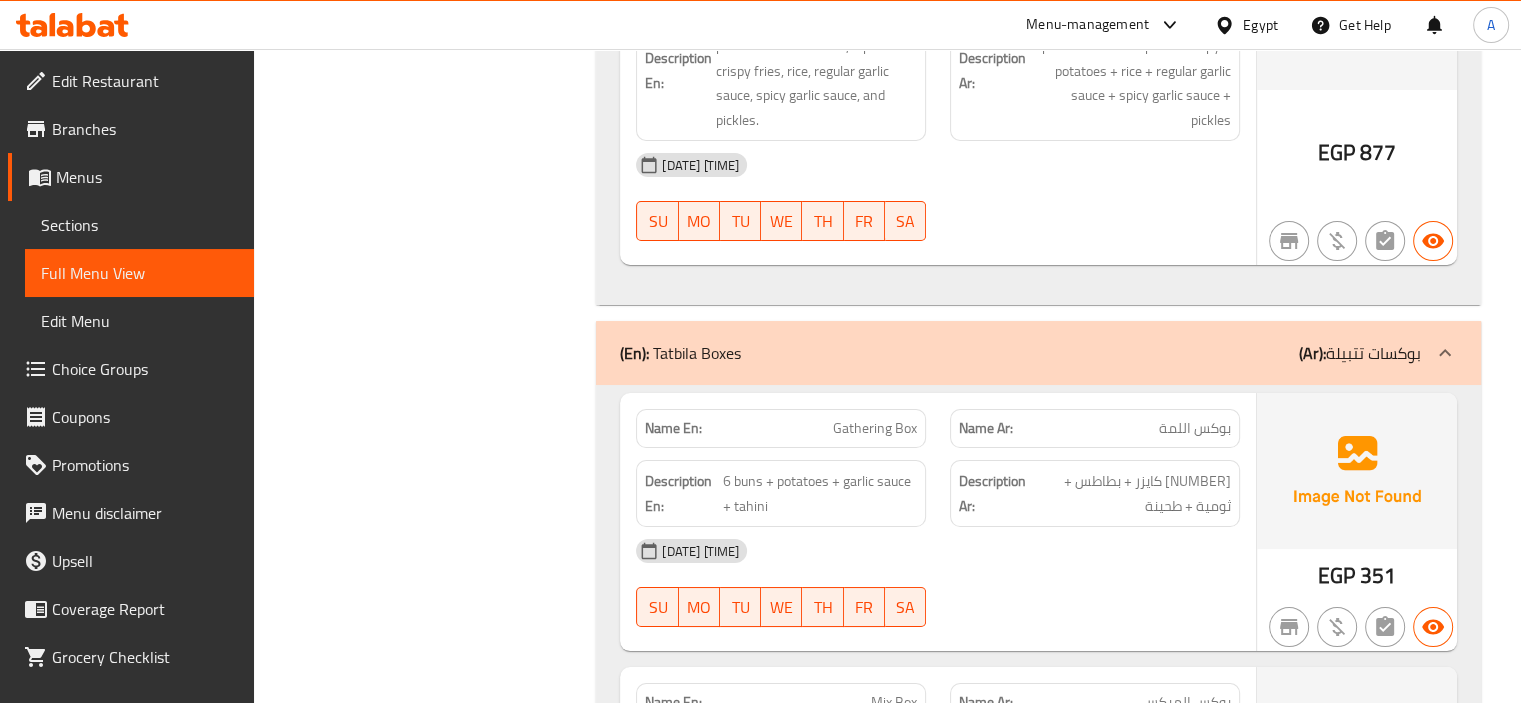 click on "Gathering Box" at bounding box center [868, -37468] 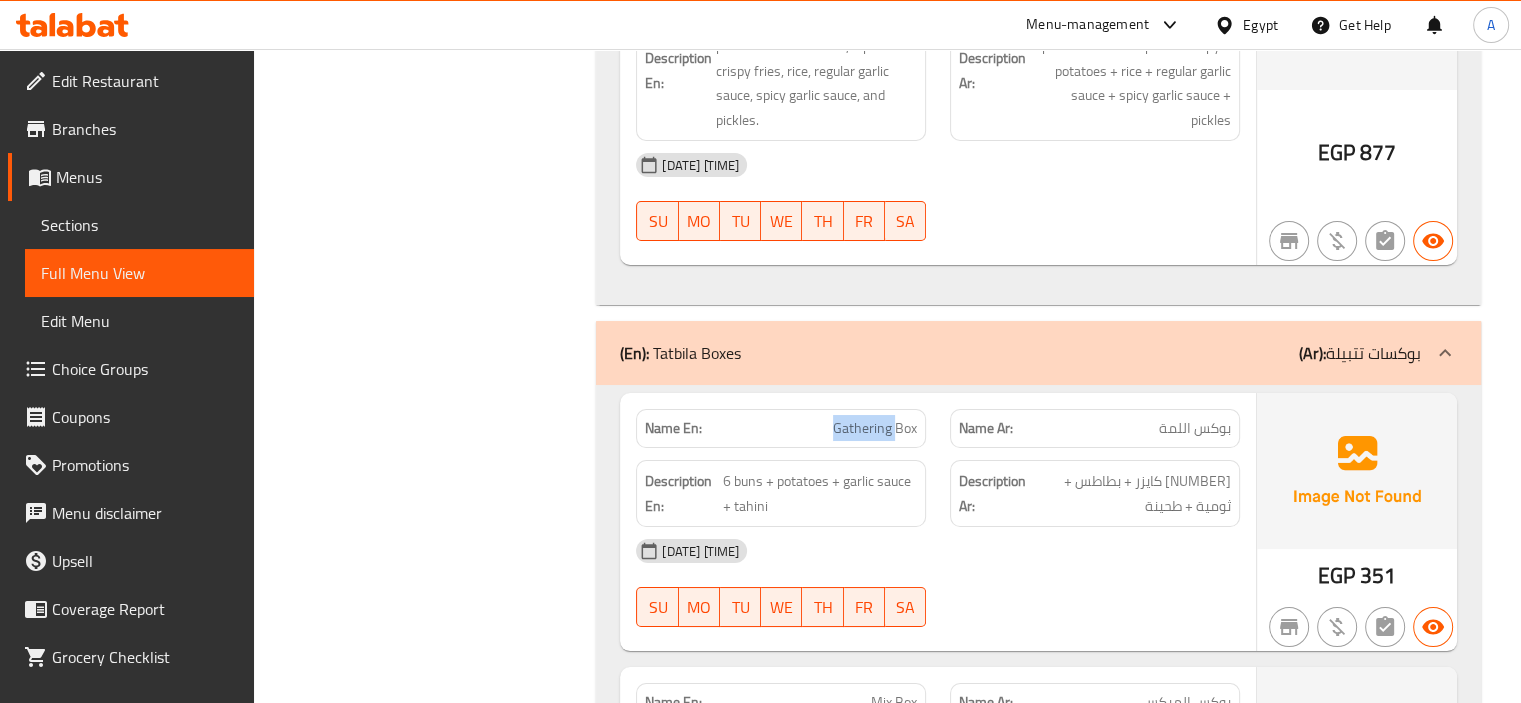 click on "Gathering Box" at bounding box center (868, -37468) 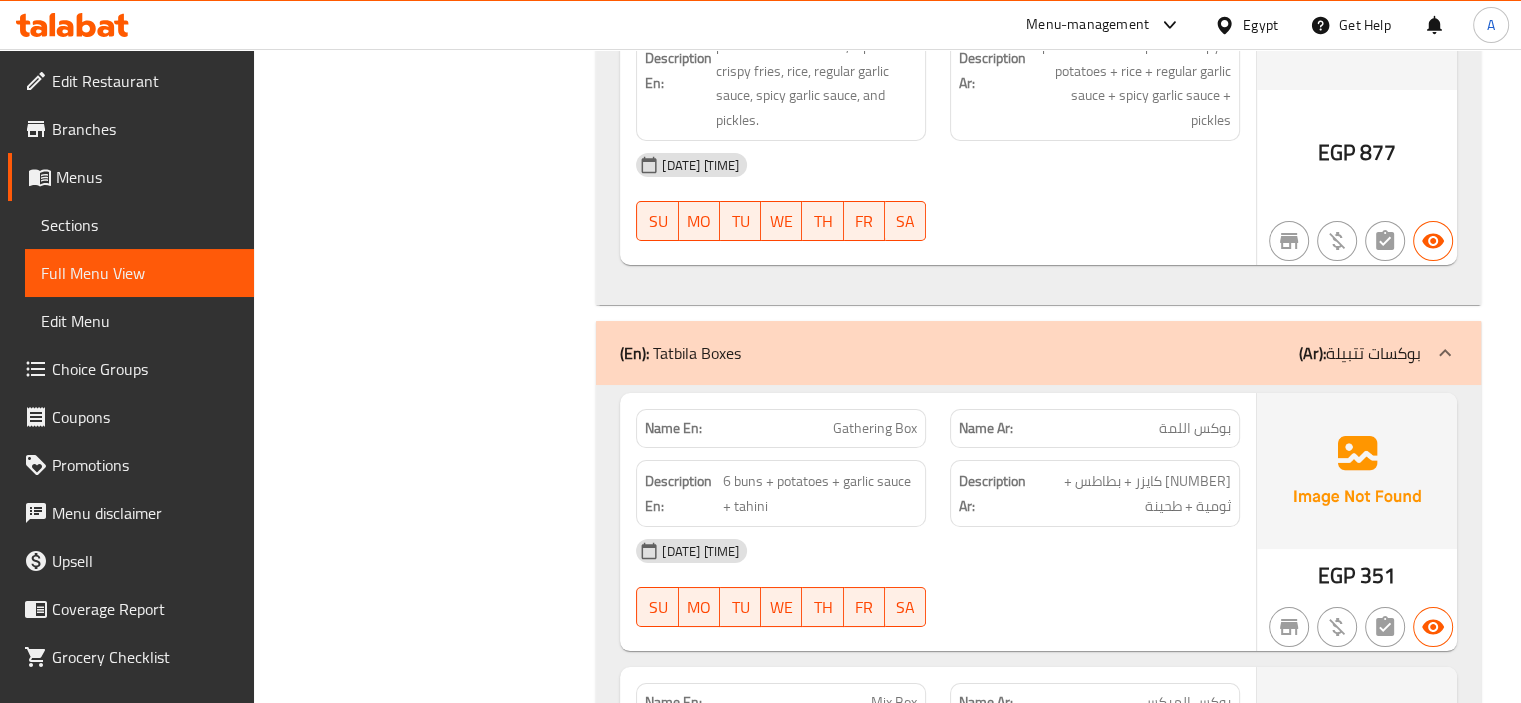 click on "بوكس اللمة" at bounding box center (1177, -37468) 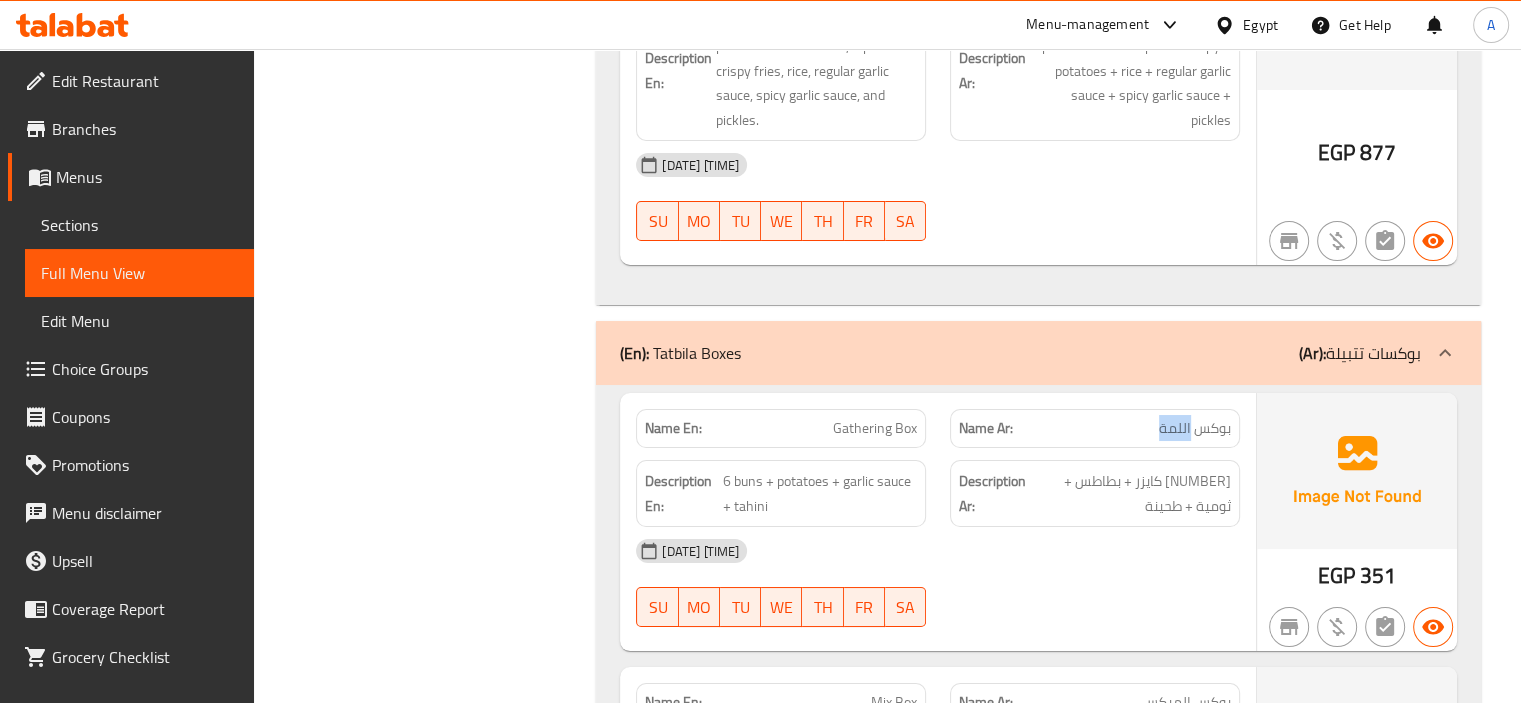 click on "بوكس اللمة" at bounding box center [1177, -37468] 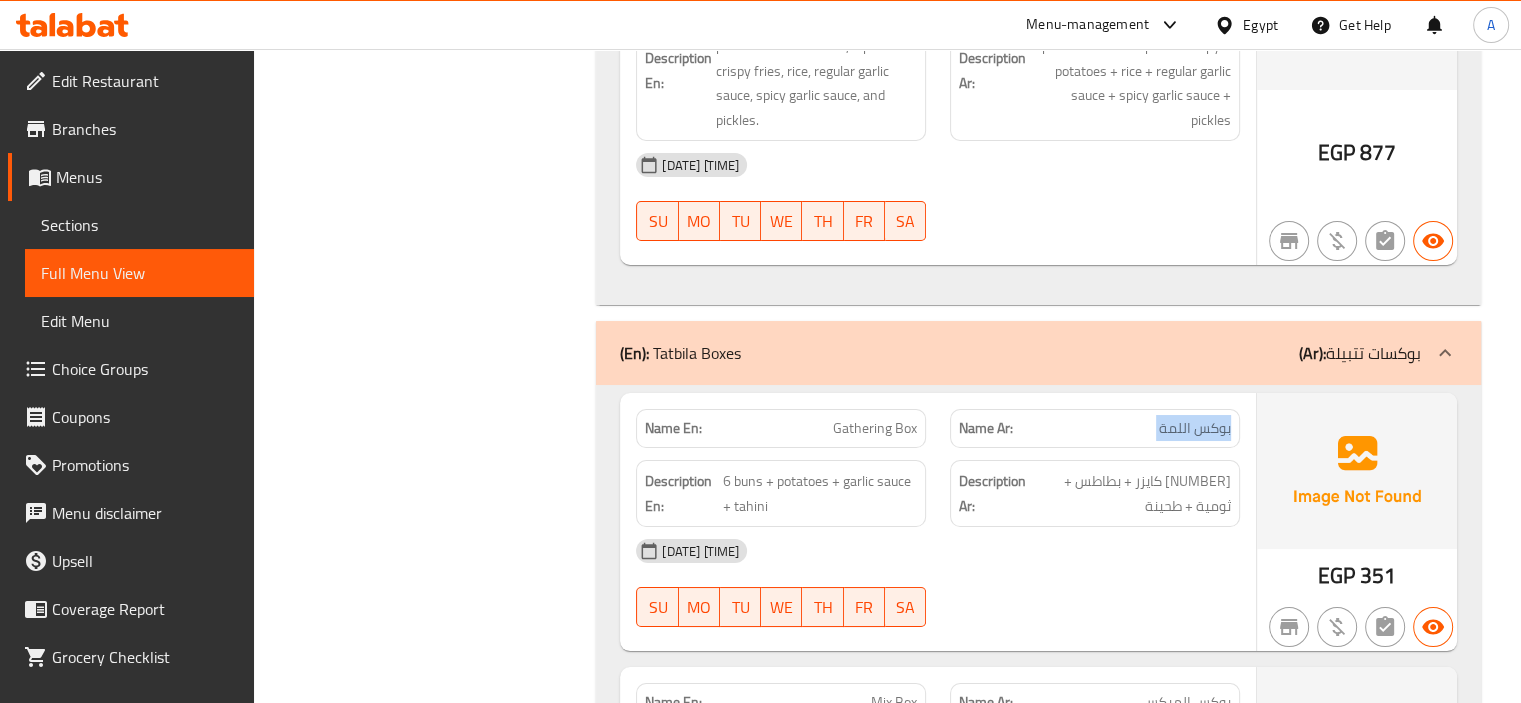click on "بوكس اللمة" at bounding box center (1177, -37468) 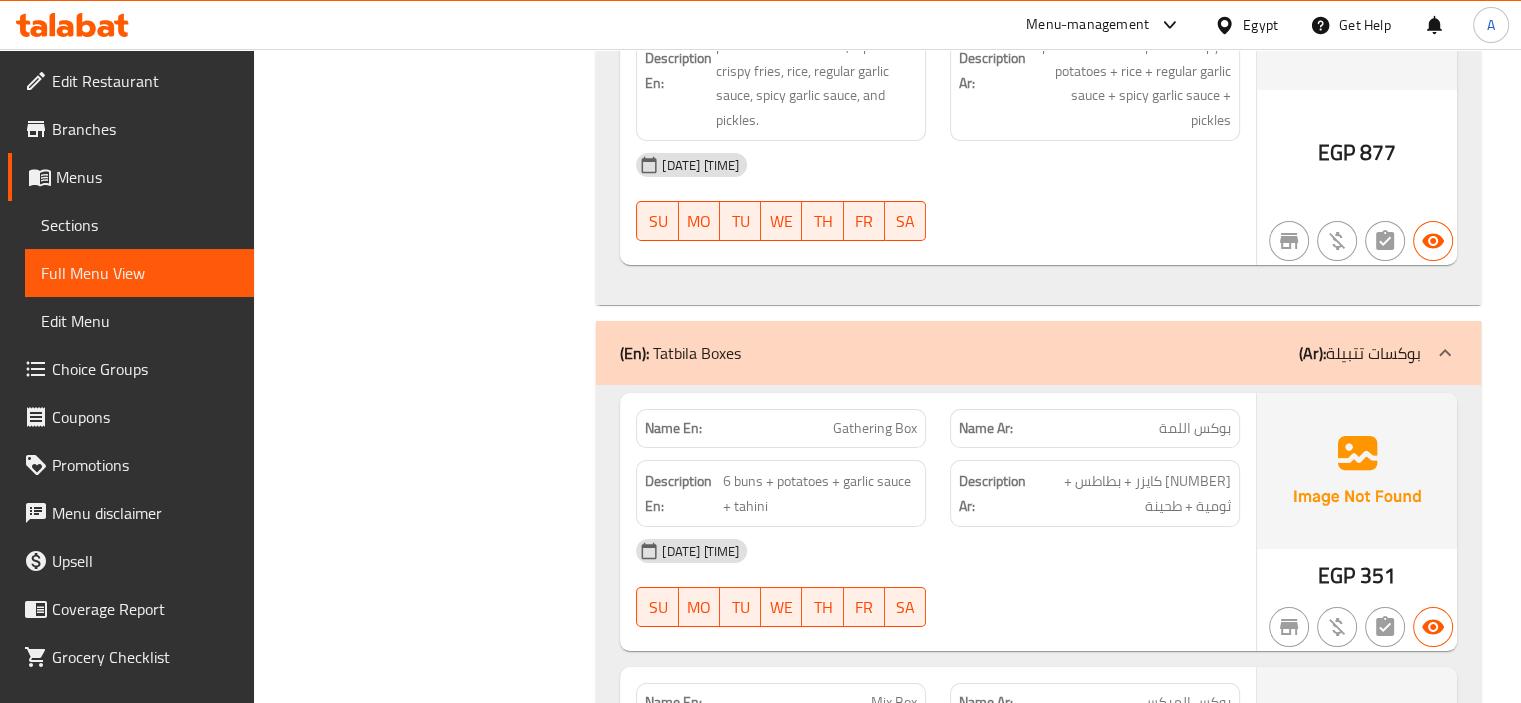 click on "Filter Branches Branches Popular filters Free items Branch specific items Has choices Upsell items Availability filters Available Not available View filters Collapse sections Collapse categories Collapse Choices" at bounding box center [433, -17808] 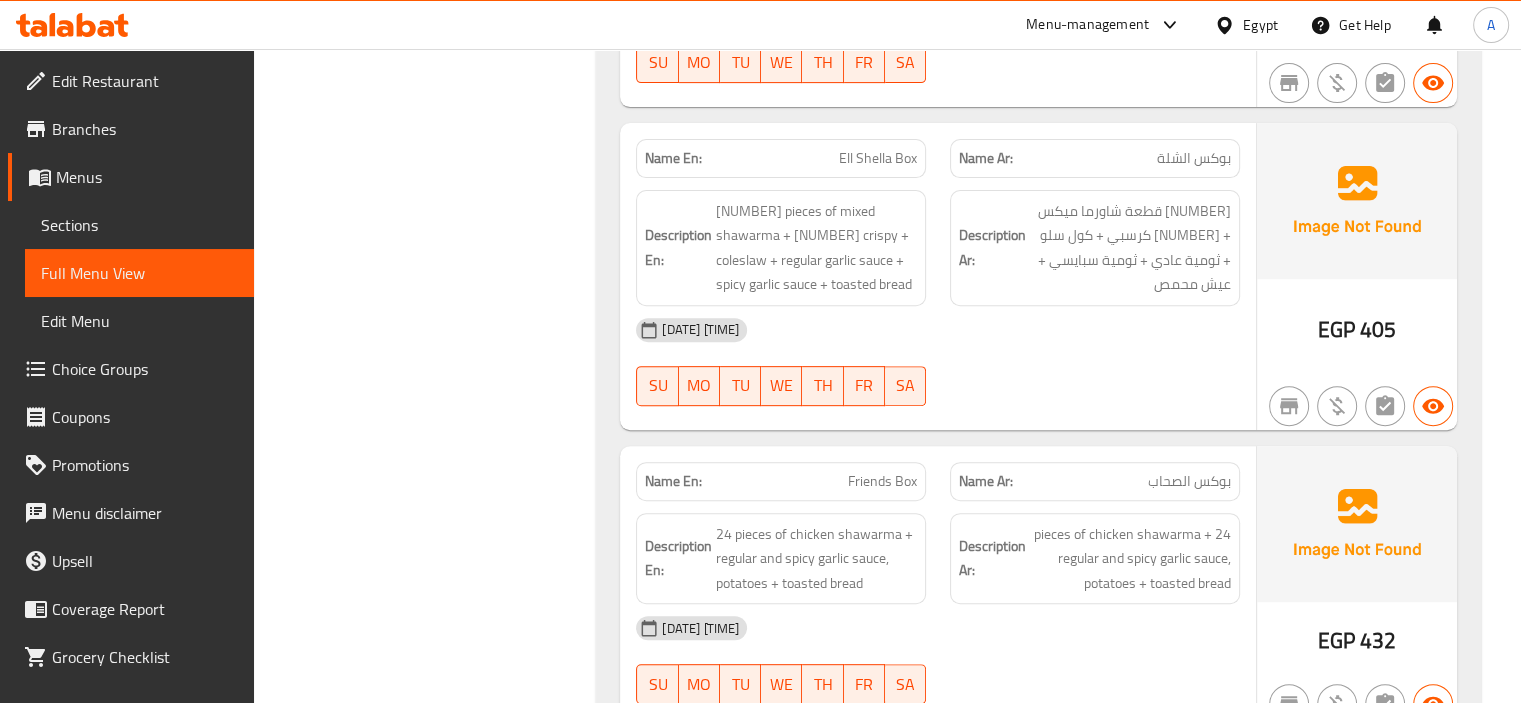 scroll, scrollTop: 38844, scrollLeft: 0, axis: vertical 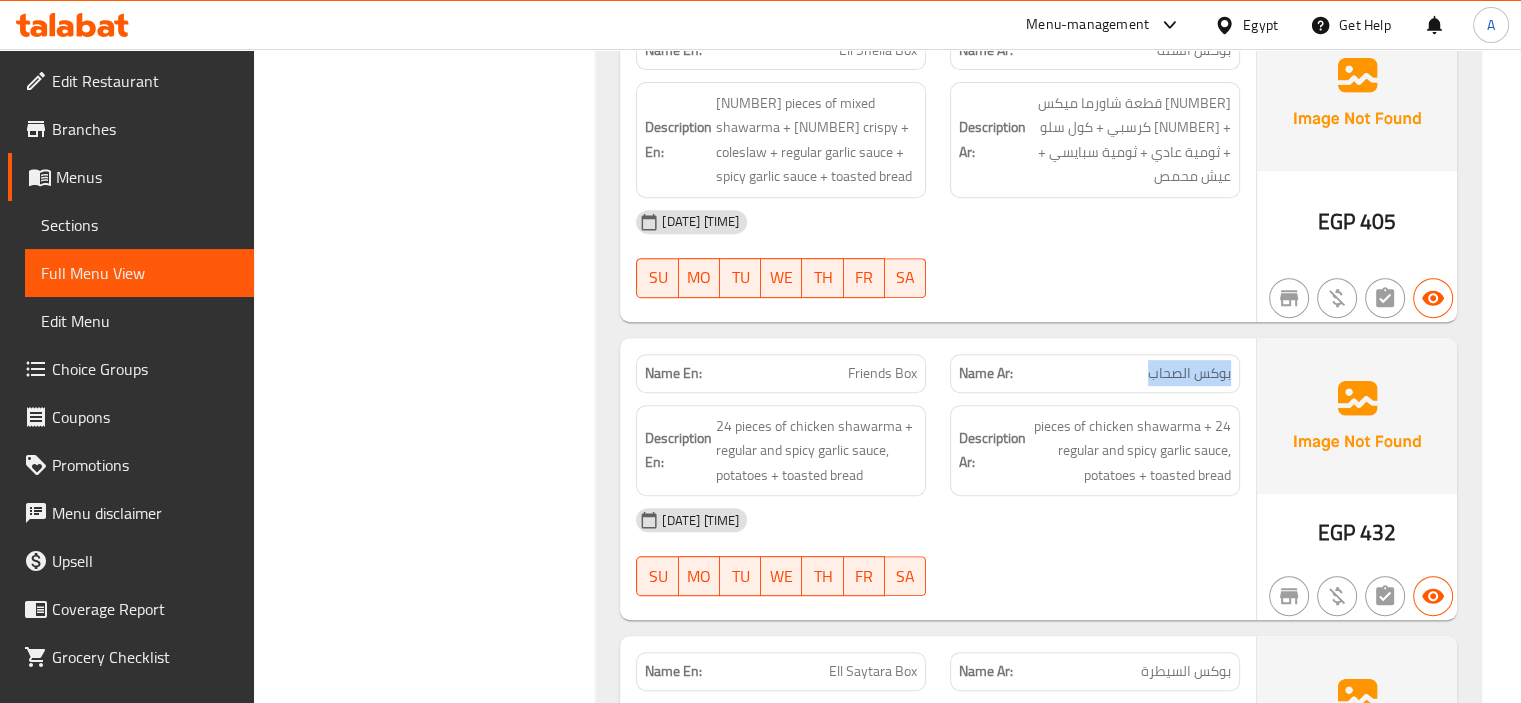 drag, startPoint x: 1151, startPoint y: 152, endPoint x: 1232, endPoint y: 157, distance: 81.154175 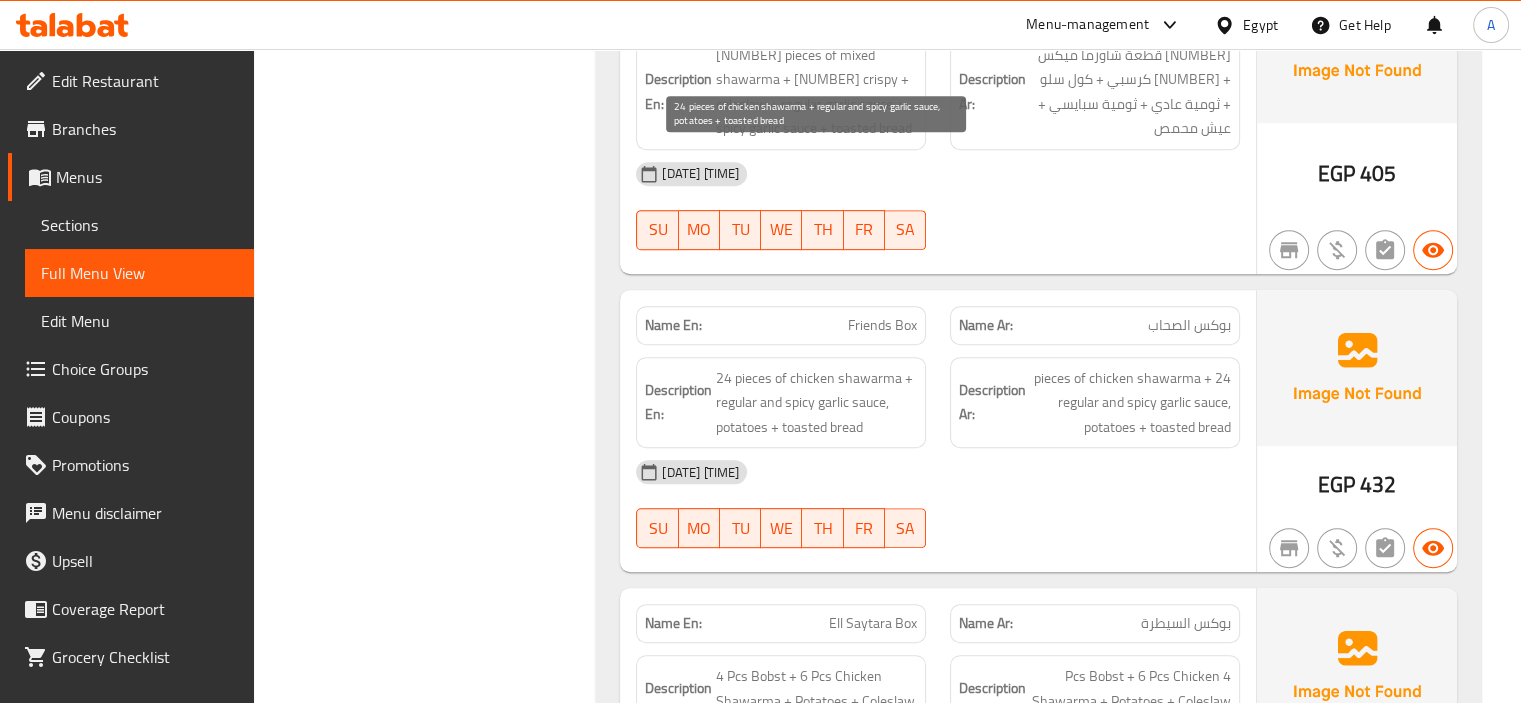 scroll, scrollTop: 38918, scrollLeft: 0, axis: vertical 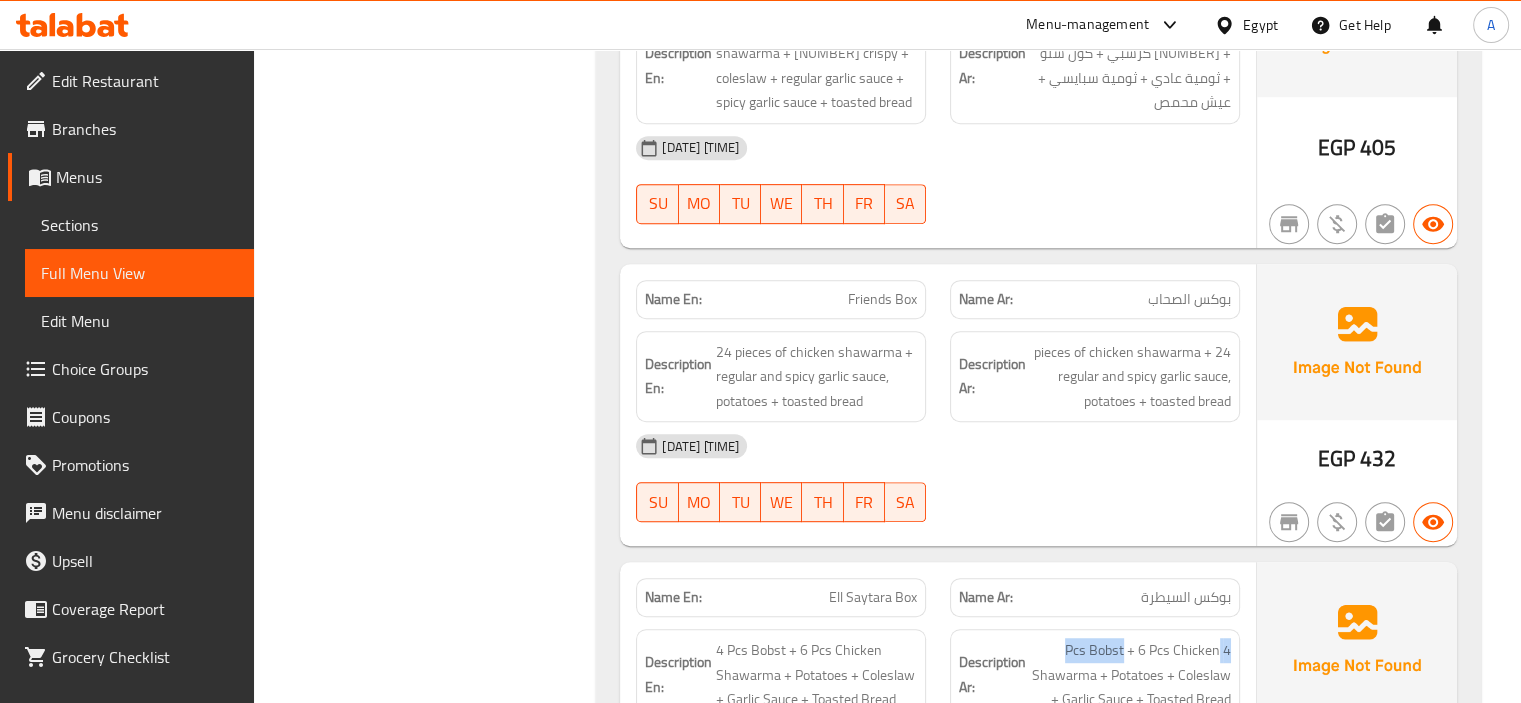 drag, startPoint x: 1152, startPoint y: 429, endPoint x: 1239, endPoint y: 424, distance: 87.14356 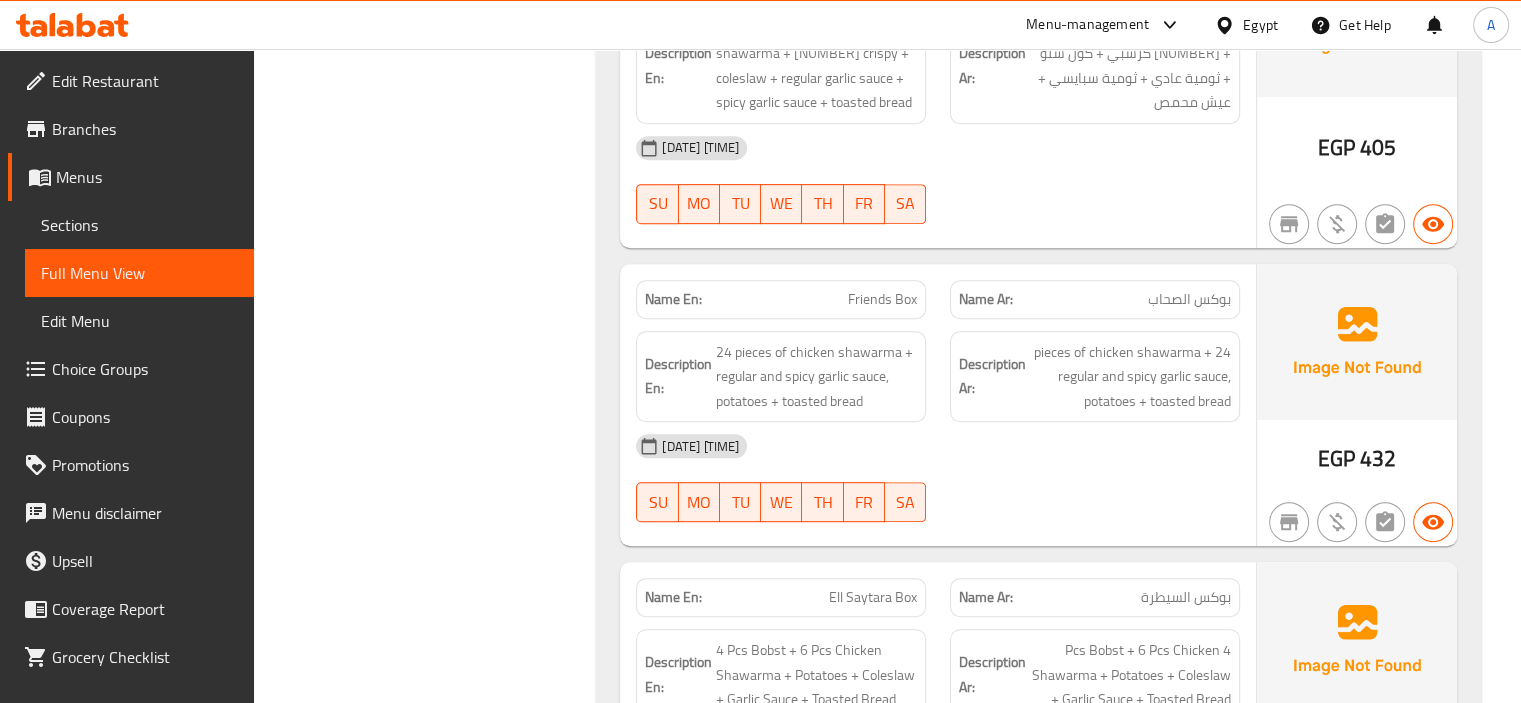 click on "Filter Branches Branches Popular filters Free items Branch specific items Has choices Upsell items Availability filters Available Not available View filters Collapse sections Collapse categories Collapse Choices" at bounding box center [433, -18882] 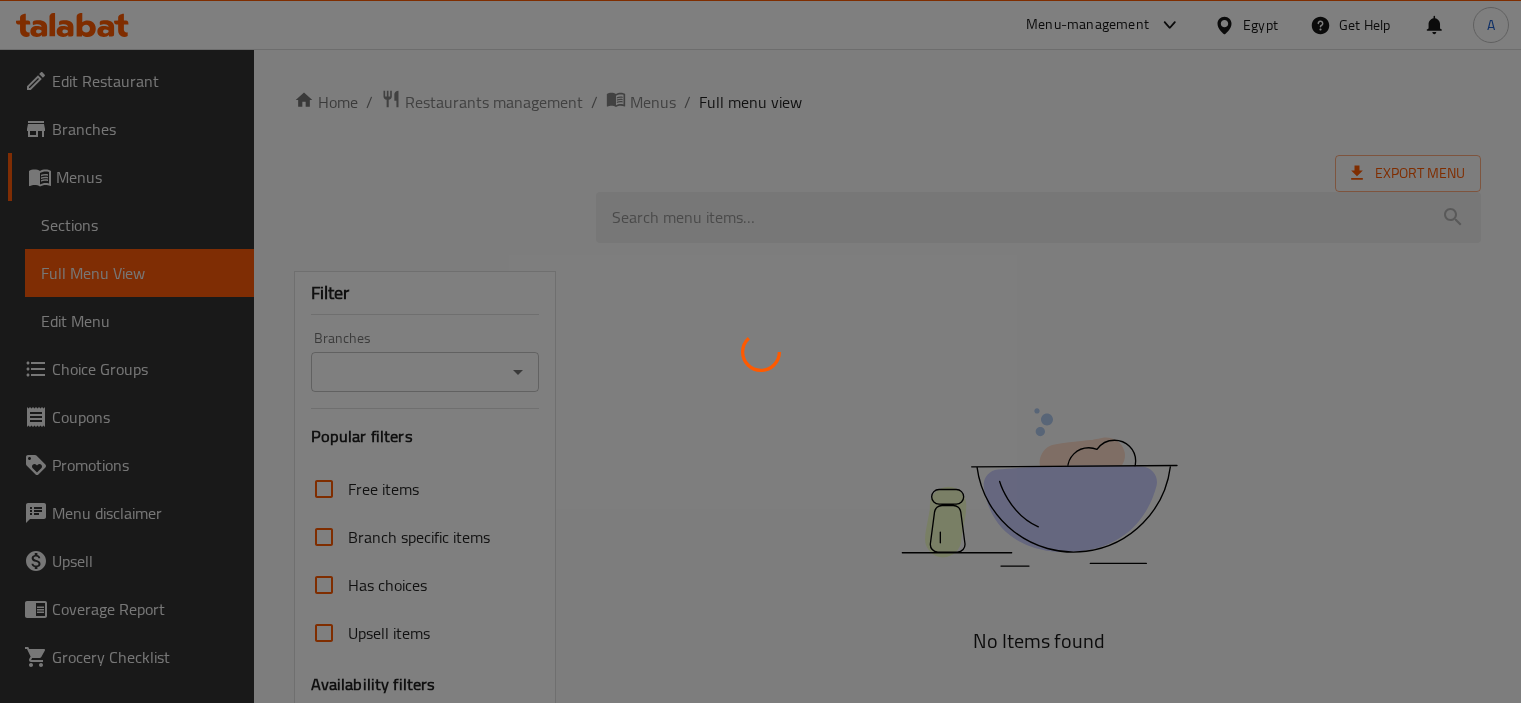 scroll, scrollTop: 0, scrollLeft: 0, axis: both 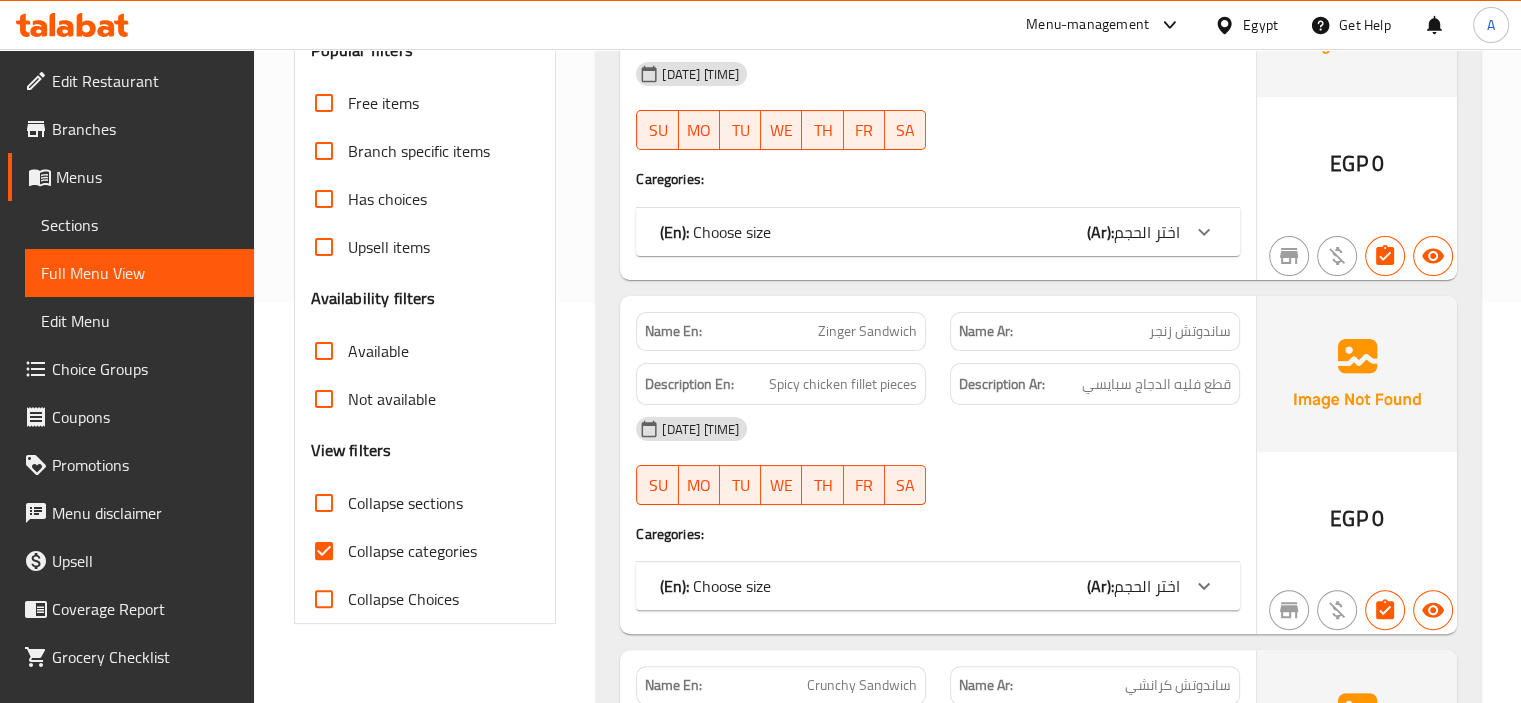click on "Collapse categories" at bounding box center (412, 551) 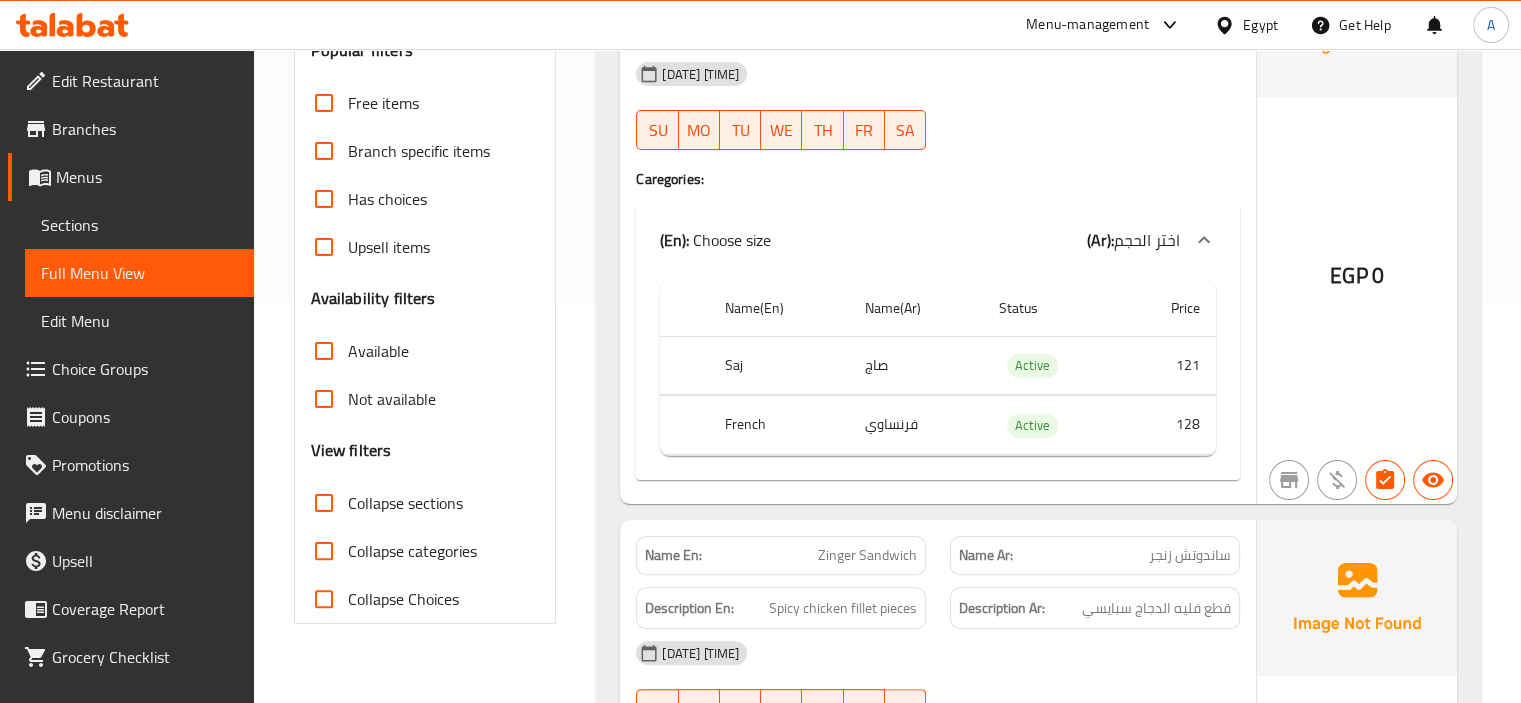 scroll, scrollTop: 0, scrollLeft: 0, axis: both 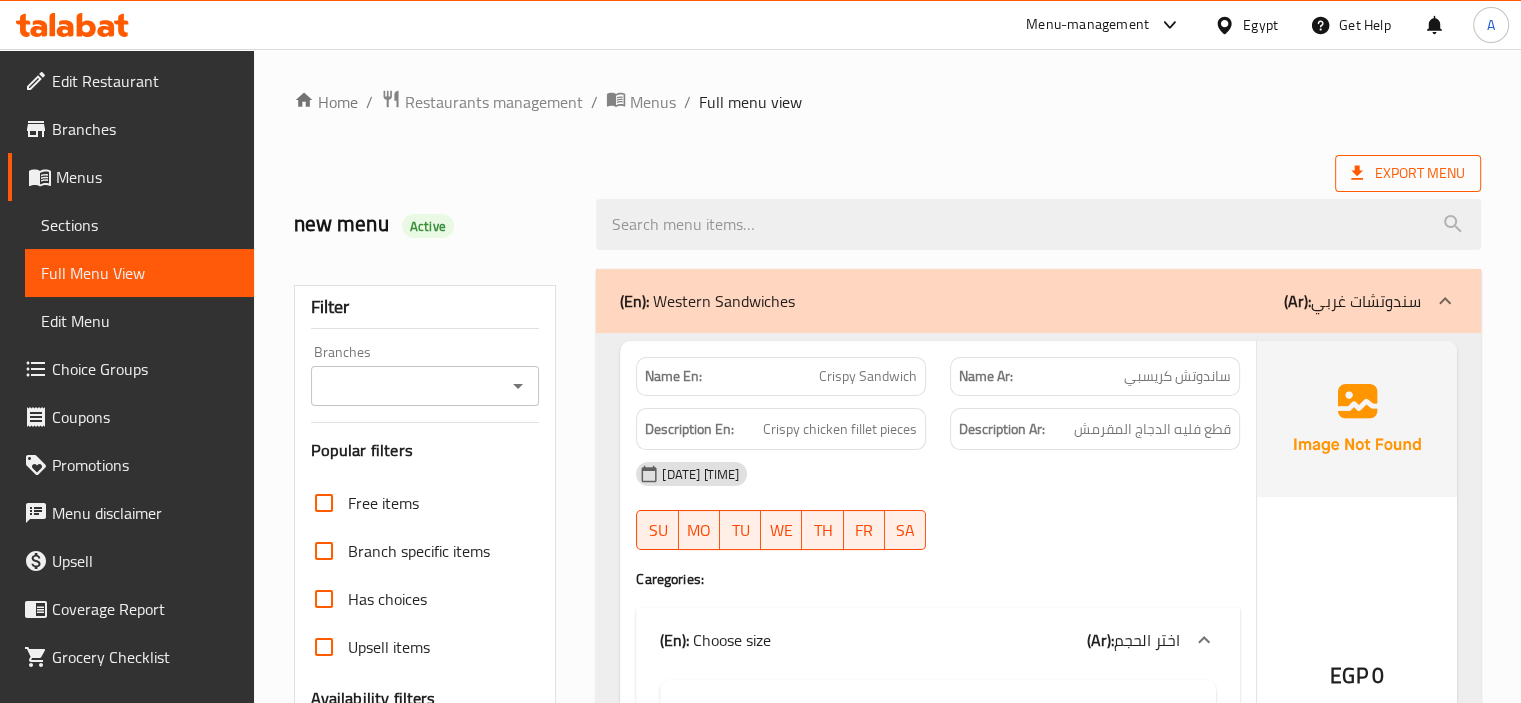 click on "Export Menu" at bounding box center [1408, 173] 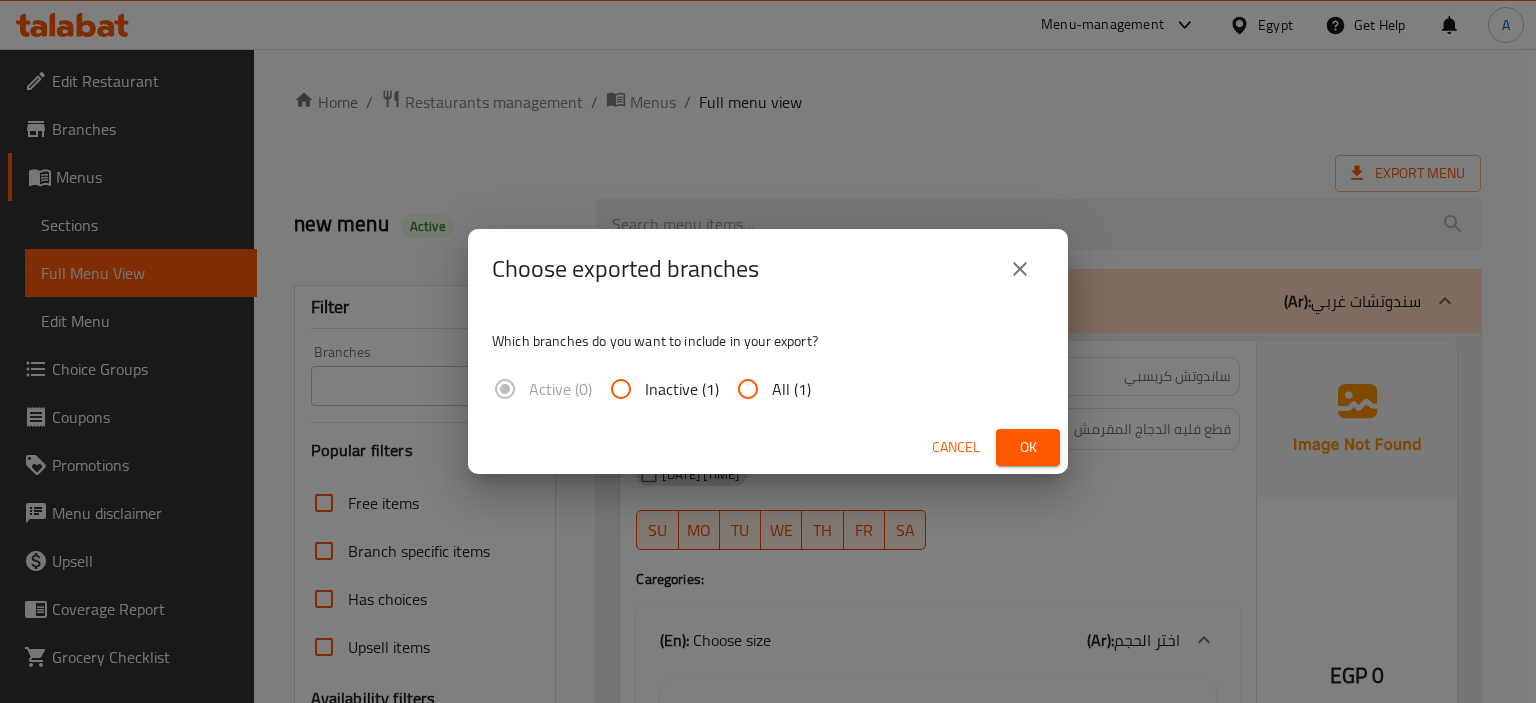 click on "All (1)" at bounding box center (748, 389) 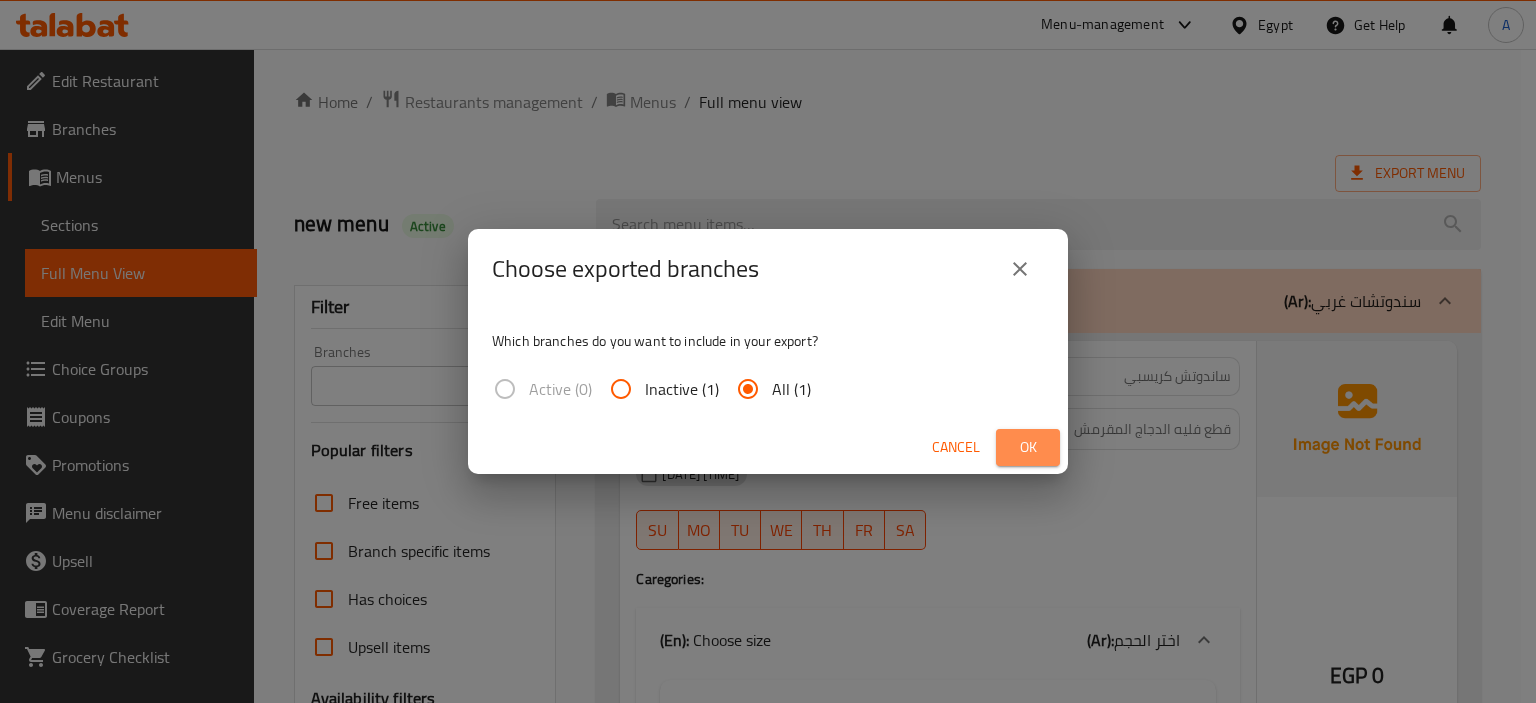 click on "Ok" at bounding box center [1028, 447] 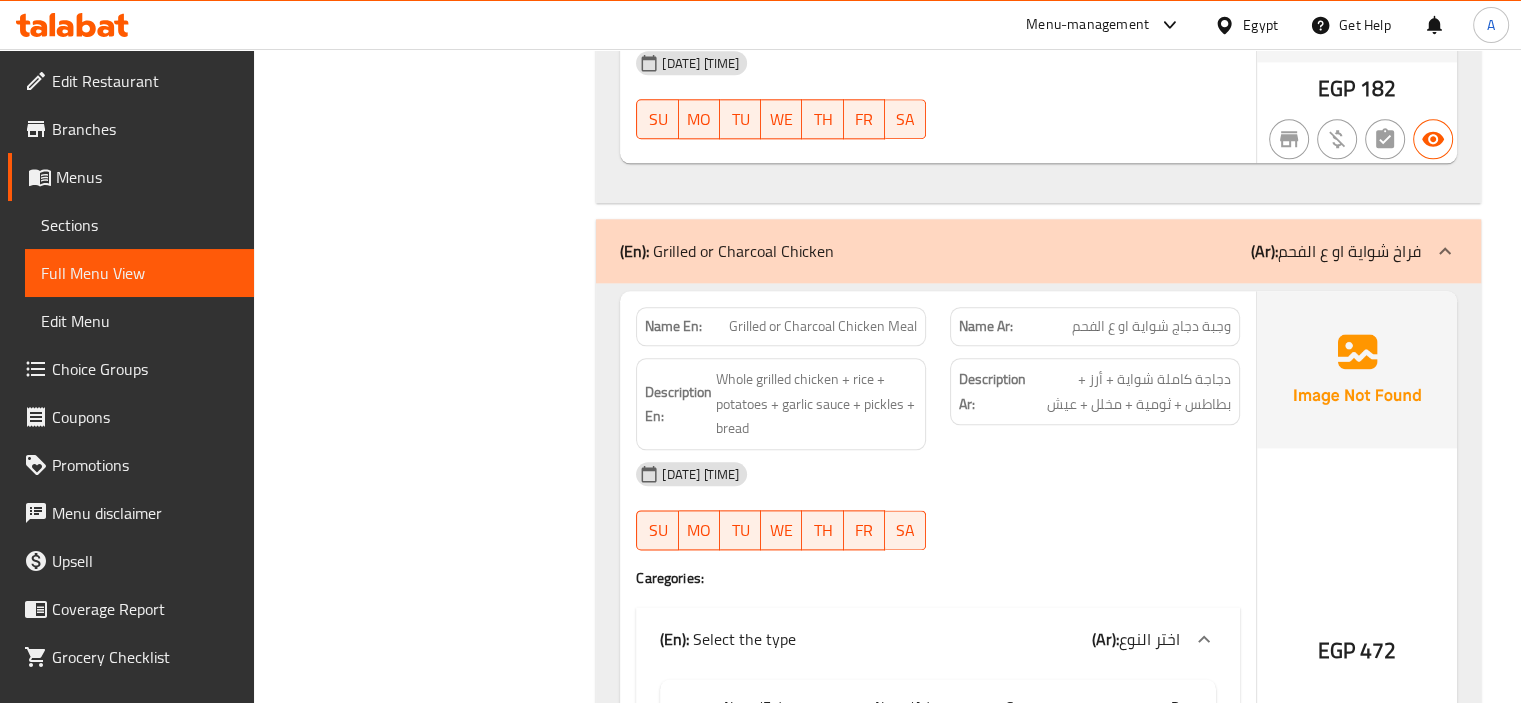scroll, scrollTop: 25192, scrollLeft: 0, axis: vertical 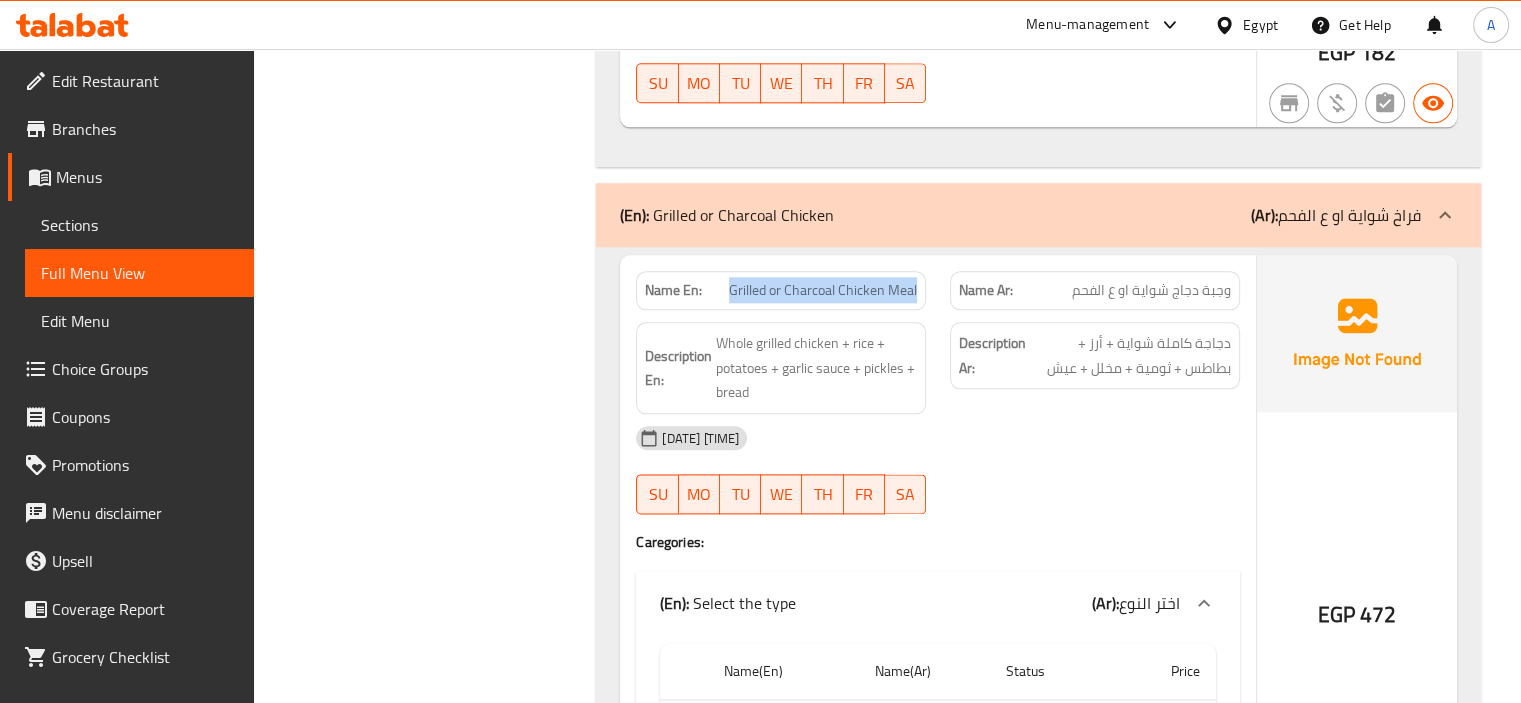 drag, startPoint x: 729, startPoint y: 249, endPoint x: 928, endPoint y: 258, distance: 199.20341 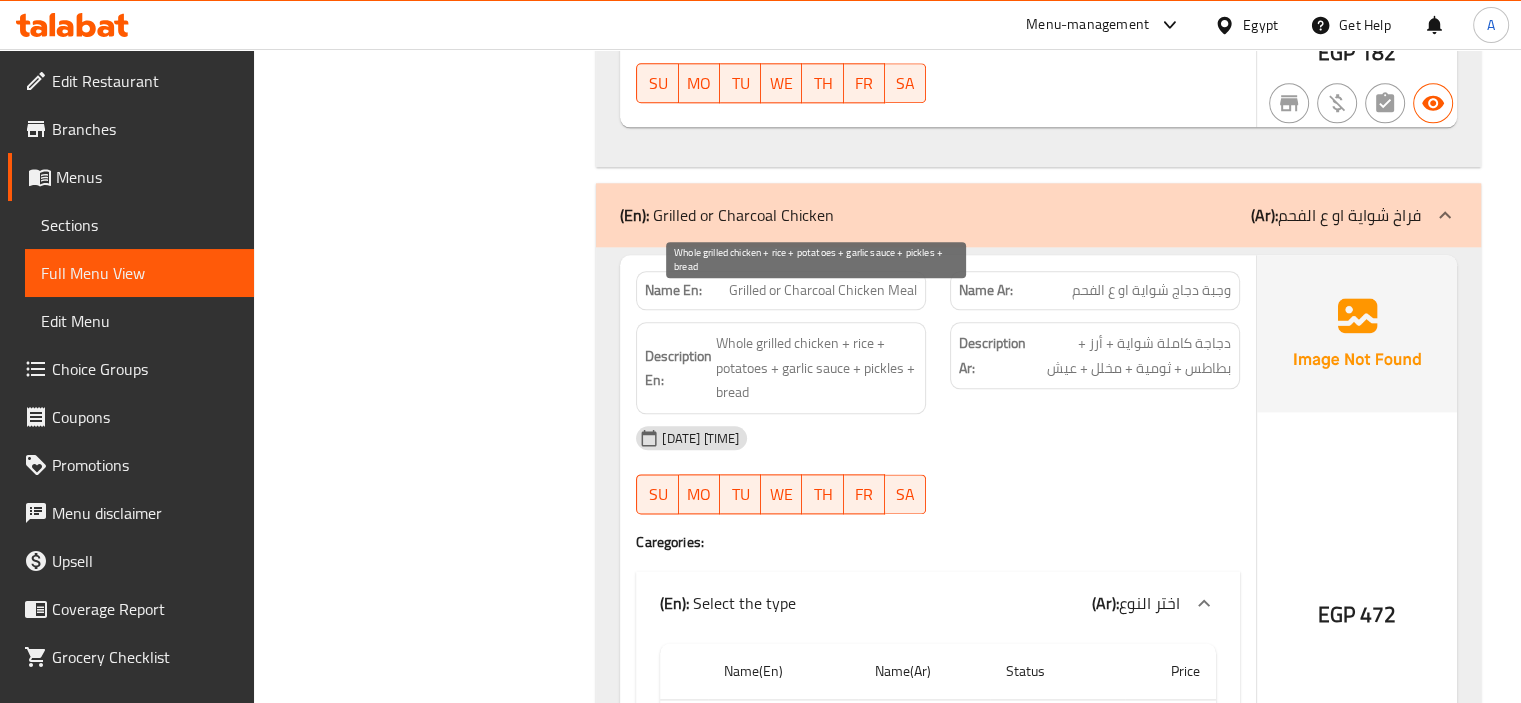 click on "Whole grilled chicken + rice + potatoes + garlic sauce + pickles + bread" at bounding box center (816, 368) 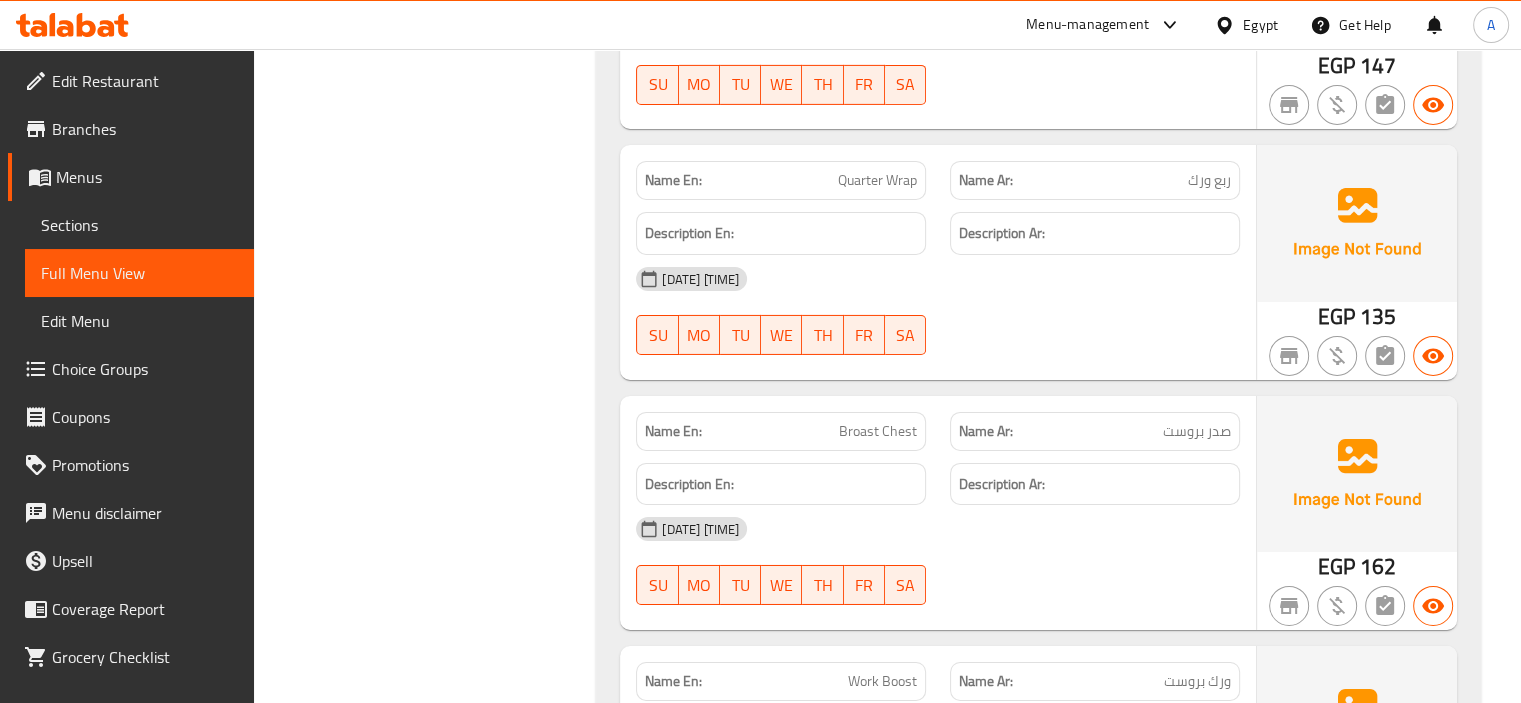 scroll, scrollTop: 29734, scrollLeft: 0, axis: vertical 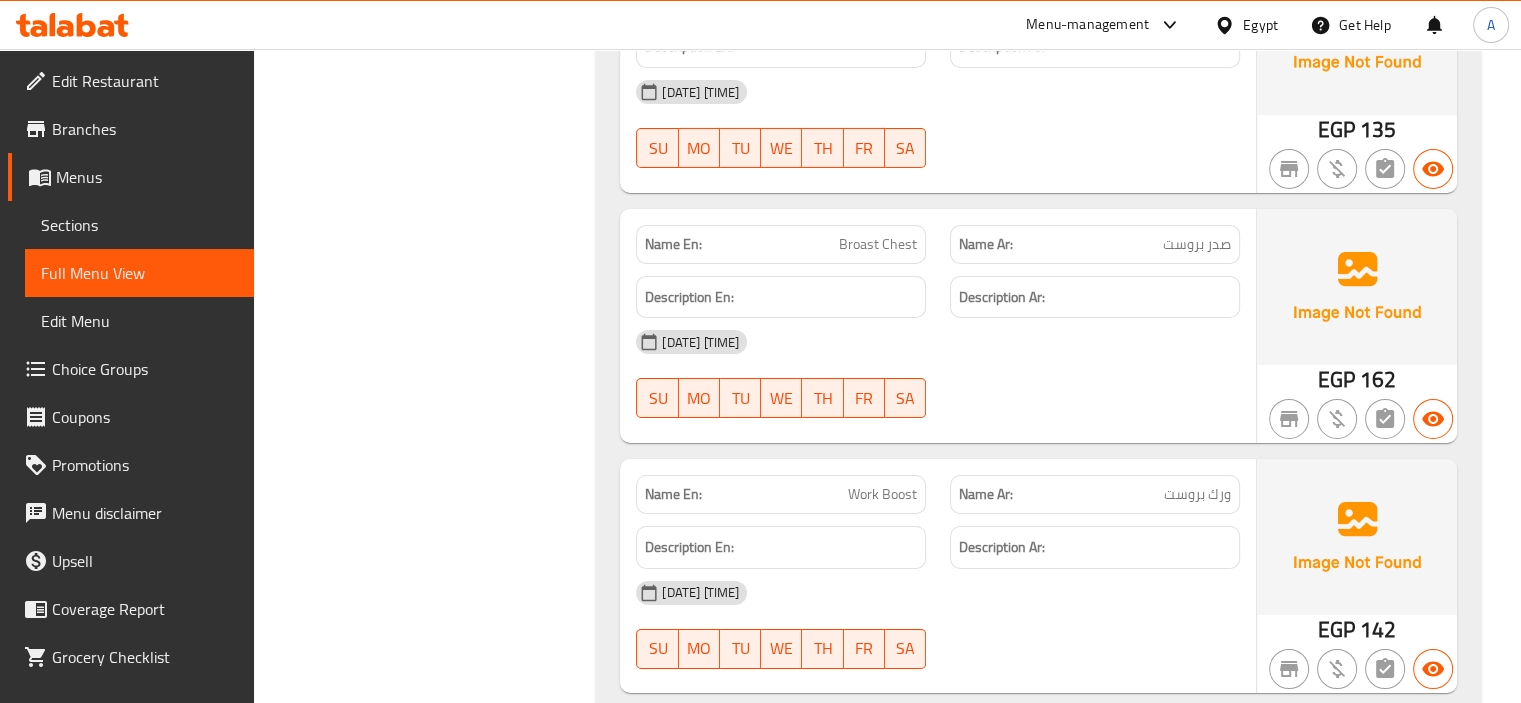 click on "[DATE] [TIME]" at bounding box center (938, -27474) 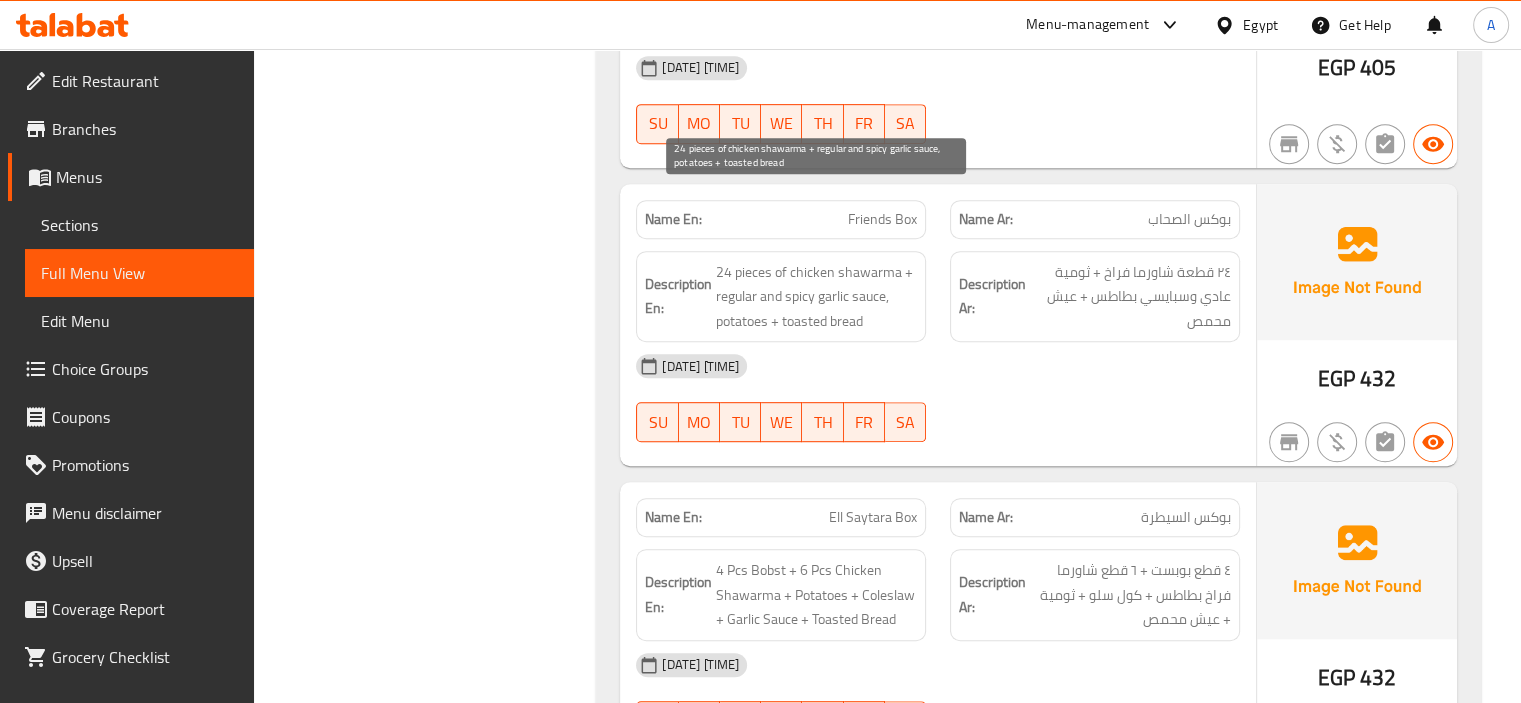 scroll, scrollTop: 31487, scrollLeft: 0, axis: vertical 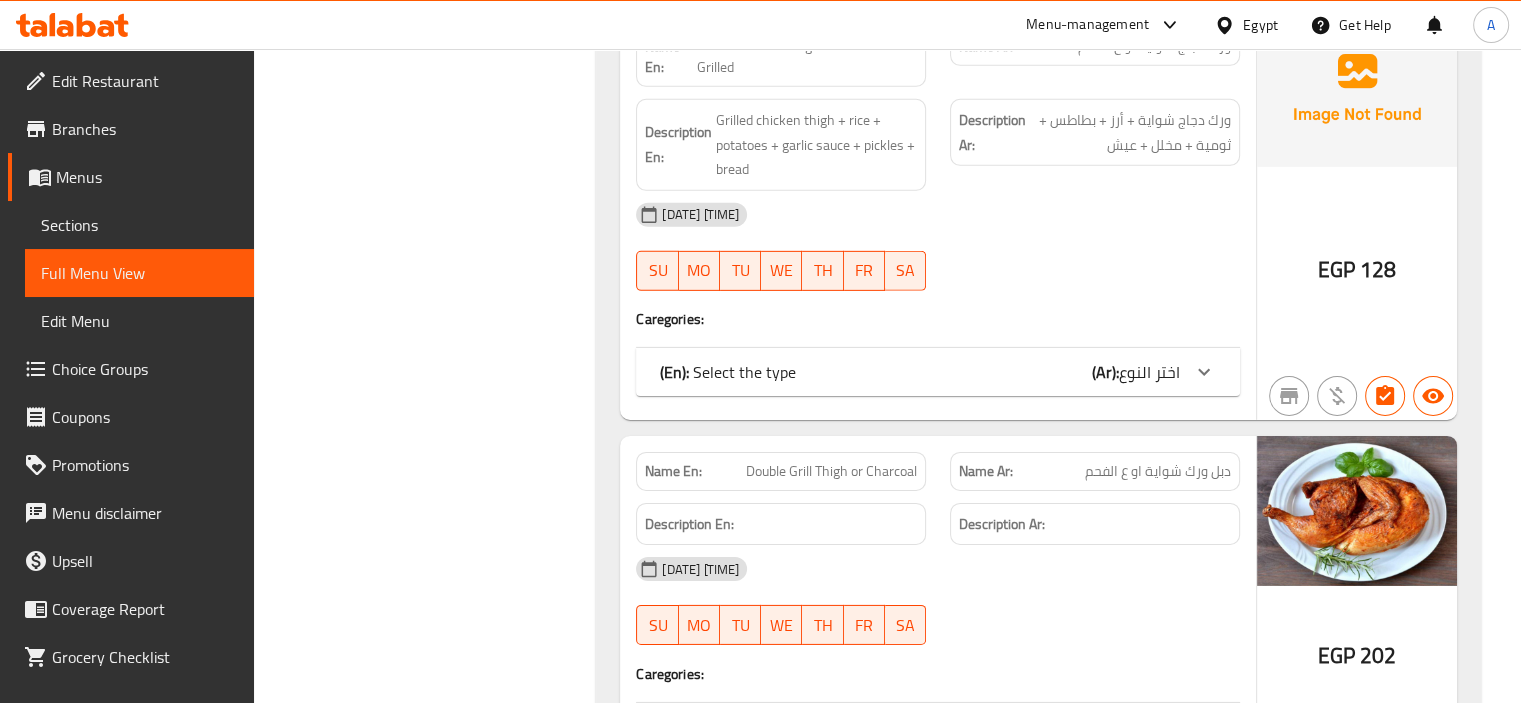 drag, startPoint x: 697, startPoint y: 551, endPoint x: 449, endPoint y: 363, distance: 311.2041 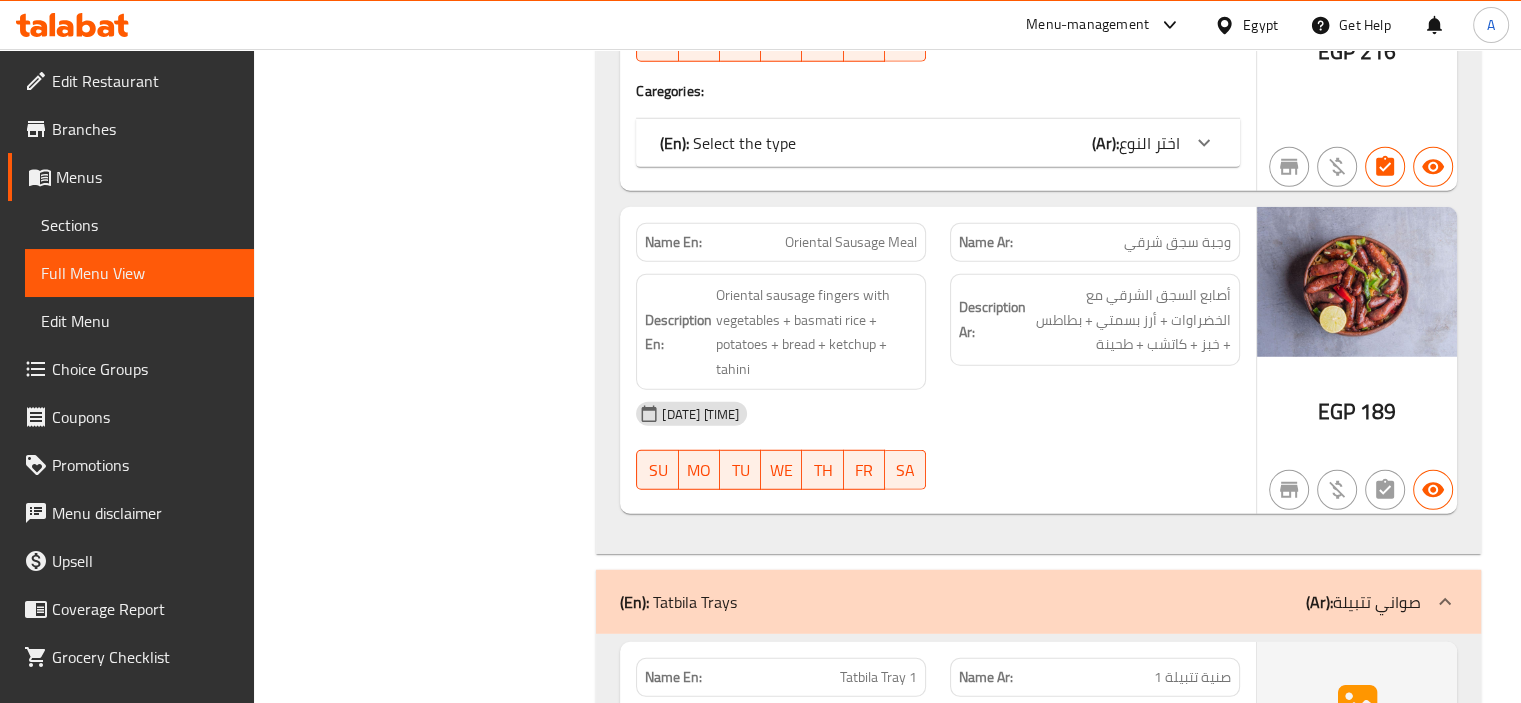 scroll, scrollTop: 27987, scrollLeft: 0, axis: vertical 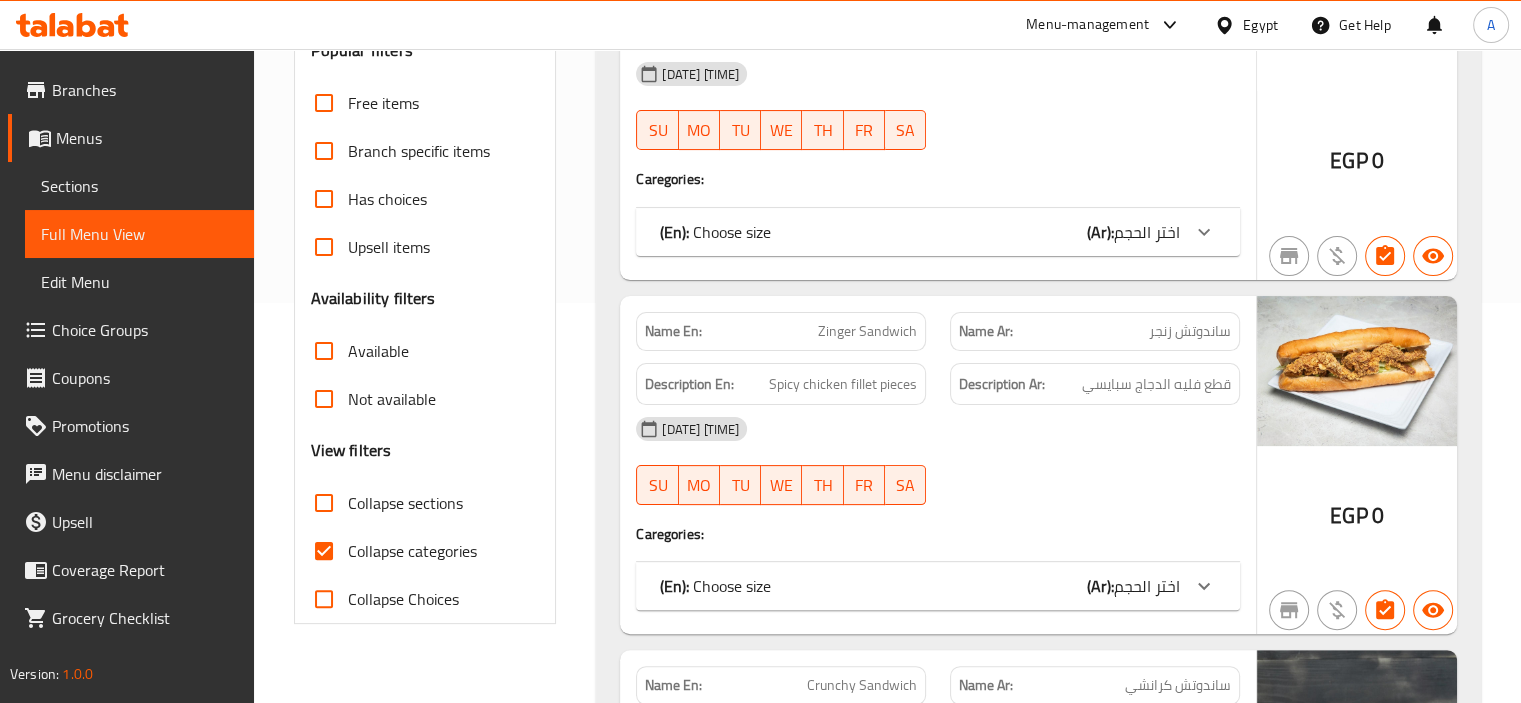 click on "Collapse categories" at bounding box center [412, 551] 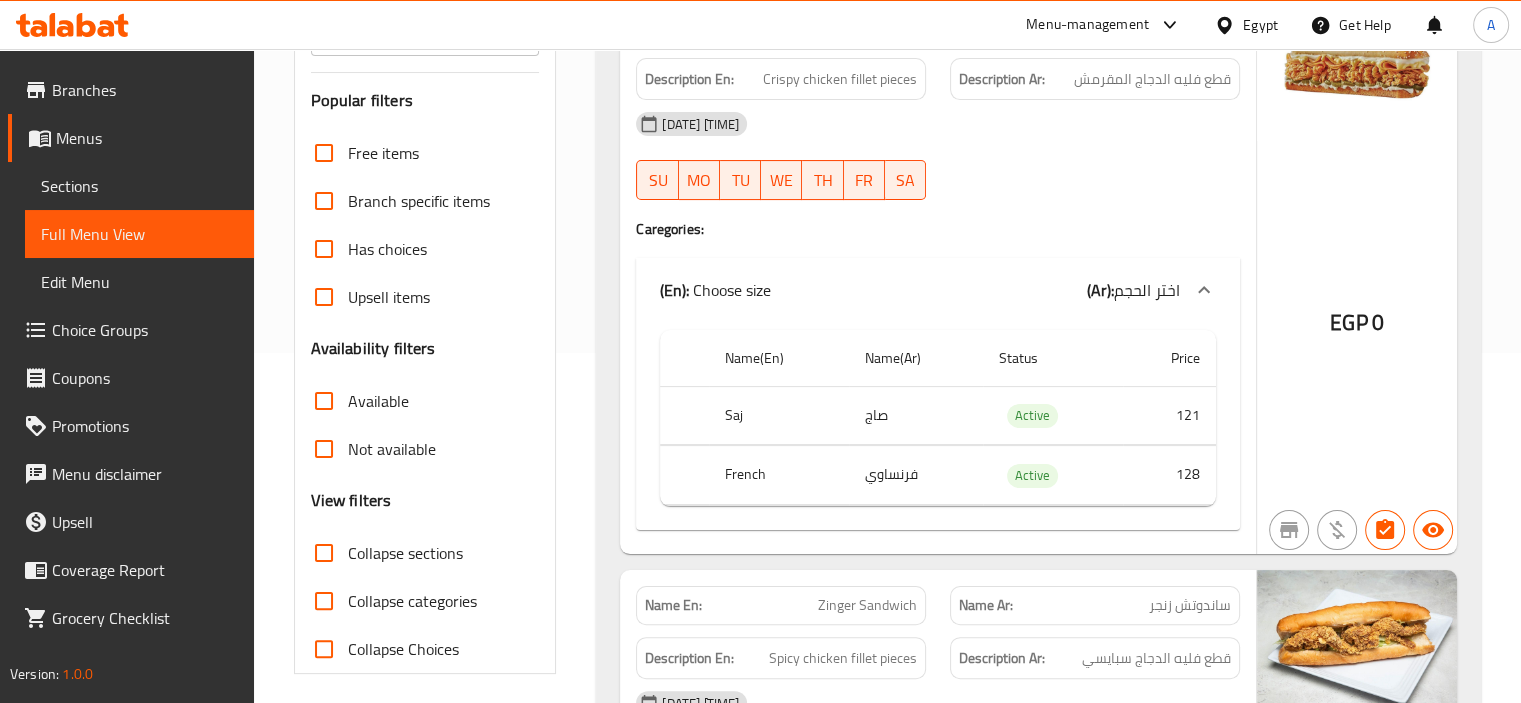 scroll, scrollTop: 0, scrollLeft: 0, axis: both 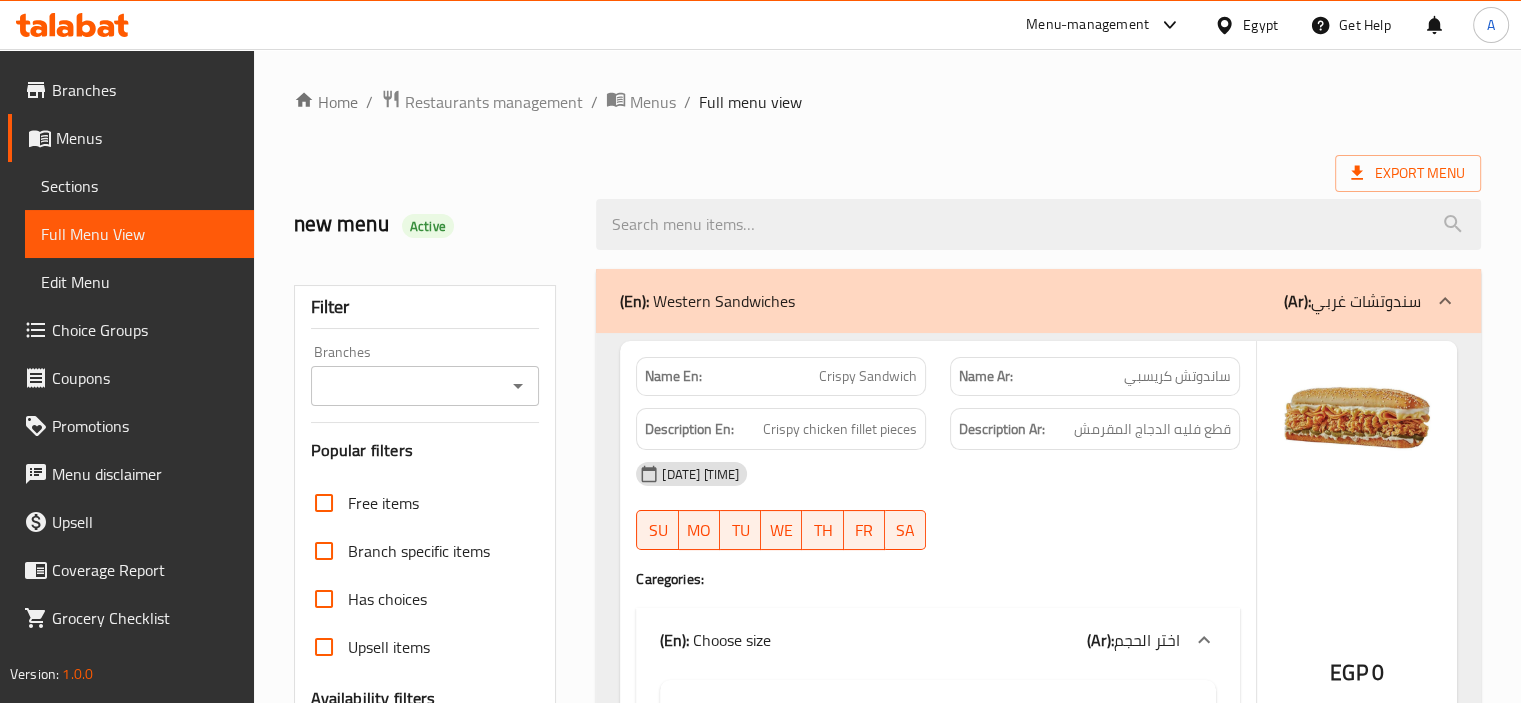 click on "Home / Restaurants management / Menus / Full menu view Export Menu new menu   Active Filter Branches Branches Popular filters Free items Branch specific items Has choices Upsell items Availability filters Available Not available View filters Collapse sections Collapse categories Collapse Choices (En):   Western Sandwiches (Ar): سندوتشات غربي Name En: Crispy Sandwich  Name Ar: ساندوتش كريسبي Description En: Crispy chicken fillet pieces Description Ar: قطع فليه الدجاج المقرمش 07-08-2025 05:55 AM SU MO TU WE TH FR SA Caregories: (En):   Choose size (Ar): اختر الحجم Name(En) Name(Ar) Status Price Saj صاج Active 121 French فرنساوي Active 128 EGP 0 Name En: Zinger Sandwich Name Ar: ساندوتش زنجر Description En: Spicy chicken fillet pieces Description Ar: قطع فليه الدجاج سبايسي 07-08-2025 05:55 AM SU MO TU WE TH FR SA Caregories: (En):   Choose size (Ar): اختر الحجم Name(En) Name(Ar) Status Price Saj صاج Active 0" at bounding box center (887, 19859) 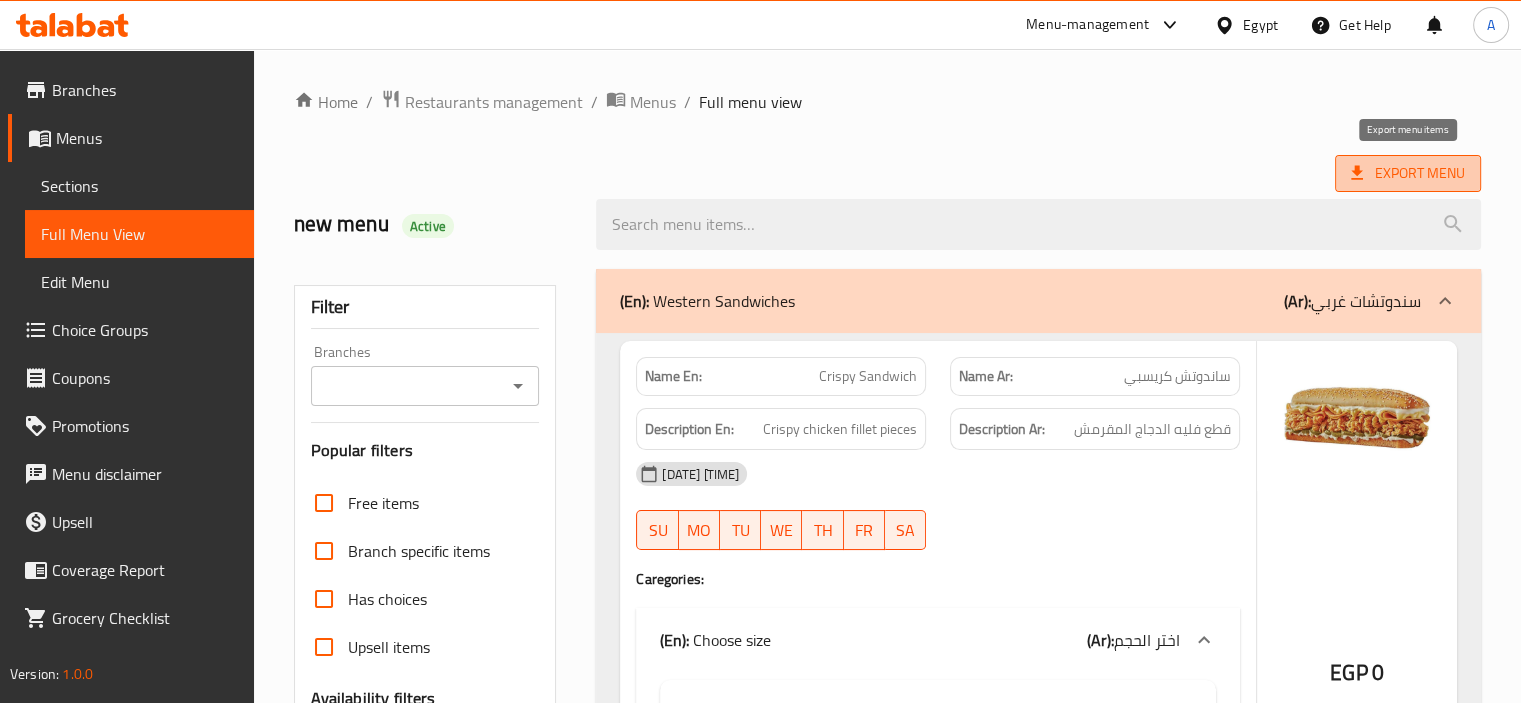 click on "Export Menu" at bounding box center (1408, 173) 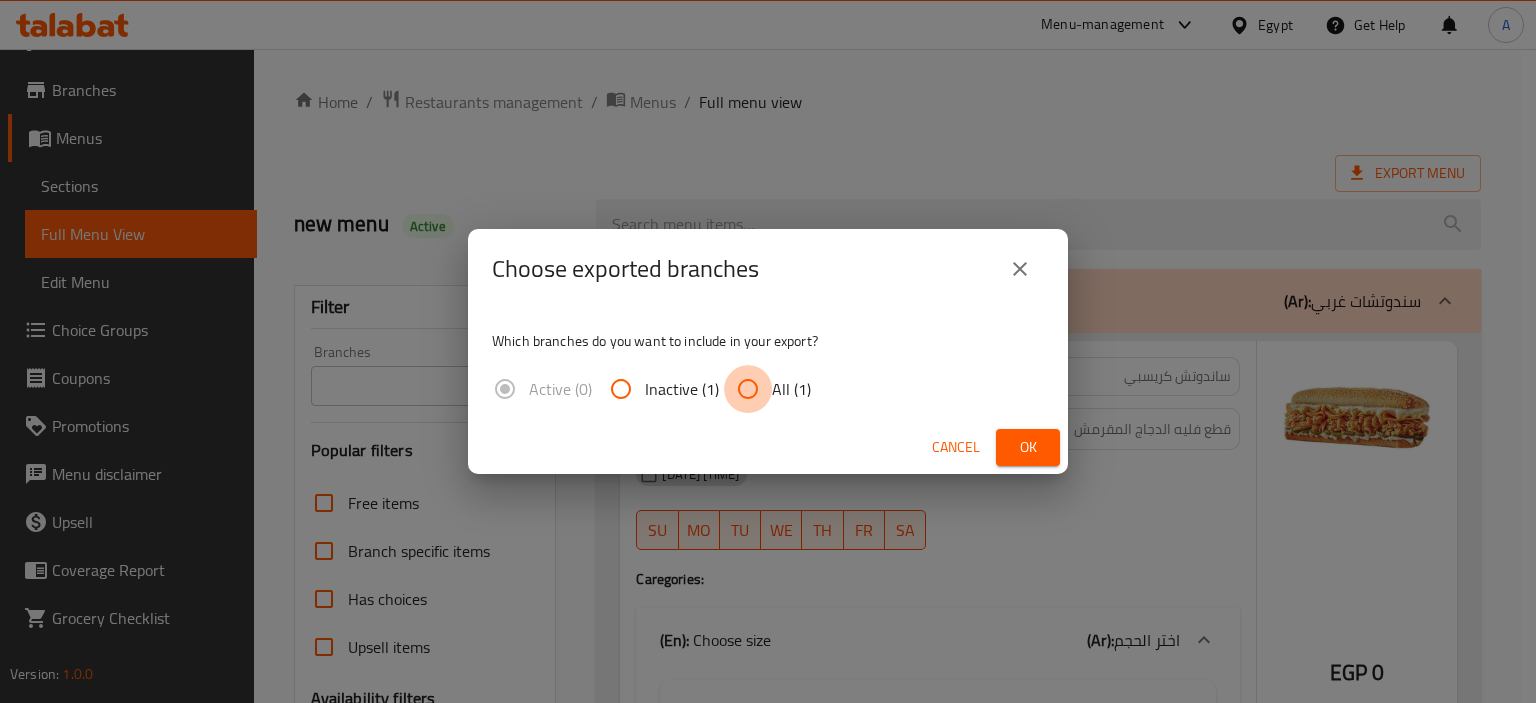 click on "All (1)" at bounding box center [748, 389] 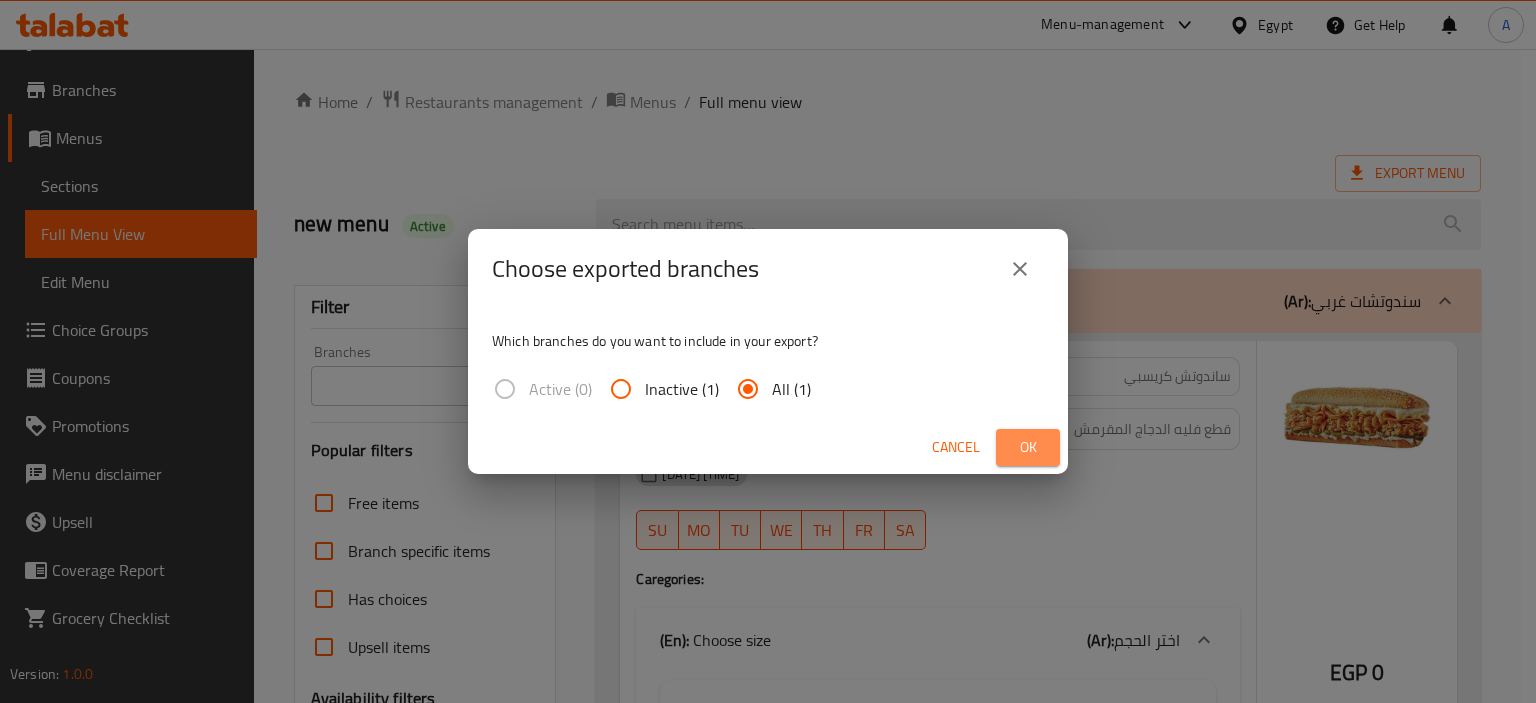 click on "Ok" at bounding box center [1028, 447] 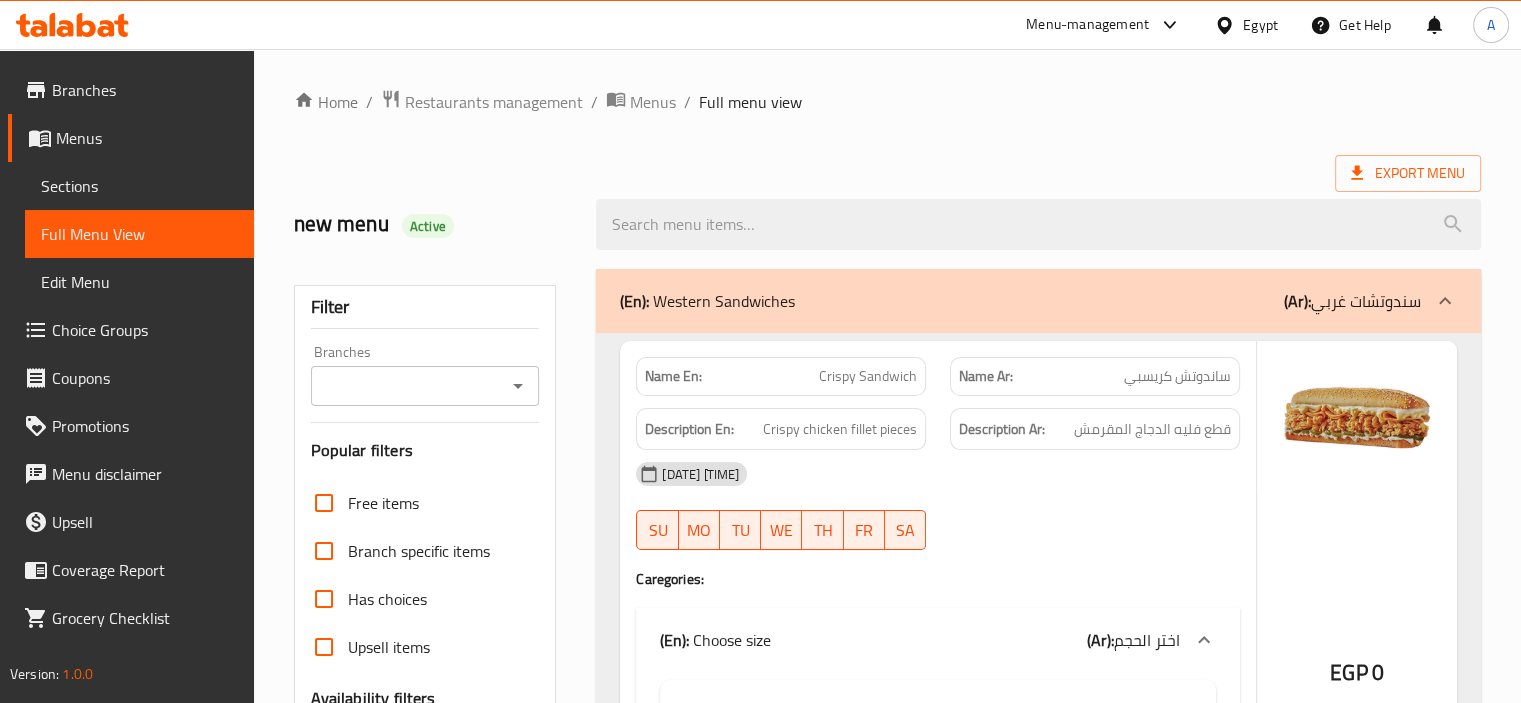 drag, startPoint x: 884, startPoint y: 120, endPoint x: 977, endPoint y: 7, distance: 146.34889 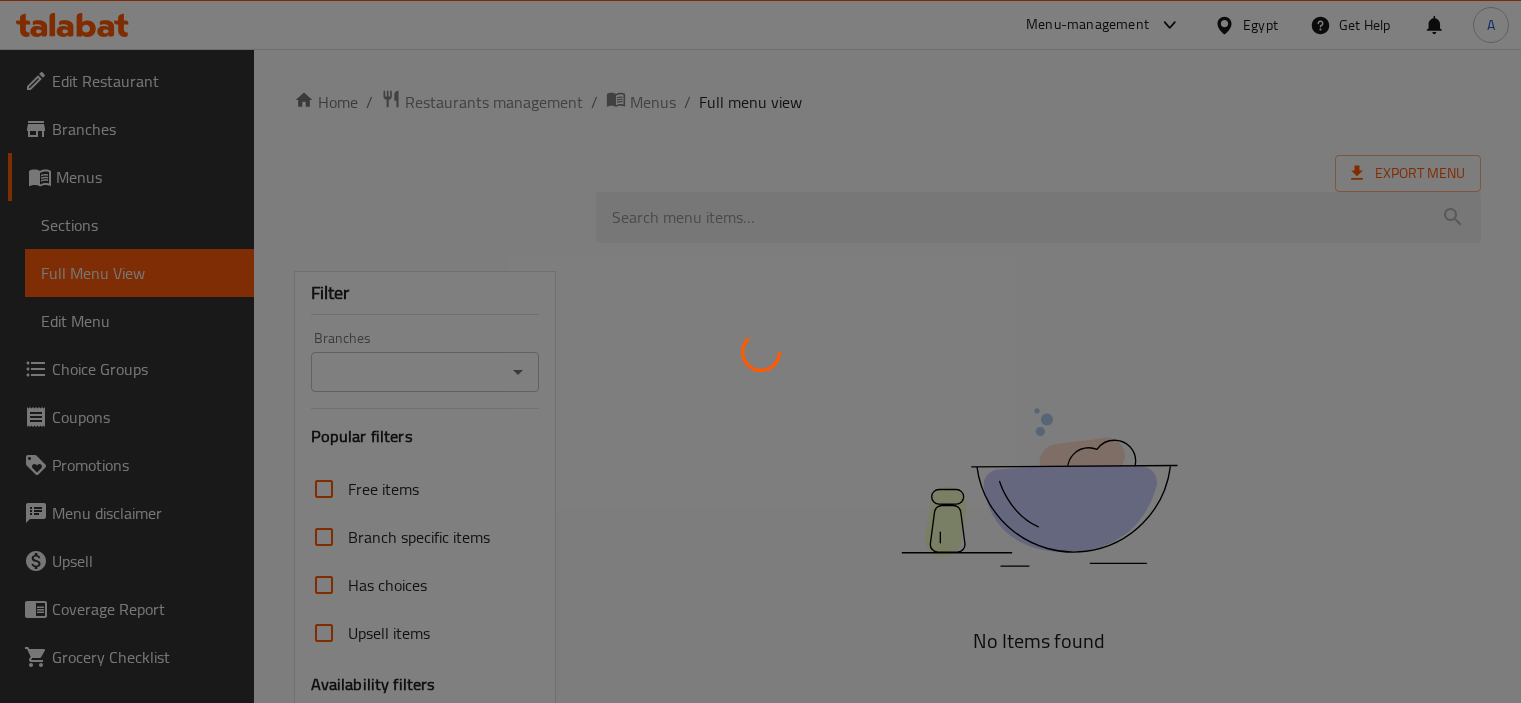 scroll, scrollTop: 0, scrollLeft: 0, axis: both 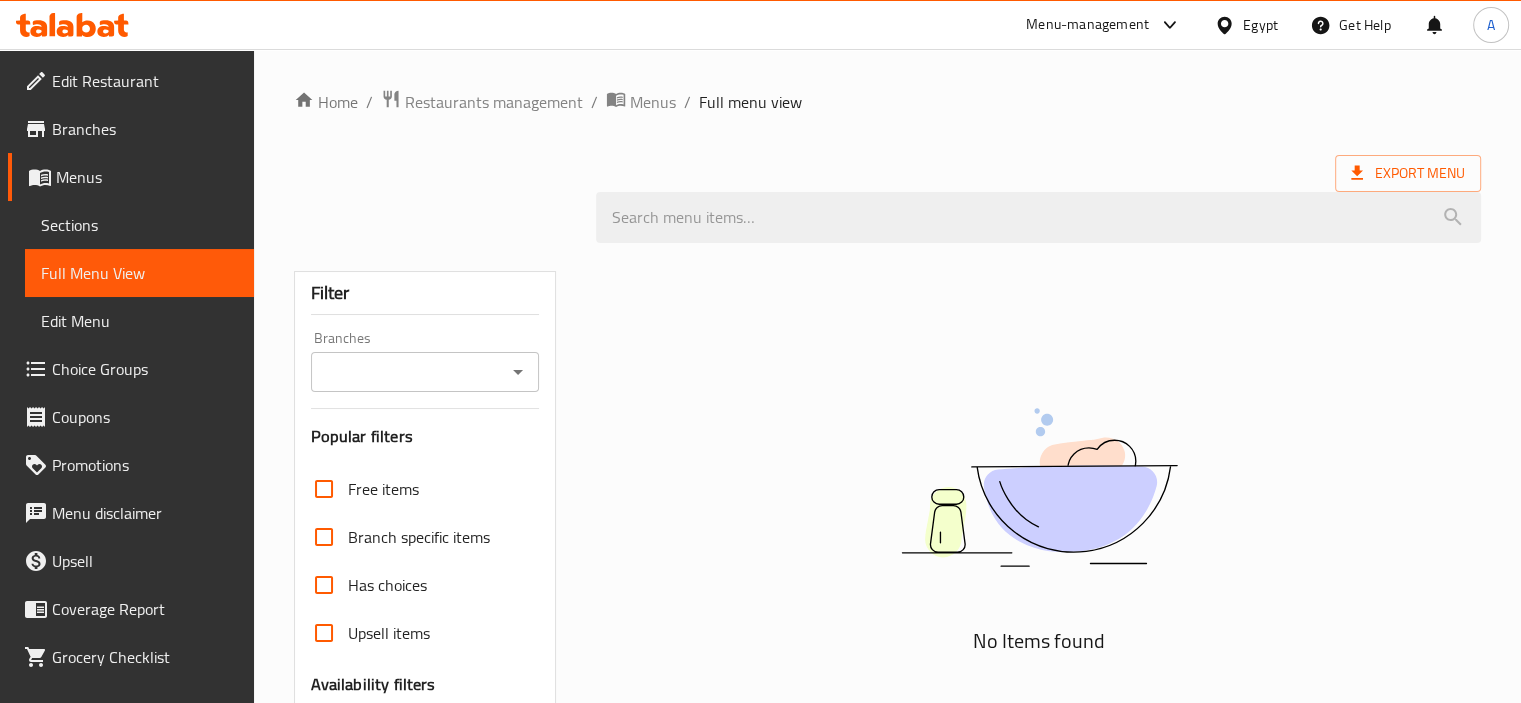 click on "Filter Branches Branches Popular filters Free items Branch specific items Has choices Upsell items Availability filters Available Not available View filters Collapse sections Collapse categories Collapse Choices" at bounding box center [433, 632] 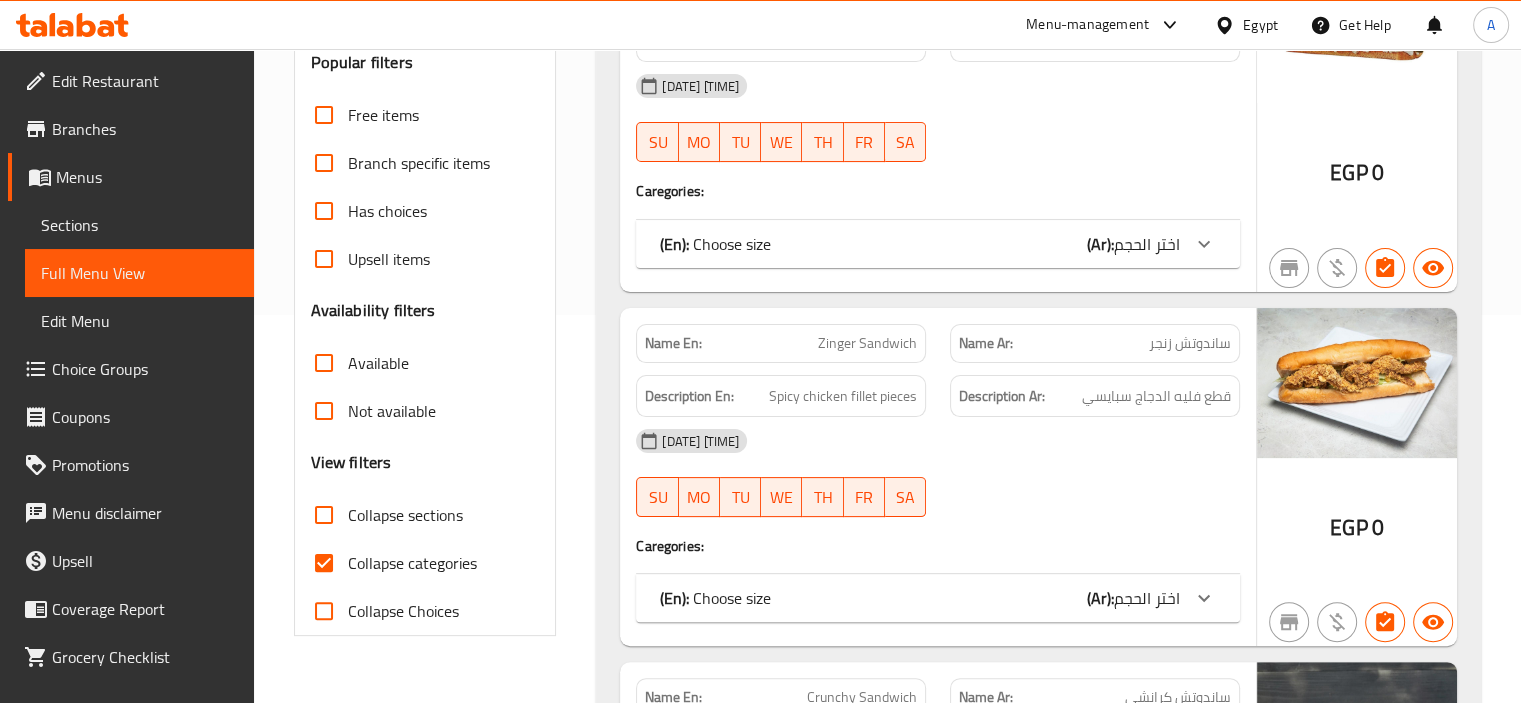 scroll, scrollTop: 412, scrollLeft: 0, axis: vertical 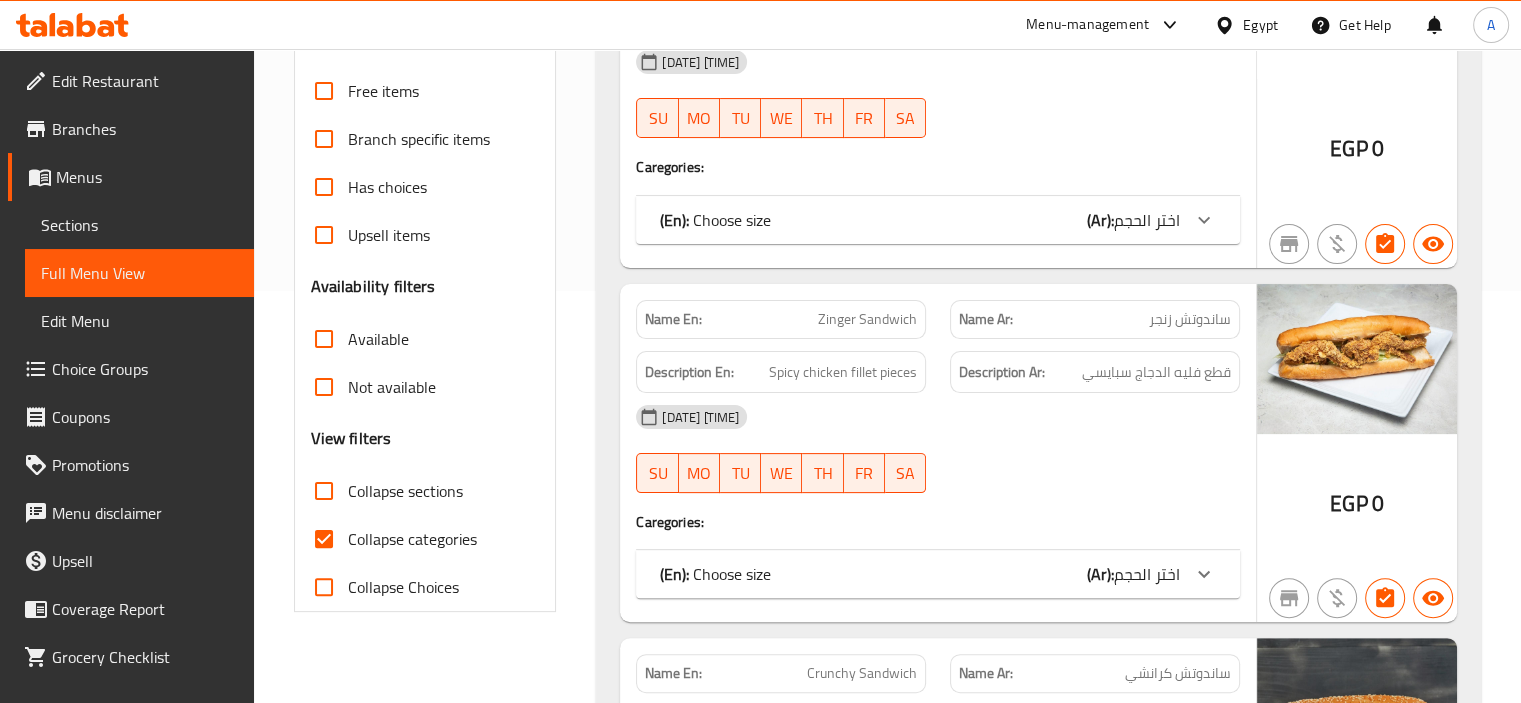 click on "Collapse categories" at bounding box center (412, 539) 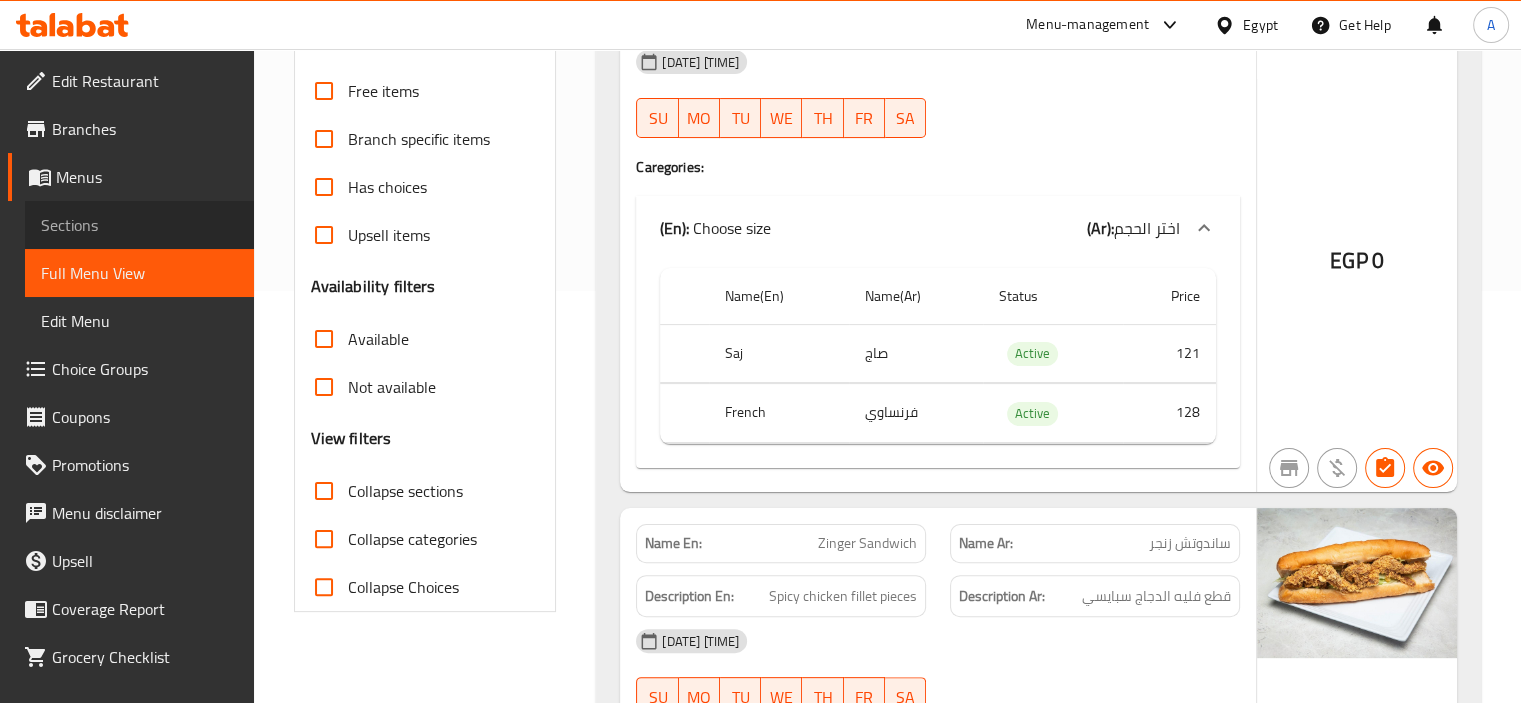 click on "Sections" at bounding box center (139, 225) 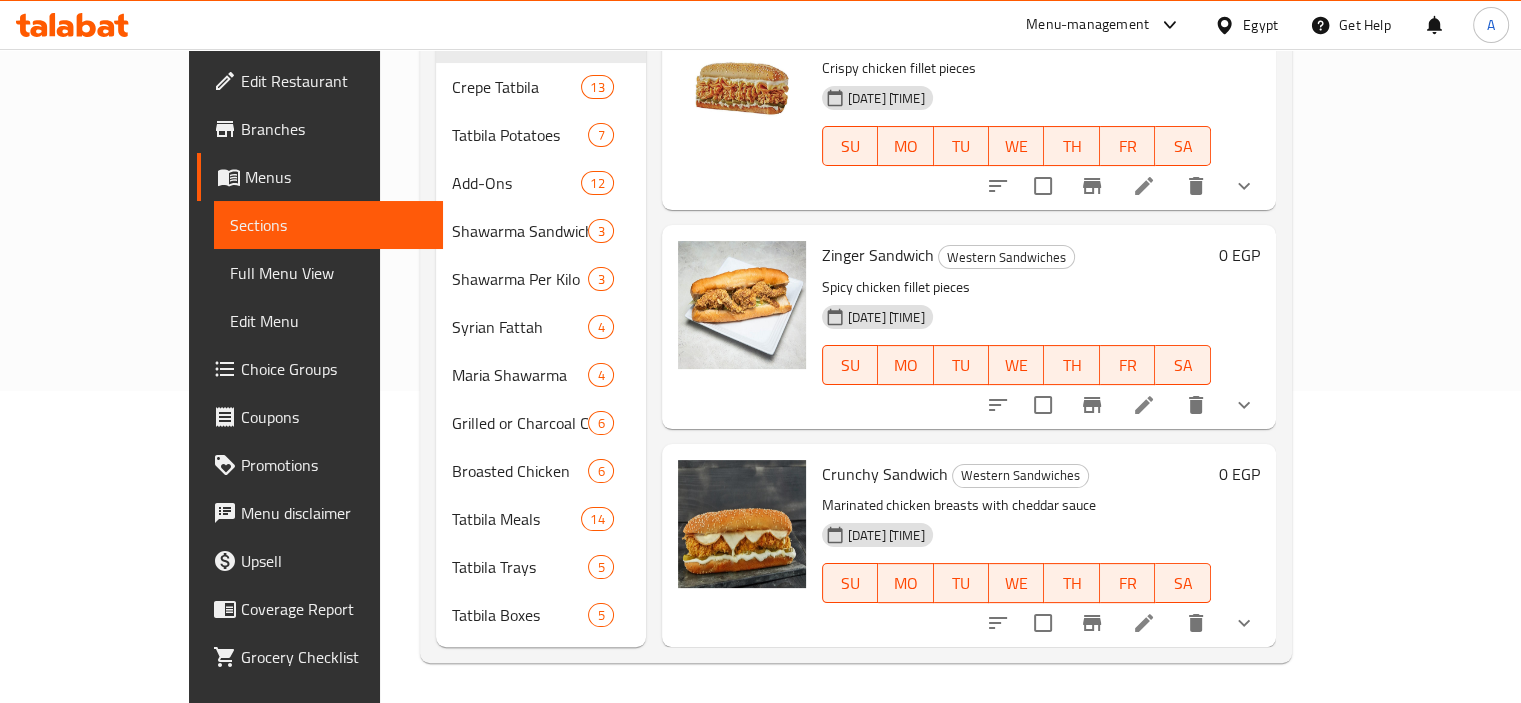 scroll, scrollTop: 280, scrollLeft: 0, axis: vertical 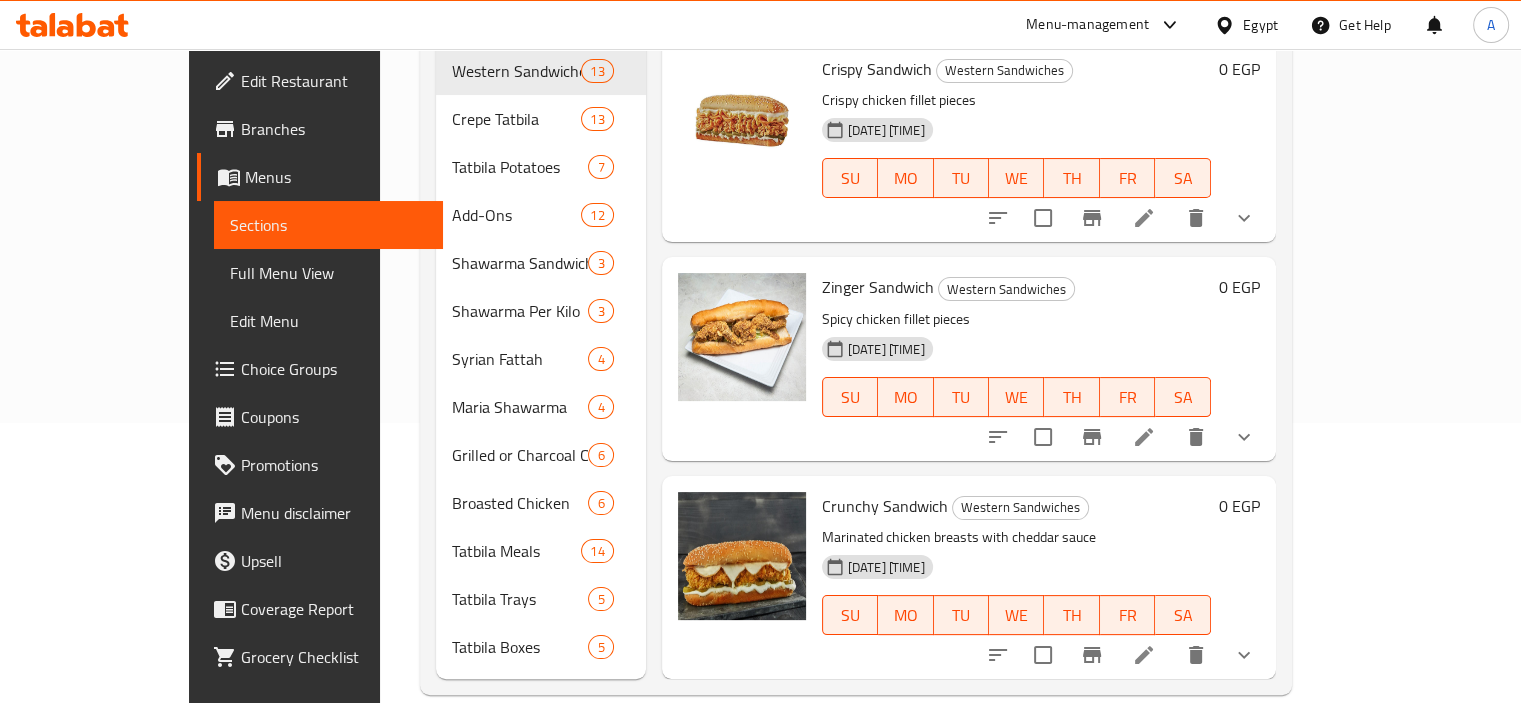 click on "Menus" at bounding box center (336, 177) 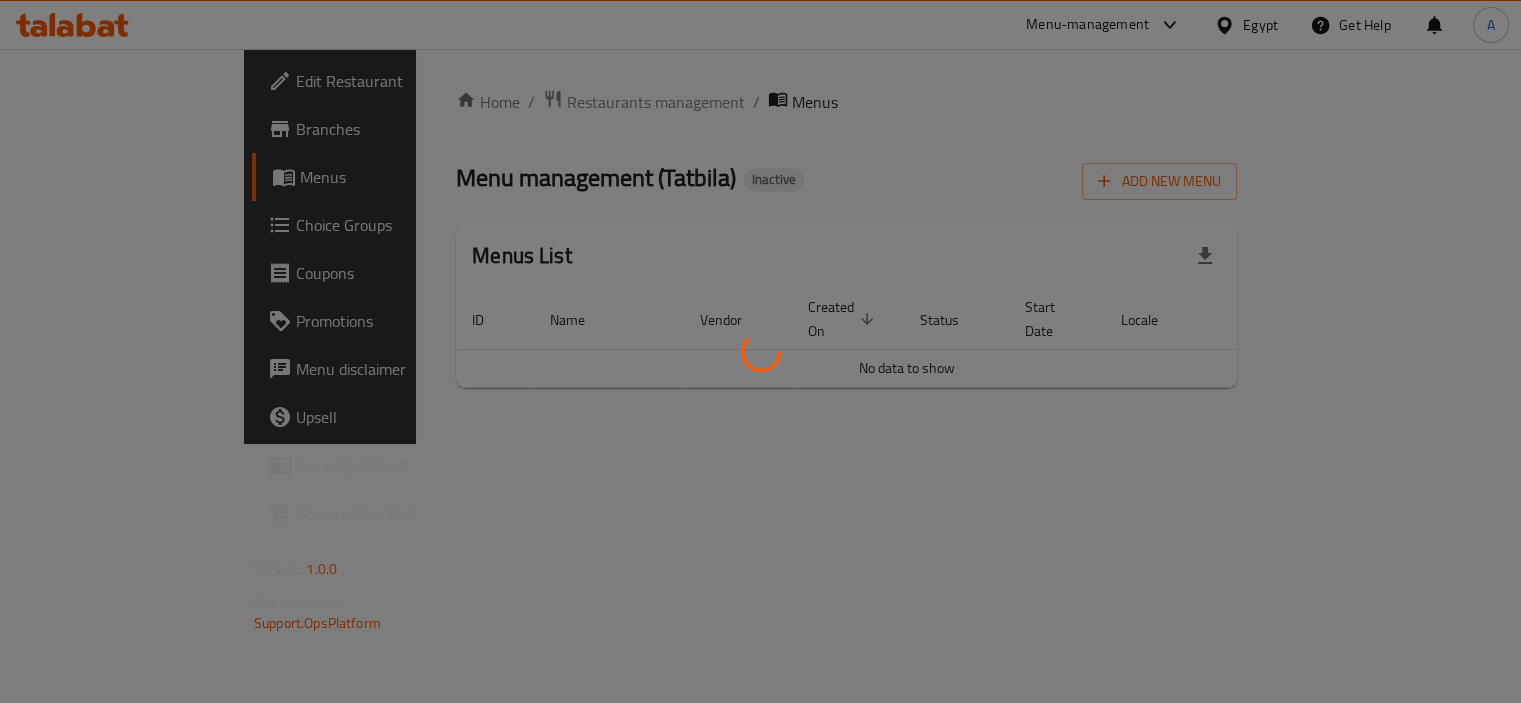 scroll, scrollTop: 0, scrollLeft: 0, axis: both 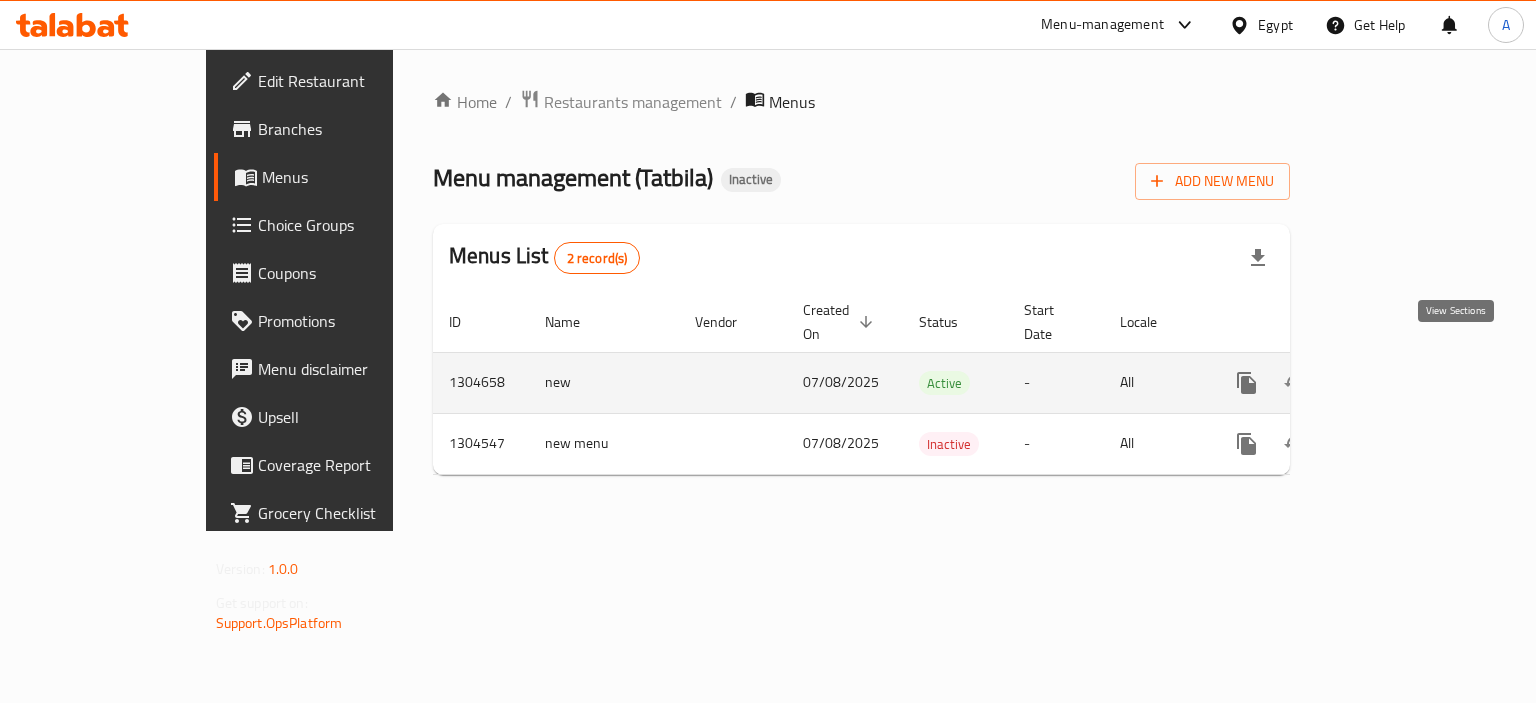 click 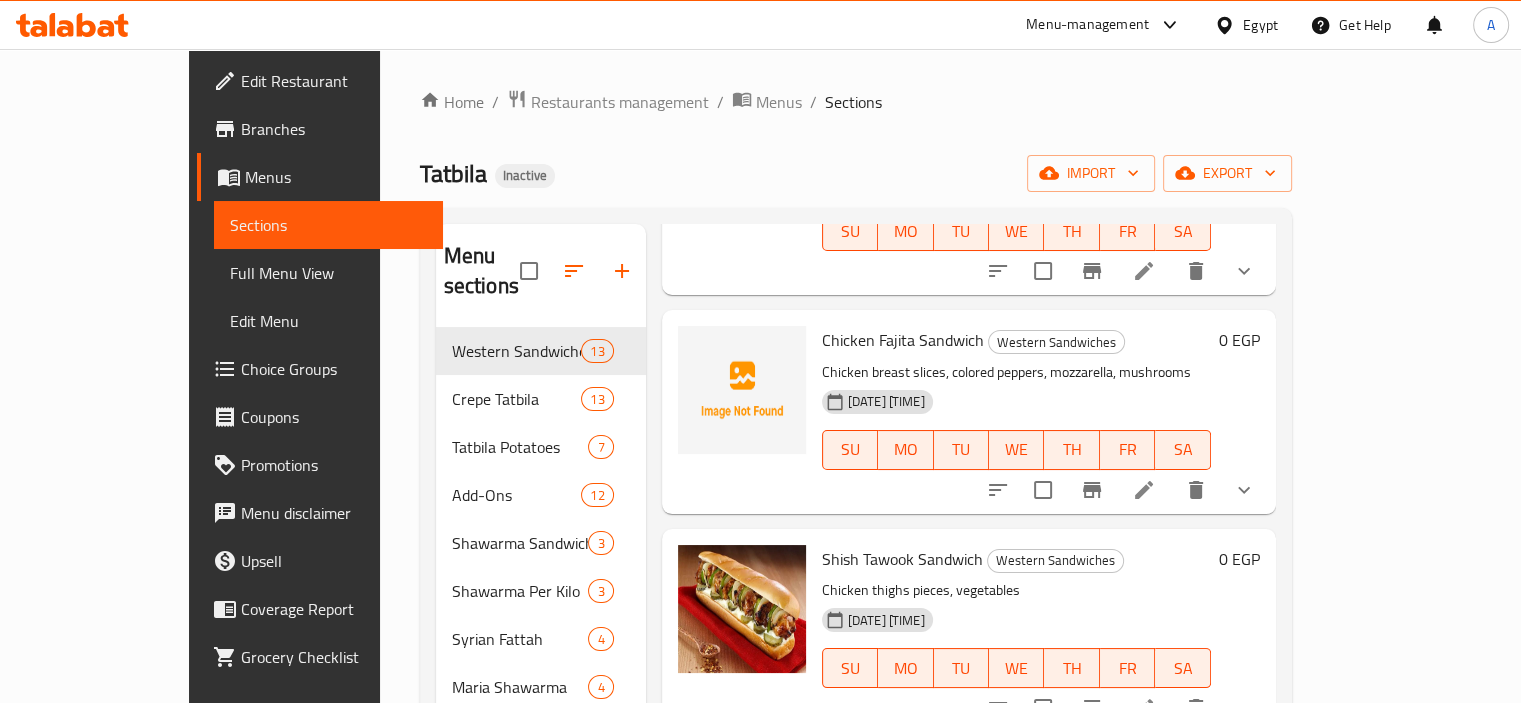 scroll, scrollTop: 1119, scrollLeft: 0, axis: vertical 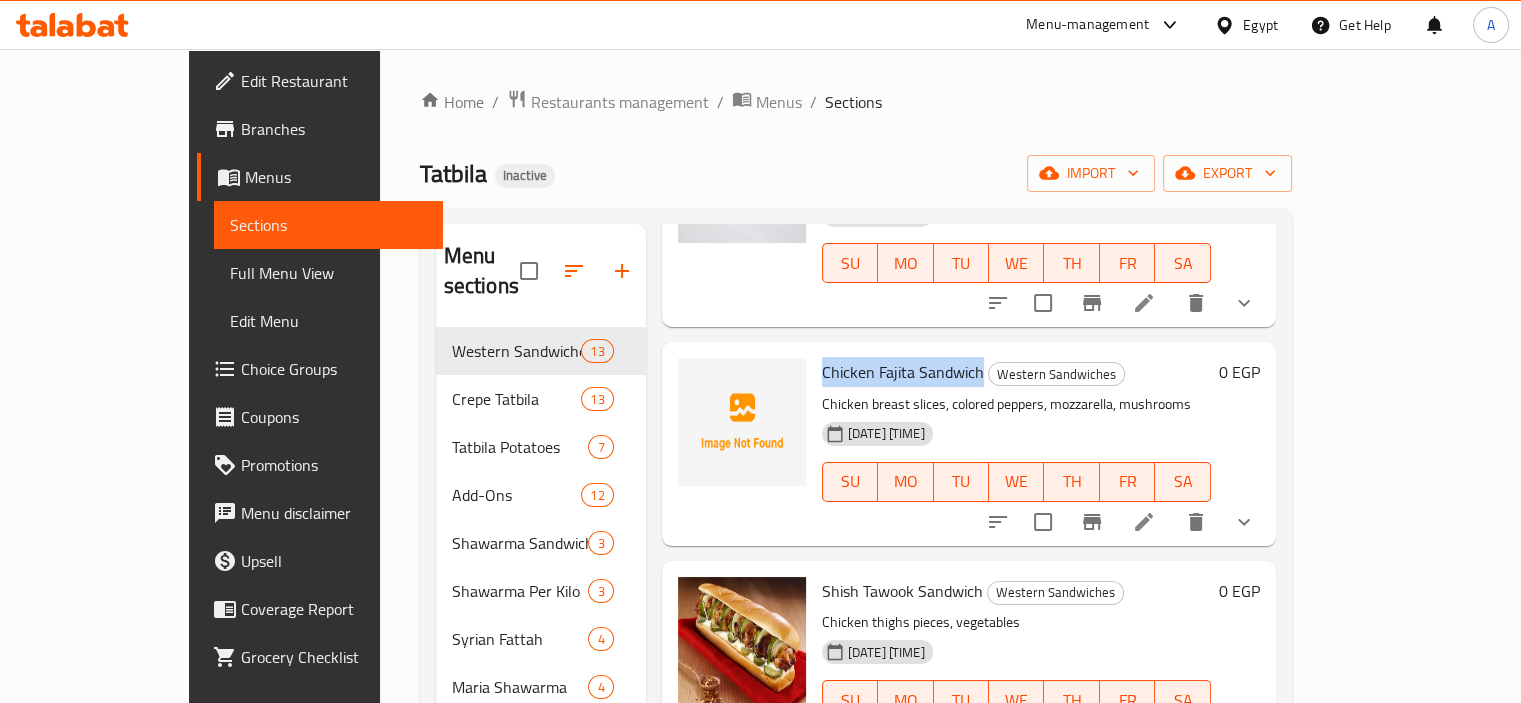 drag, startPoint x: 777, startPoint y: 290, endPoint x: 930, endPoint y: 273, distance: 153.94154 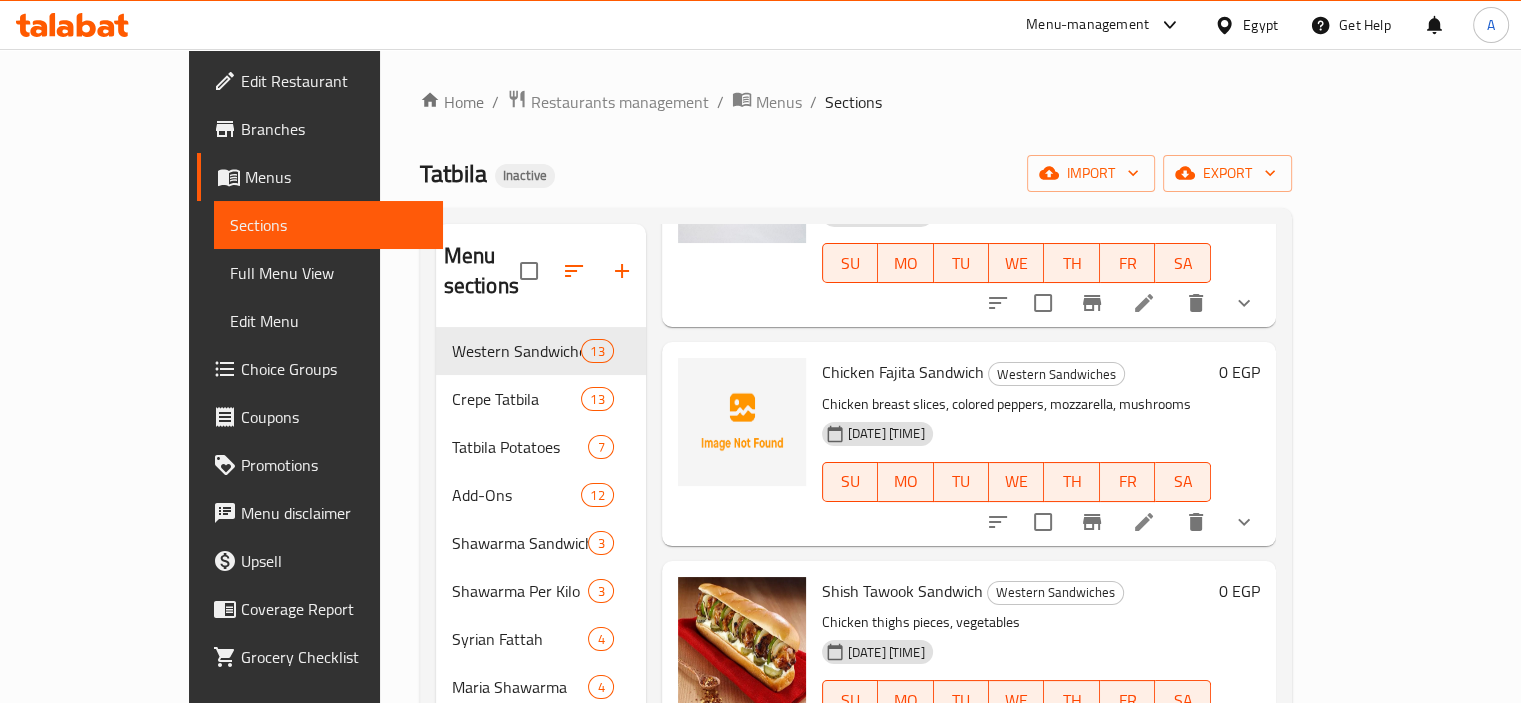 click on "Home / Restaurants management / Menus / Sections Tatbila Inactive import export Menu sections Western Sandwiches 13 Crepe Tatbila 13 Tatbila Potatoes 7 Add-Ons 12 Shawarma Sandwiches 3 Shawarma Per Kilo 3 Syrian Fattah 4 Maria Shawarma 4 Grilled or Charcoal Chicken 6 Broasted Chicken 6 Tatbila Meals 14 Tatbila Trays 5 Tatbila Boxes 5 Menu items Add Sort Manage items Crispy Sandwich    Western Sandwiches Crispy chicken fillet pieces 07-08-2025 04:10 PM SU MO TU WE TH FR SA 0   EGP Zinger Sandwich   Western Sandwiches Spicy chicken fillet pieces 07-08-2025 04:10 PM SU MO TU WE TH FR SA 0   EGP Crunchy Sandwich    Western Sandwiches Marinated chicken breasts with cheddar sauce 07-08-2025 04:10 PM SU MO TU WE TH FR SA 0   EGP Supreme Sandwich    Western Sandwiches Marinated chicken breasts with smoked turkey and cheddar sauce 07-08-2025 04:10 PM SU MO TU WE TH FR SA 0   EGP Cordon Bleu Sandwich   Western Sandwiches Chicken breasts stuffed with mozzarella, smoked turkey, and mushrooms 07-08-2025 04:10 PM SU MO TU" at bounding box center (856, 532) 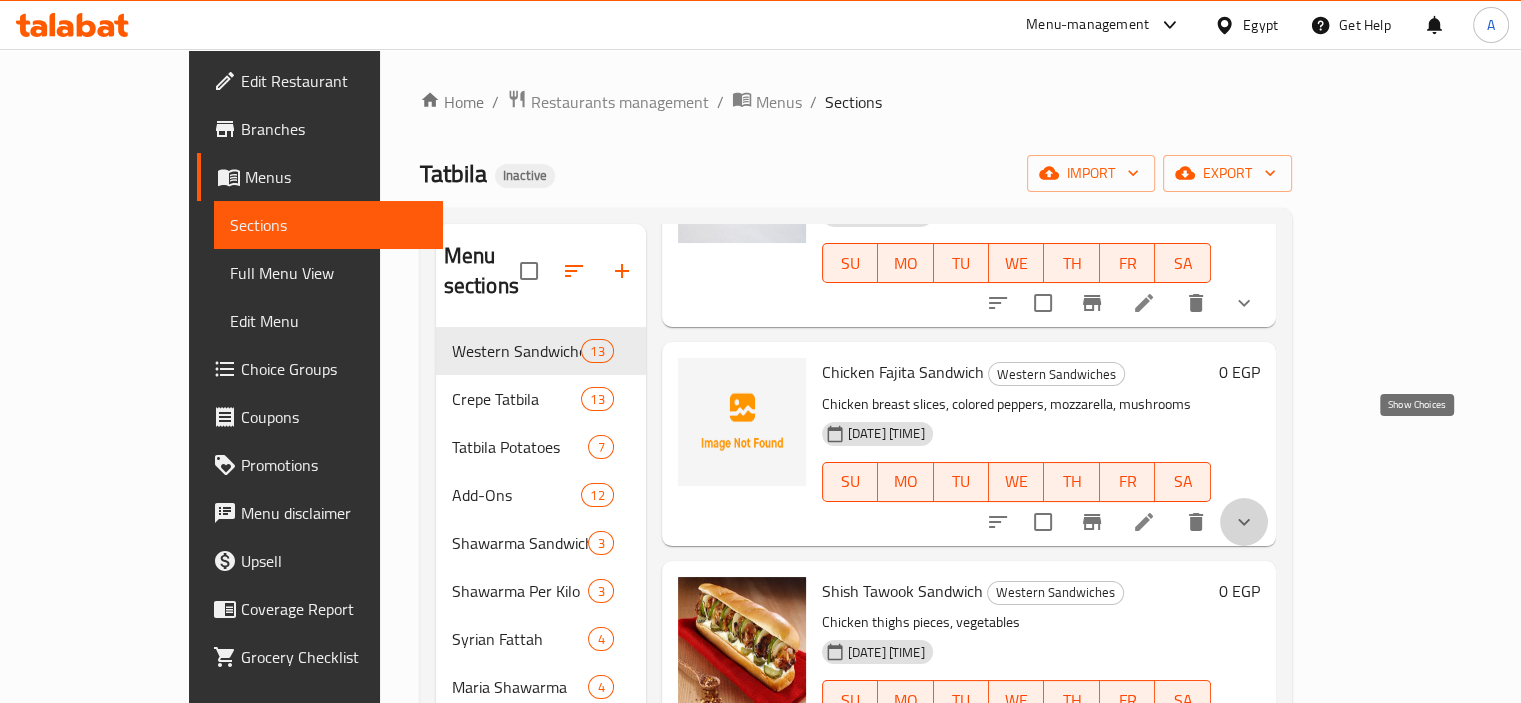 click 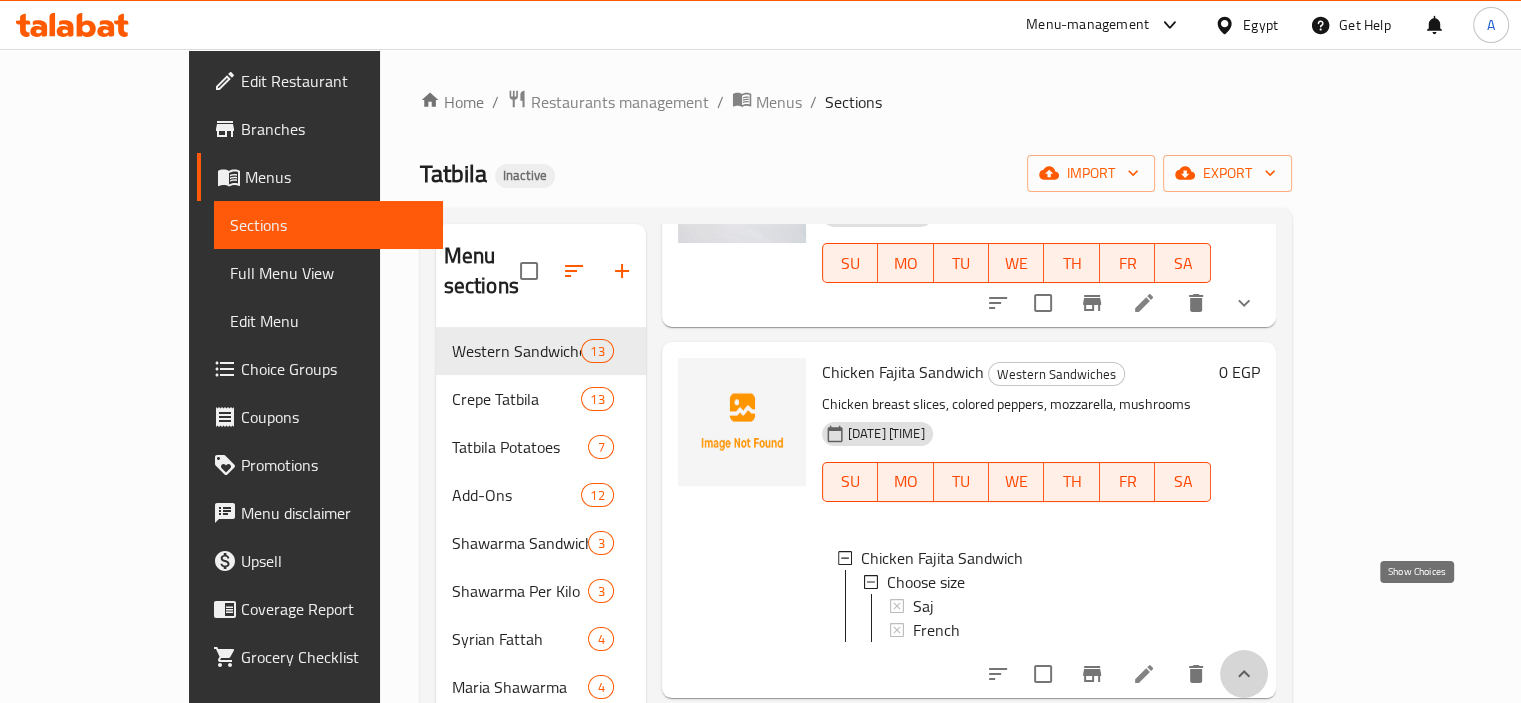 click 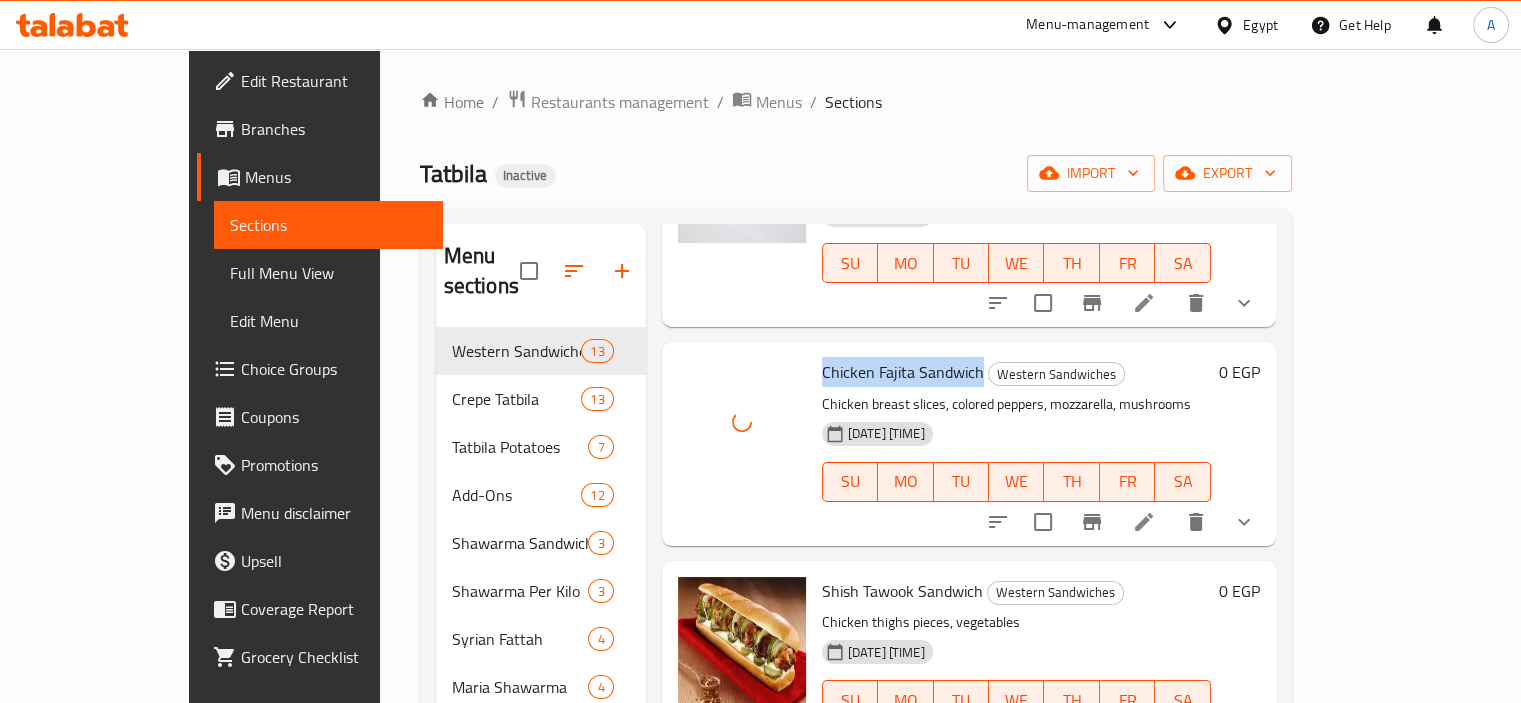 drag, startPoint x: 777, startPoint y: 292, endPoint x: 935, endPoint y: 298, distance: 158.11388 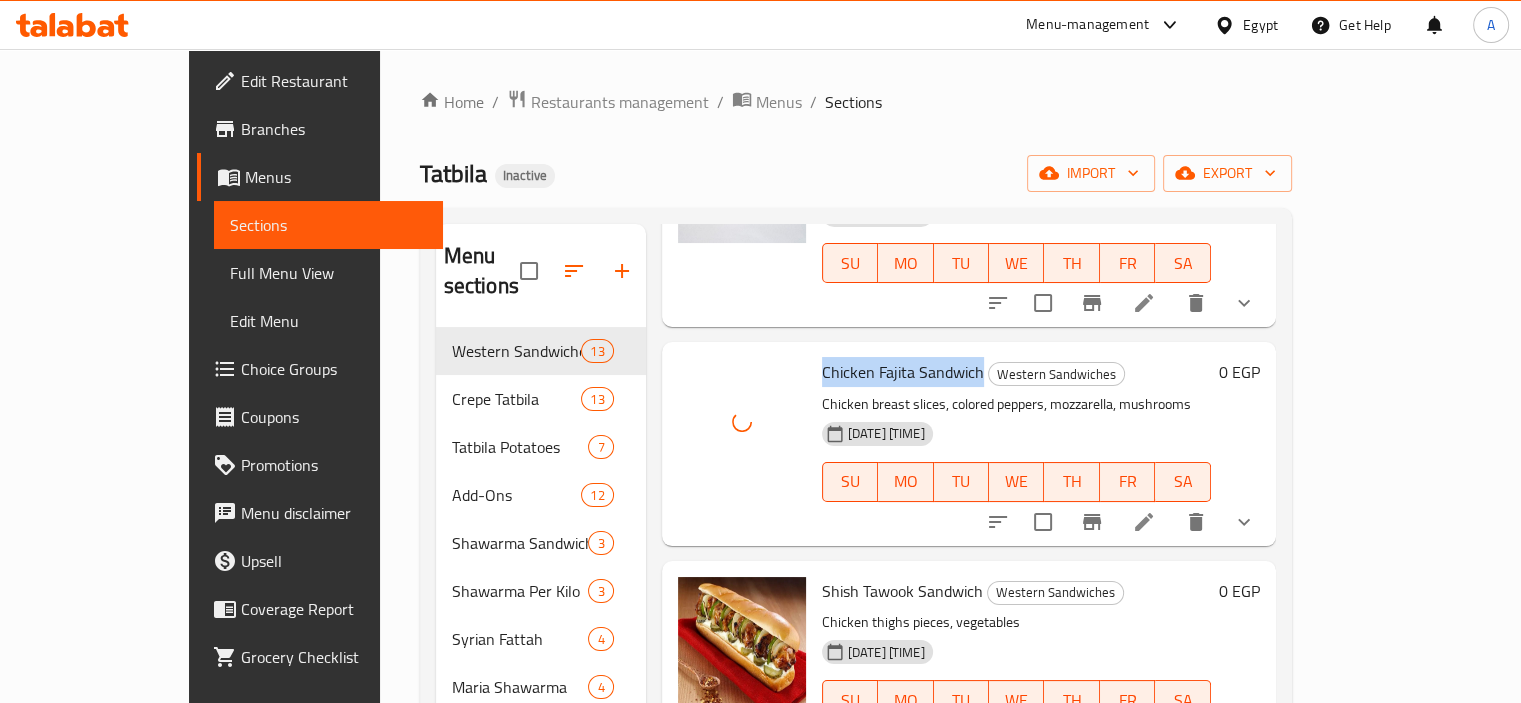 click on "Chicken Fajita Sandwich" at bounding box center [903, 372] 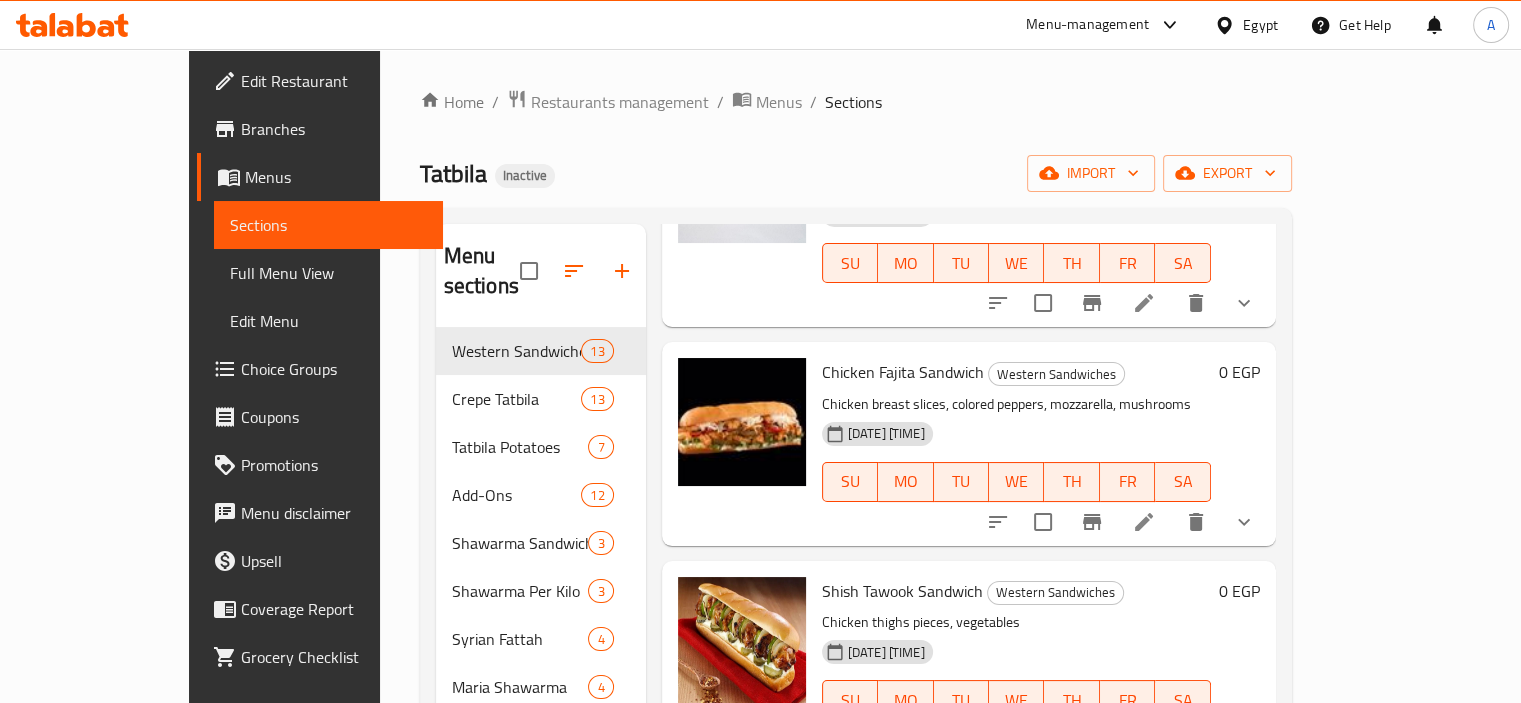 click on "Chicken Fajita Sandwich    Western Sandwiches Chicken breast slices, colored peppers, mozzarella, mushrooms 07-08-2025 04:10 PM SU MO TU WE TH FR SA" at bounding box center (1016, 443) 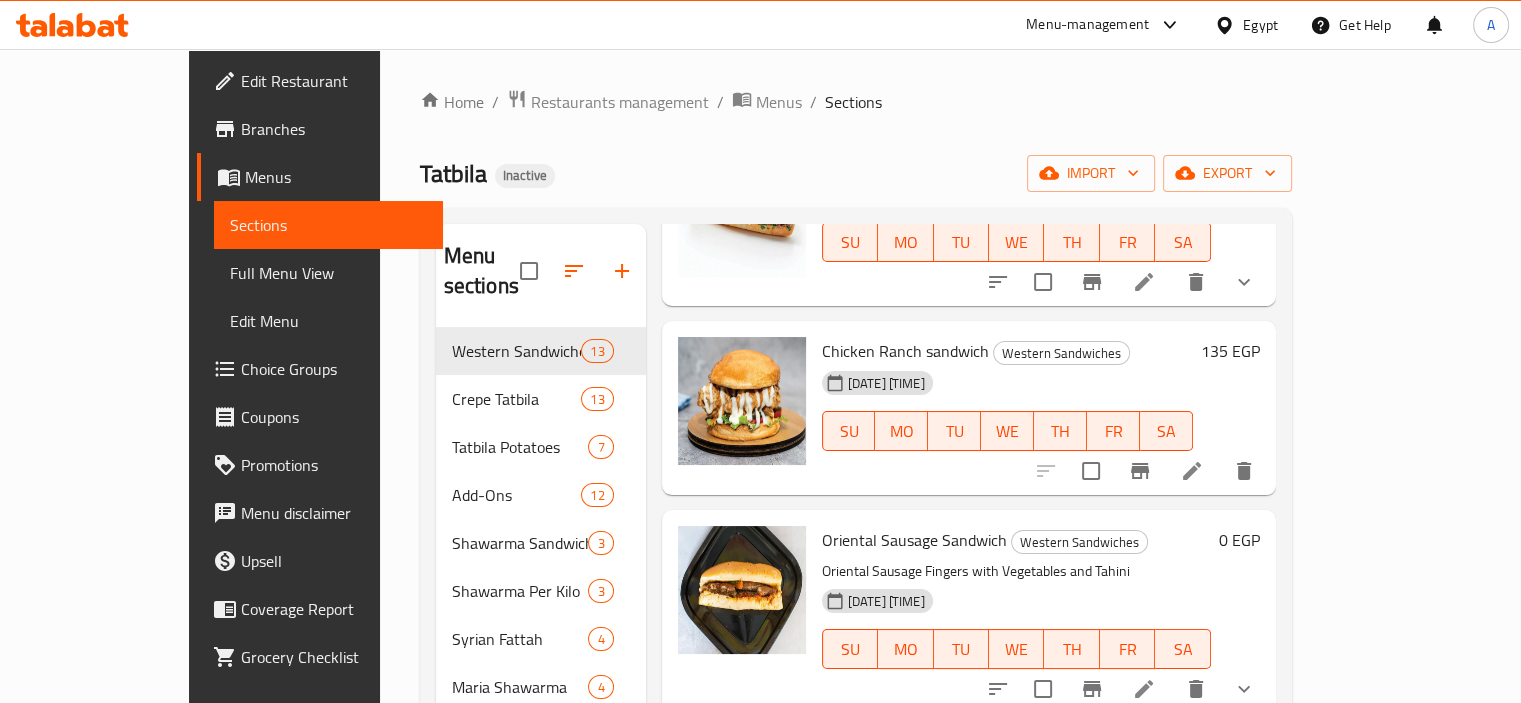 scroll, scrollTop: 2065, scrollLeft: 0, axis: vertical 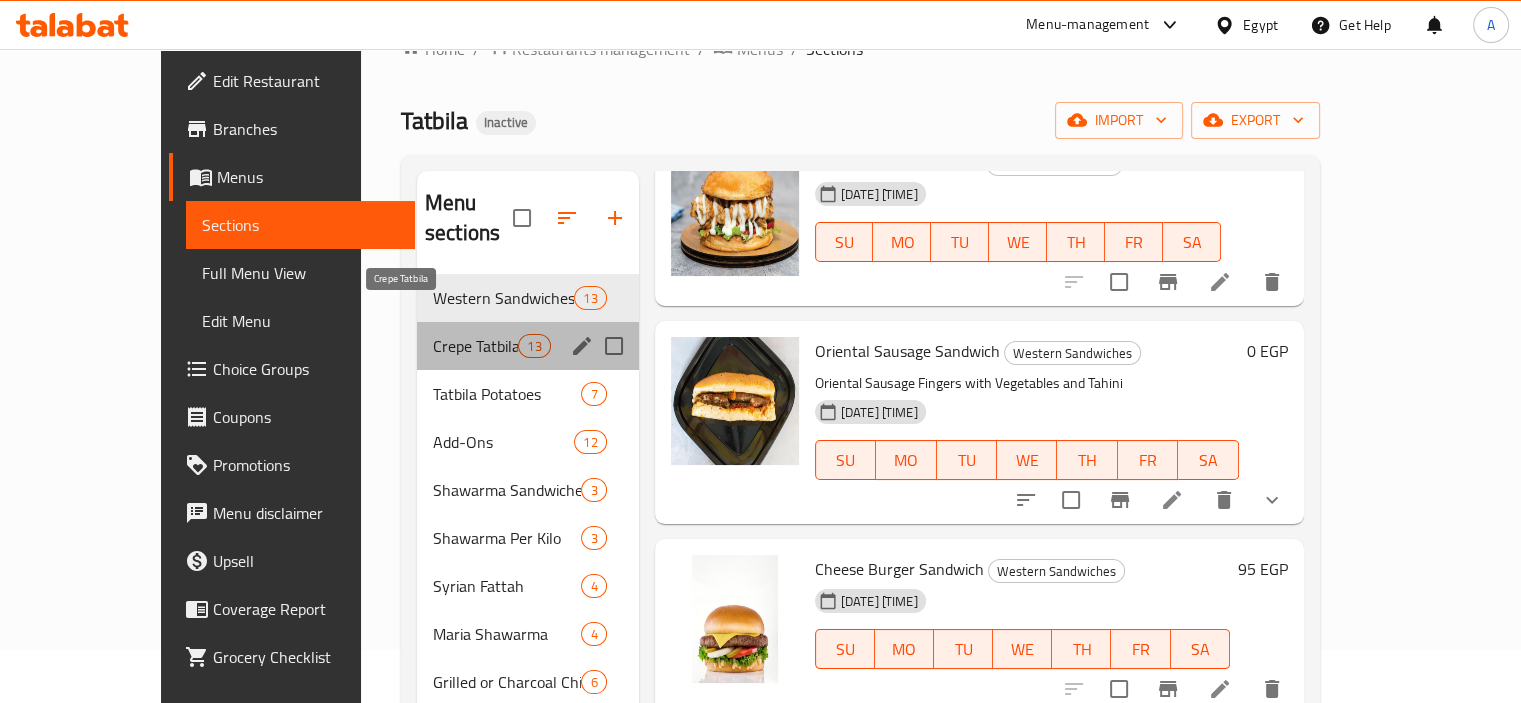 click on "Crepe Tatbila" at bounding box center (475, 346) 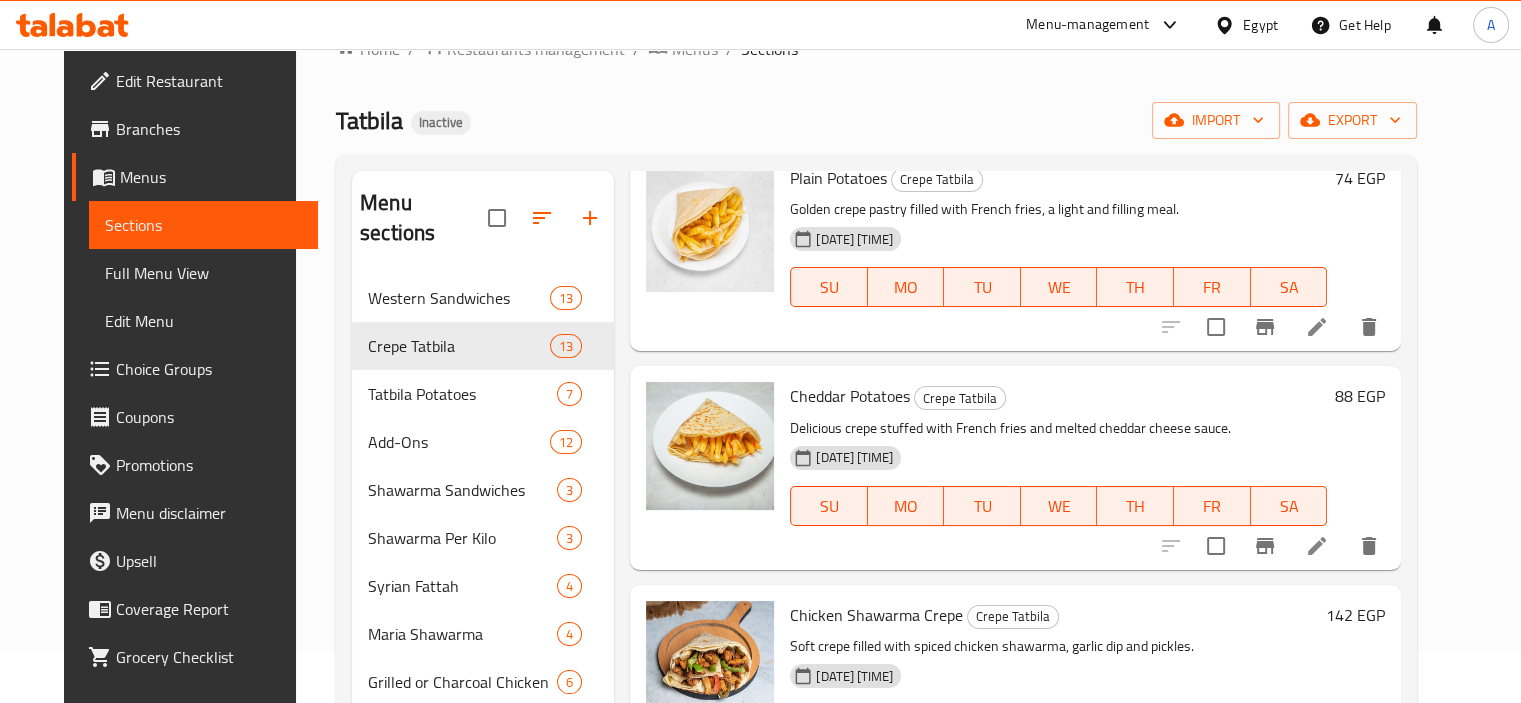 scroll, scrollTop: 0, scrollLeft: 0, axis: both 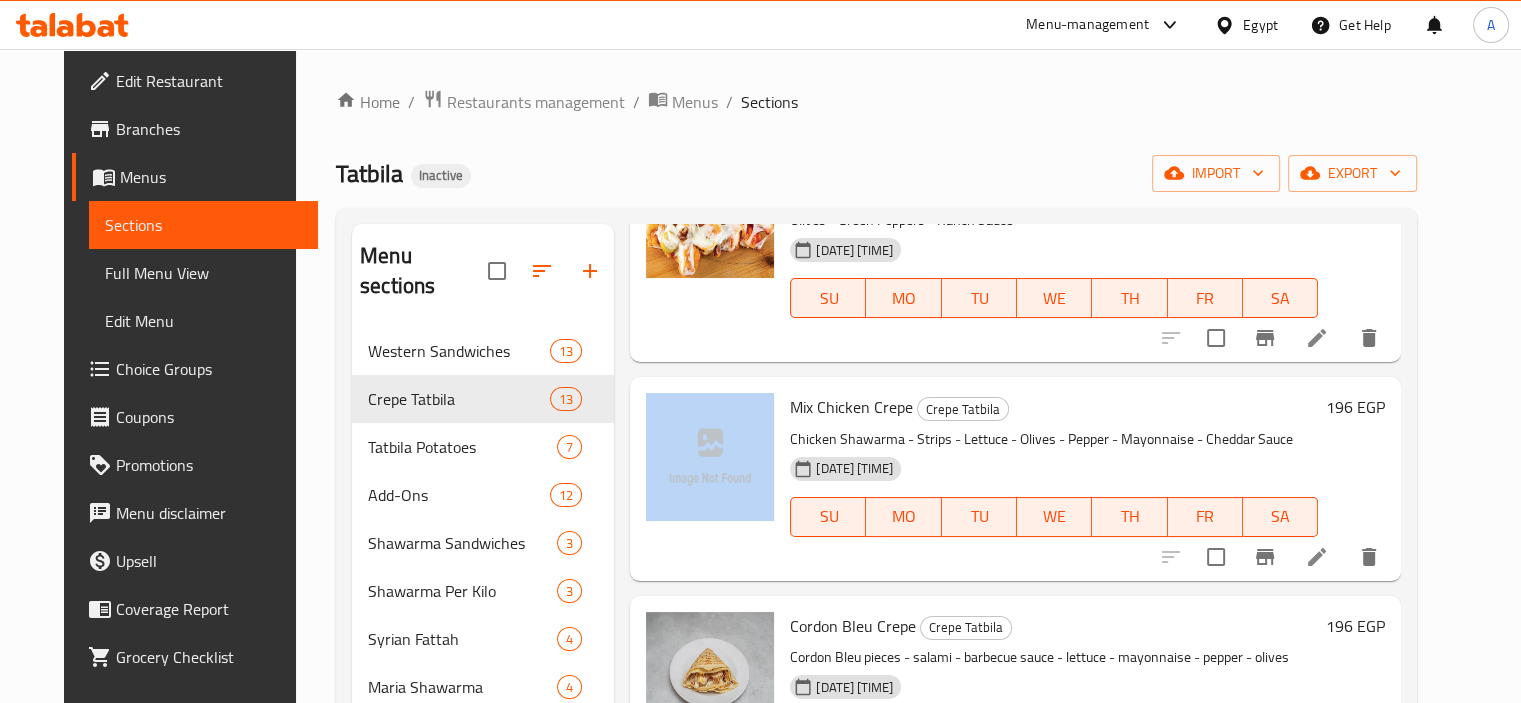 drag, startPoint x: 772, startPoint y: 301, endPoint x: 772, endPoint y: 397, distance: 96 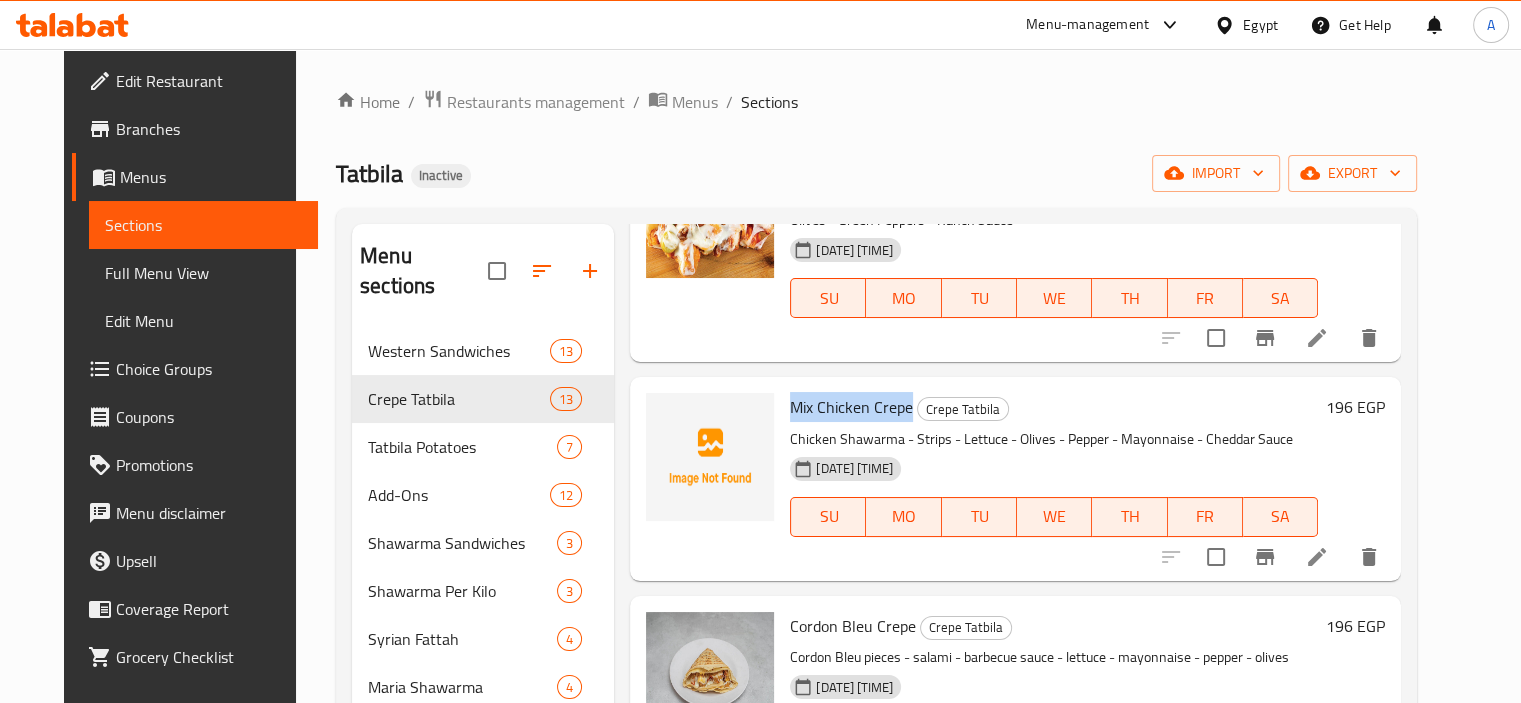 drag, startPoint x: 772, startPoint y: 397, endPoint x: 894, endPoint y: 397, distance: 122 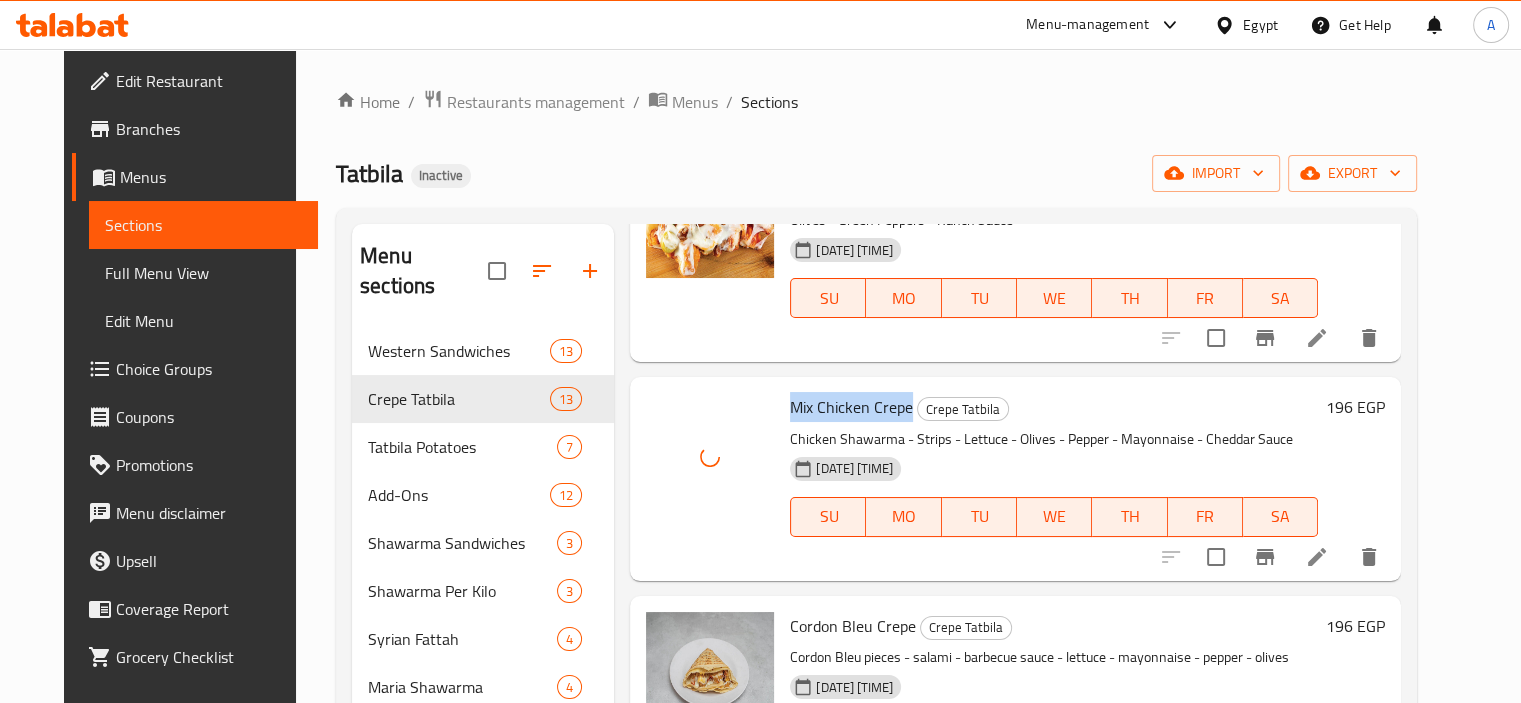 copy on "Mix Chicken Crepe" 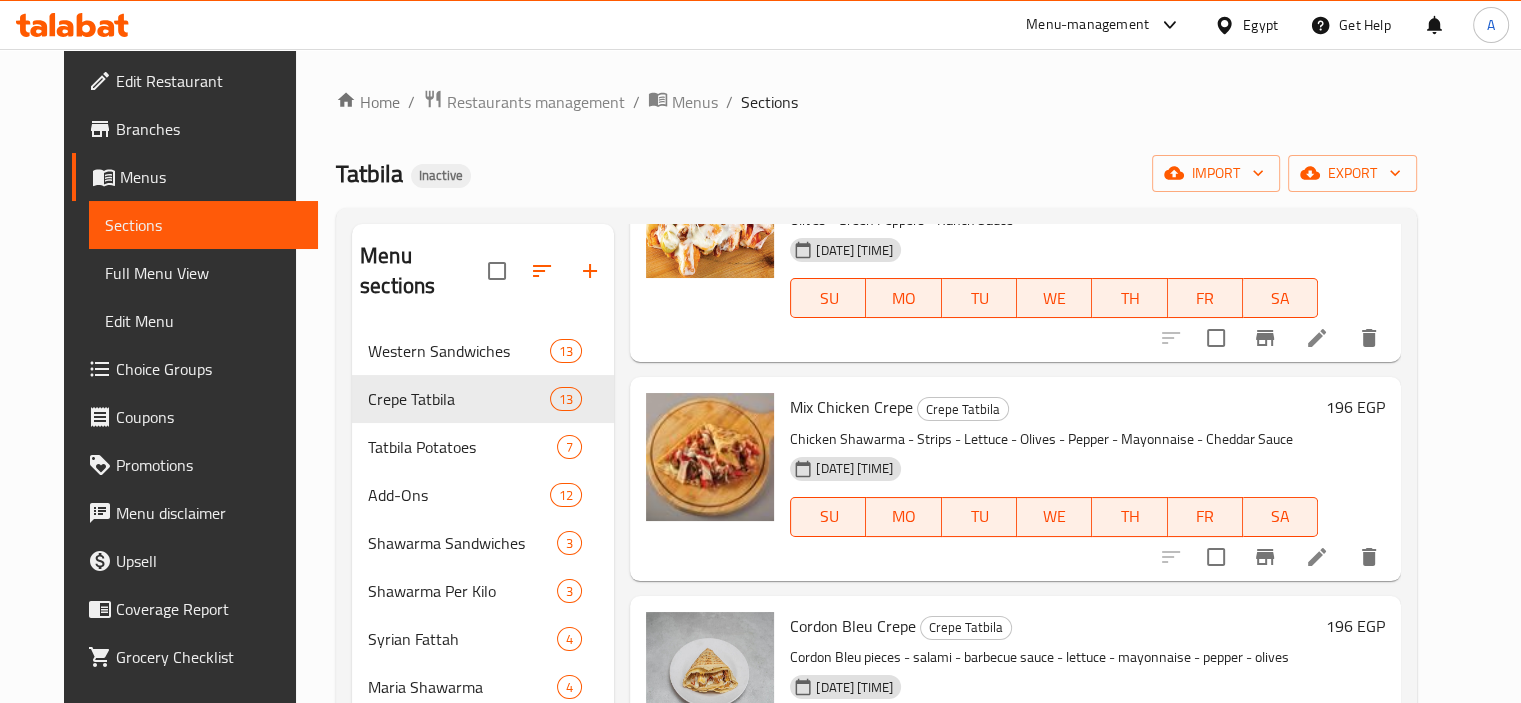 click on "Mix Chicken Crepe    Crepe Tatbila" at bounding box center (1054, 407) 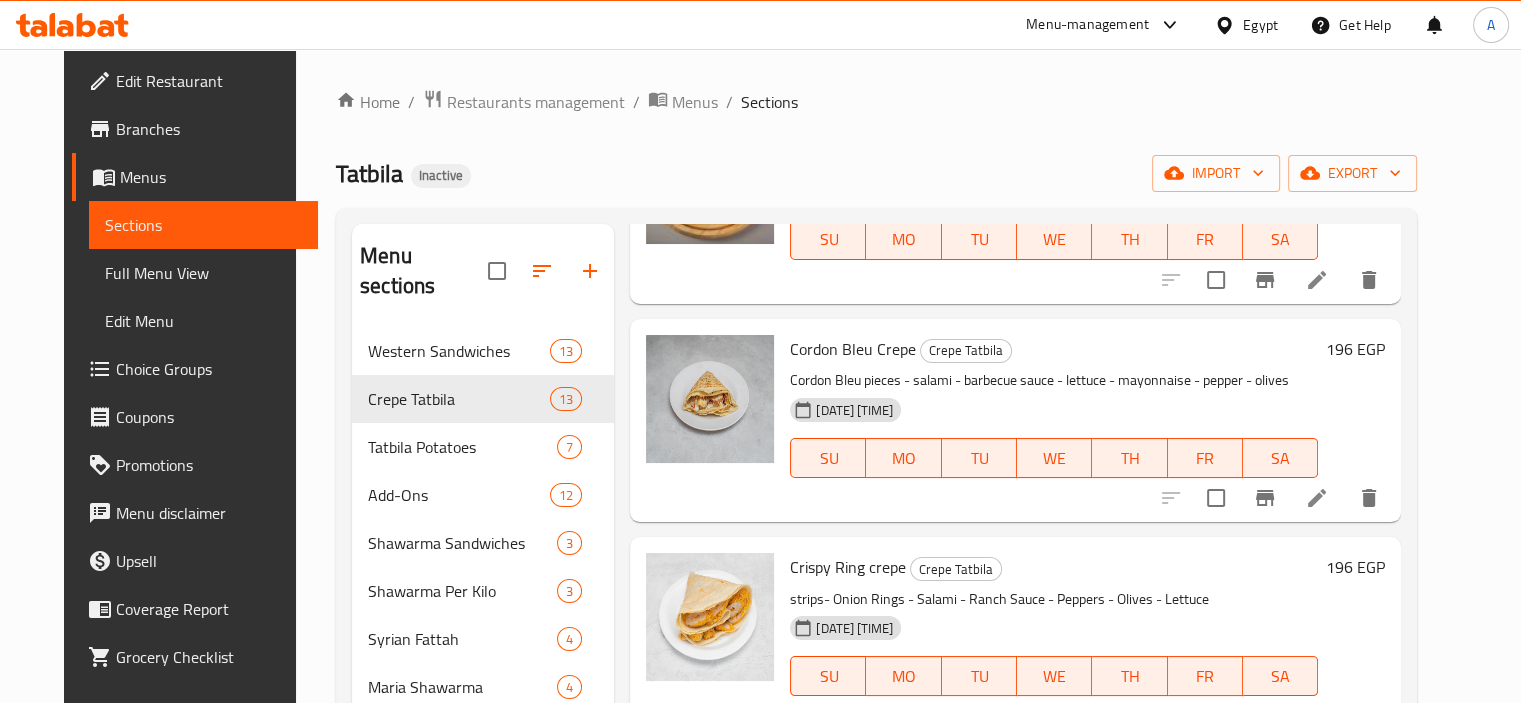 scroll, scrollTop: 281, scrollLeft: 0, axis: vertical 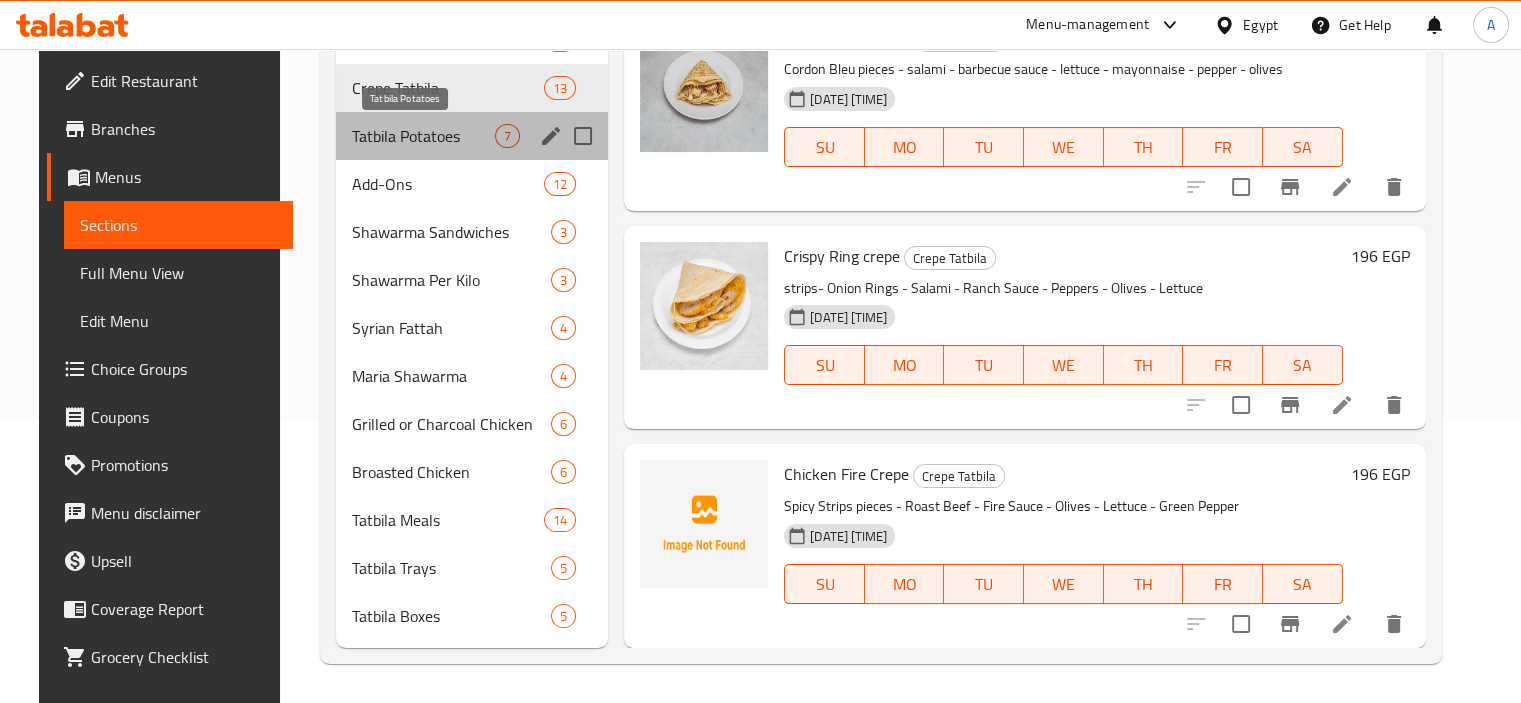 click on "Tatbila Potatoes" at bounding box center (423, 136) 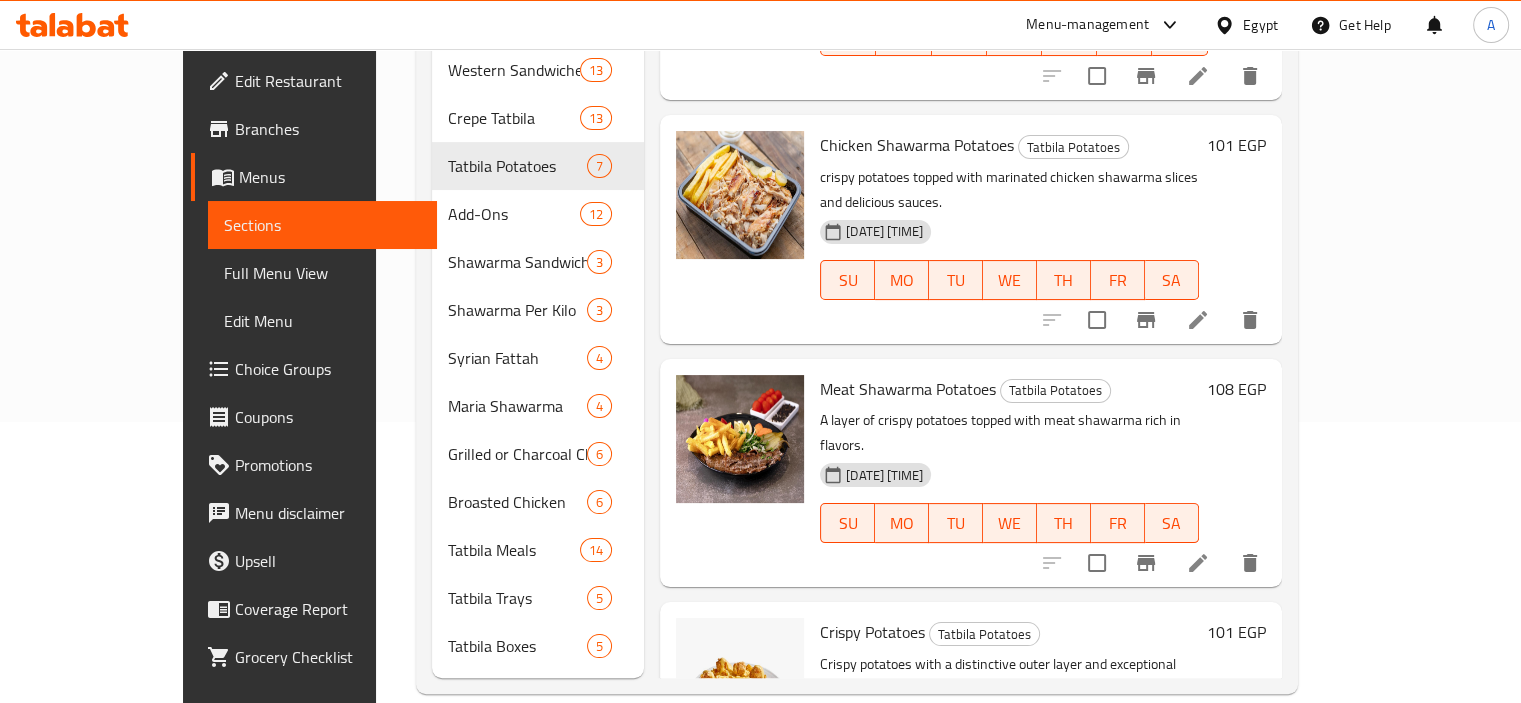 scroll, scrollTop: 0, scrollLeft: 0, axis: both 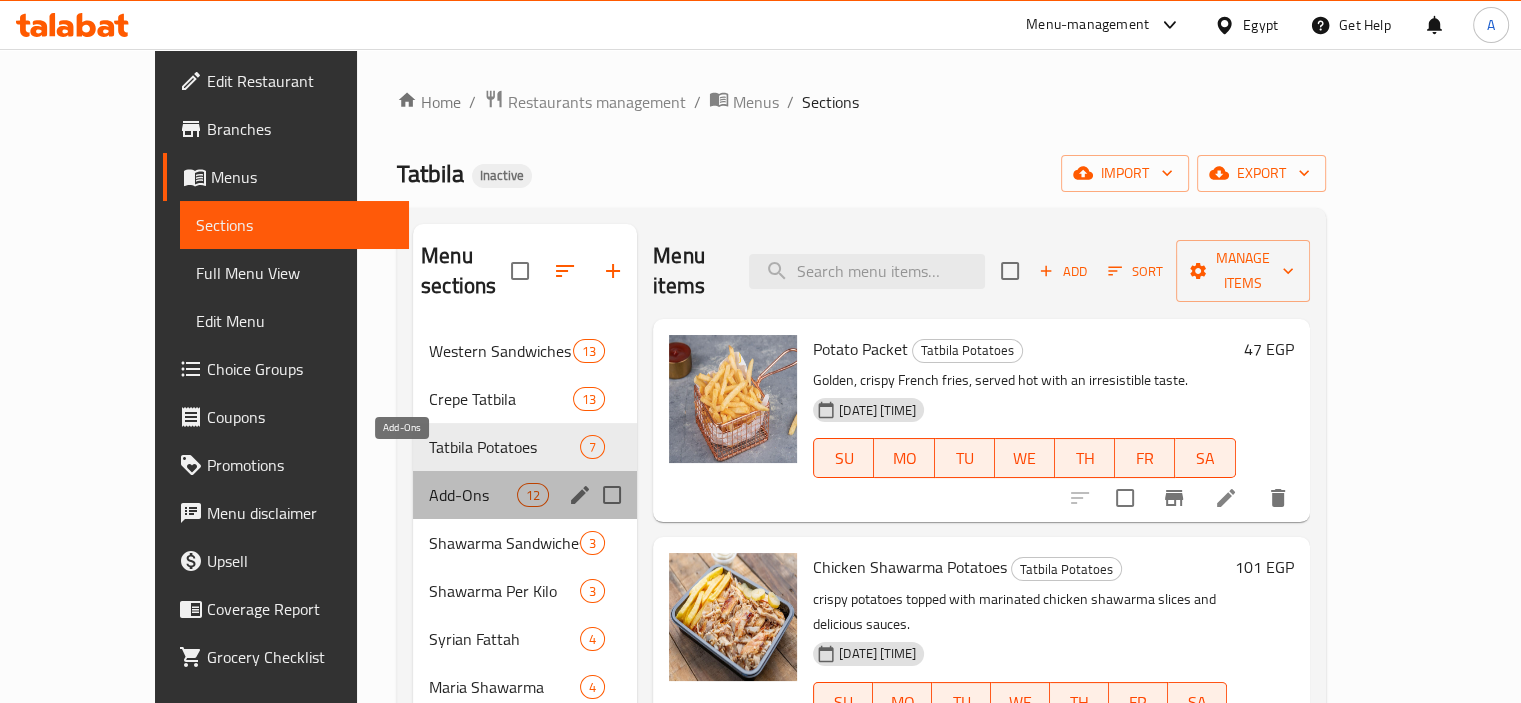 click on "Add-Ons" at bounding box center (473, 495) 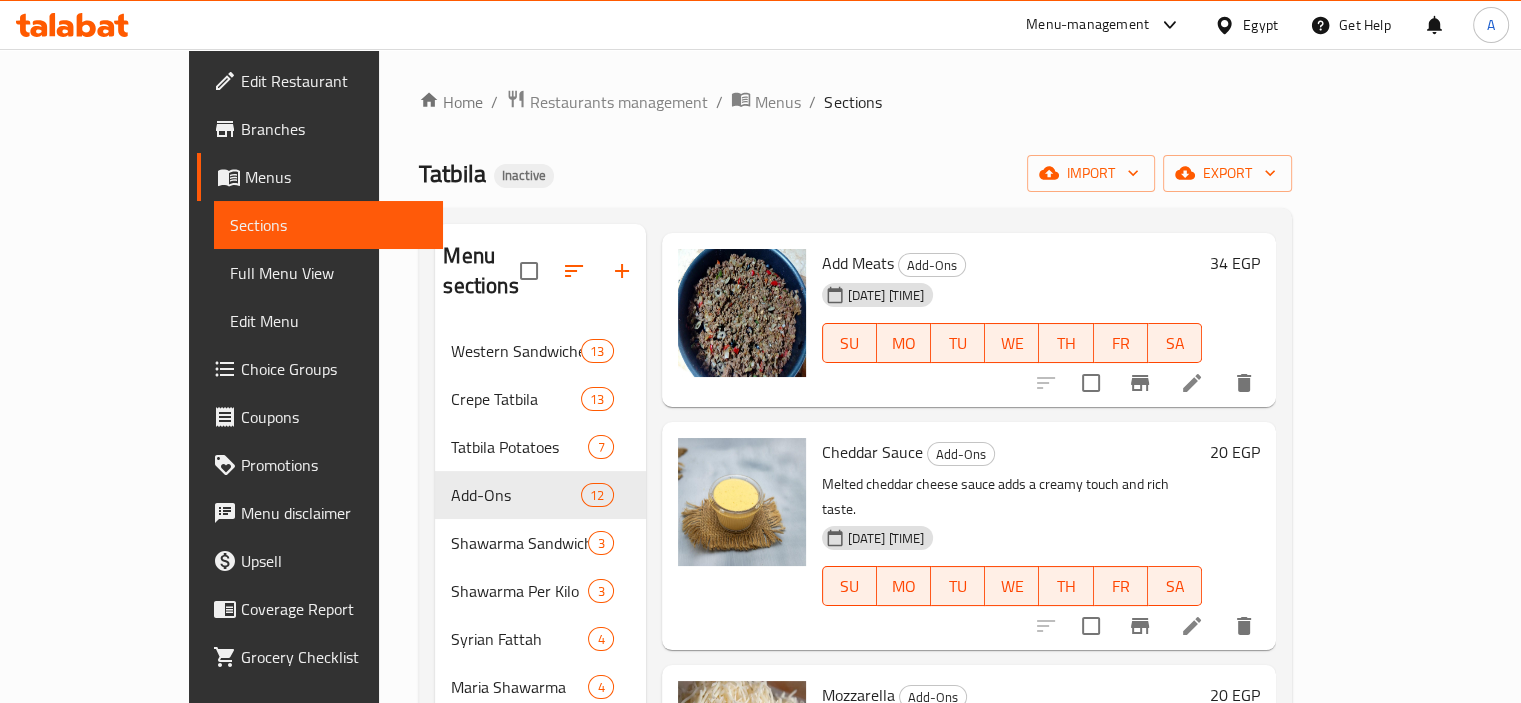 scroll, scrollTop: 1847, scrollLeft: 0, axis: vertical 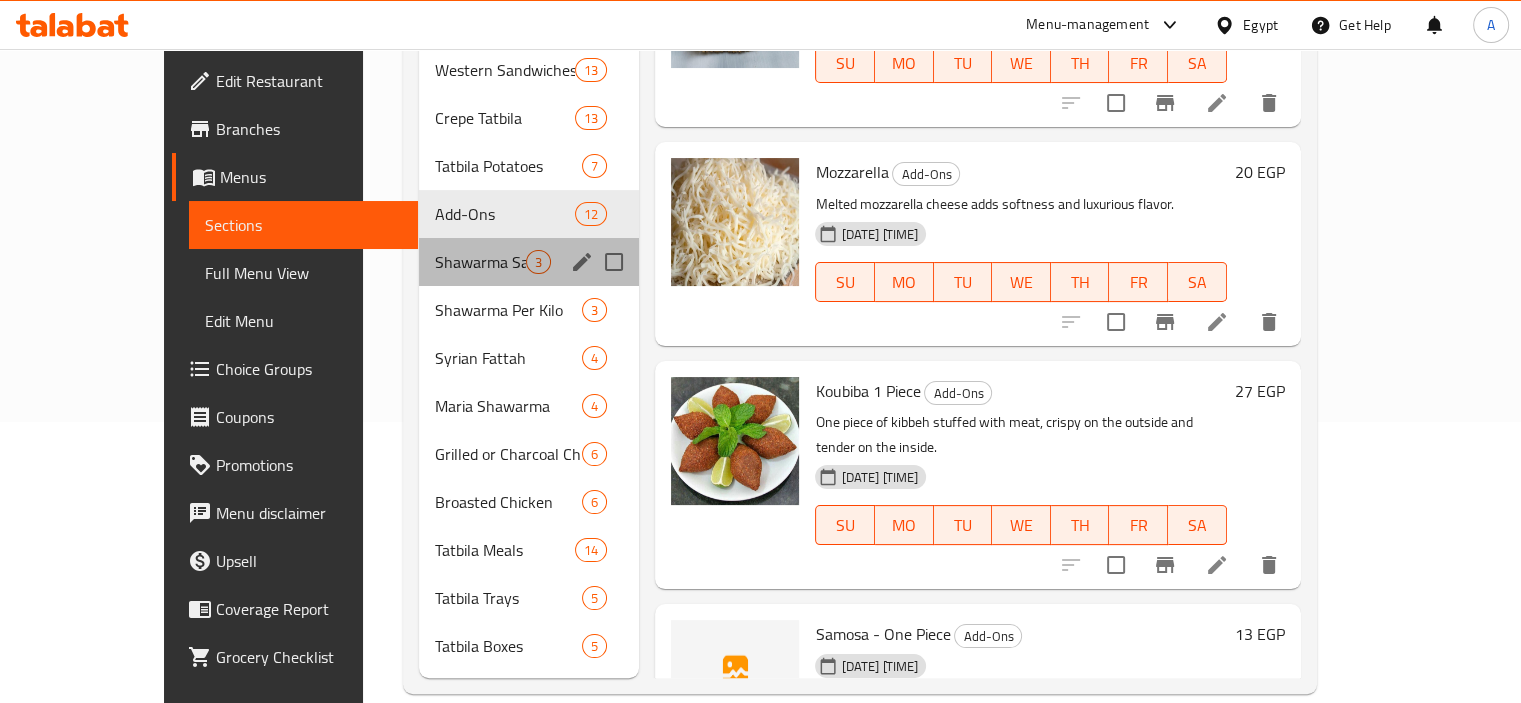 click on "Shawarma Sandwiches 3" at bounding box center (529, 262) 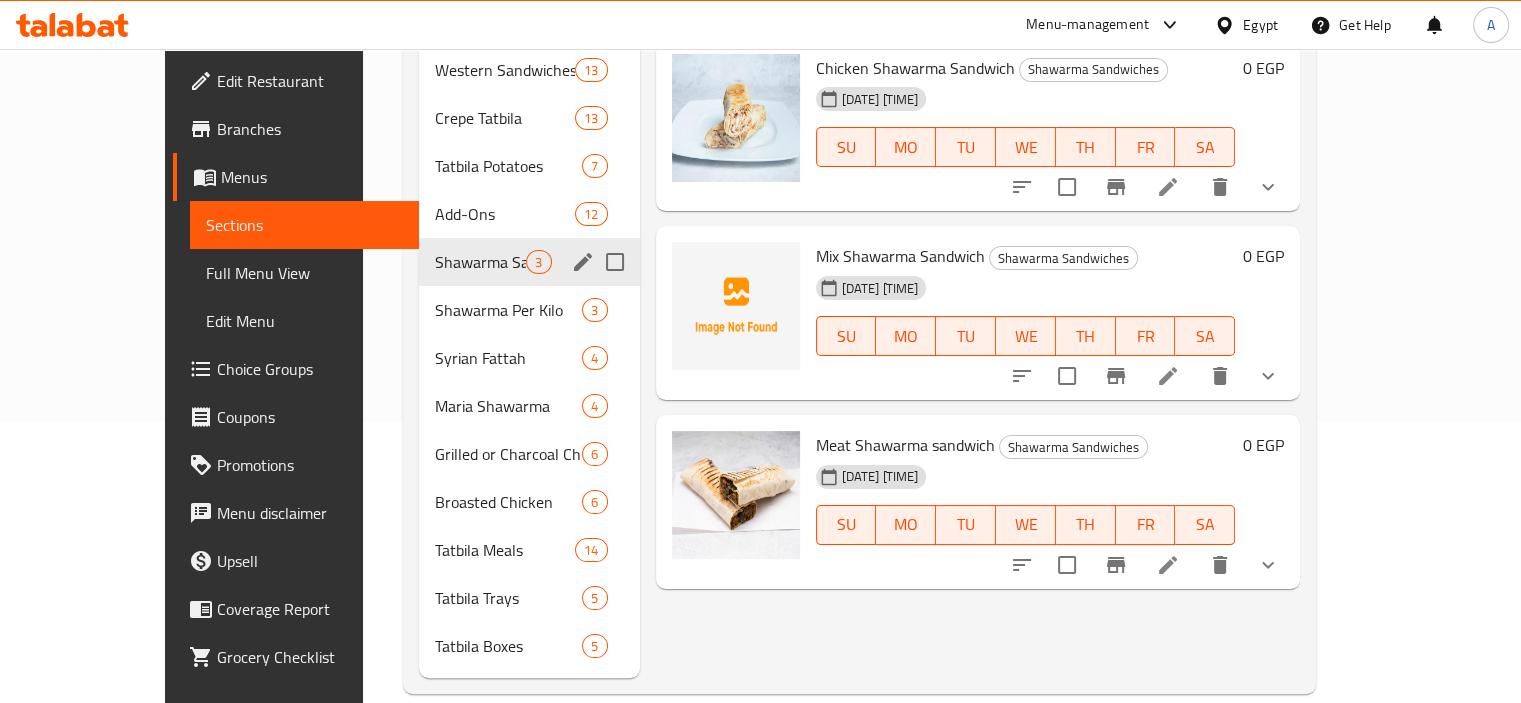 scroll, scrollTop: 0, scrollLeft: 0, axis: both 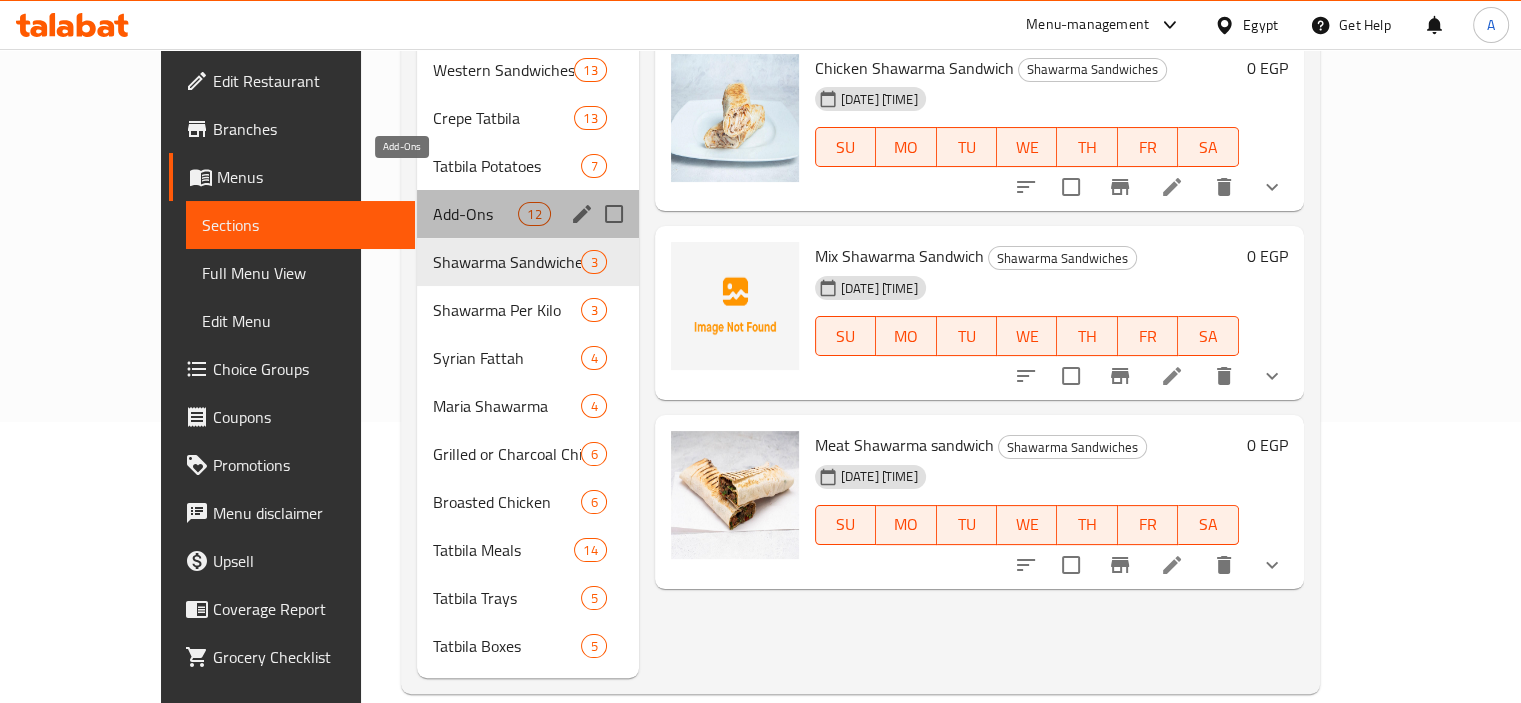 click on "Add-Ons" at bounding box center [475, 214] 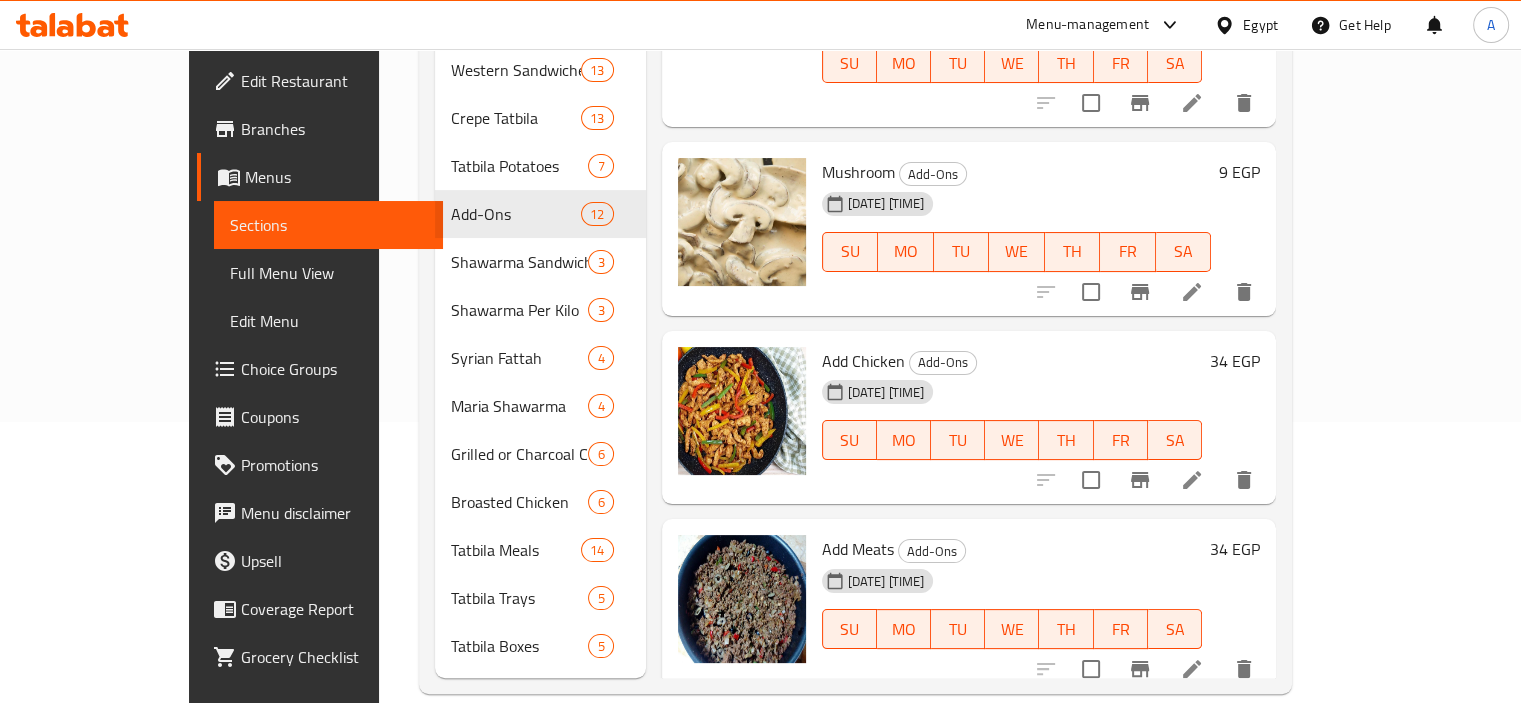 scroll, scrollTop: 1847, scrollLeft: 0, axis: vertical 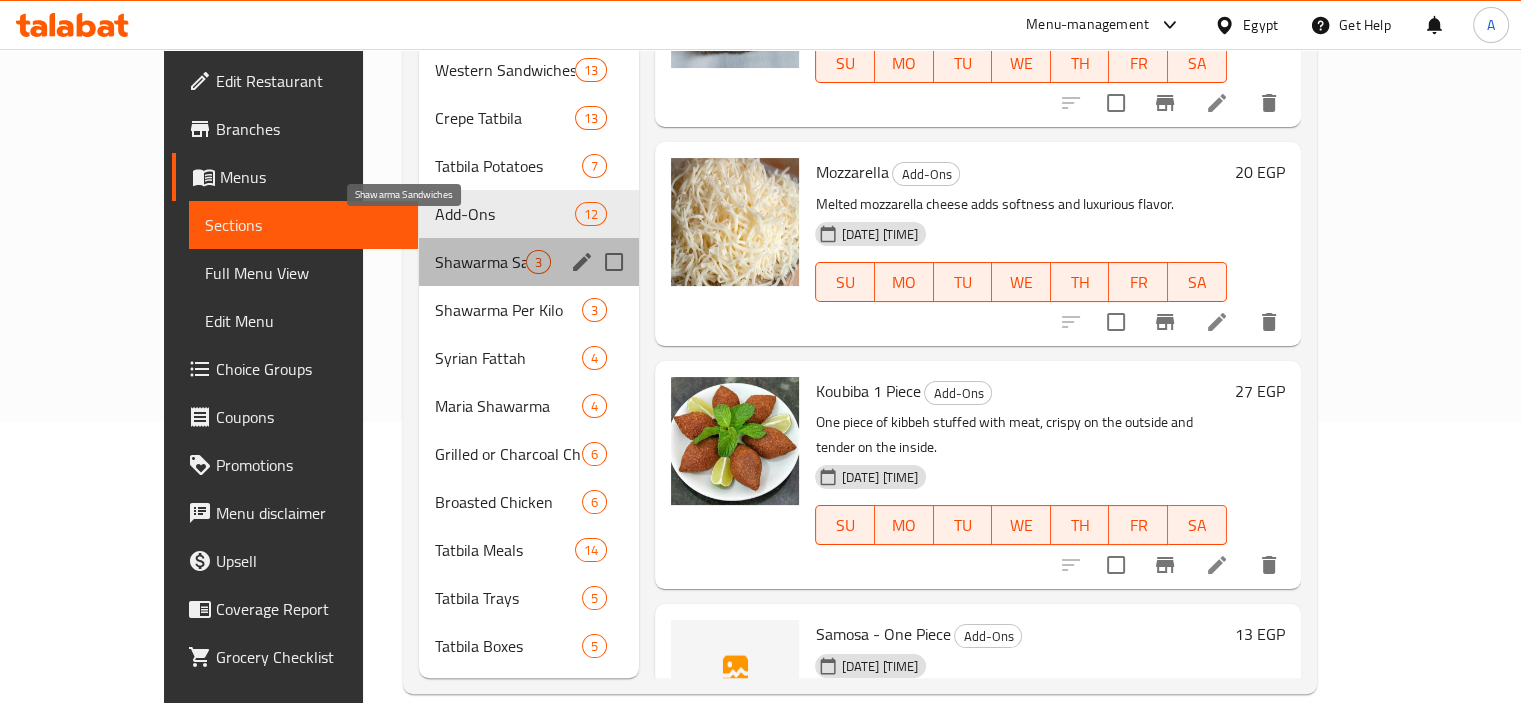 click on "Shawarma Sandwiches" at bounding box center (480, 262) 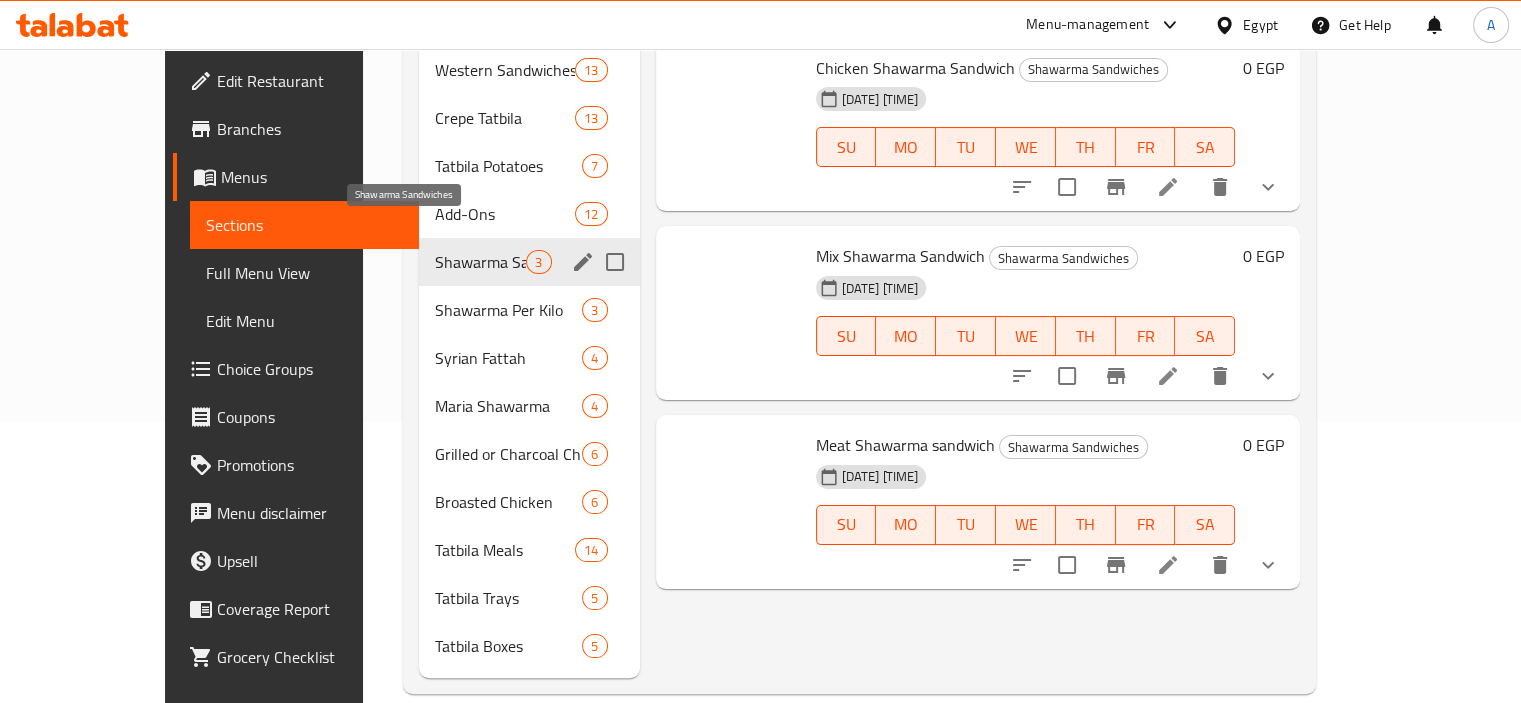 scroll, scrollTop: 0, scrollLeft: 0, axis: both 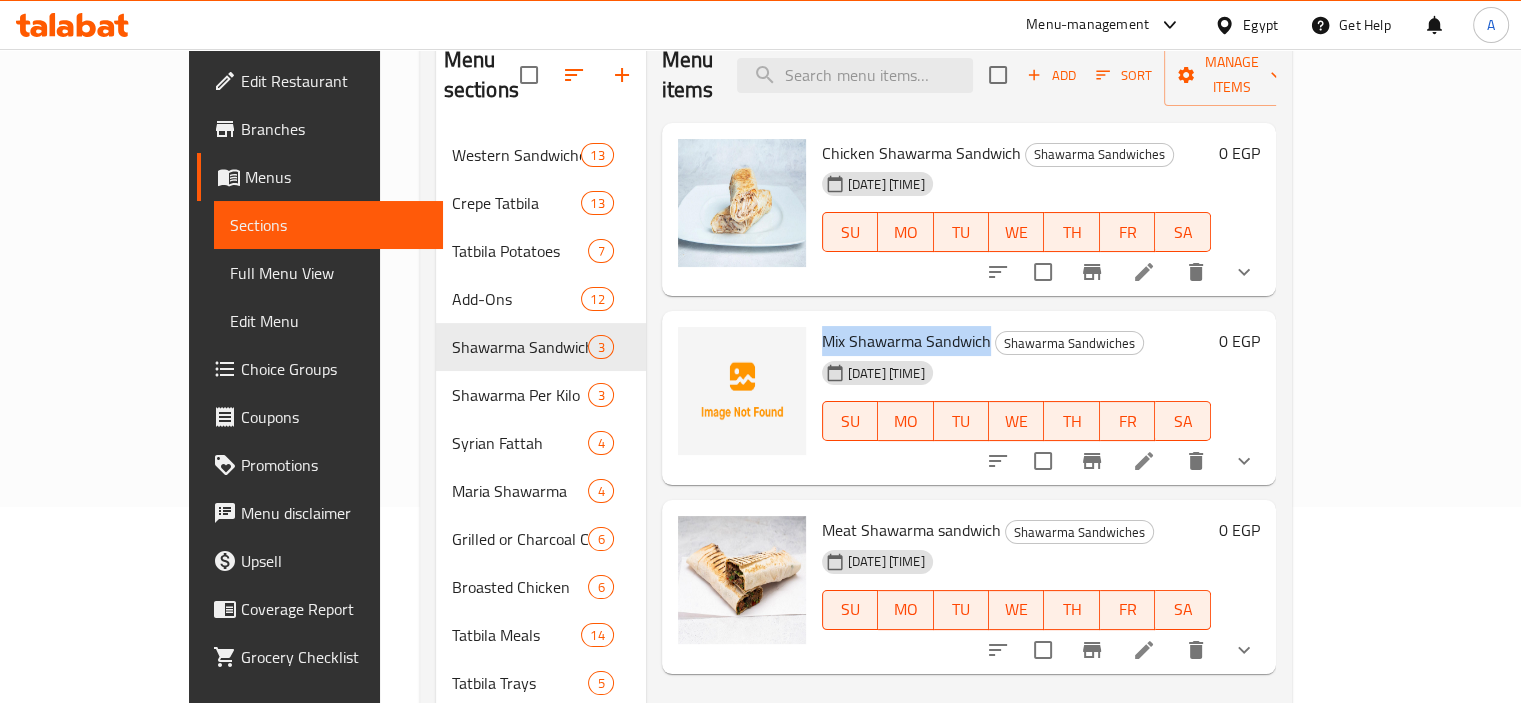 drag, startPoint x: 771, startPoint y: 309, endPoint x: 939, endPoint y: 307, distance: 168.0119 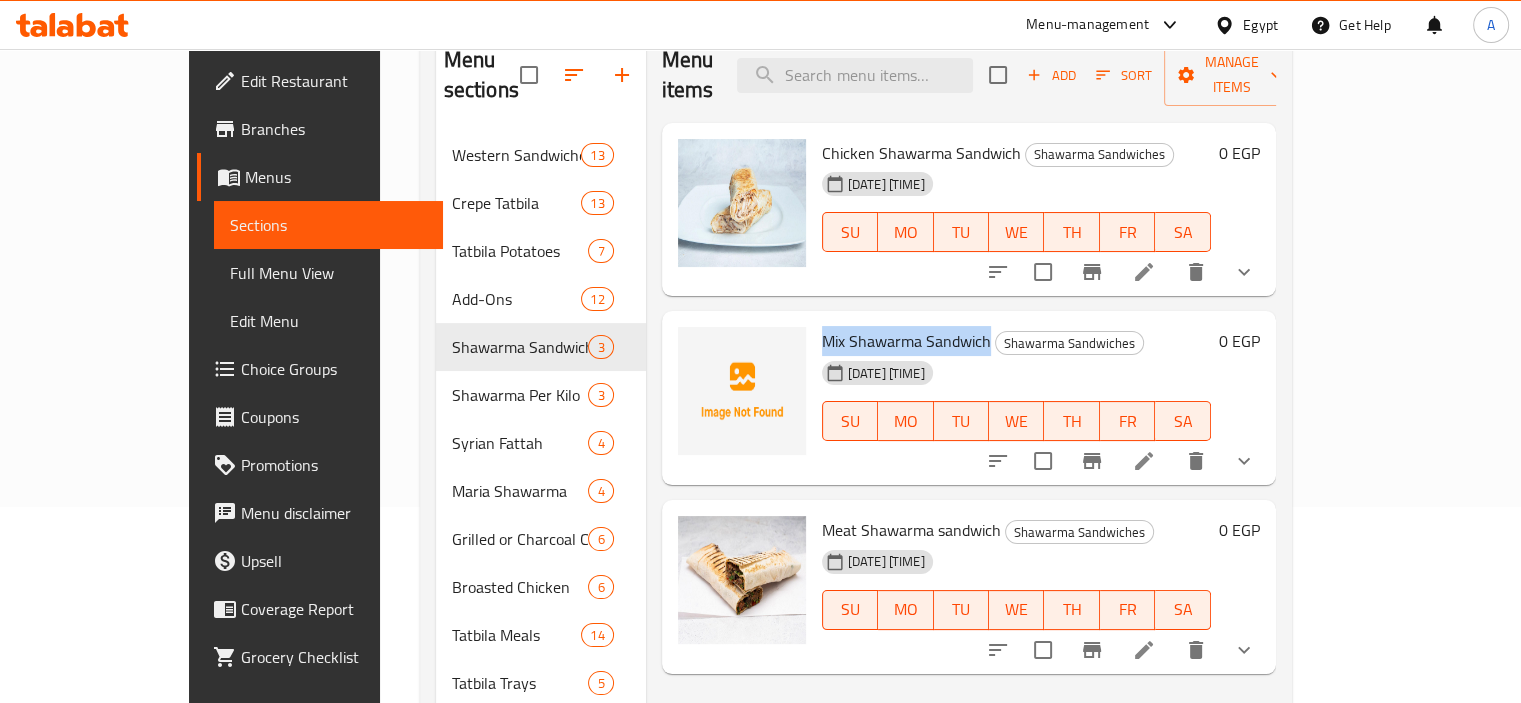 click on "Mix Shawarma Sandwich    Shawarma Sandwiches 07-08-2025 04:10 PM SU MO TU WE TH FR SA" at bounding box center (1016, 398) 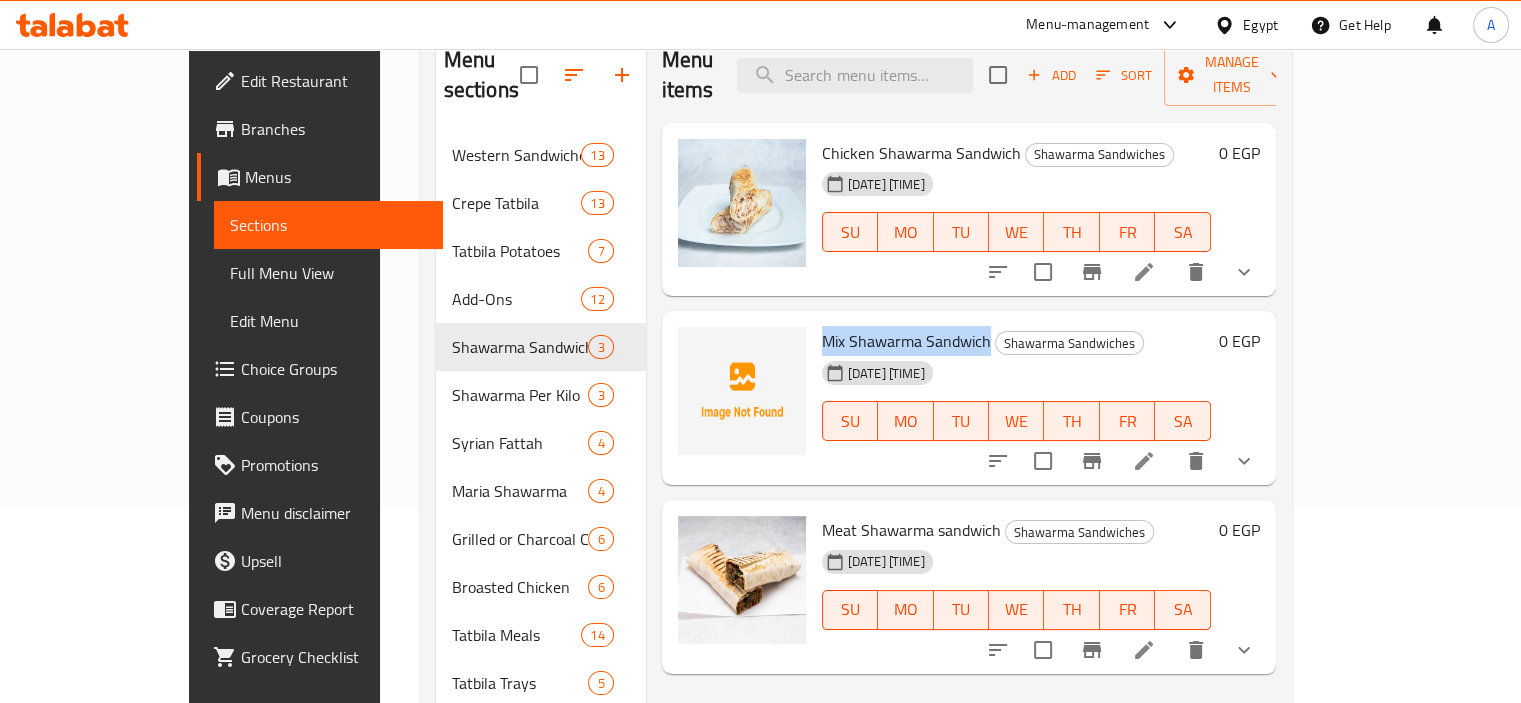scroll, scrollTop: 281, scrollLeft: 0, axis: vertical 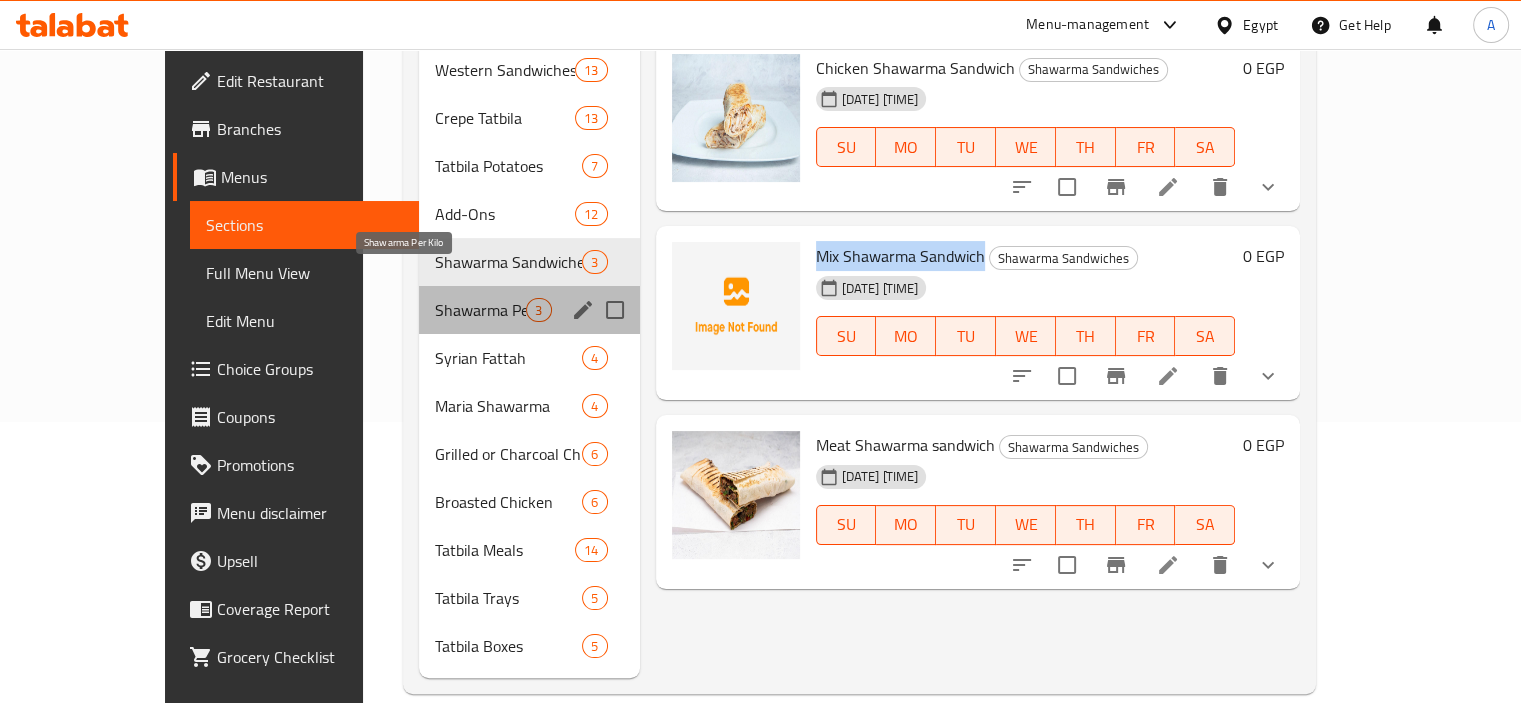 click on "Shawarma Per Kilo" at bounding box center (480, 310) 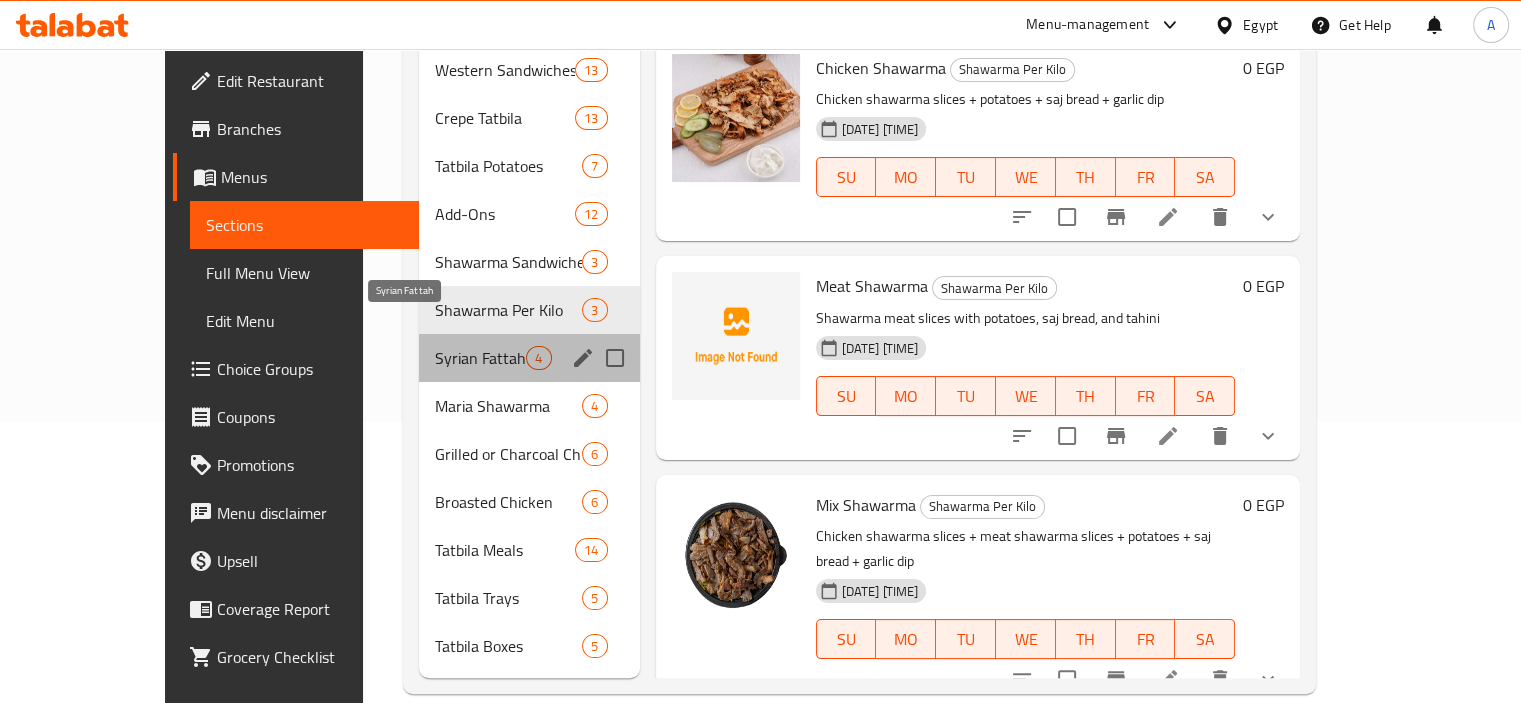 click on "Syrian Fattah" at bounding box center (480, 358) 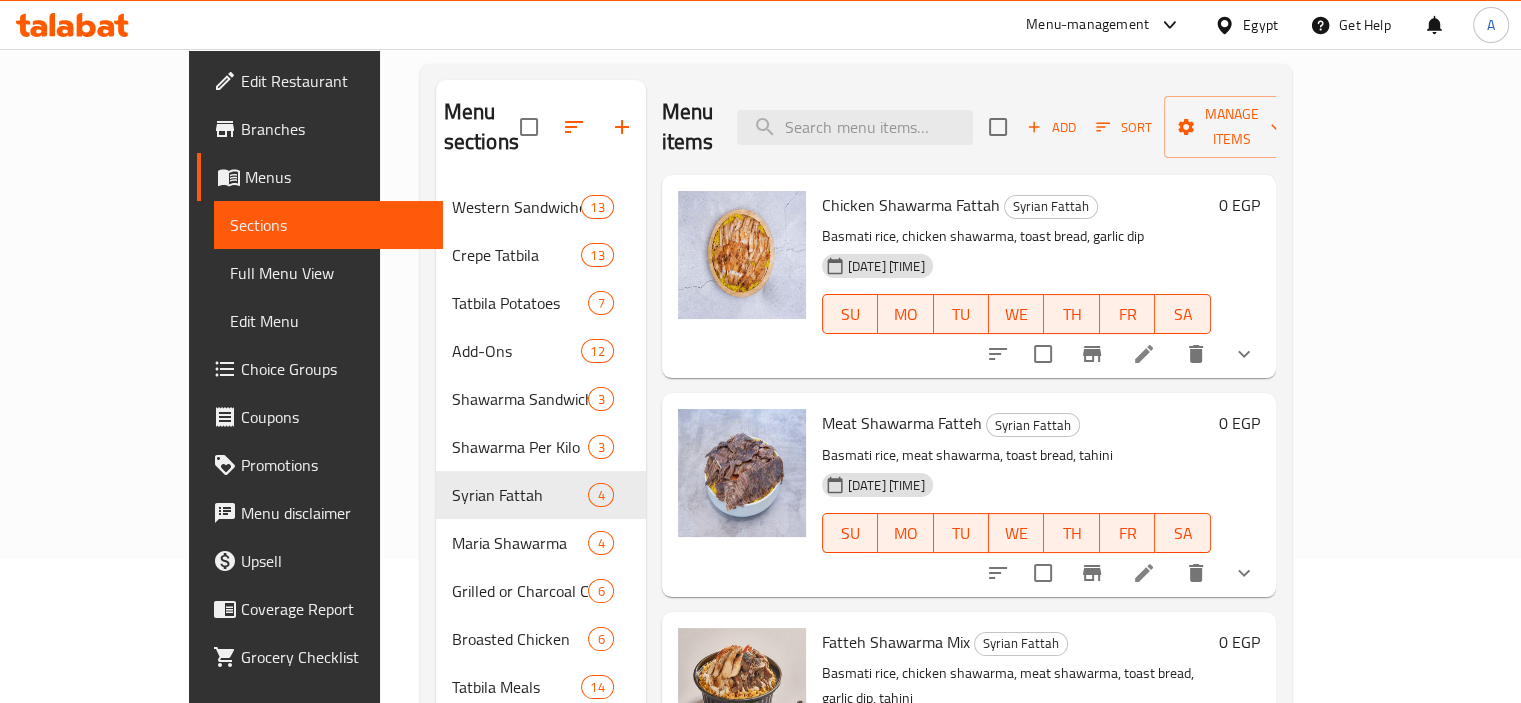 scroll, scrollTop: 281, scrollLeft: 0, axis: vertical 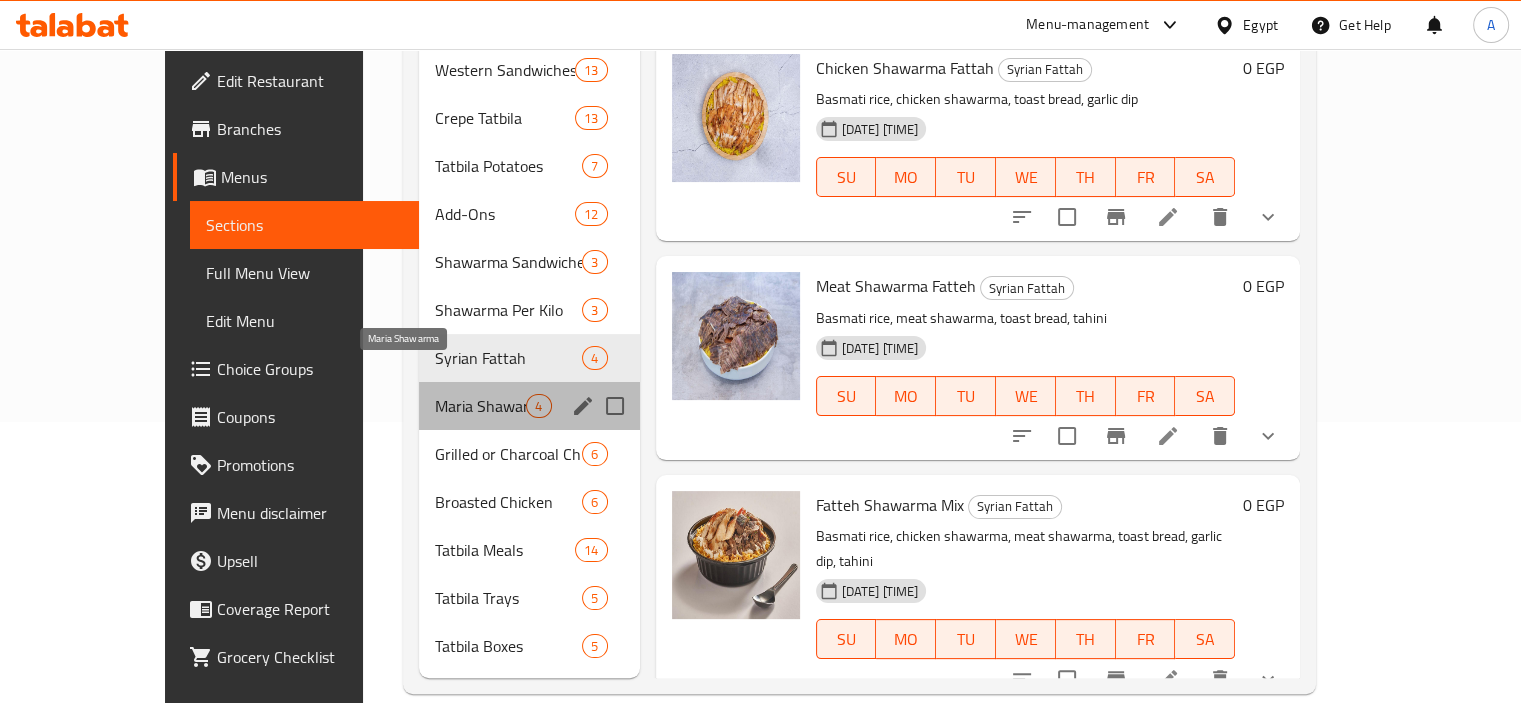 click on "Maria Shawarma" at bounding box center [480, 406] 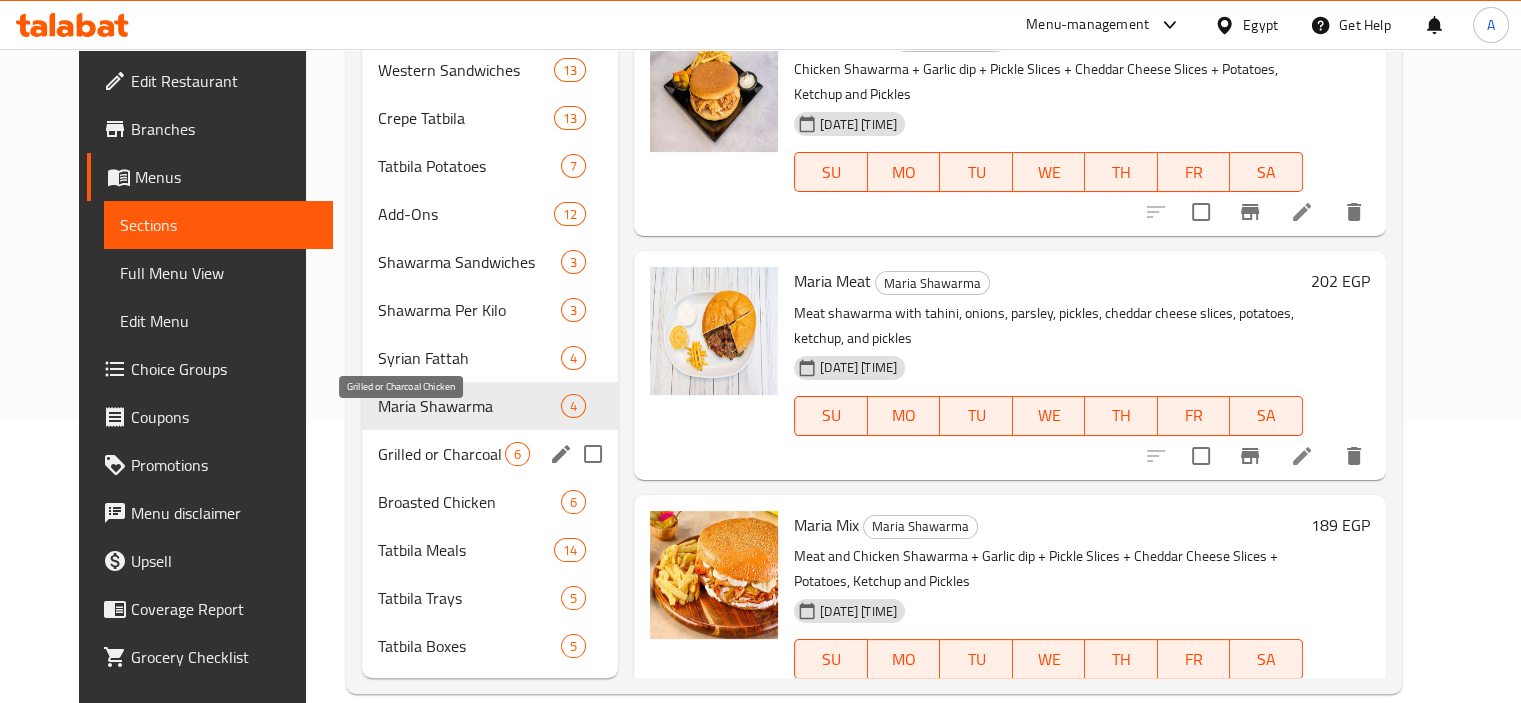 click on "Grilled or Charcoal Chicken" at bounding box center [441, 454] 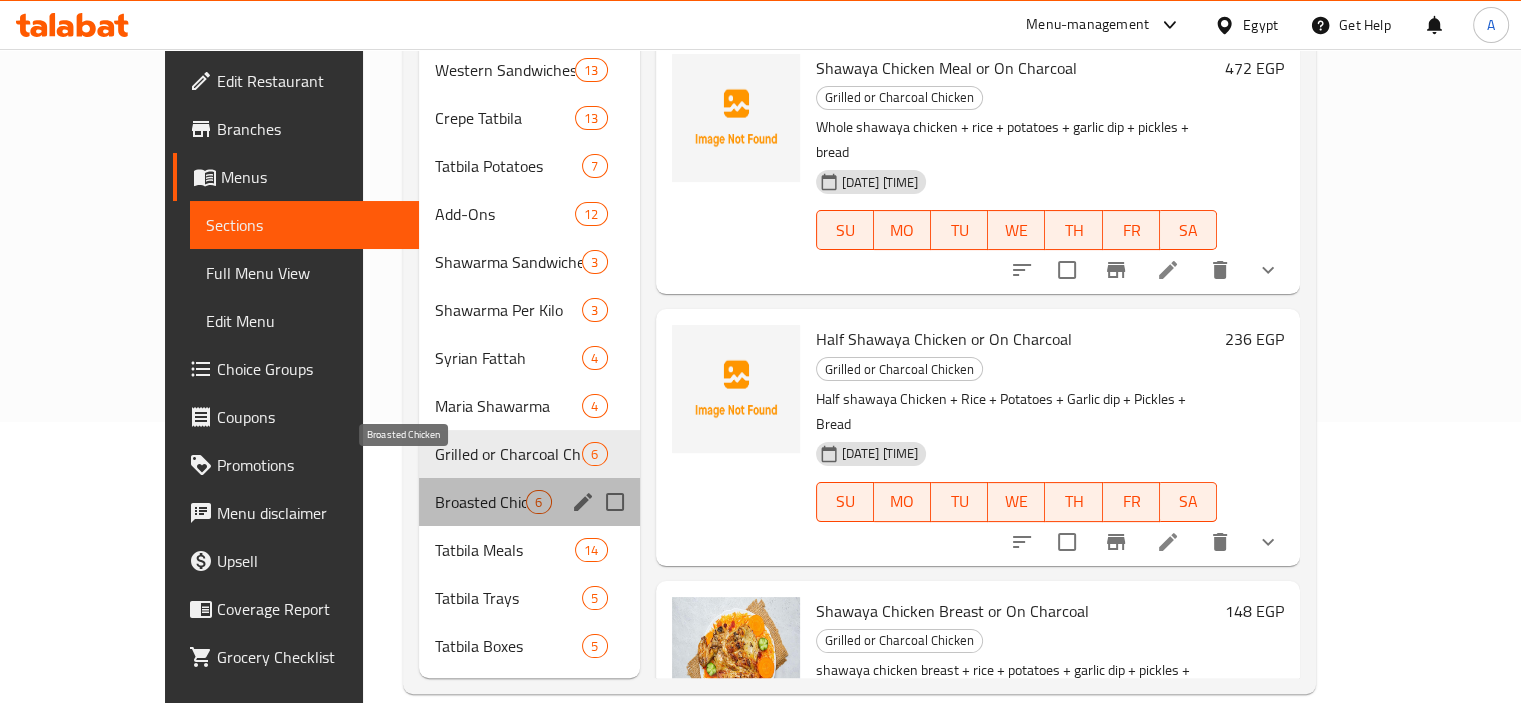 click on "Broasted Chicken" at bounding box center (480, 502) 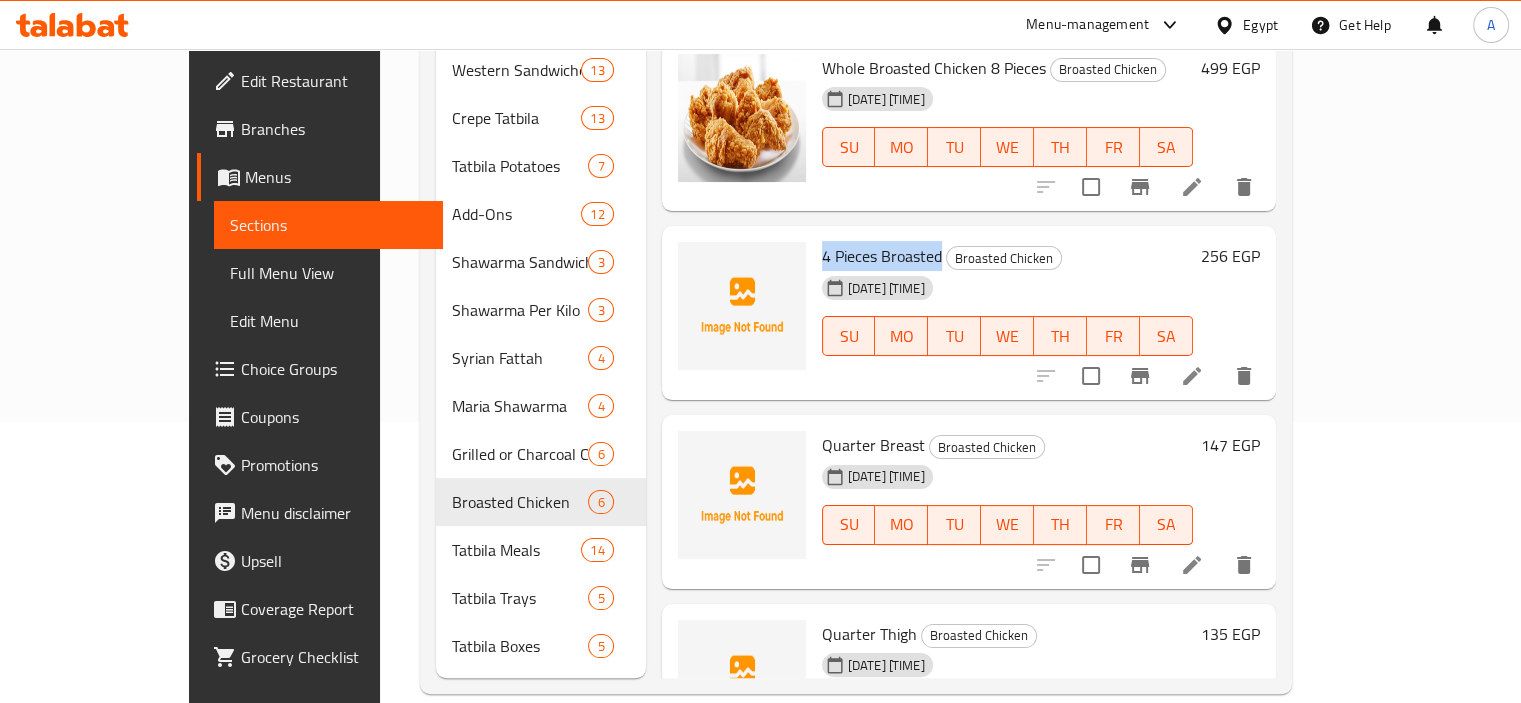 drag, startPoint x: 774, startPoint y: 233, endPoint x: 892, endPoint y: 223, distance: 118.42297 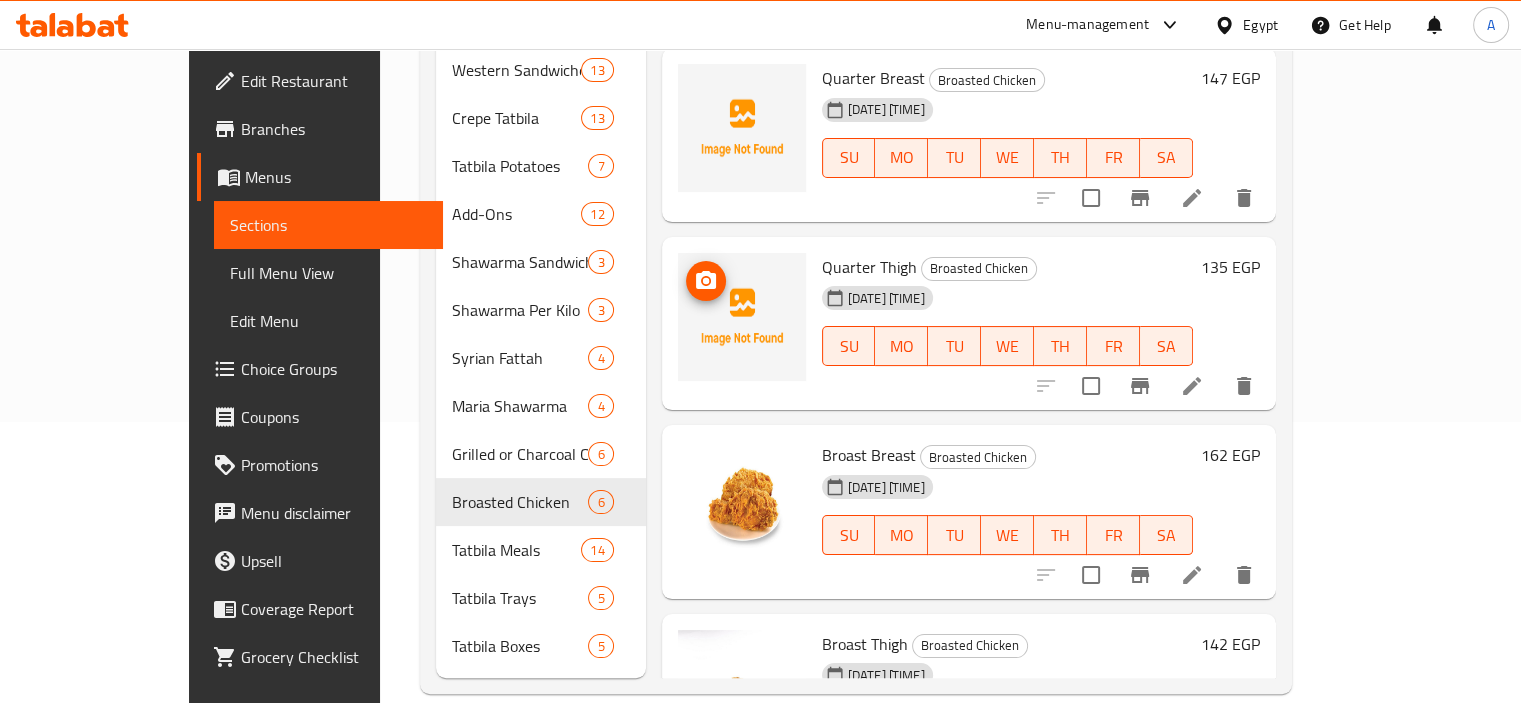 scroll, scrollTop: 476, scrollLeft: 0, axis: vertical 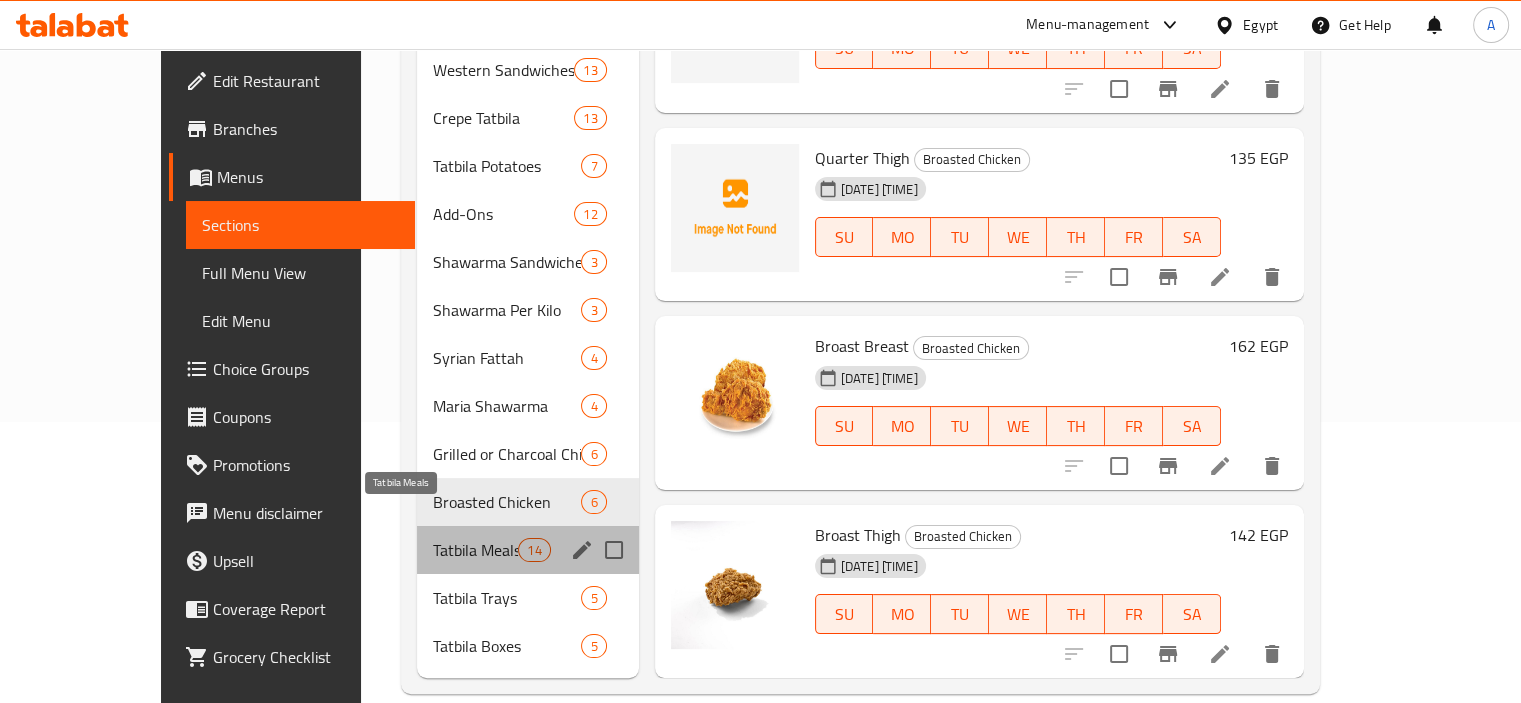 click on "Tatbila Meals" at bounding box center [475, 550] 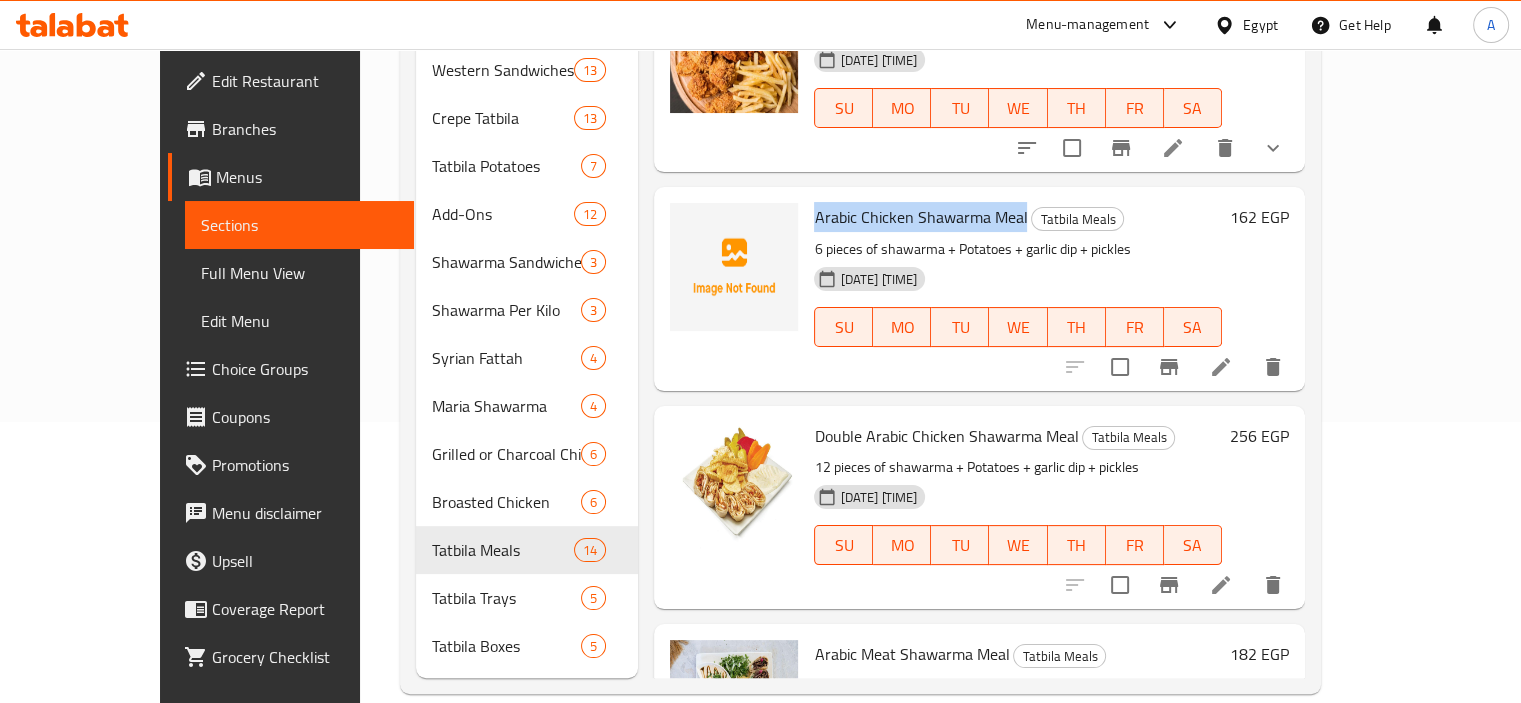 drag, startPoint x: 774, startPoint y: 185, endPoint x: 985, endPoint y: 167, distance: 211.76639 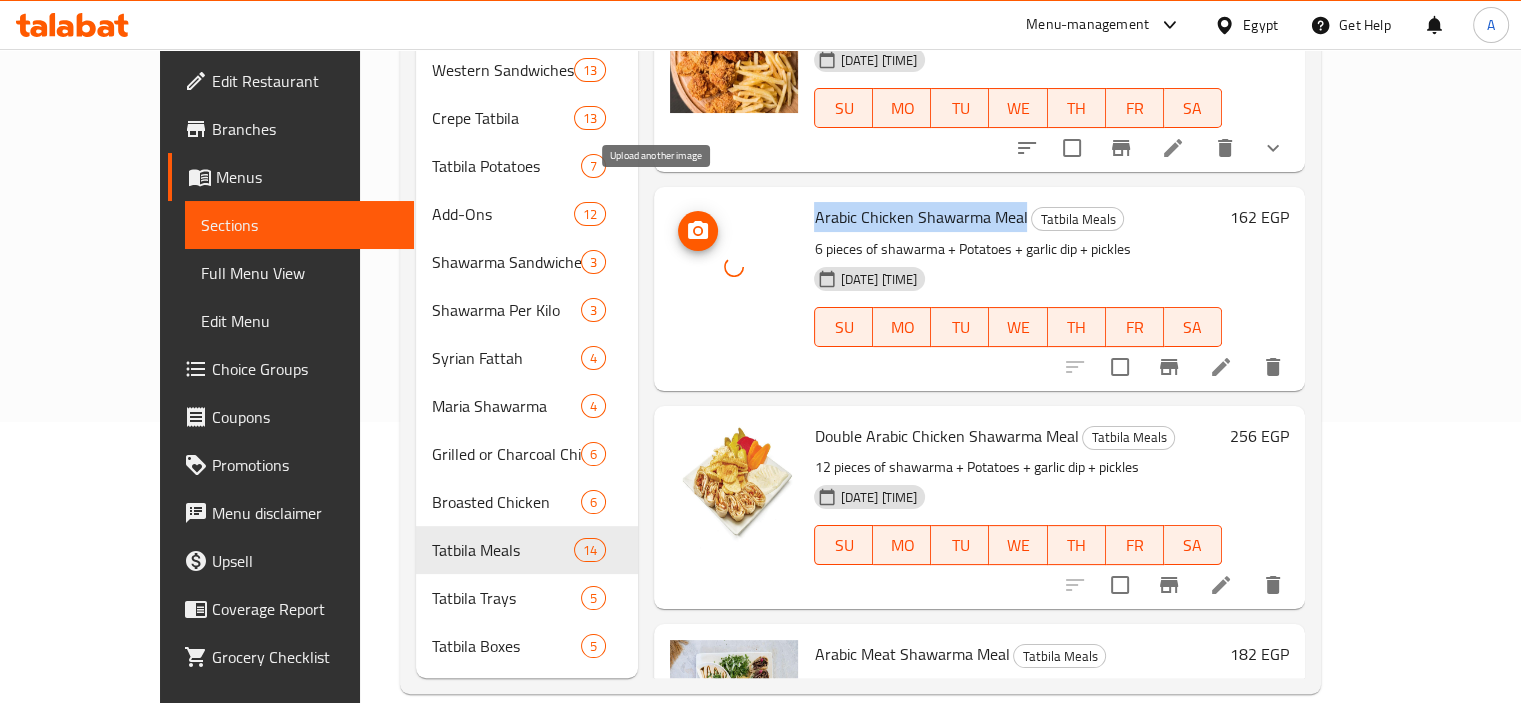 copy on "Arabic Chicken Shawarma Meal" 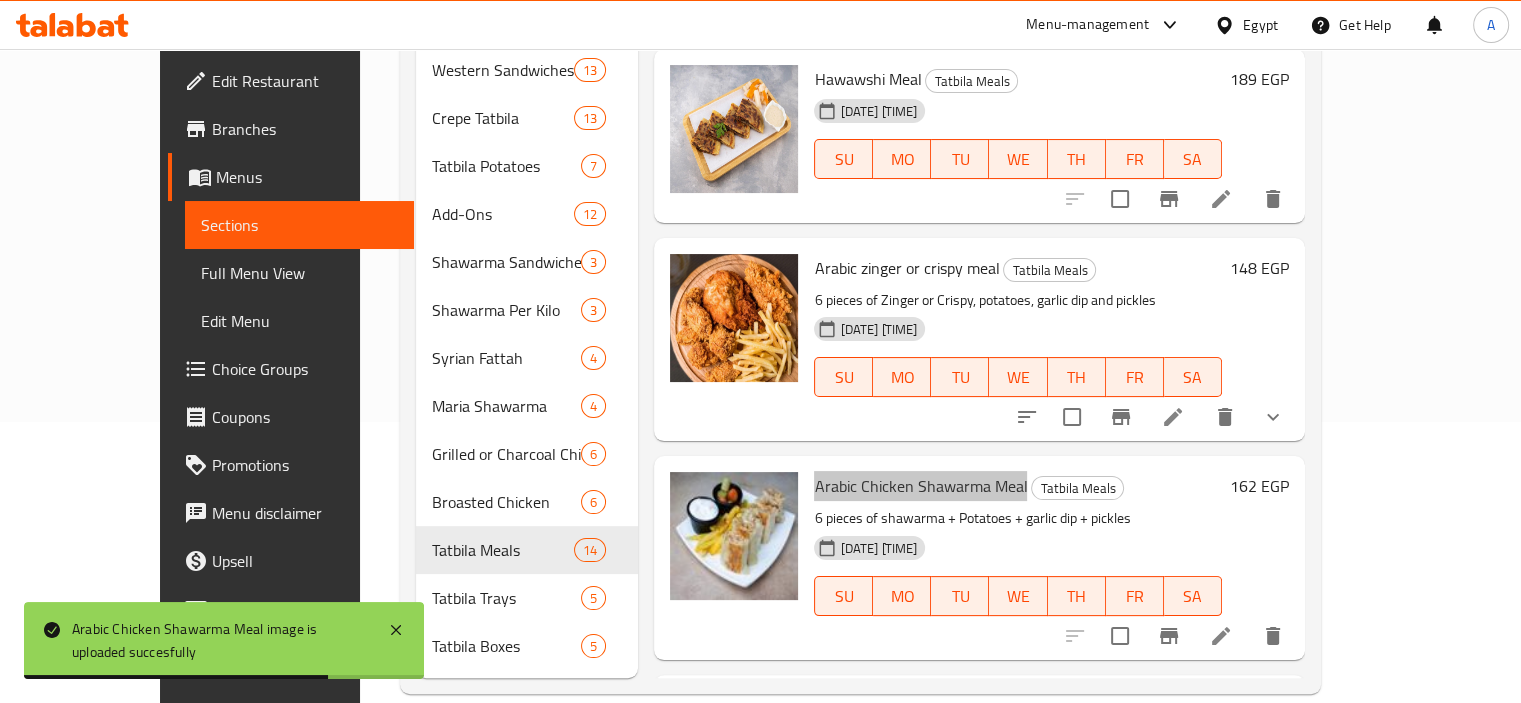 scroll, scrollTop: 0, scrollLeft: 0, axis: both 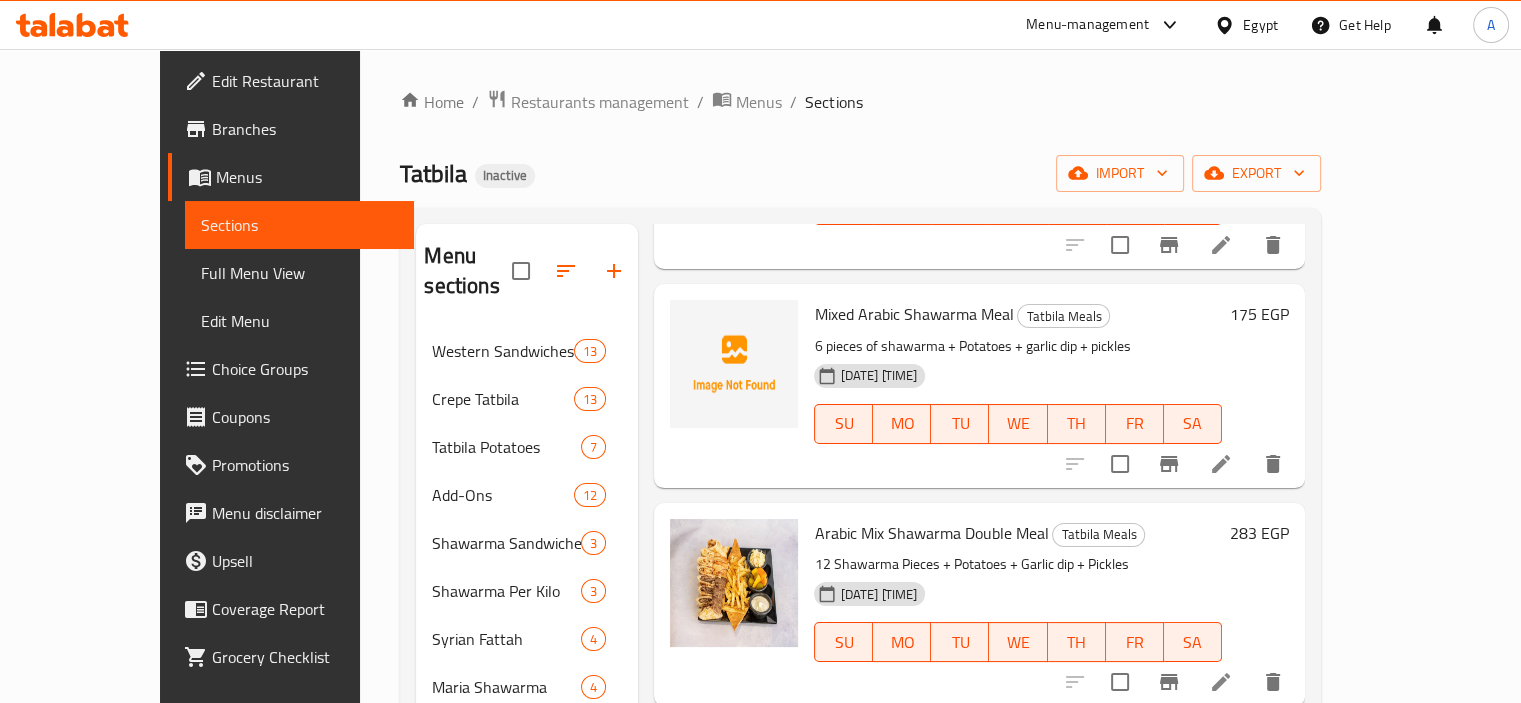 click on "Mixed Arabic Shawarma Meal" at bounding box center (913, 314) 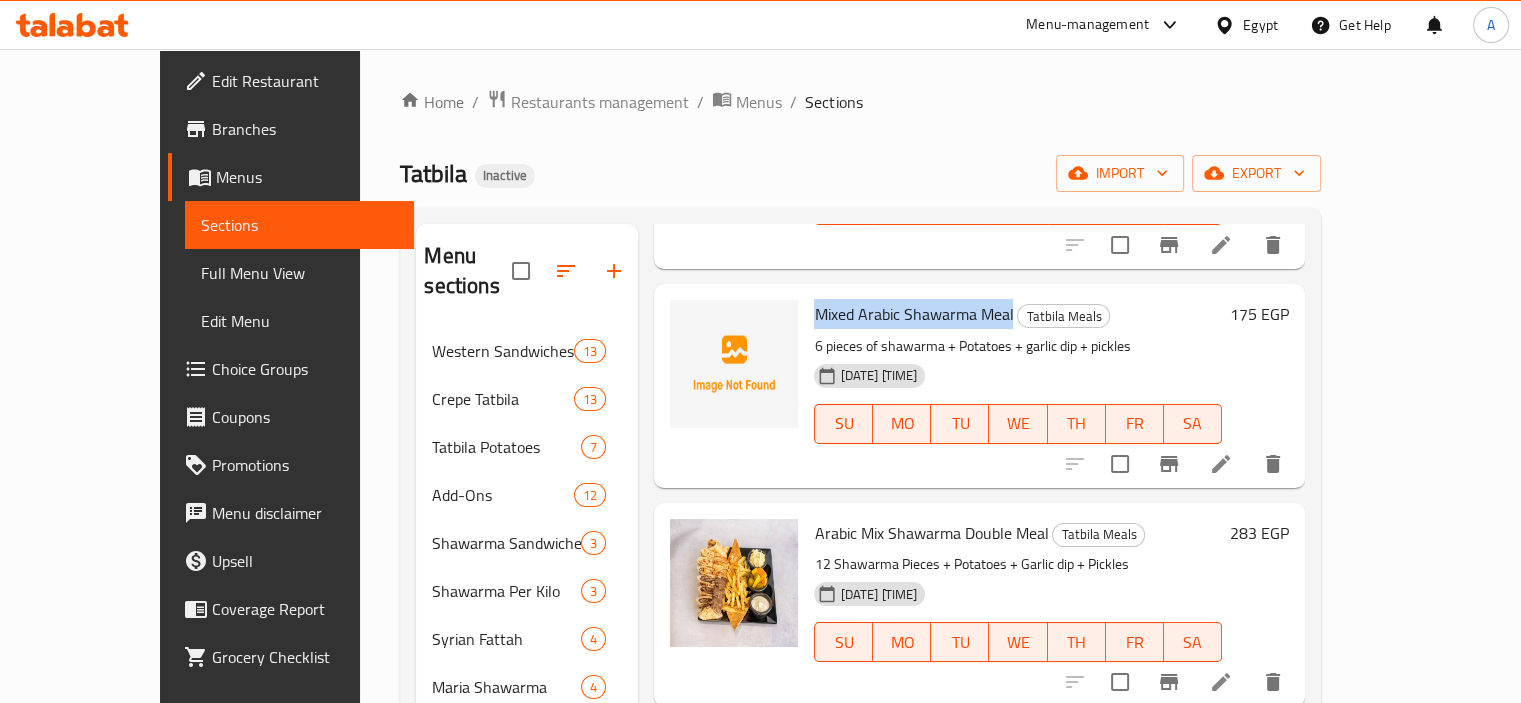 drag, startPoint x: 774, startPoint y: 280, endPoint x: 972, endPoint y: 273, distance: 198.1237 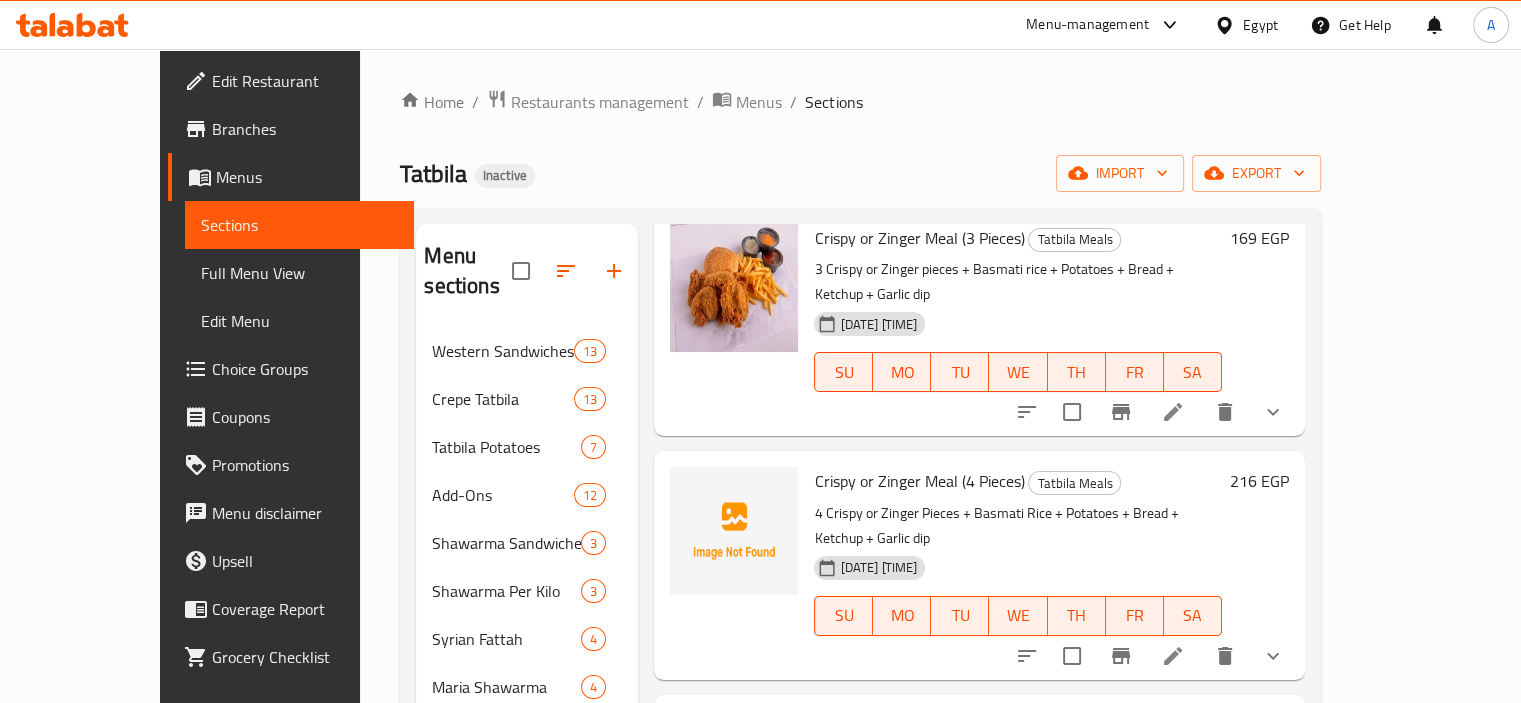 scroll, scrollTop: 2374, scrollLeft: 0, axis: vertical 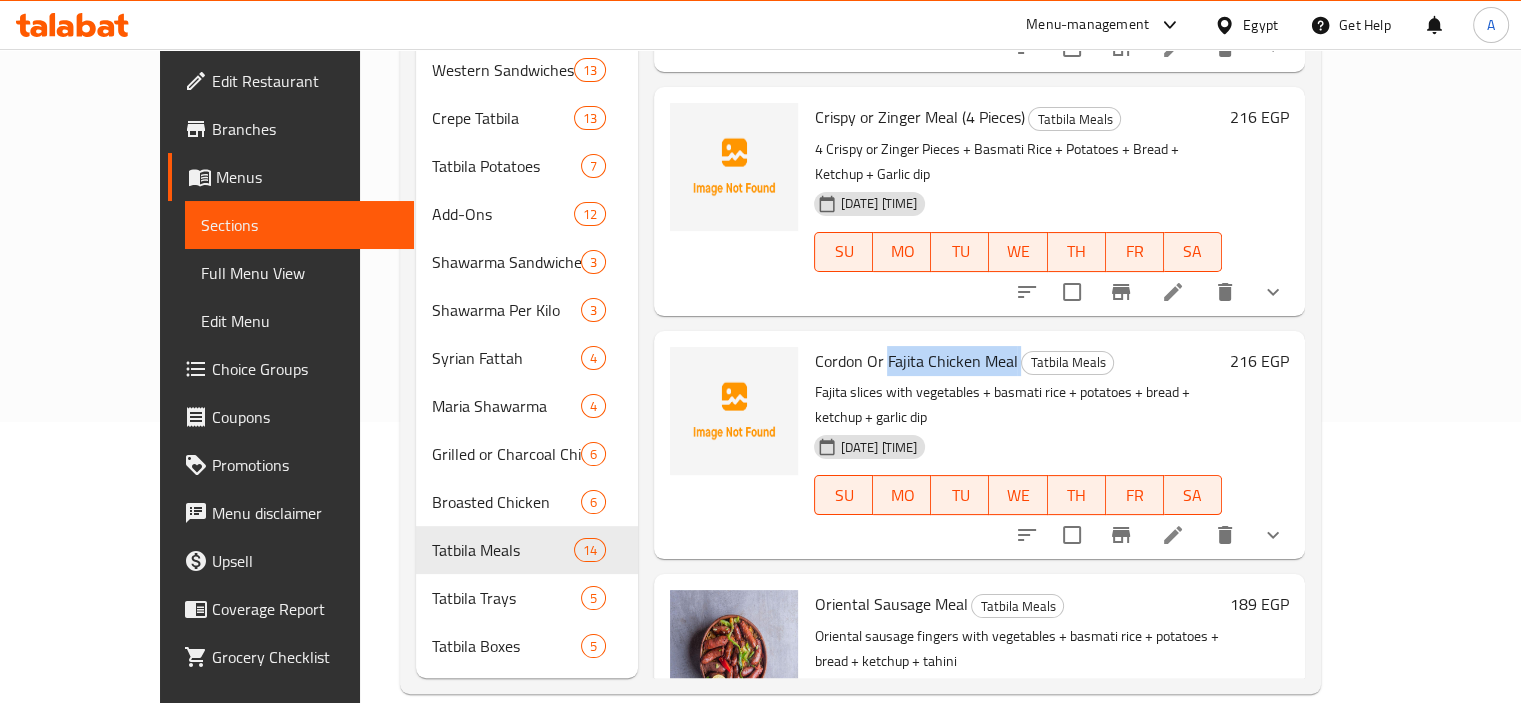 drag, startPoint x: 846, startPoint y: 255, endPoint x: 976, endPoint y: 265, distance: 130.38405 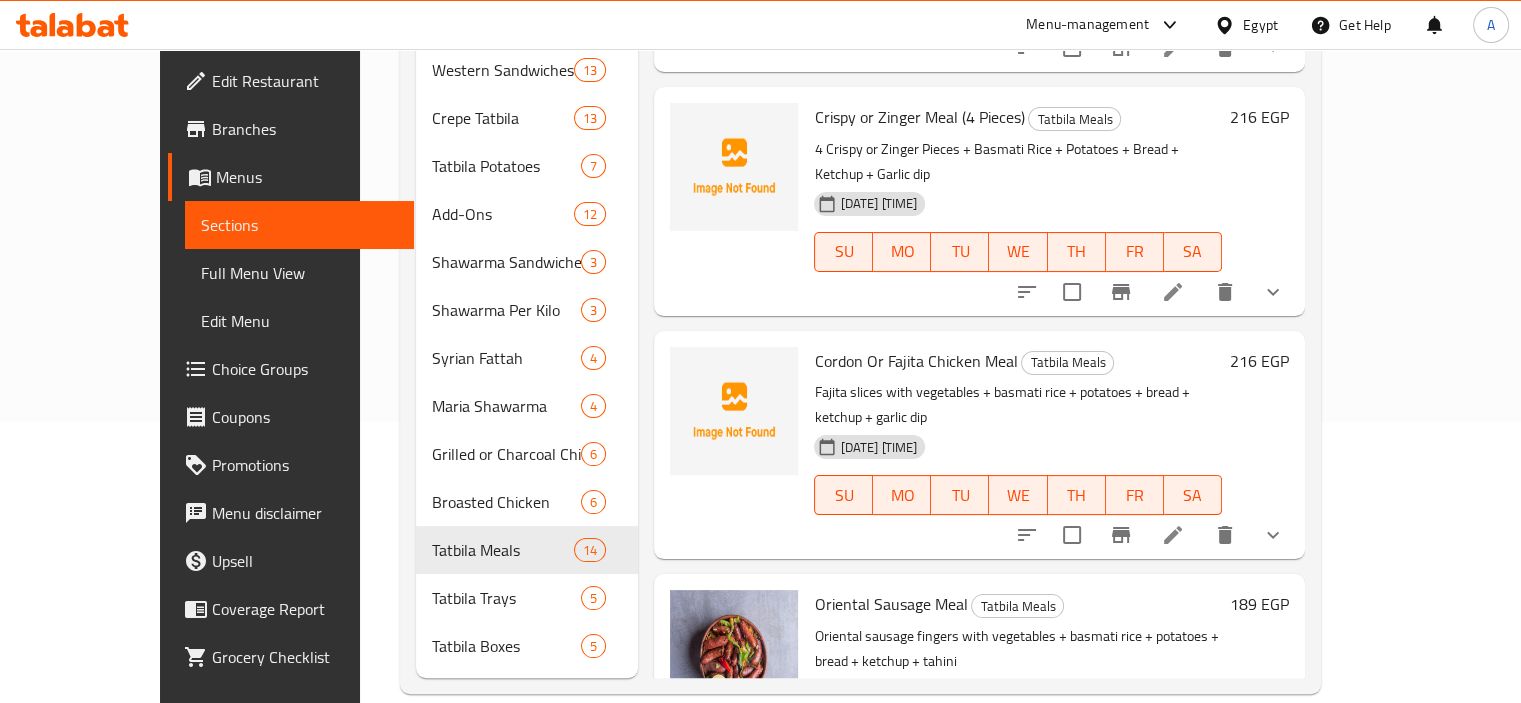 click on "Fajita slices with vegetables + basmati rice + potatoes + bread + ketchup + garlic dip" at bounding box center (1017, 405) 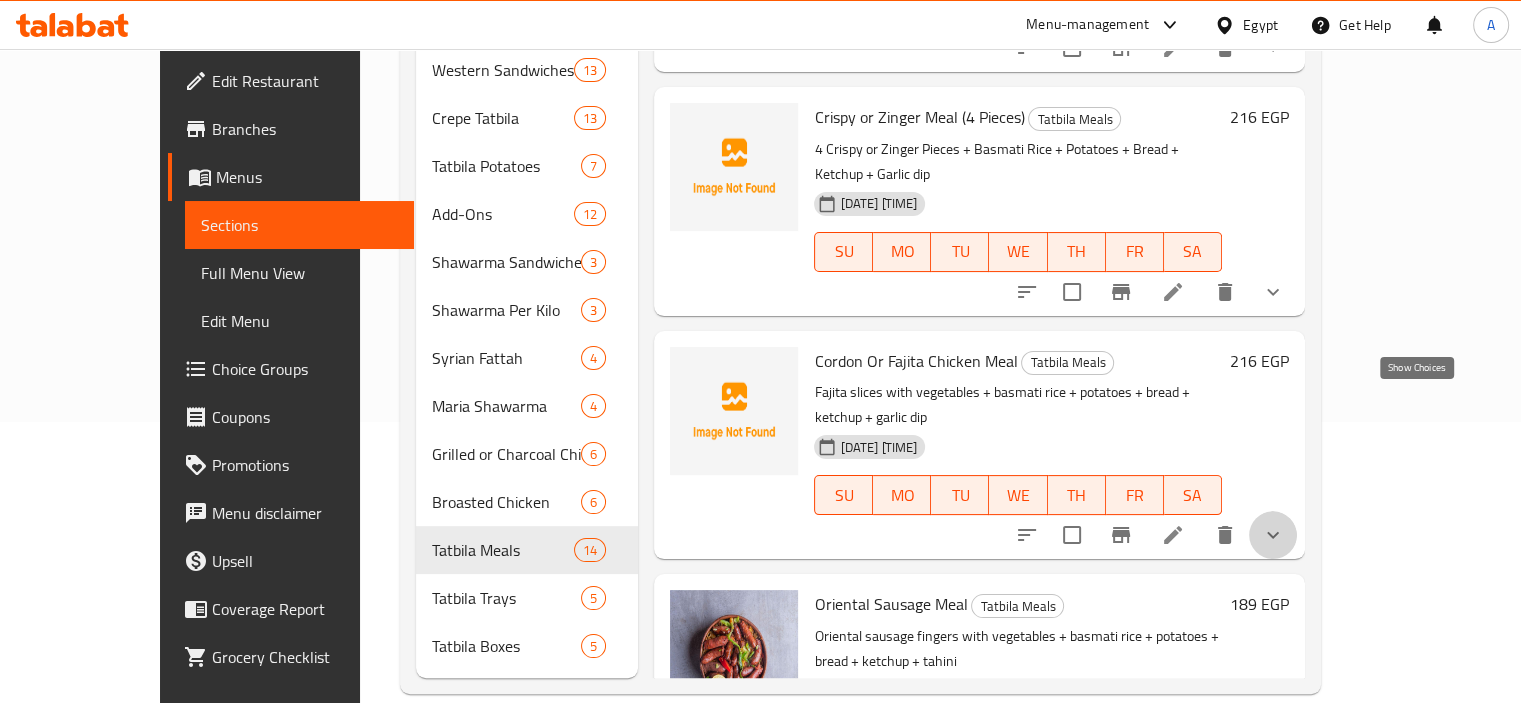 click 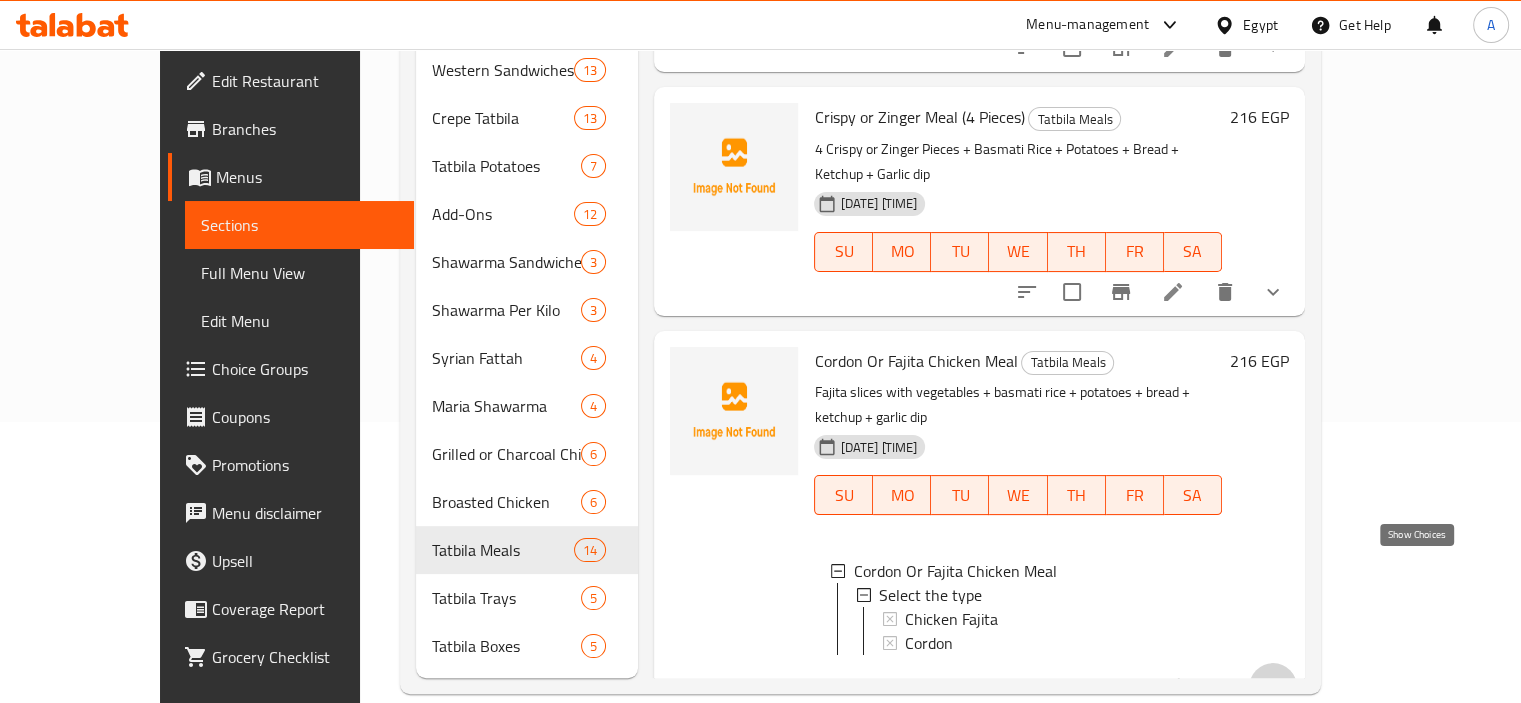 click 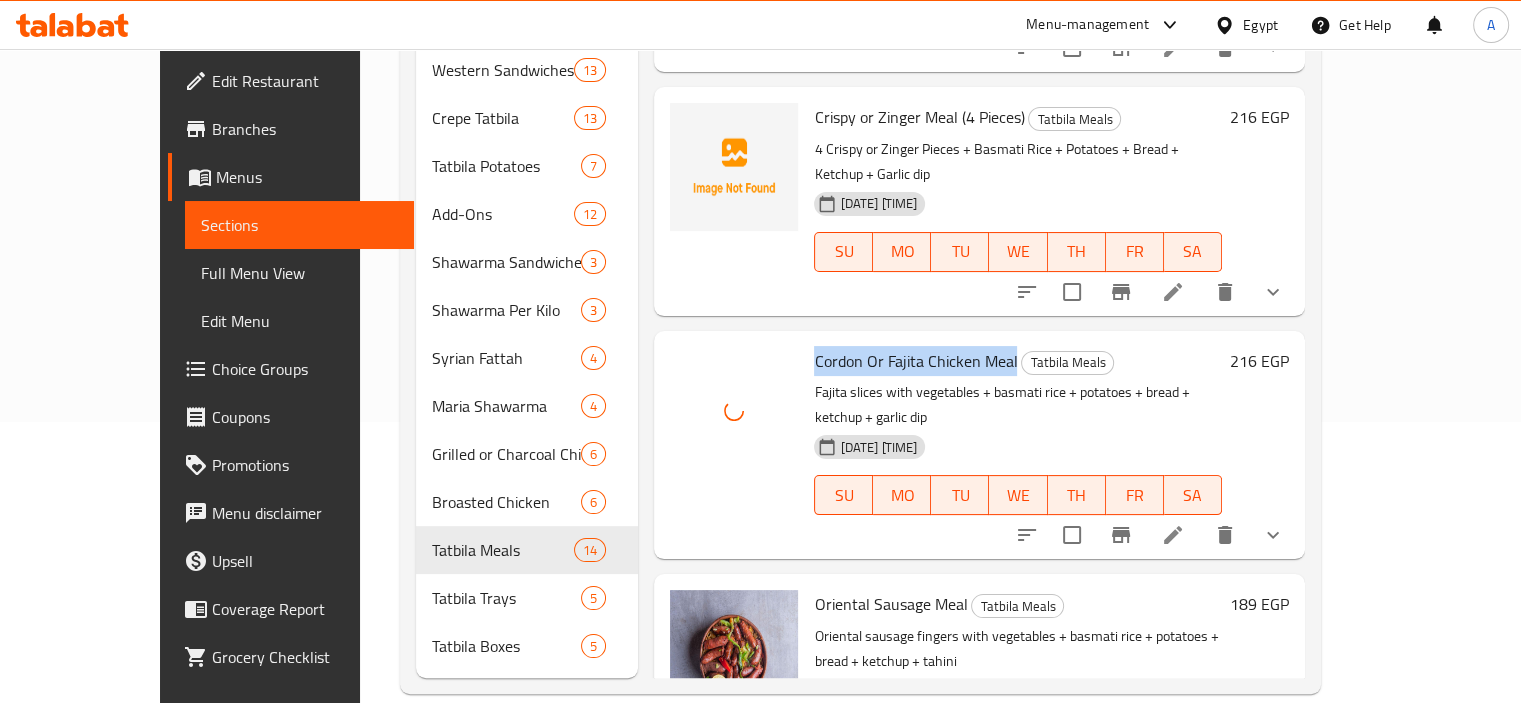 drag, startPoint x: 777, startPoint y: 259, endPoint x: 972, endPoint y: 256, distance: 195.02307 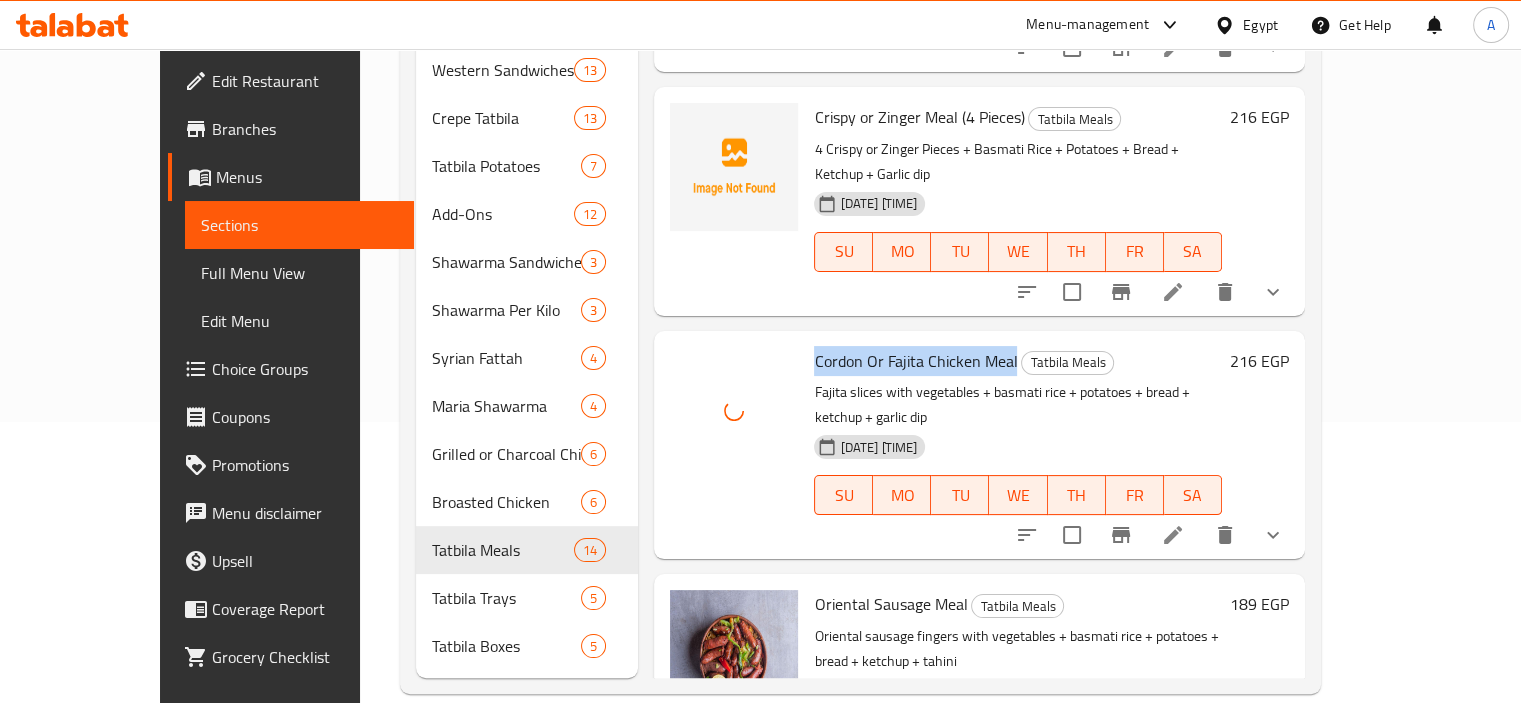 click on "Cordon Or Fajita Chicken Meal" at bounding box center [915, 361] 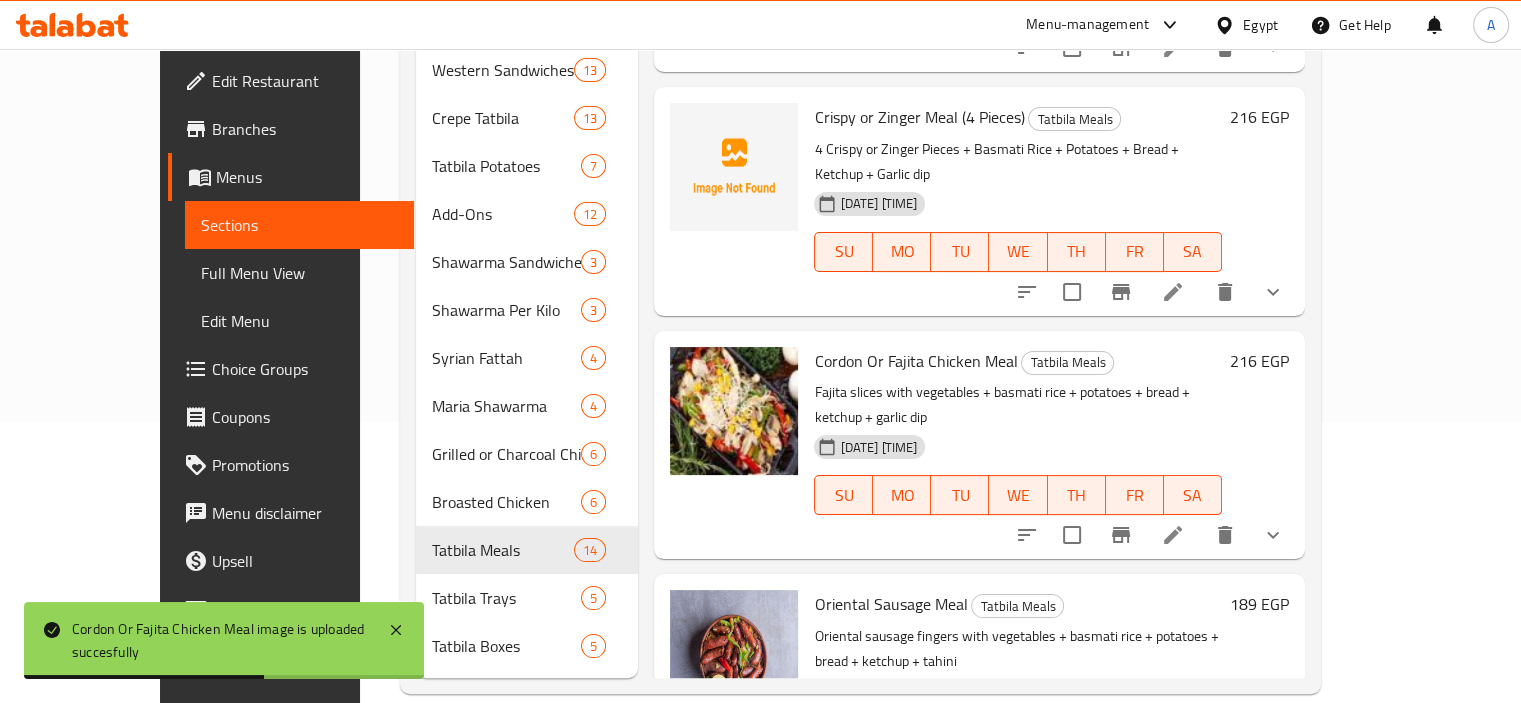 click on "Crispy or Zinger Meal (4 Pieces)   Tatbila Meals 4 Crispy or Zinger Pieces + Basmati Rice + Potatoes + Bread + Ketchup + Garlic dip 07-08-2025 04:10 PM SU MO TU WE TH FR SA 216   EGP" at bounding box center (979, 201) 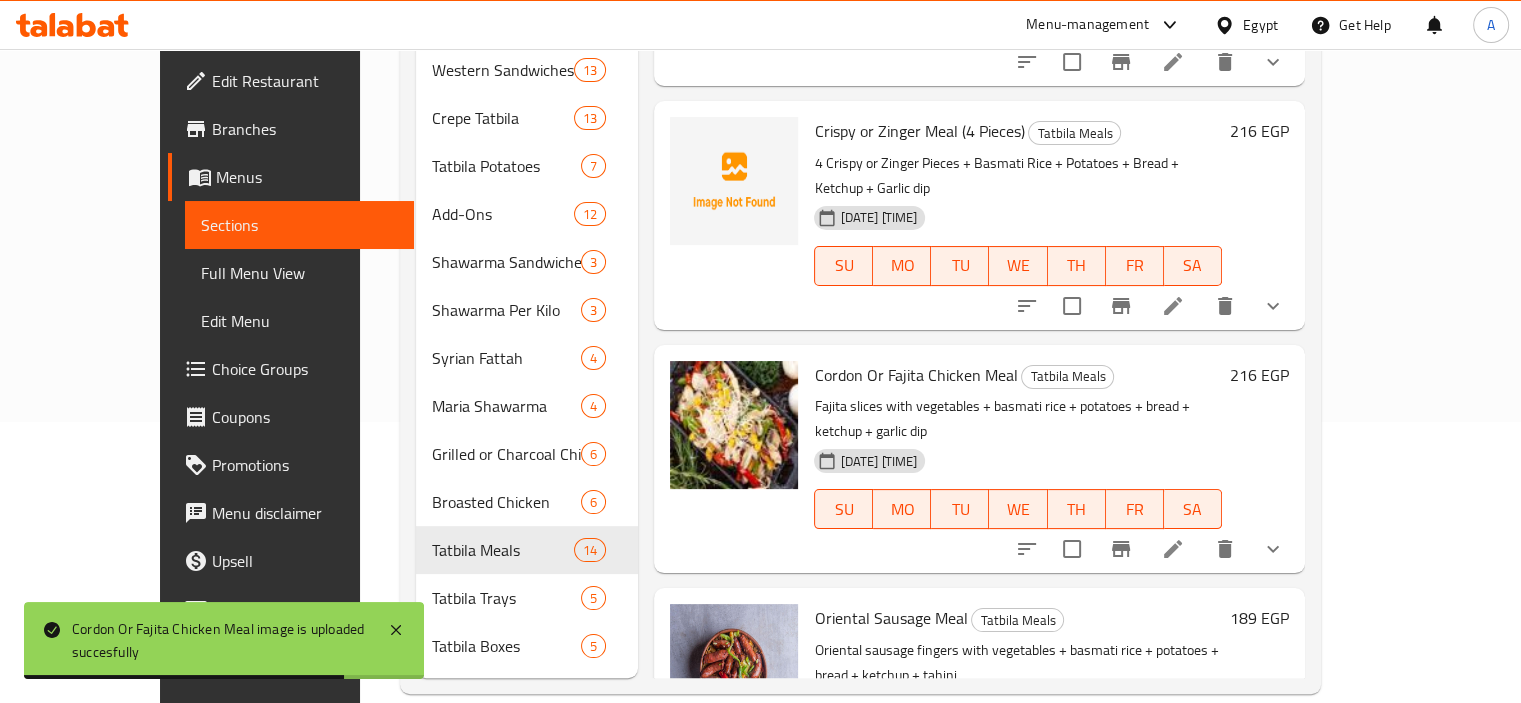 scroll, scrollTop: 2374, scrollLeft: 0, axis: vertical 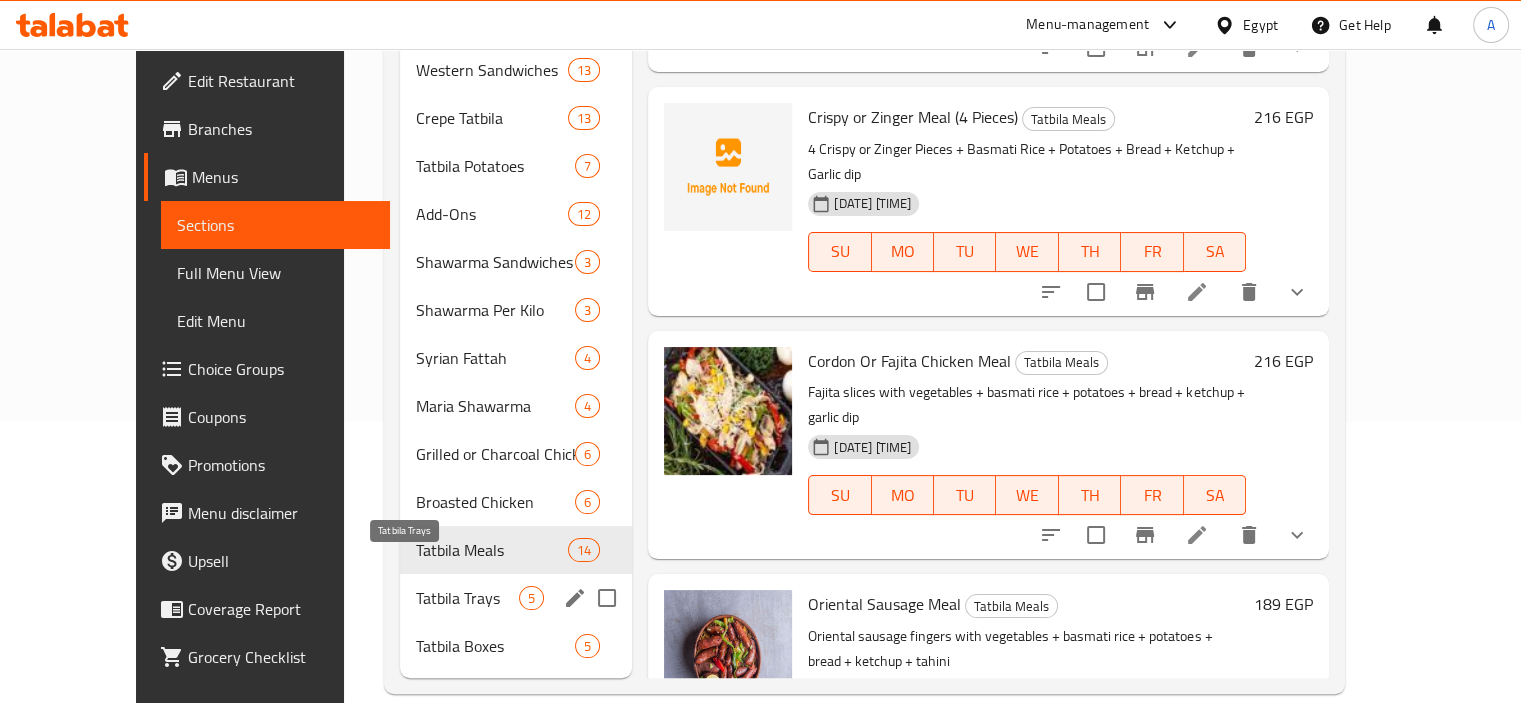 click on "Tatbila Trays" at bounding box center [467, 598] 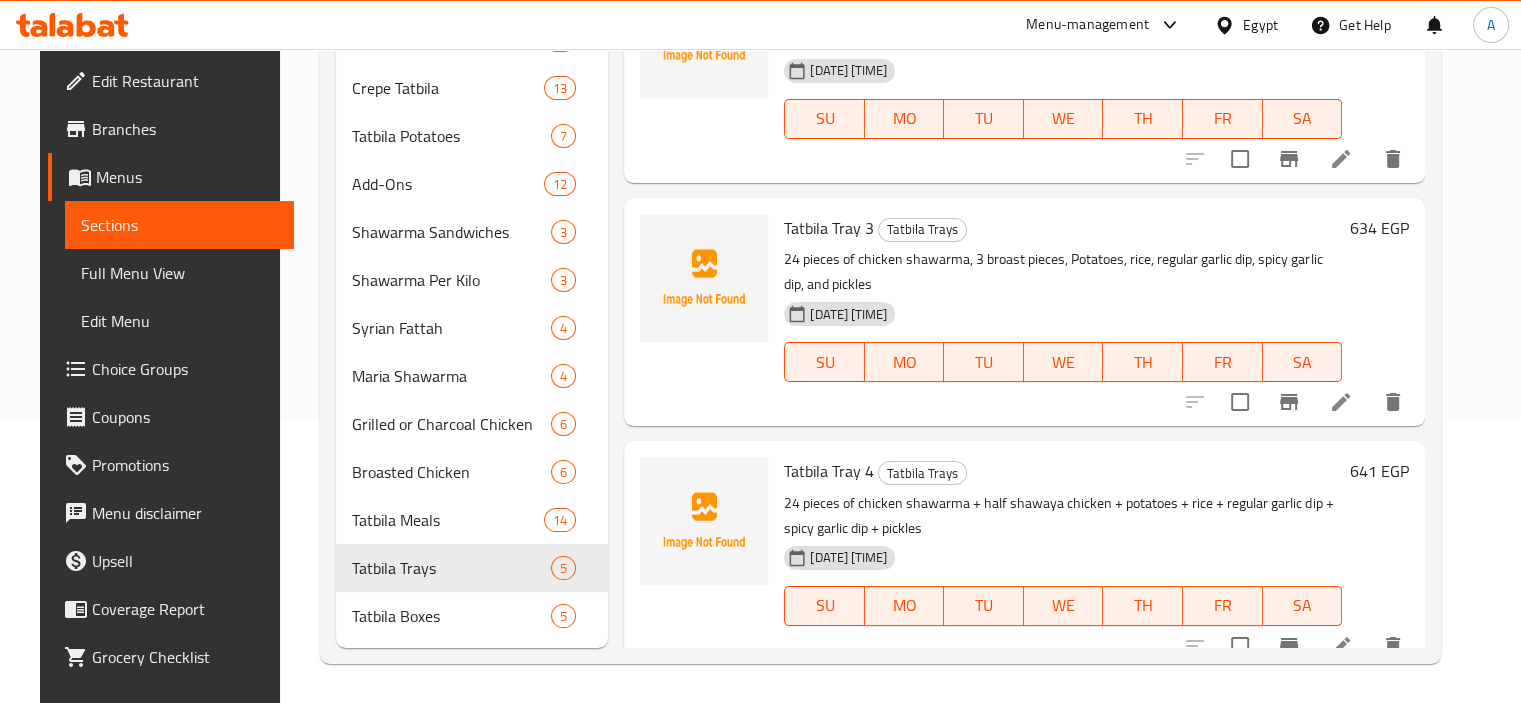 scroll, scrollTop: 0, scrollLeft: 0, axis: both 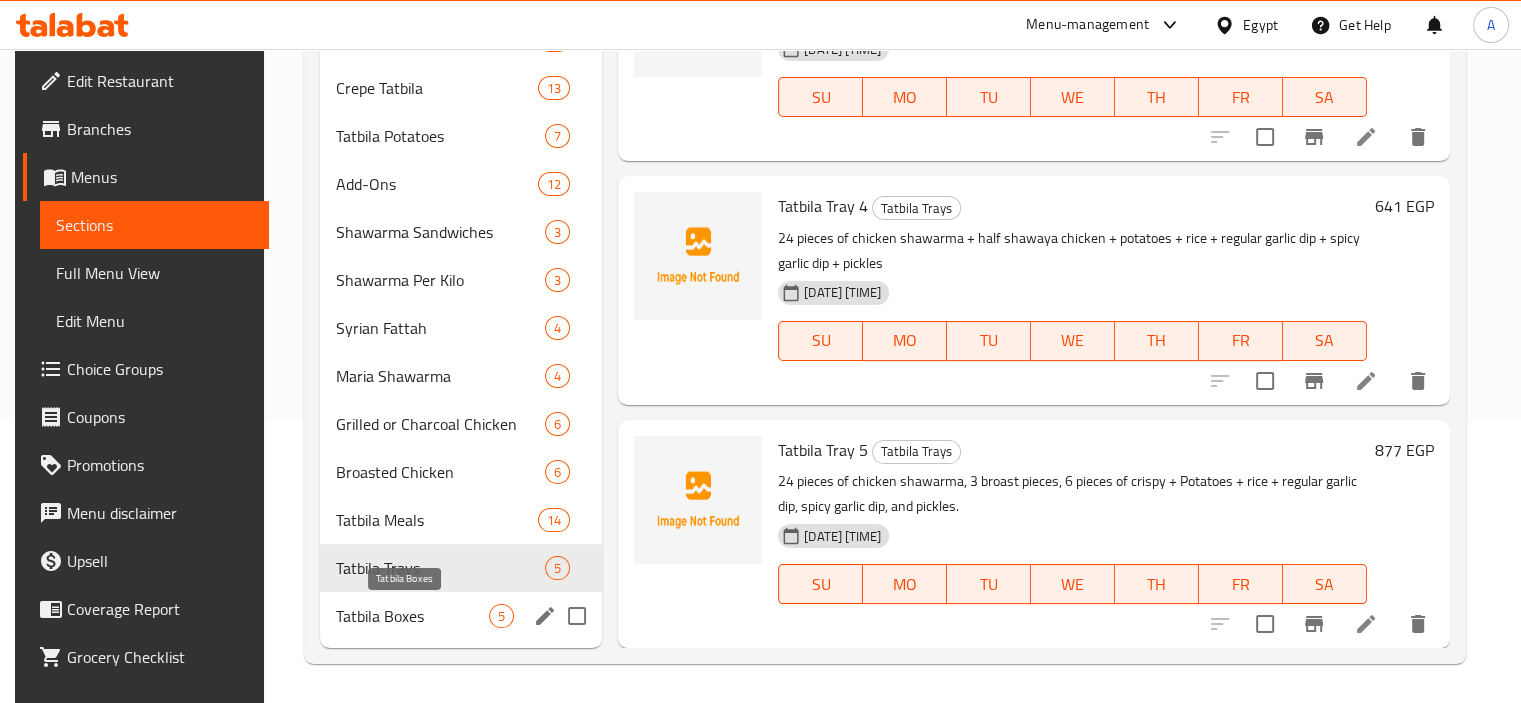 click on "Tatbila Boxes" at bounding box center (412, 616) 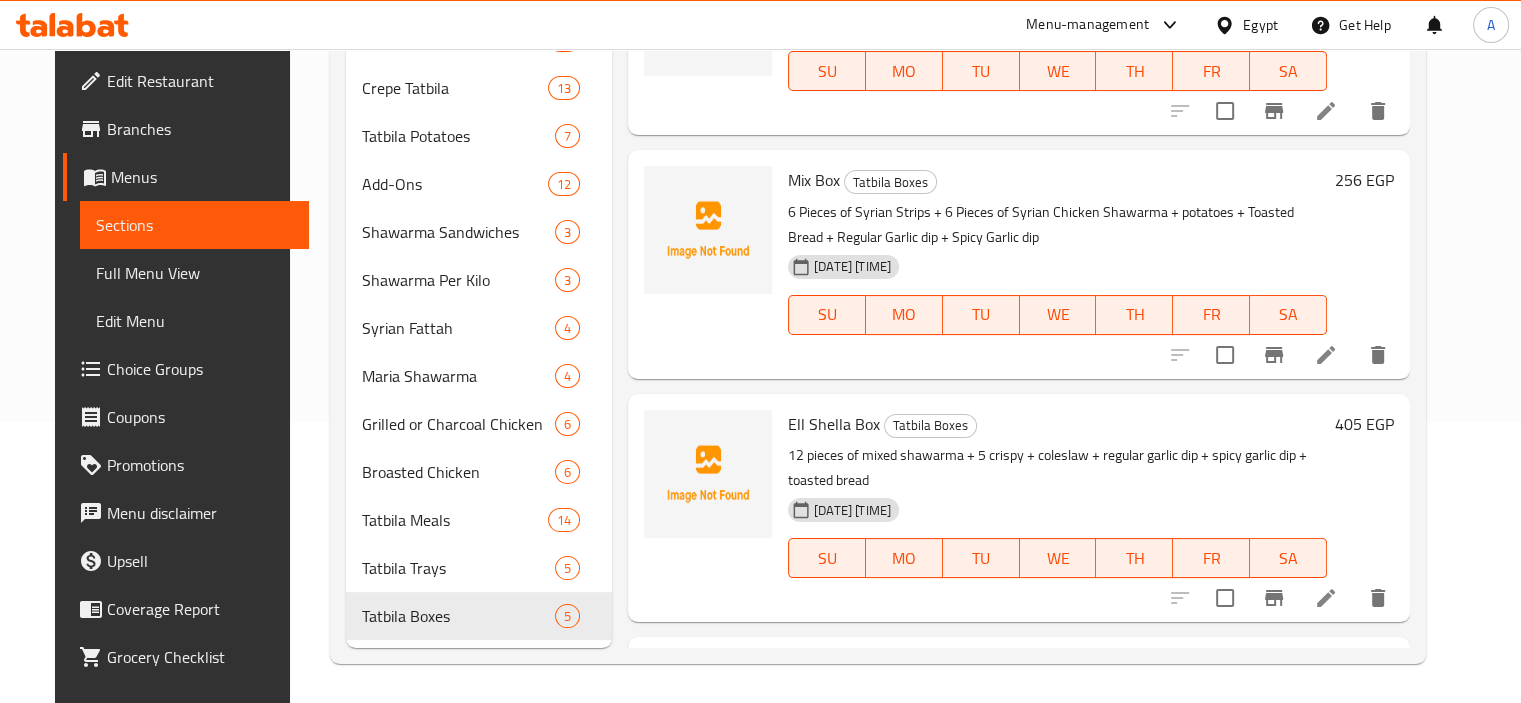 scroll, scrollTop: 0, scrollLeft: 0, axis: both 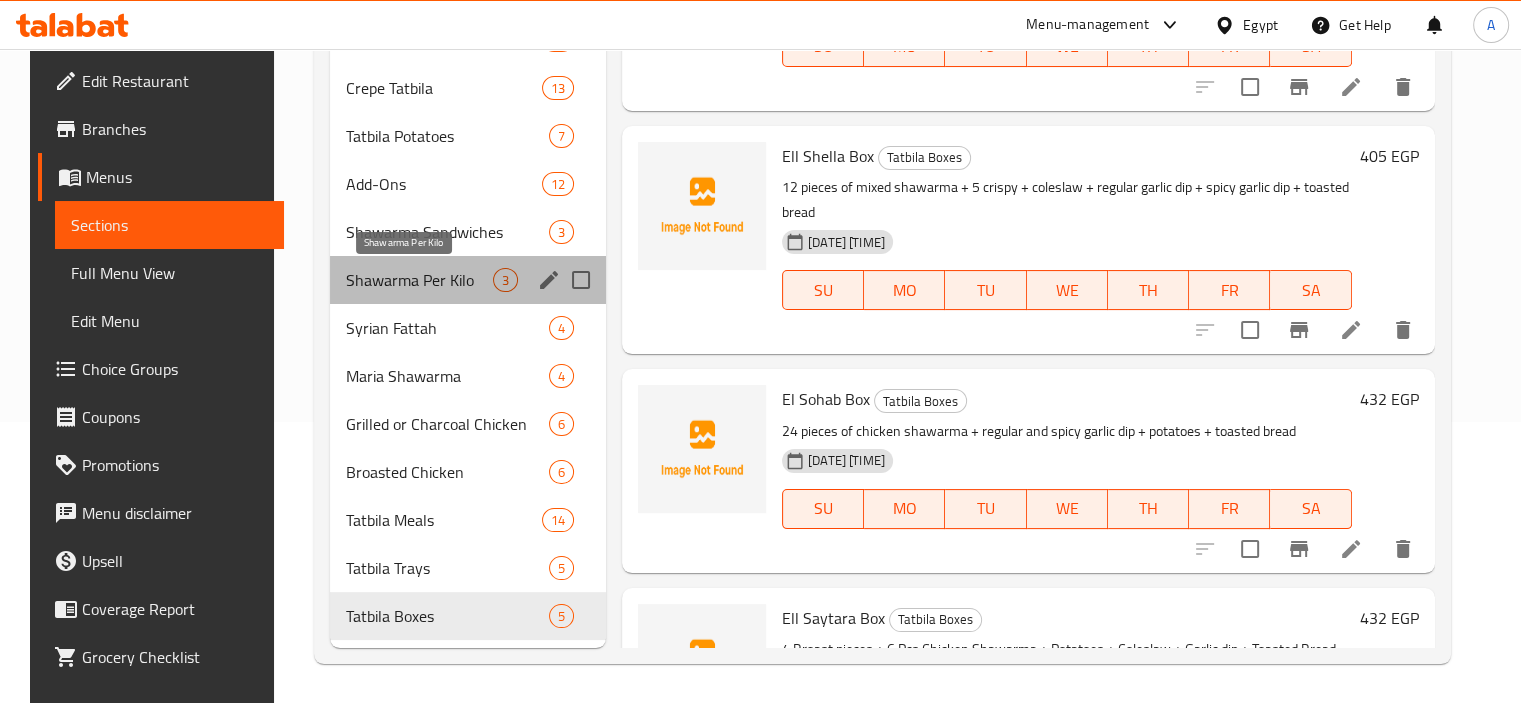 click on "Shawarma Per Kilo" at bounding box center (419, 280) 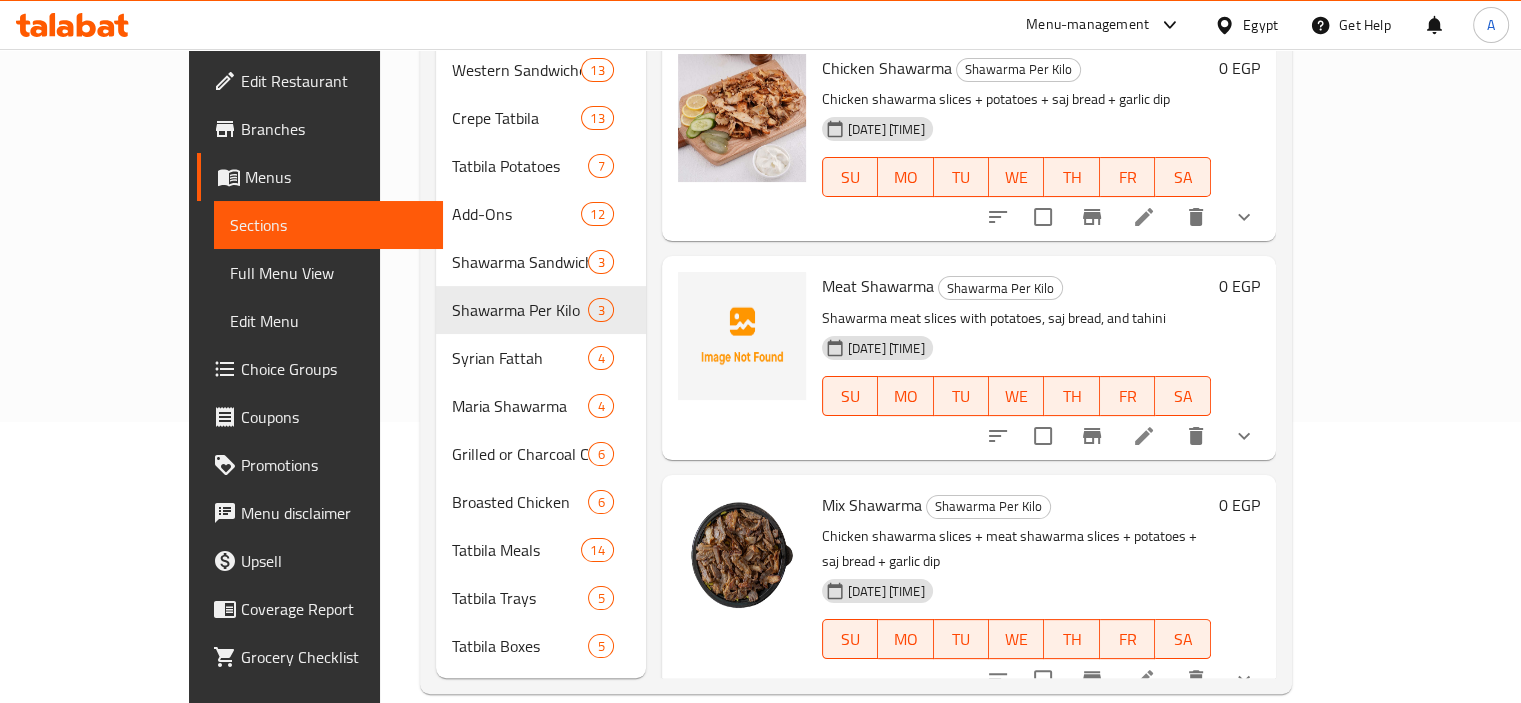 scroll, scrollTop: 0, scrollLeft: 0, axis: both 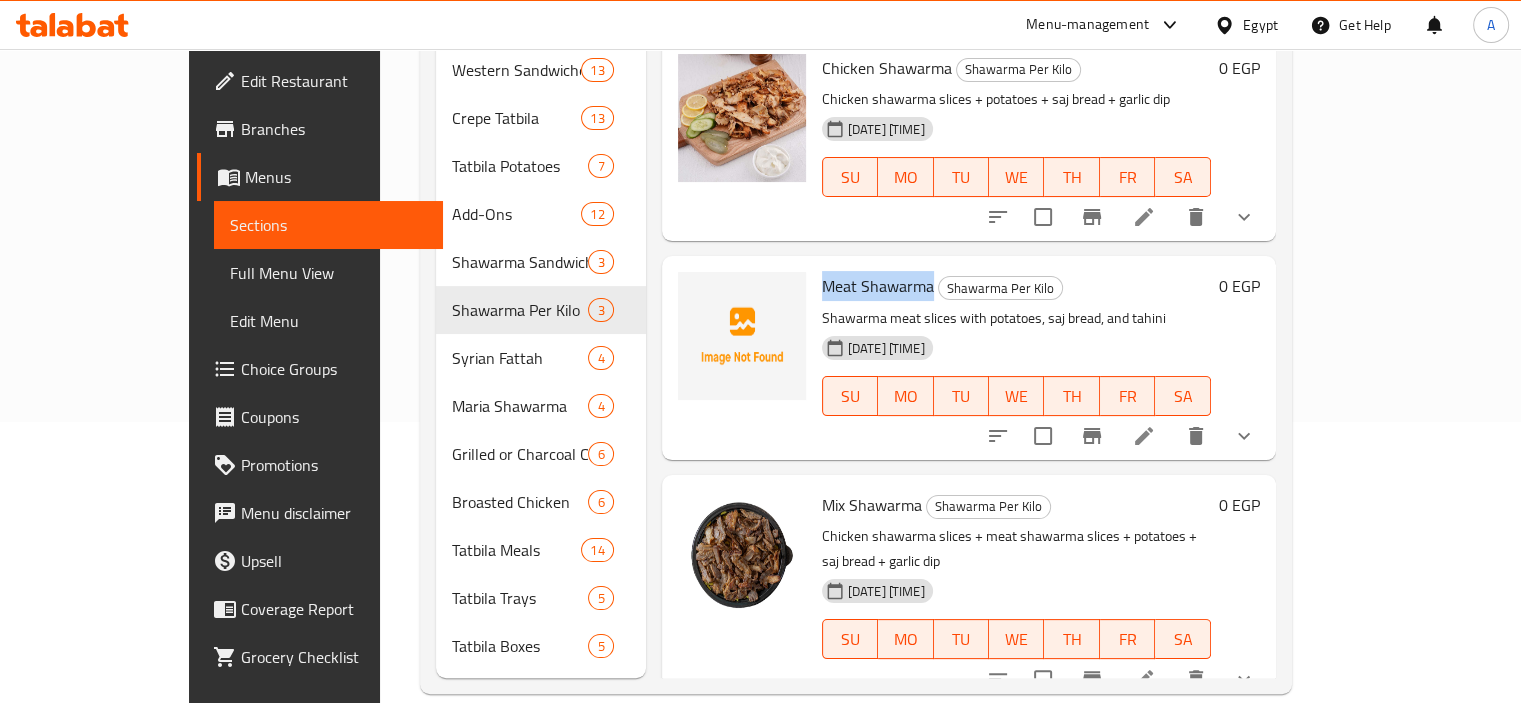drag, startPoint x: 778, startPoint y: 259, endPoint x: 885, endPoint y: 257, distance: 107.01869 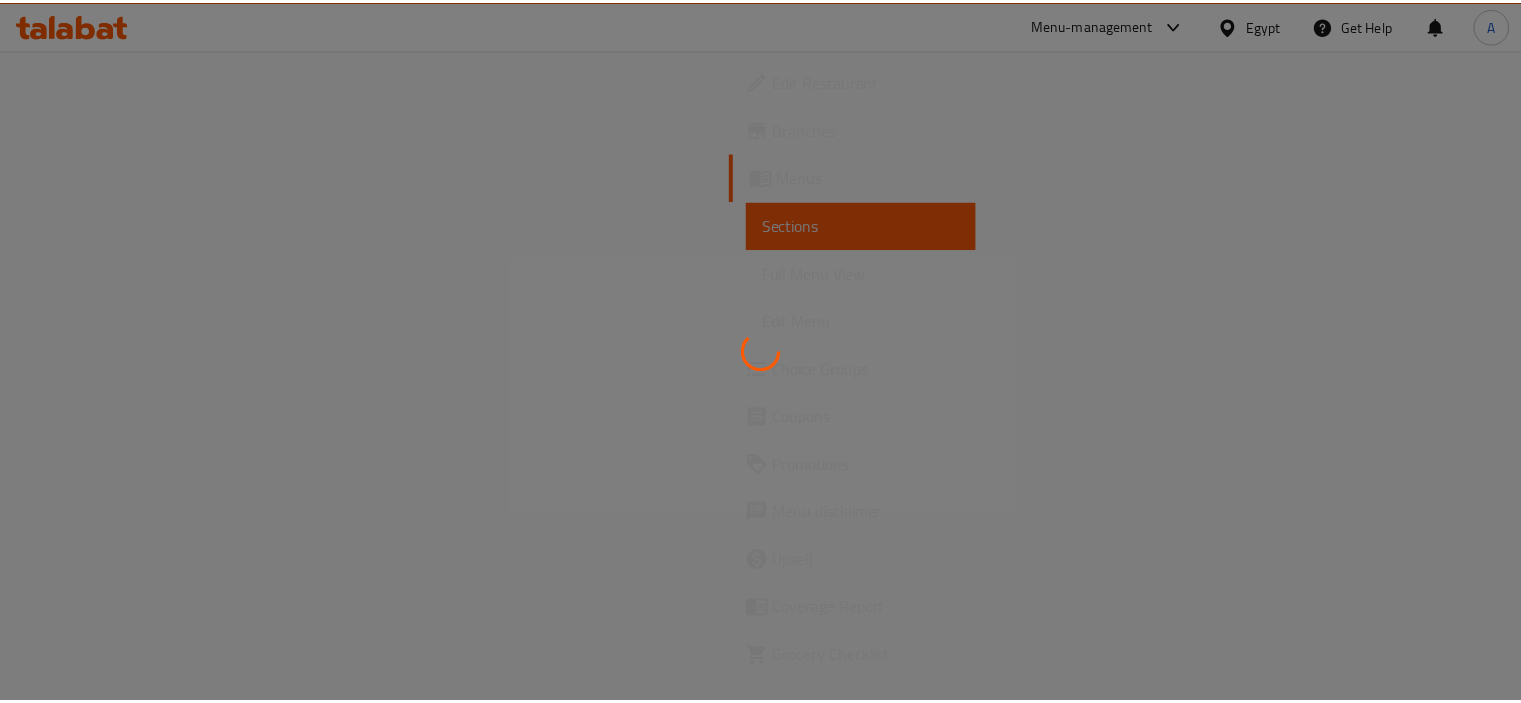 scroll, scrollTop: 0, scrollLeft: 0, axis: both 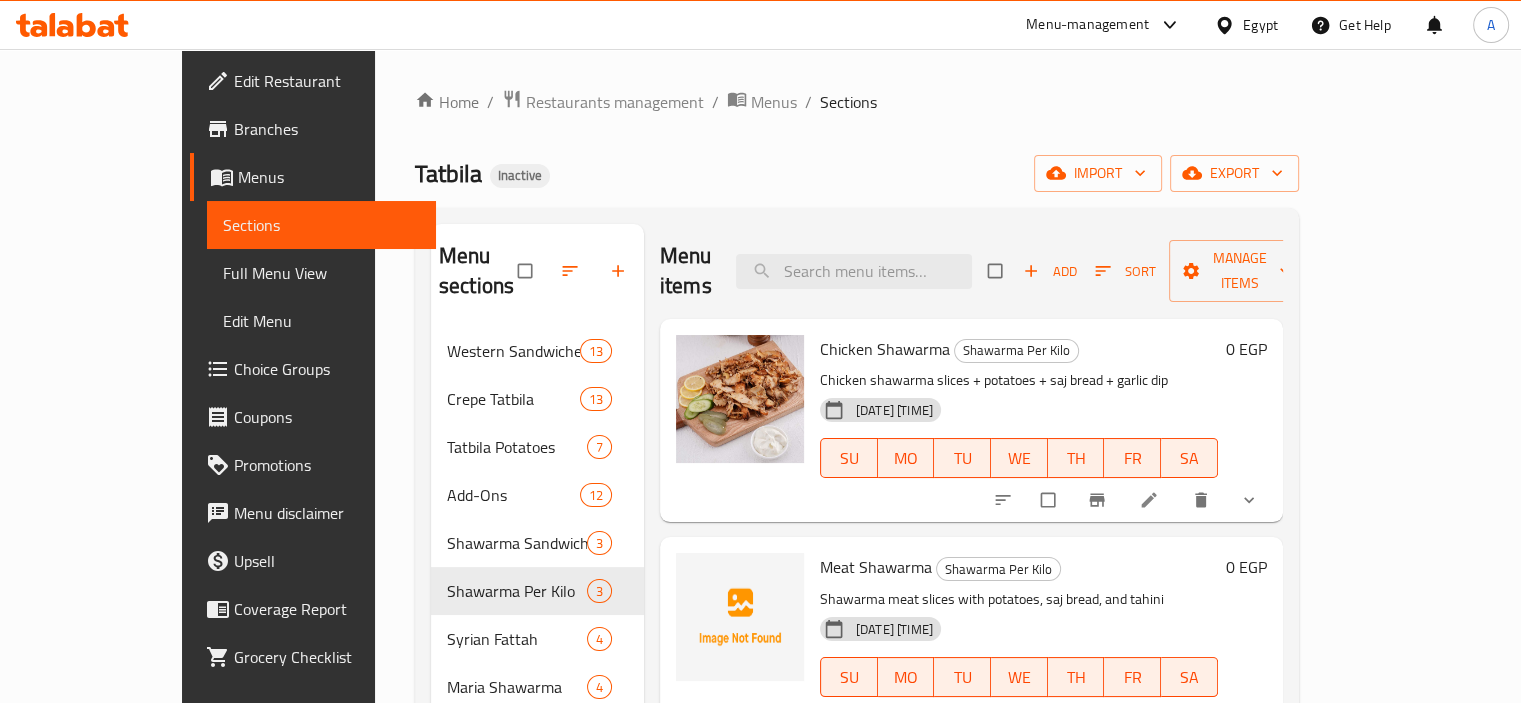 click on "Home / Restaurants management / Menus / Sections Tatbila Inactive import export Menu sections Western Sandwiches [NUMBER] Crepe Tatbila [NUMBER] Tatbila Potatoes [NUMBER] Add-Ons [NUMBER] Shawarma Sandwiches [NUMBER] Shawarma Per Kilo [NUMBER] Syrian Fattah [NUMBER] Maria Shawarma [NUMBER] Grilled or Charcoal Chicken [NUMBER] Broasted Chicken [NUMBER] Tatbila Meals [NUMBER] Tatbila Trays [NUMBER] Tatbila Boxes [NUMBER] Menu items Add Sort Manage items Chicken Shawarma   Shawarma Per Kilo Chicken shawarma slices + potatoes + saj bread + garlic dip [DATE] [TIME] SU MO TU WE TH FR SA [NUMBER]   EGP Meat Shawarma   Shawarma Per Kilo Shawarma meat slices with potatoes, saj bread, and tahini [DATE] [TIME] SU MO TU WE TH FR SA [NUMBER]   EGP Mix Shawarma   Shawarma Per Kilo Chicken shawarma slices + meat shawarma slices + potatoes + saj bread + garlic dip [DATE] [TIME] SU MO TU WE TH FR SA [NUMBER]   EGP" at bounding box center [857, 532] 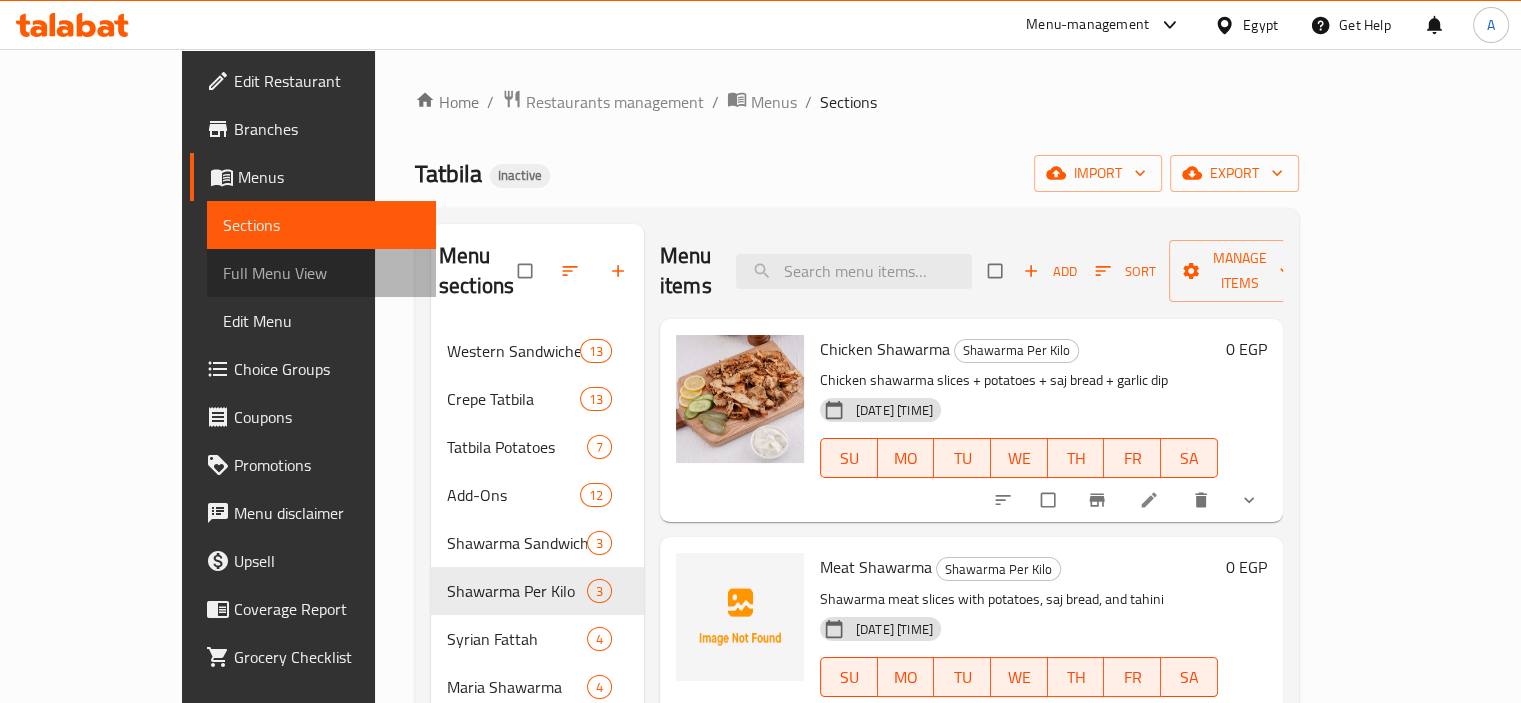 click on "Full Menu View" at bounding box center (321, 273) 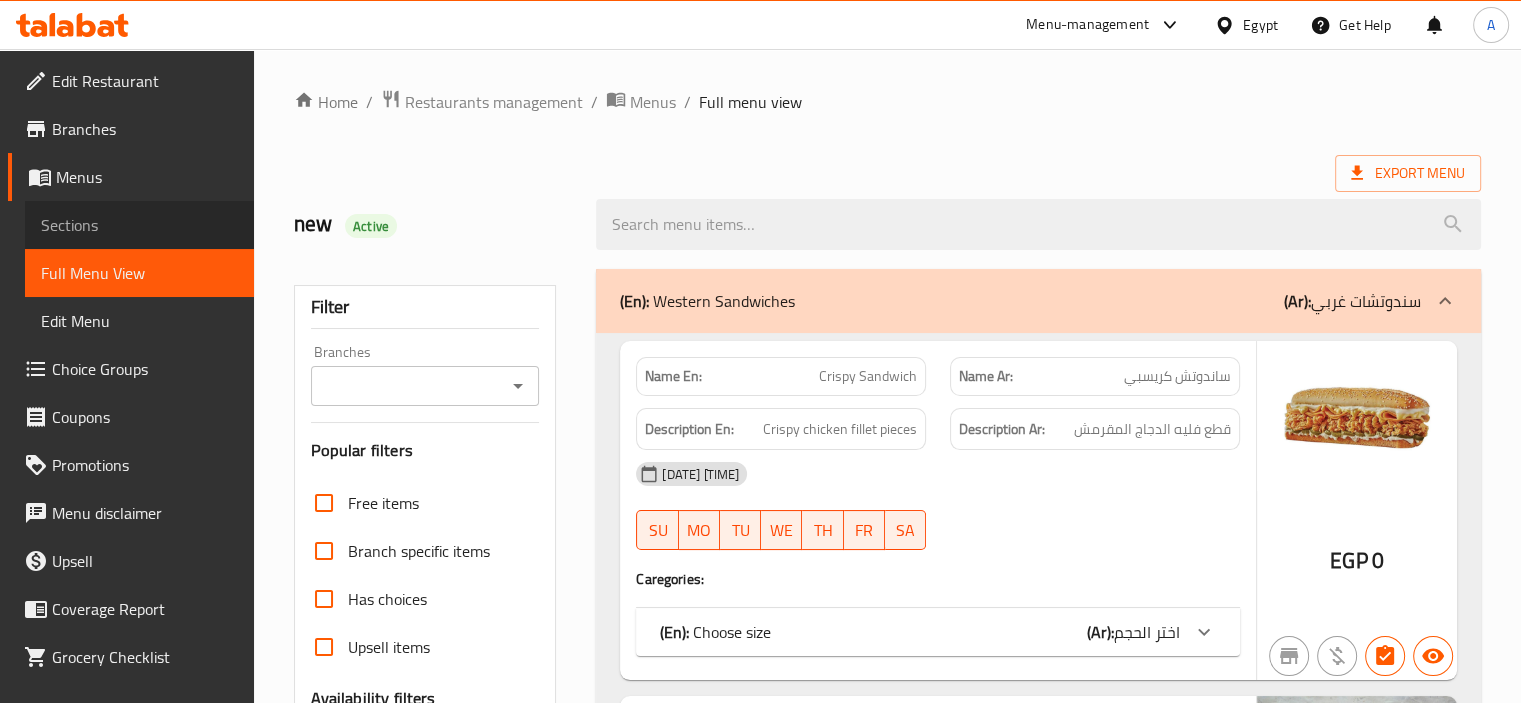 click on "Sections" at bounding box center [139, 225] 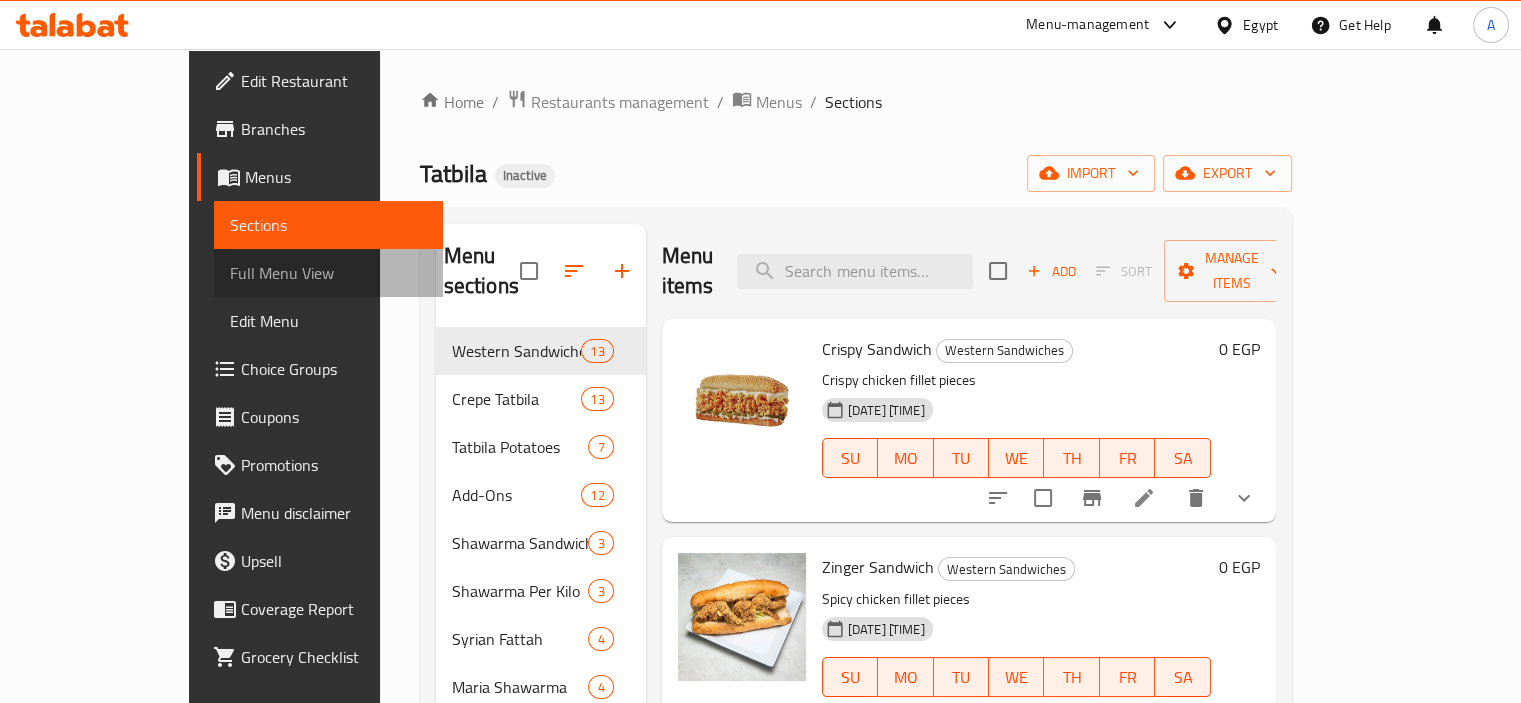 click on "Full Menu View" at bounding box center [328, 273] 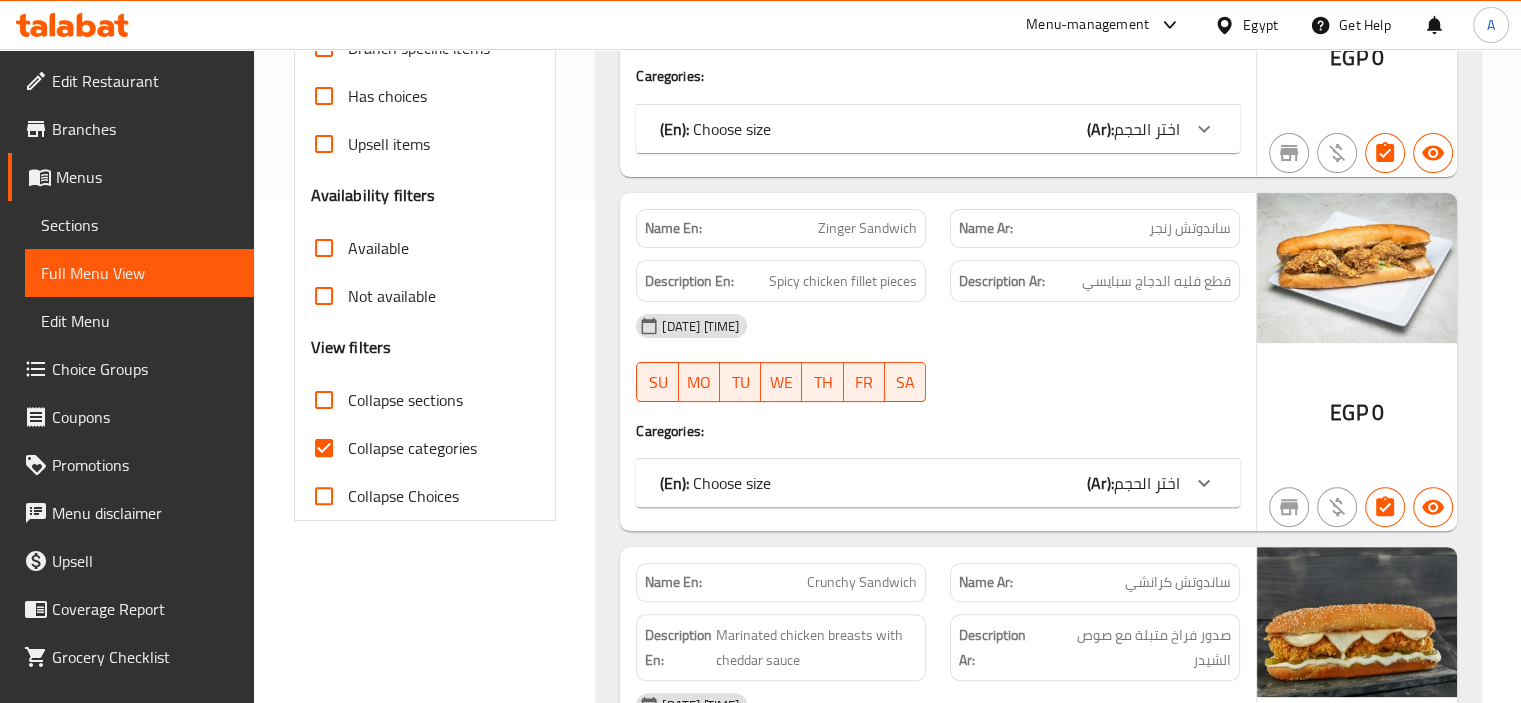 scroll, scrollTop: 504, scrollLeft: 0, axis: vertical 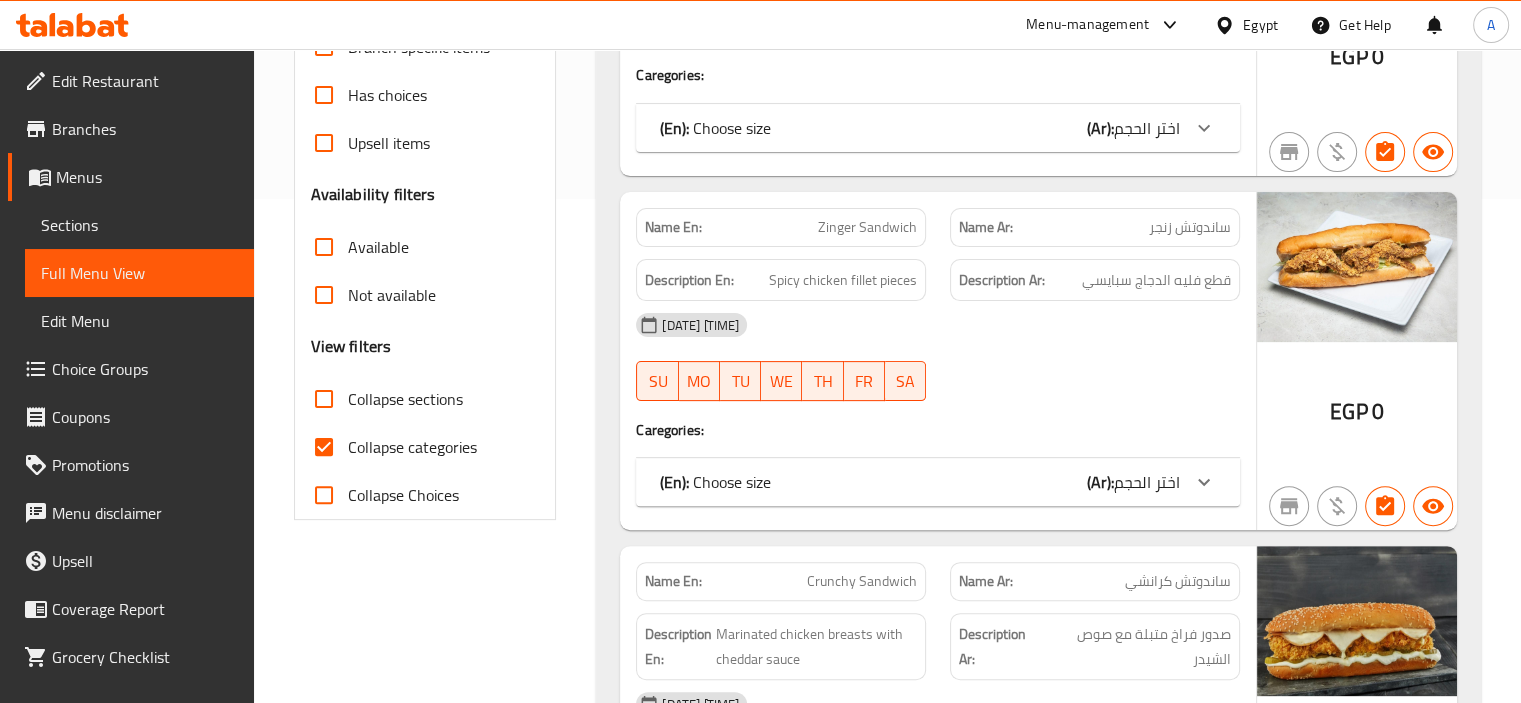 click on "Collapse categories" at bounding box center [412, 447] 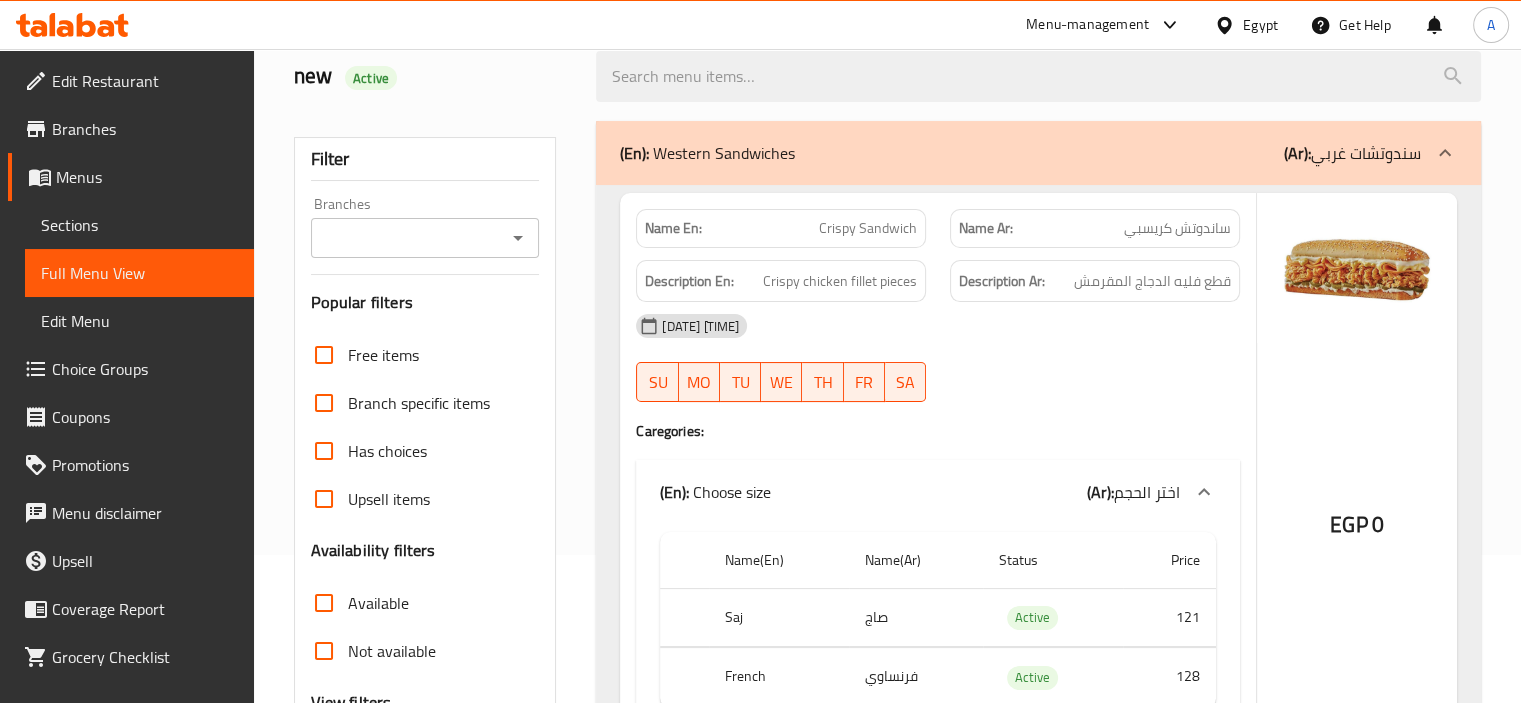 scroll, scrollTop: 0, scrollLeft: 0, axis: both 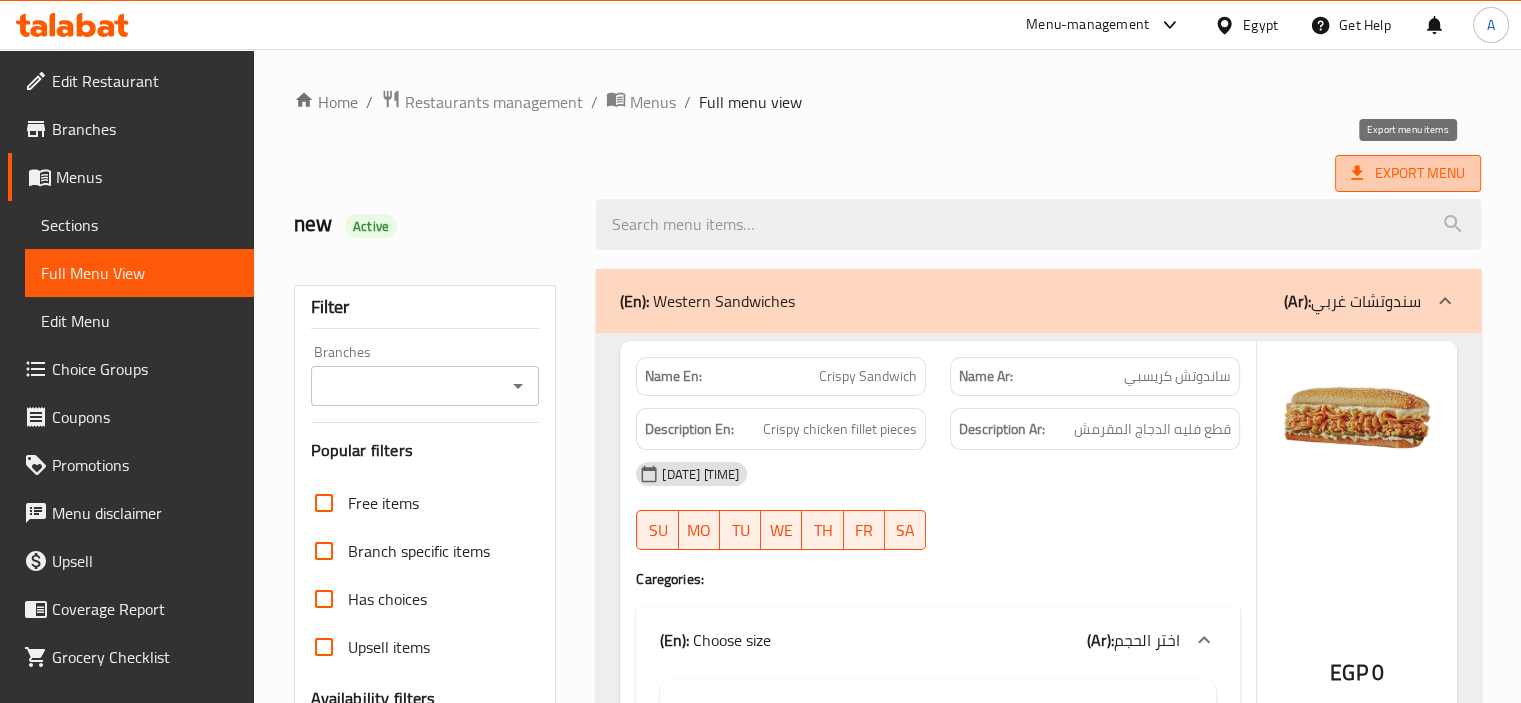 click on "Export Menu" at bounding box center [1408, 173] 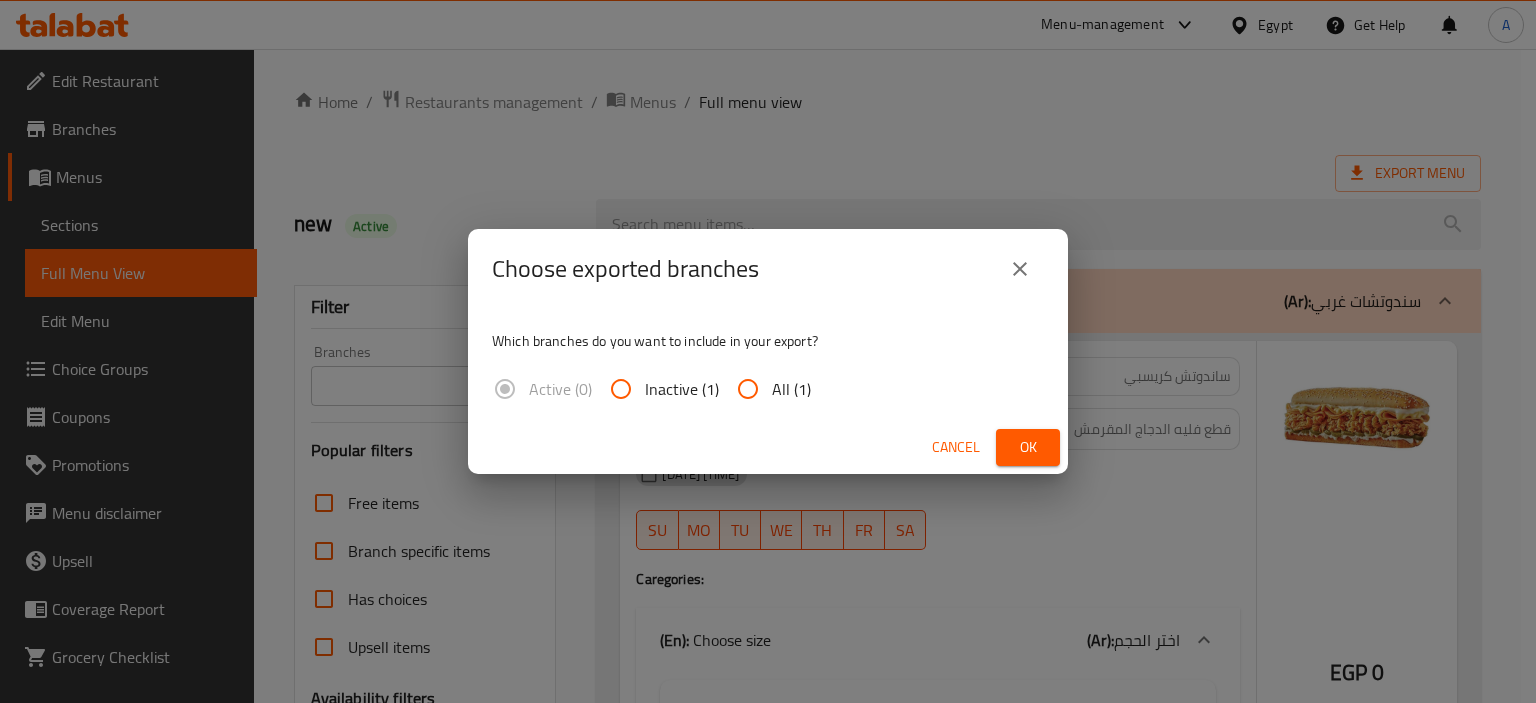 click on "All (1)" at bounding box center [791, 389] 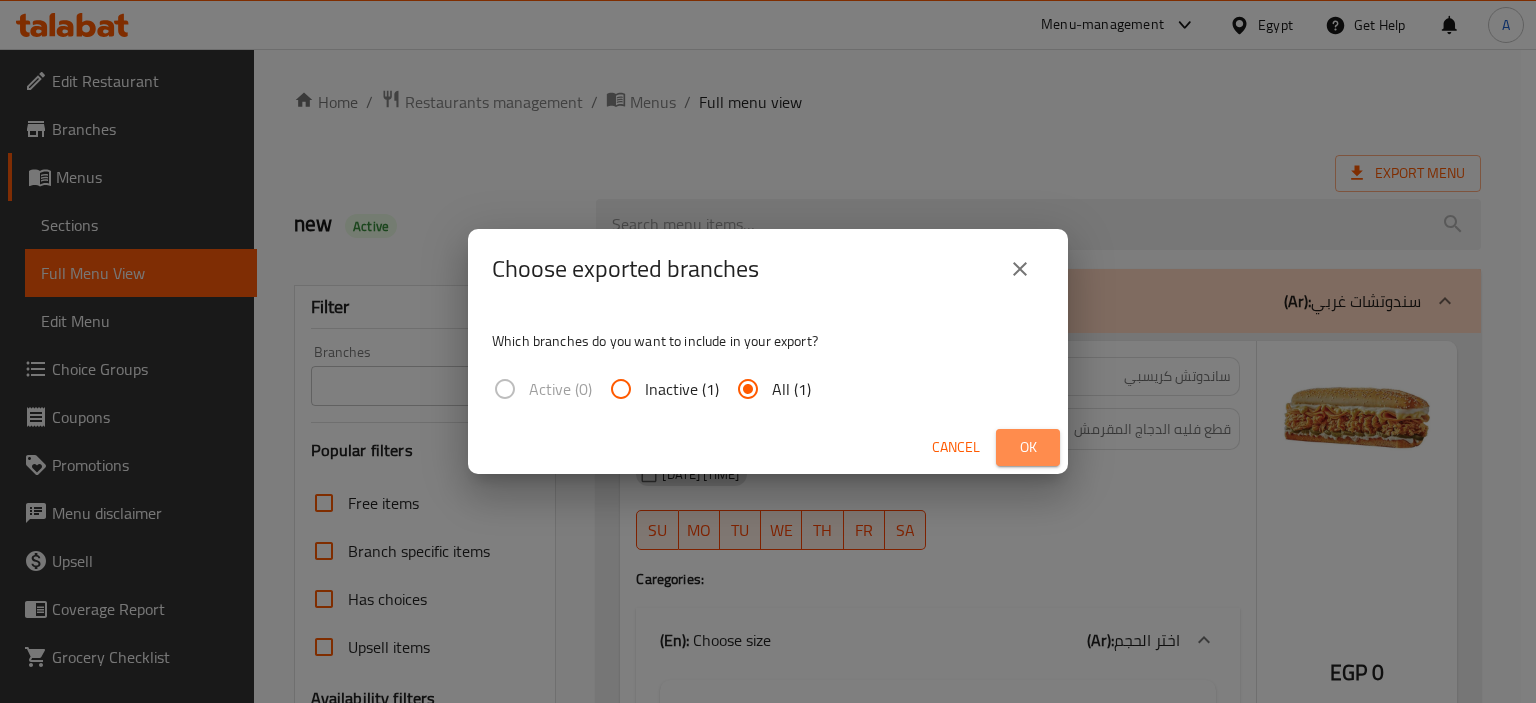 click on "Ok" at bounding box center [1028, 447] 